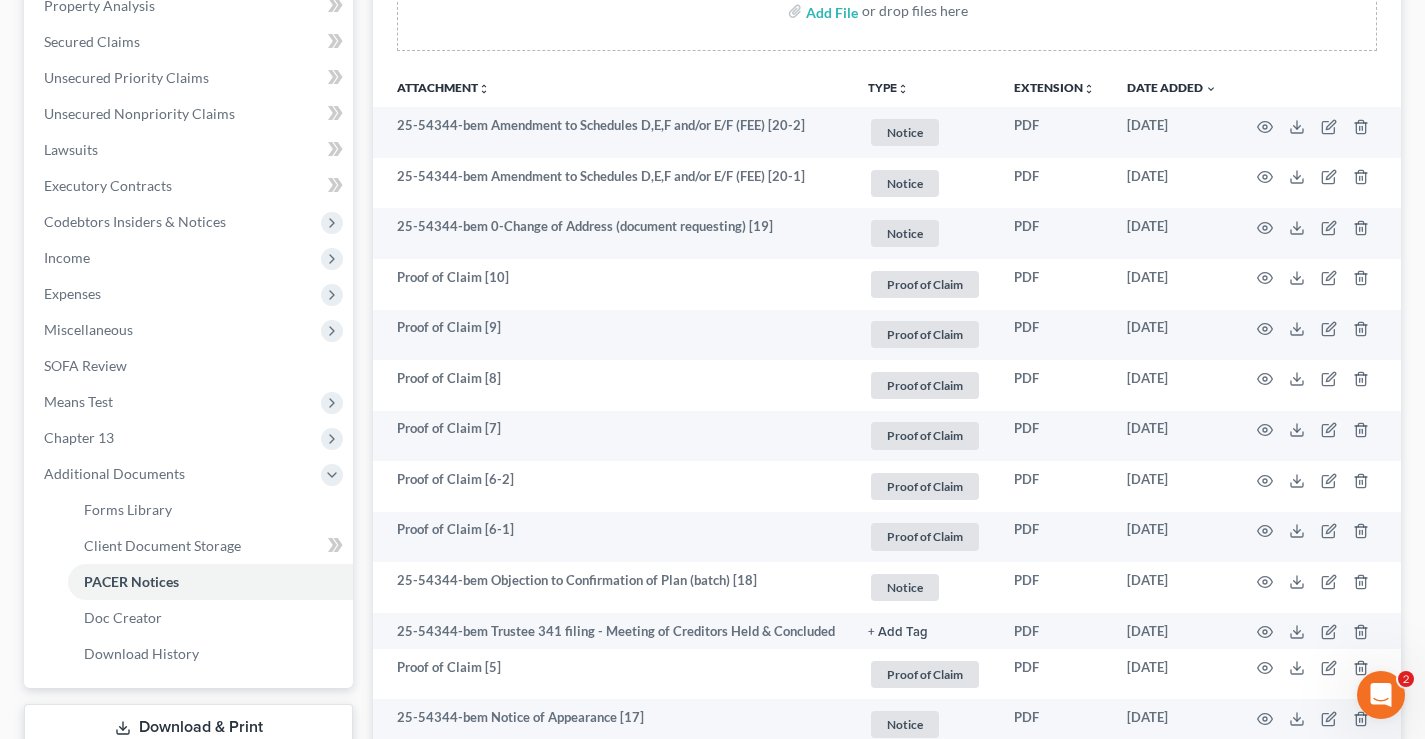 scroll, scrollTop: 400, scrollLeft: 0, axis: vertical 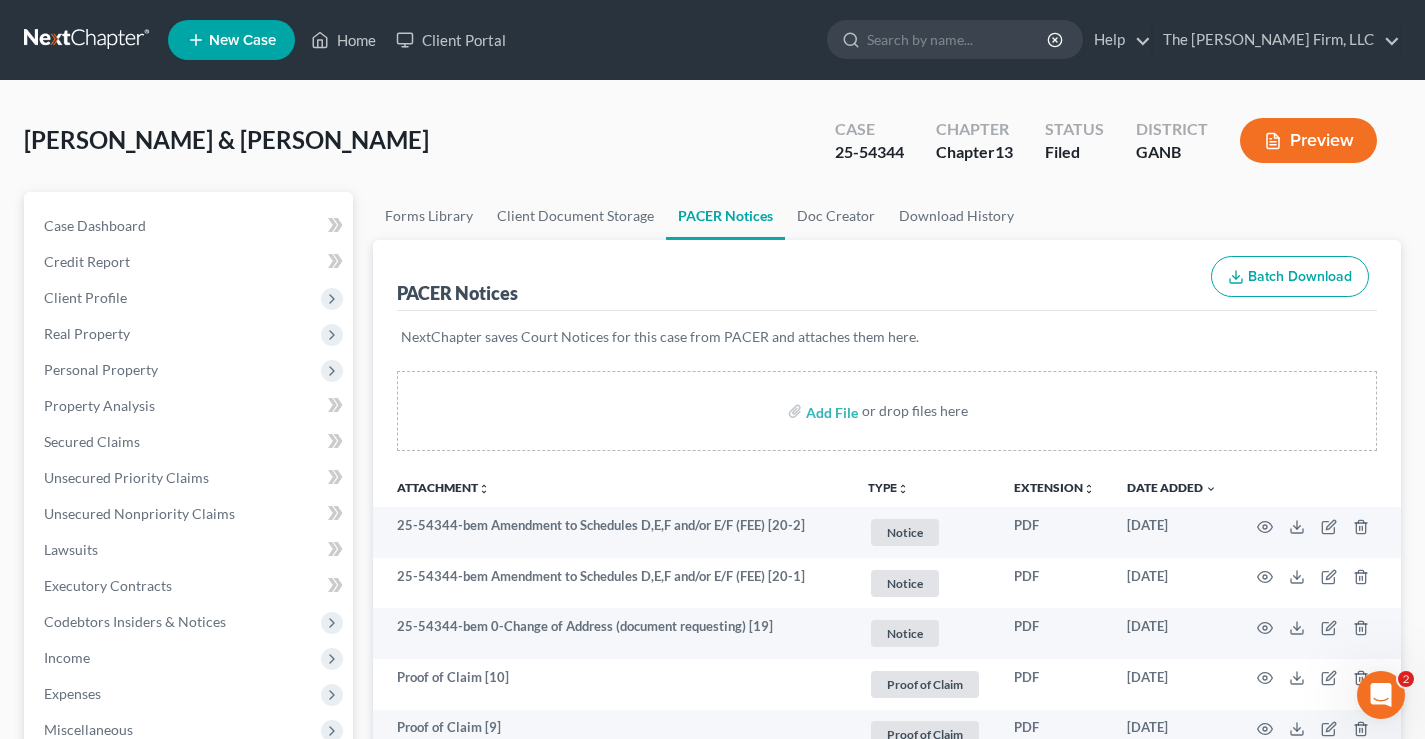 click at bounding box center [88, 40] 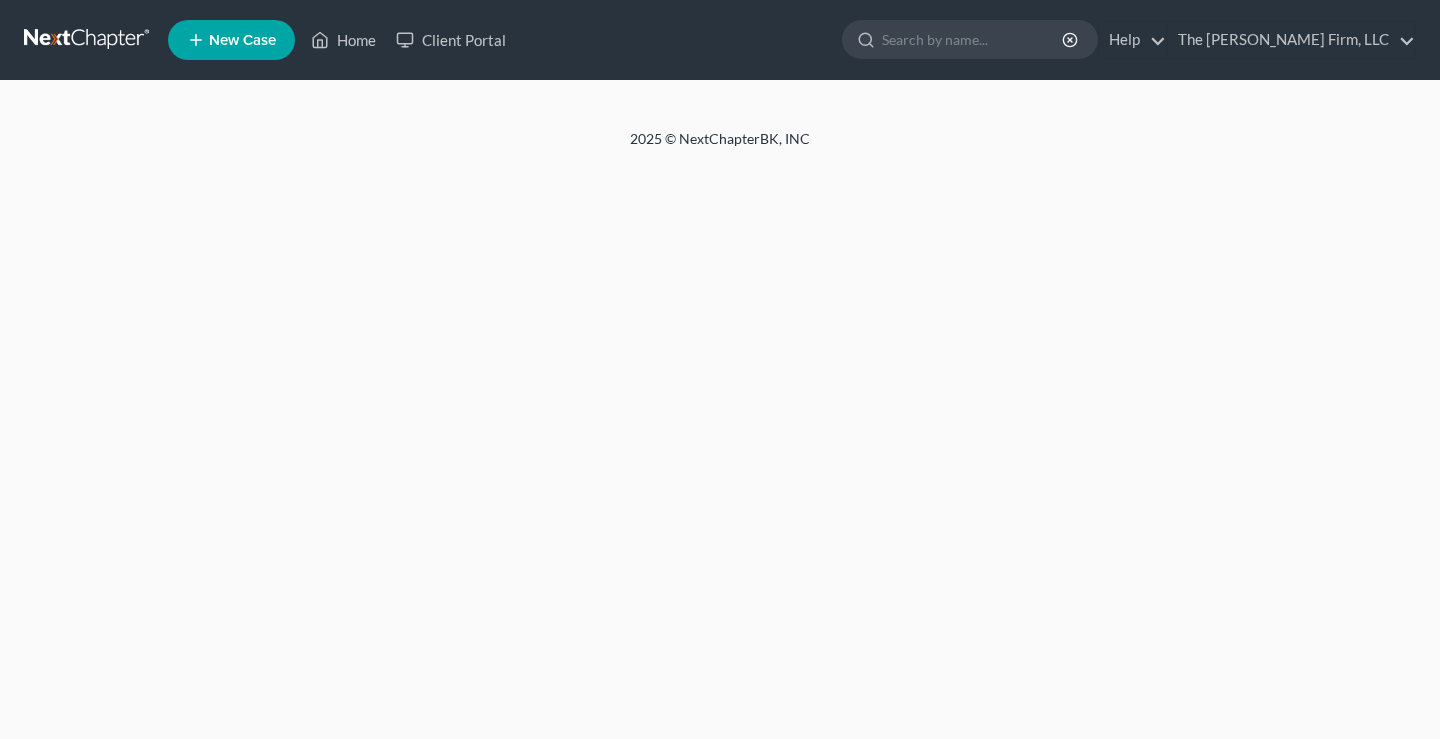 scroll, scrollTop: 0, scrollLeft: 0, axis: both 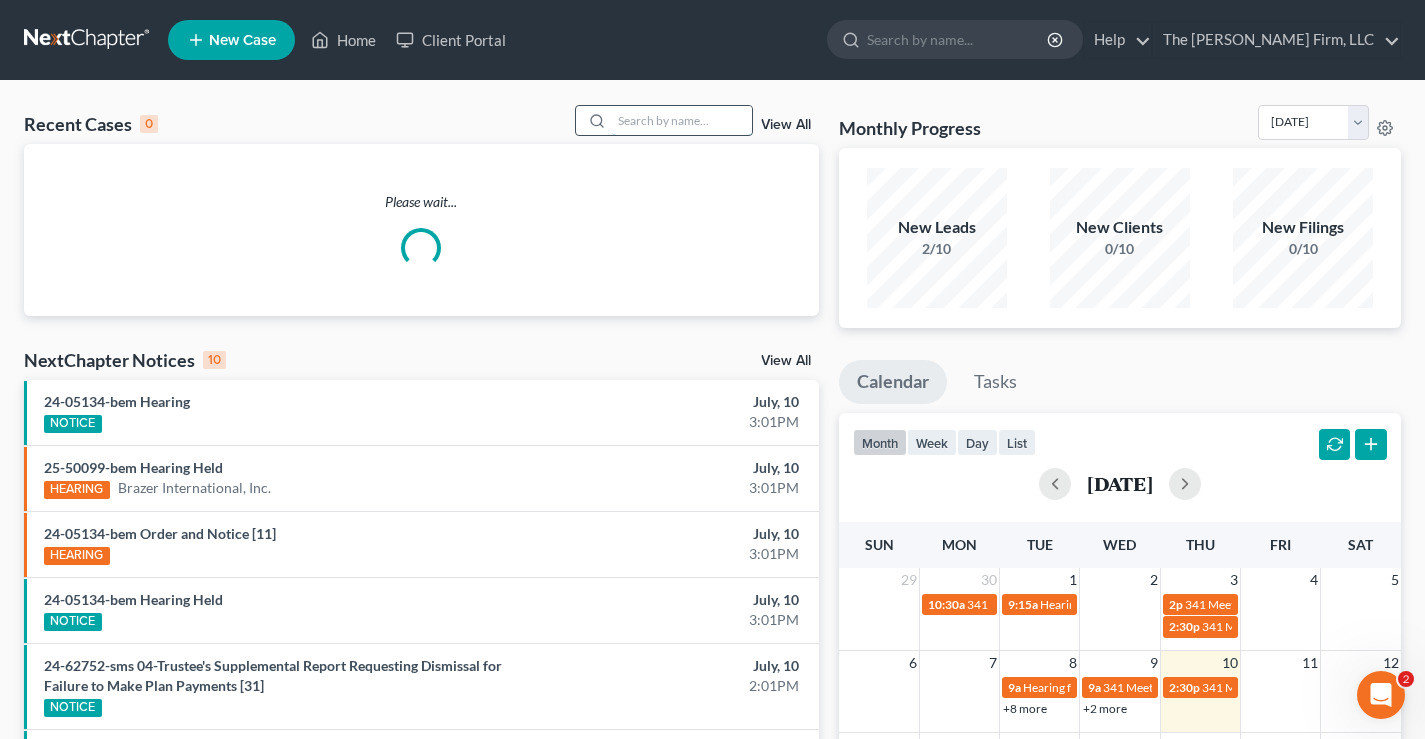 click at bounding box center [682, 120] 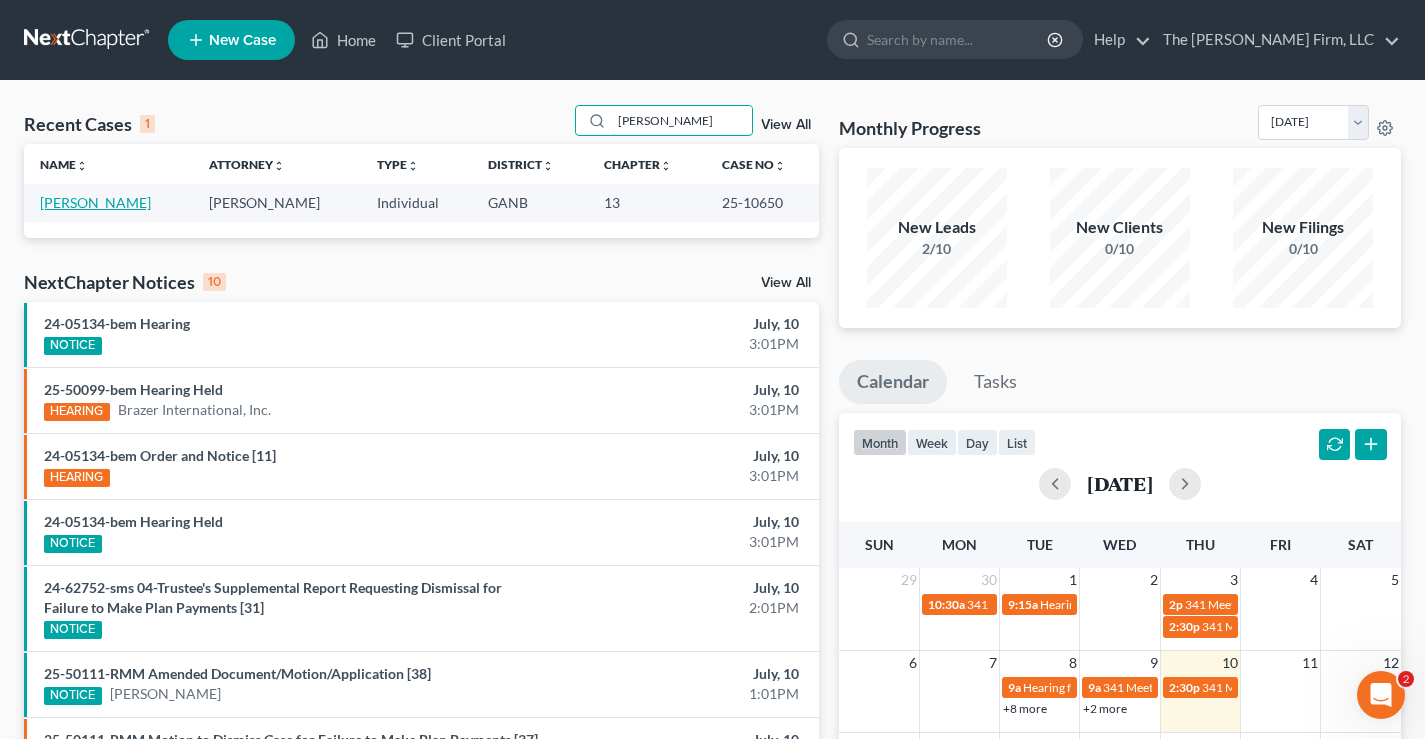 type on "adcock" 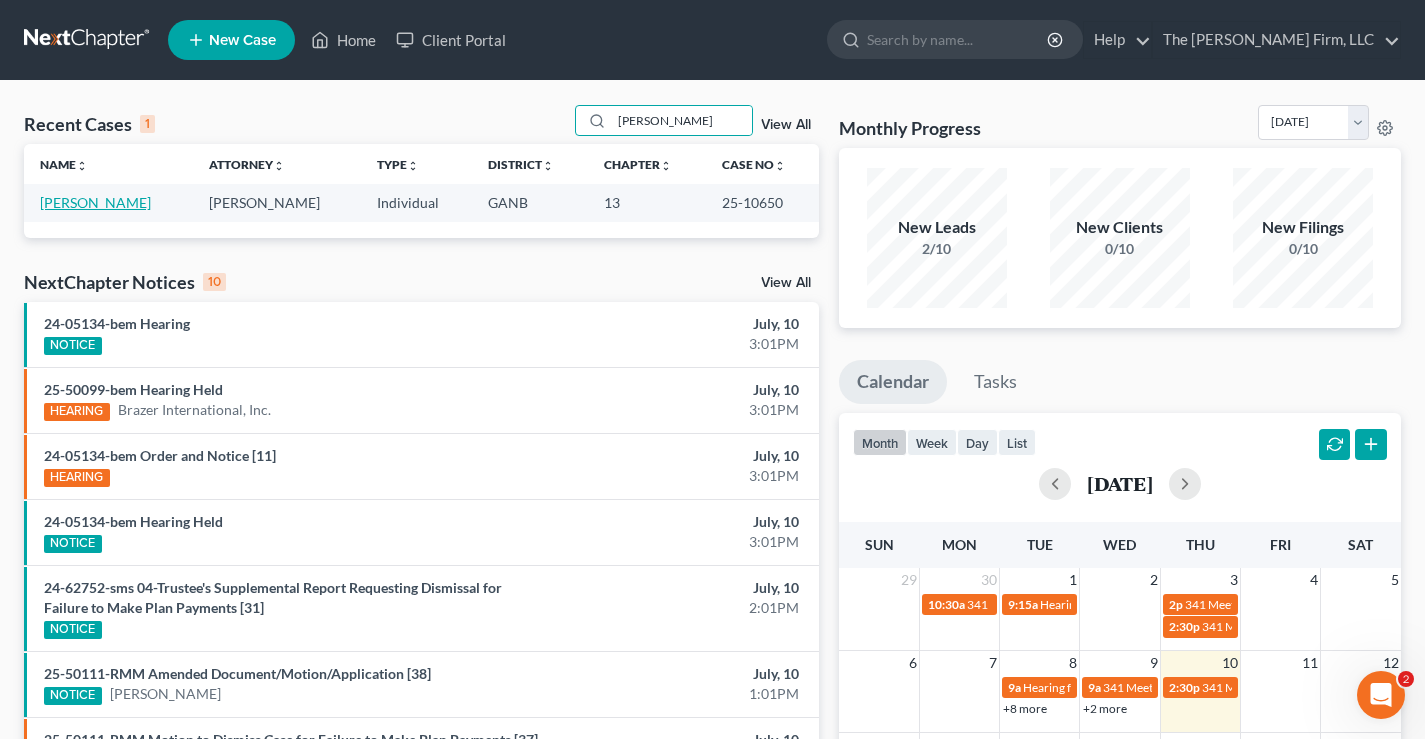 click on "[PERSON_NAME]" at bounding box center (95, 202) 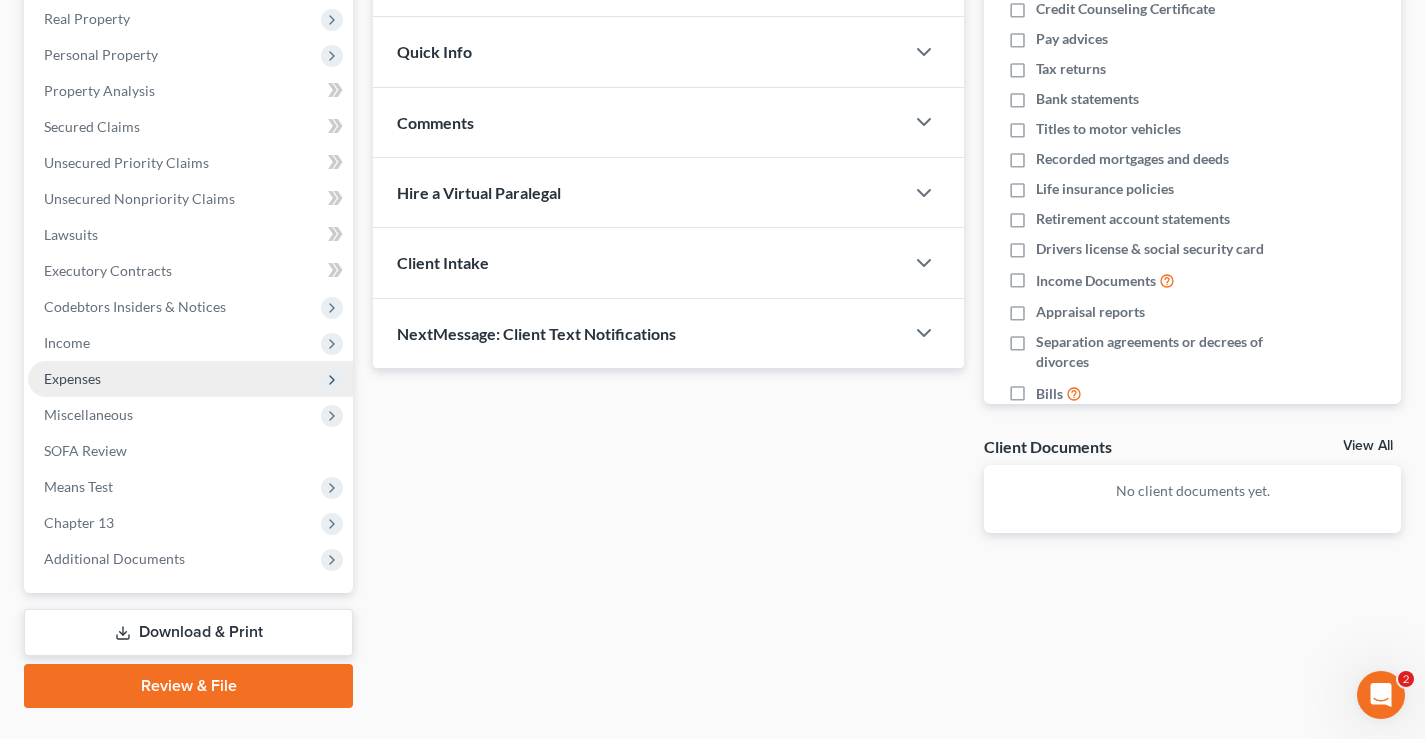 scroll, scrollTop: 360, scrollLeft: 0, axis: vertical 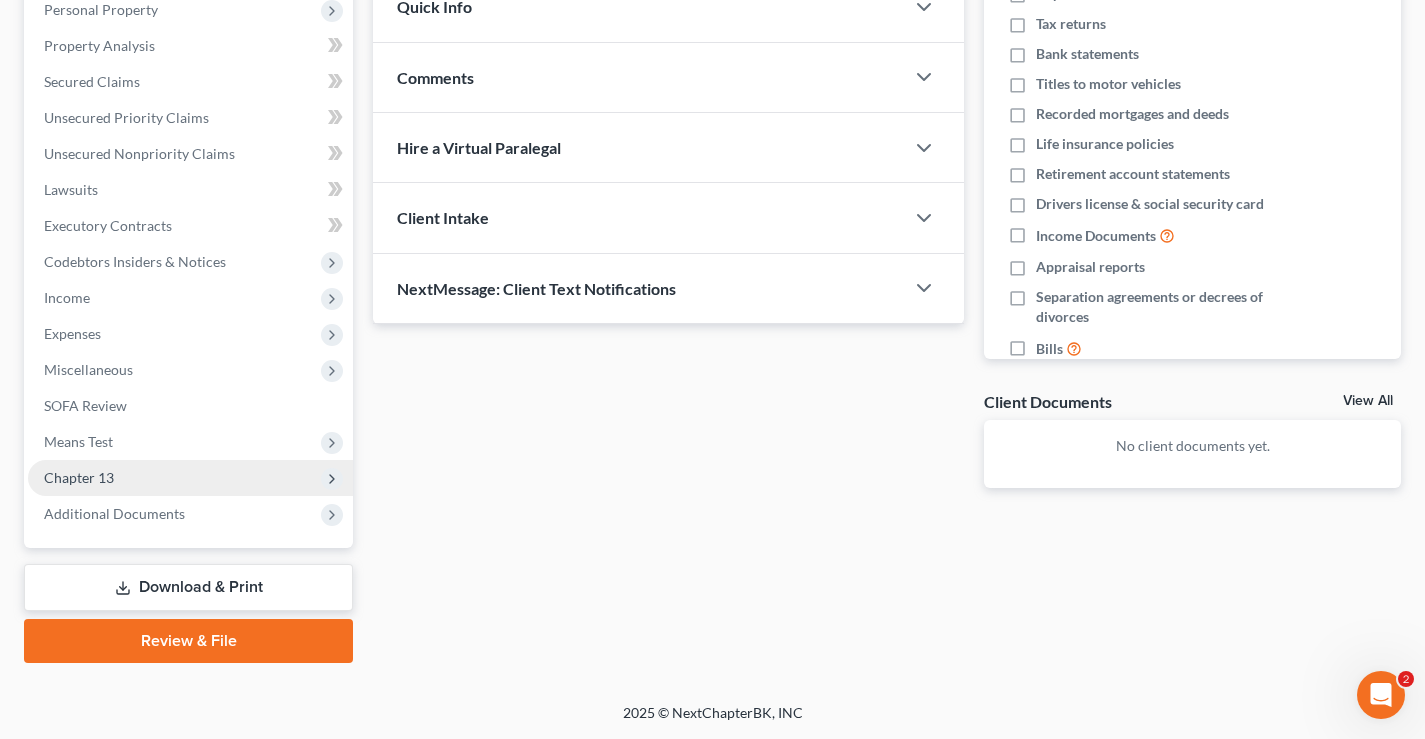 click on "Chapter 13" at bounding box center (79, 477) 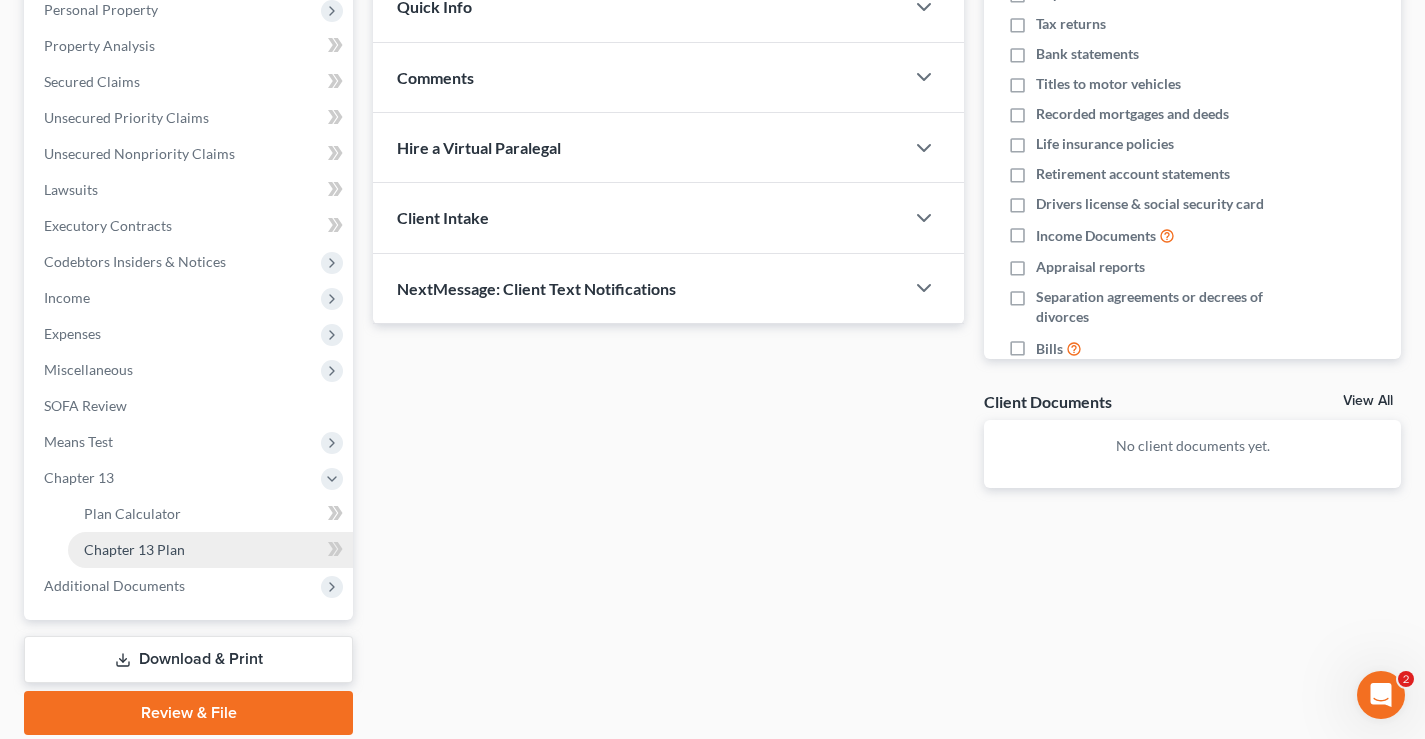 click on "Chapter 13 Plan" at bounding box center (134, 549) 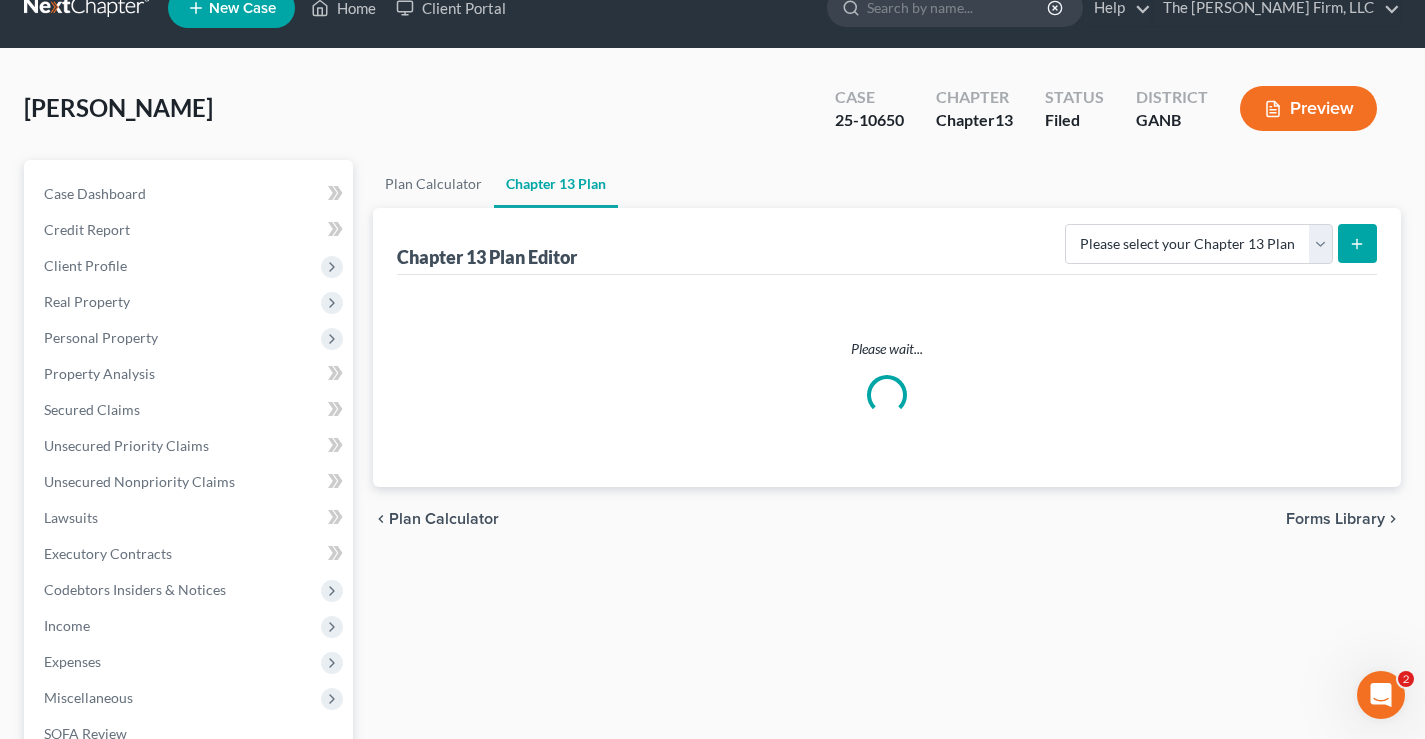 scroll, scrollTop: 0, scrollLeft: 0, axis: both 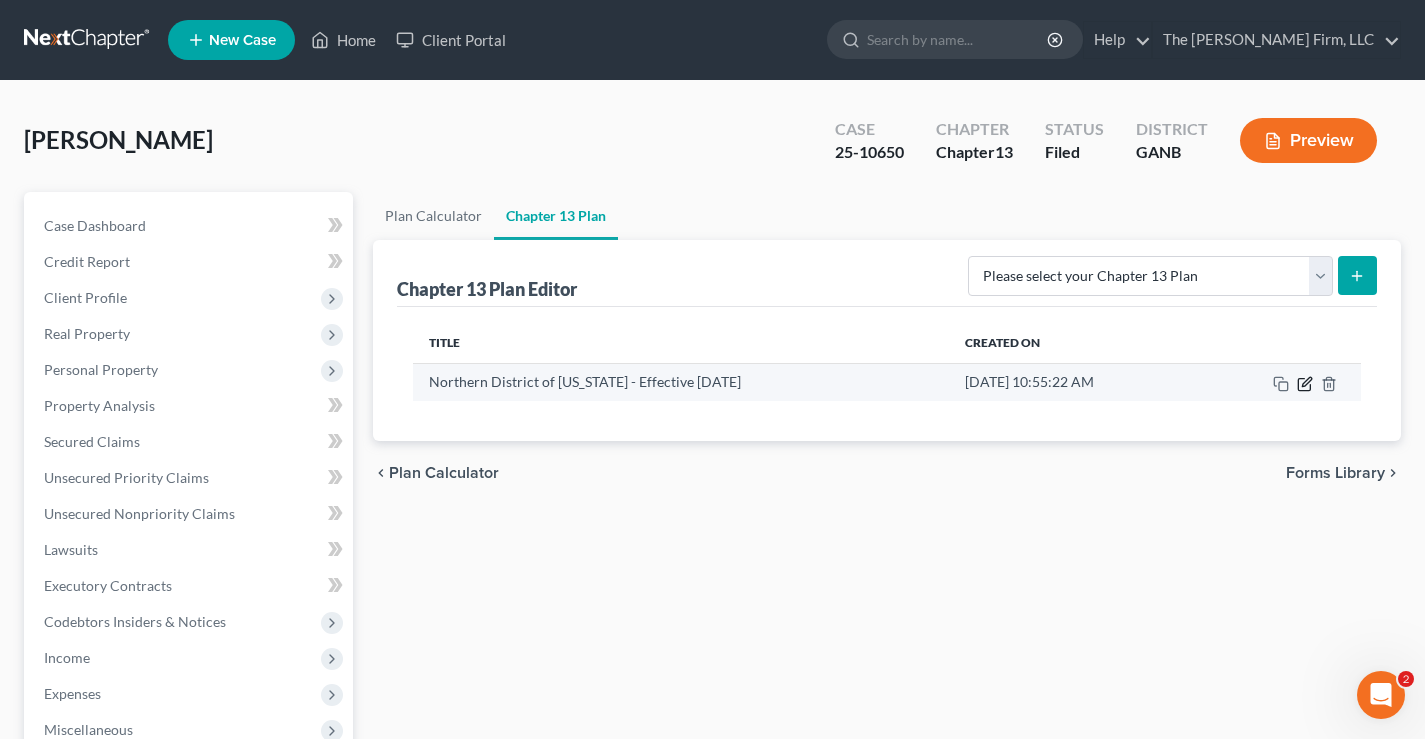 click 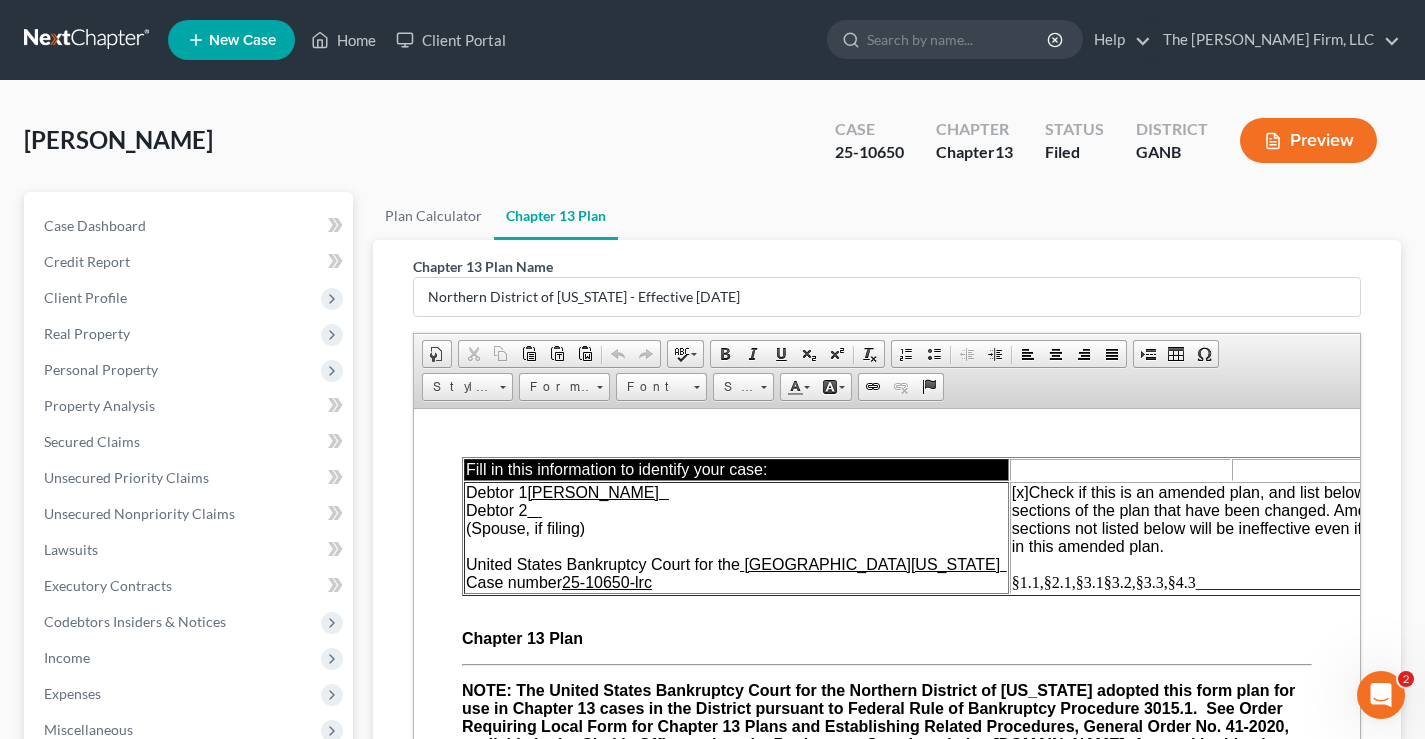 scroll, scrollTop: 0, scrollLeft: 0, axis: both 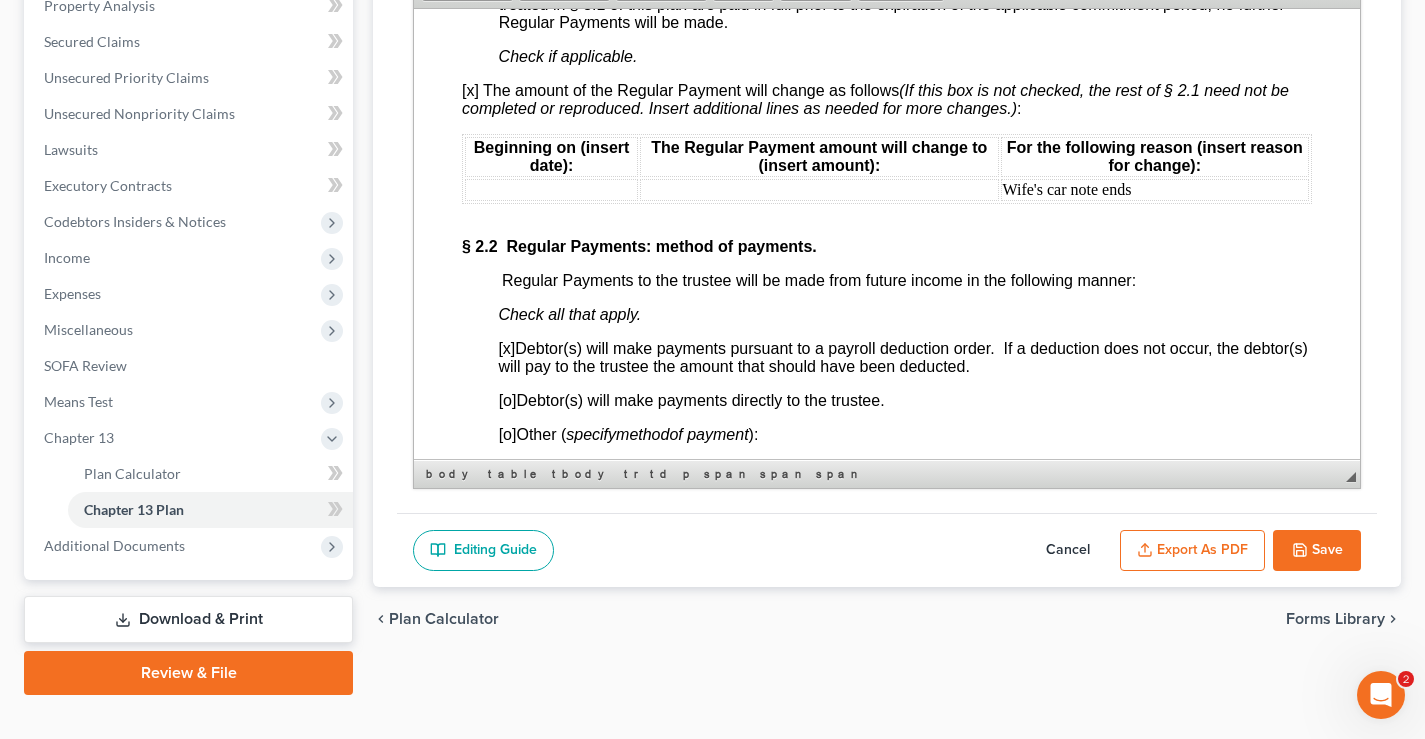 click at bounding box center (551, 189) 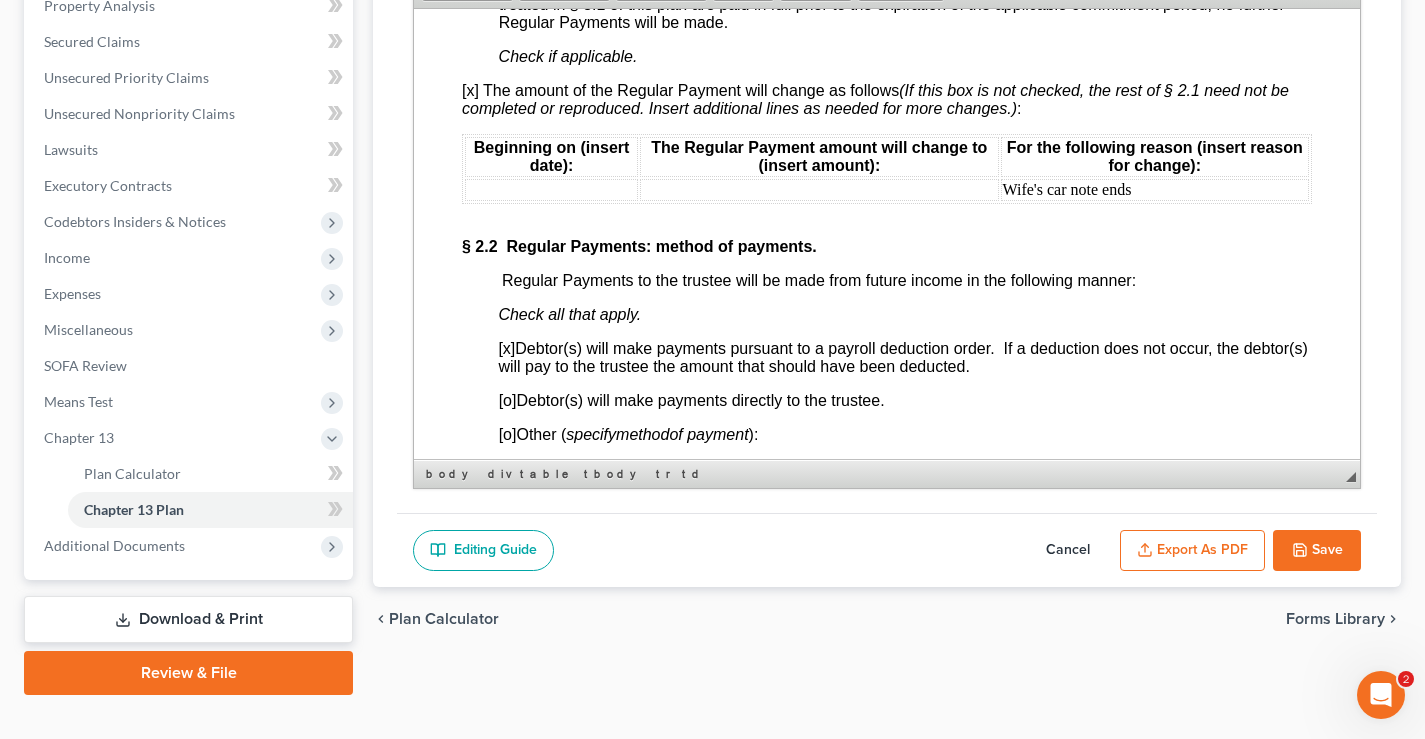 type 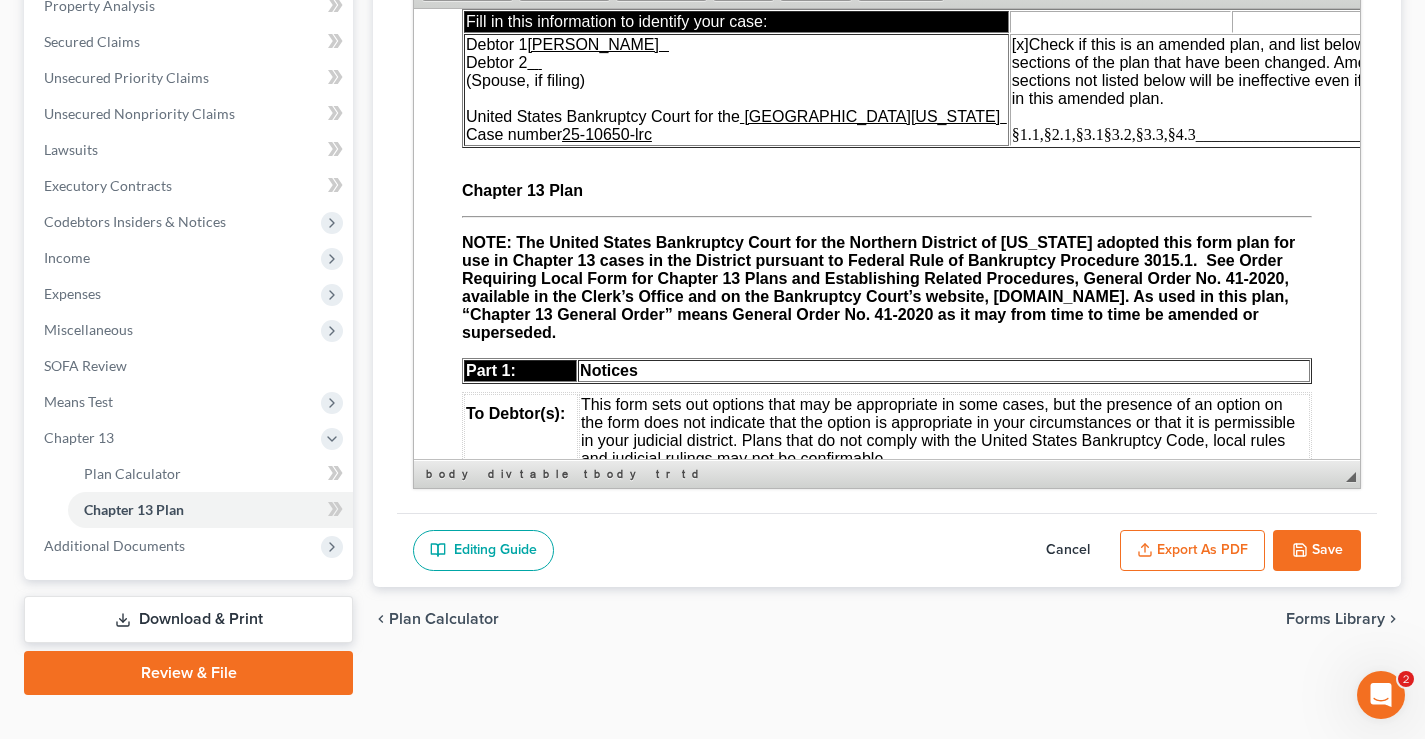 scroll, scrollTop: 0, scrollLeft: 0, axis: both 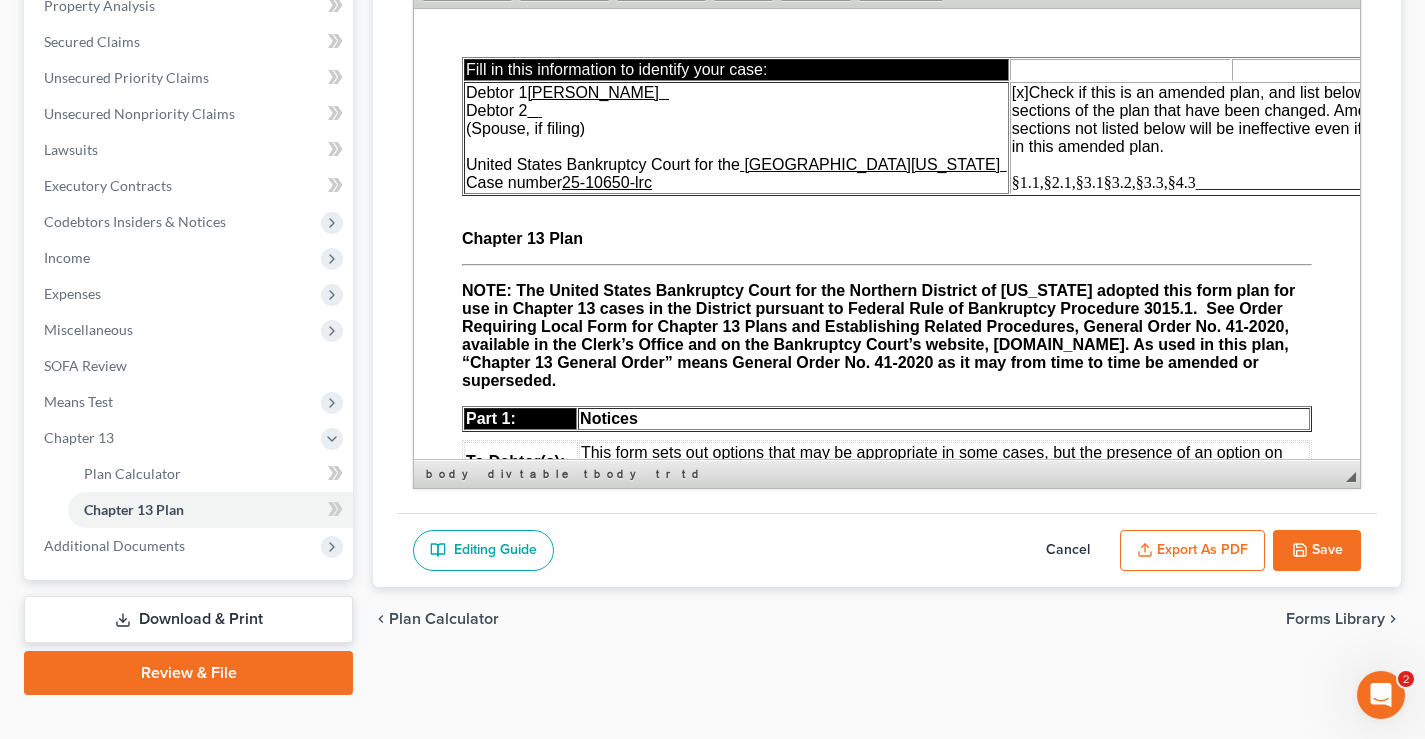 click on "Save" at bounding box center [1317, 551] 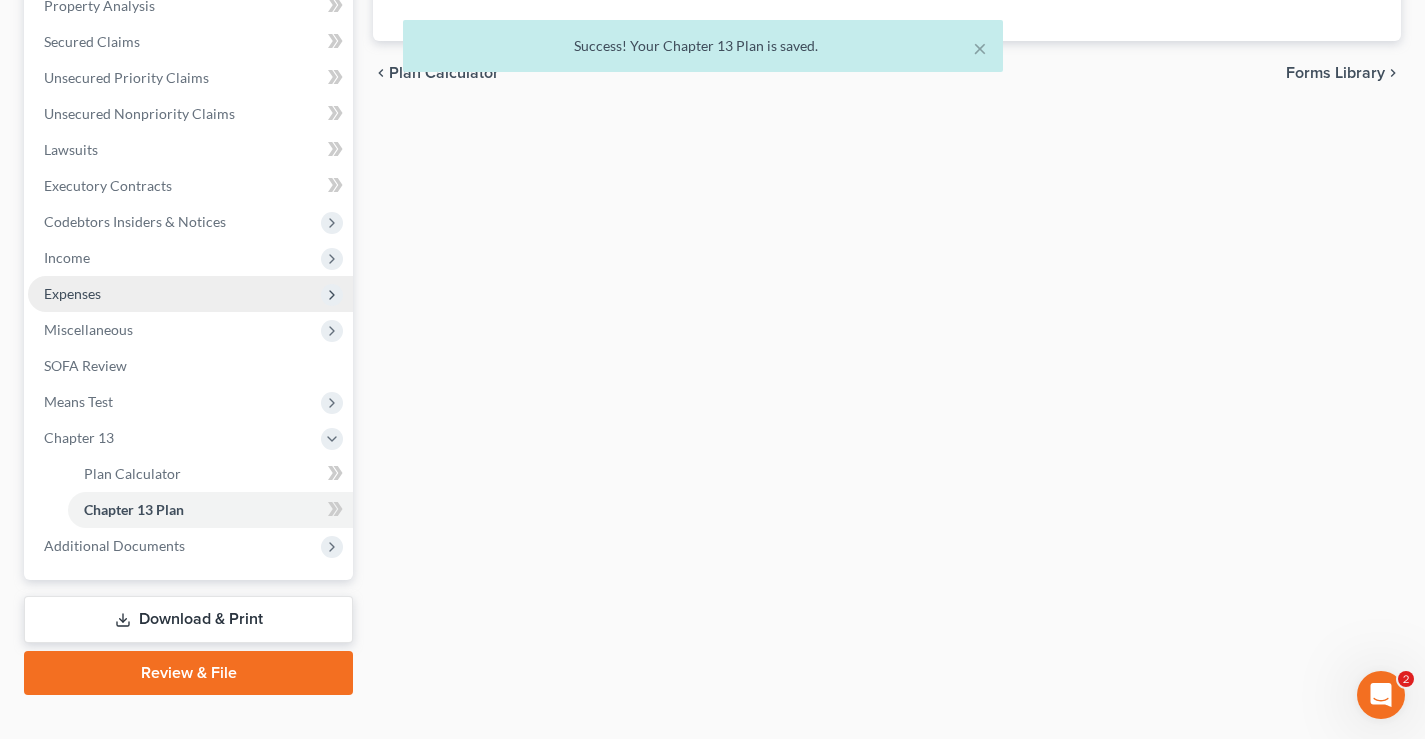 click on "Expenses" at bounding box center (72, 293) 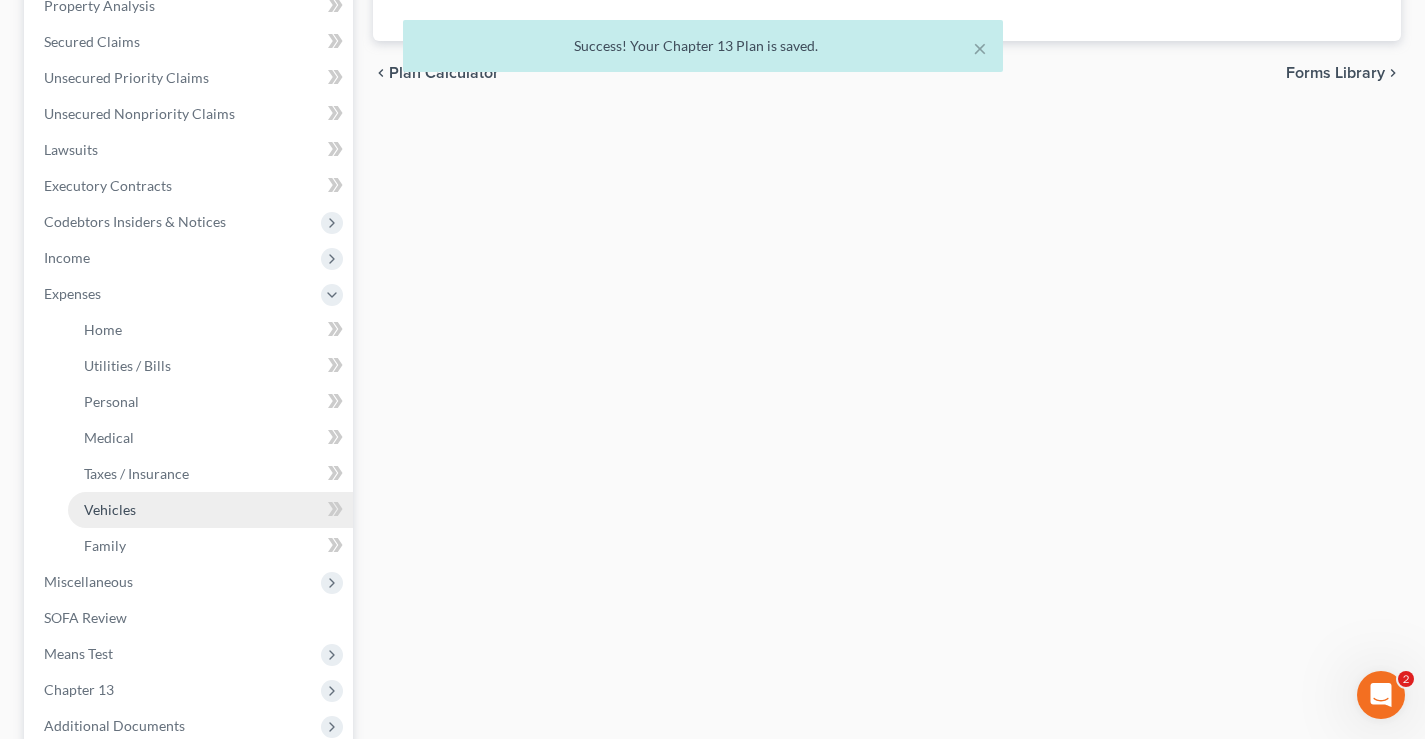 click on "Vehicles" at bounding box center (110, 509) 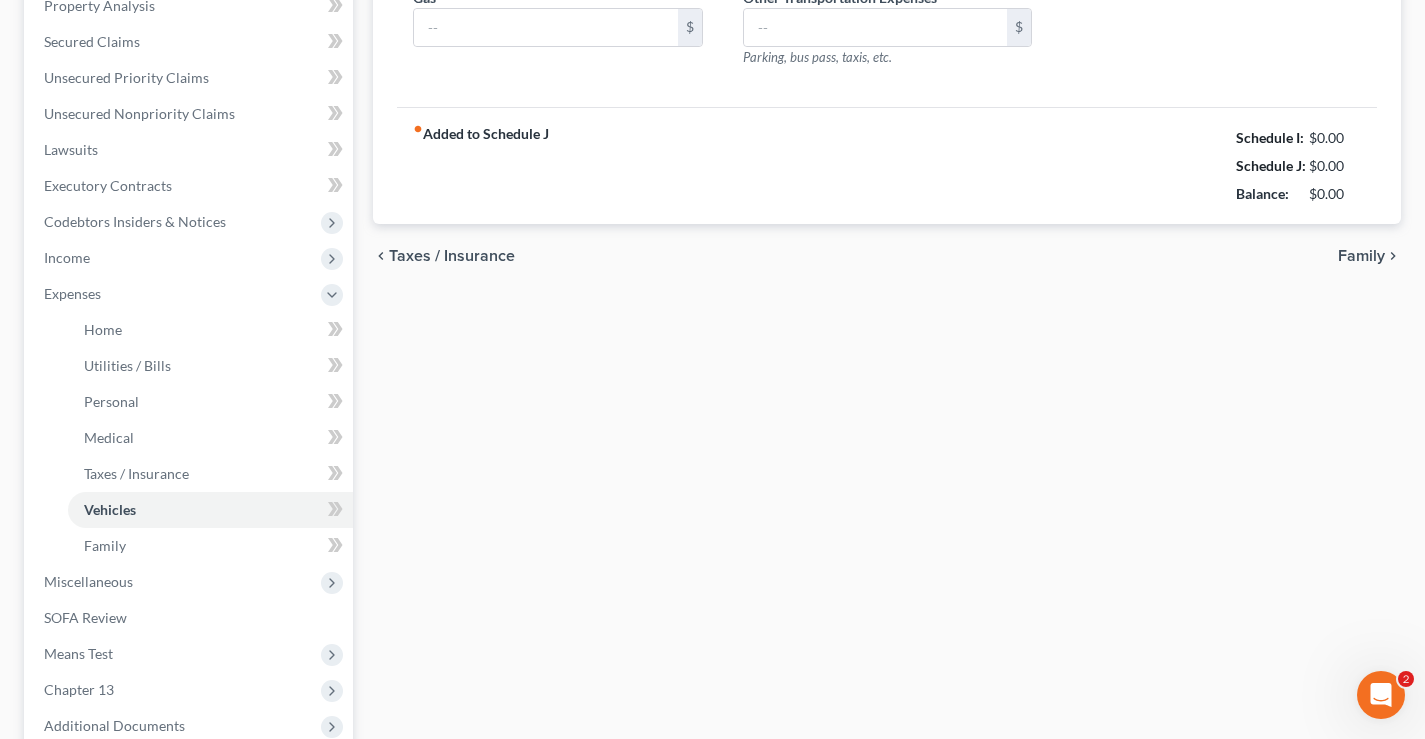 type on "475.00" 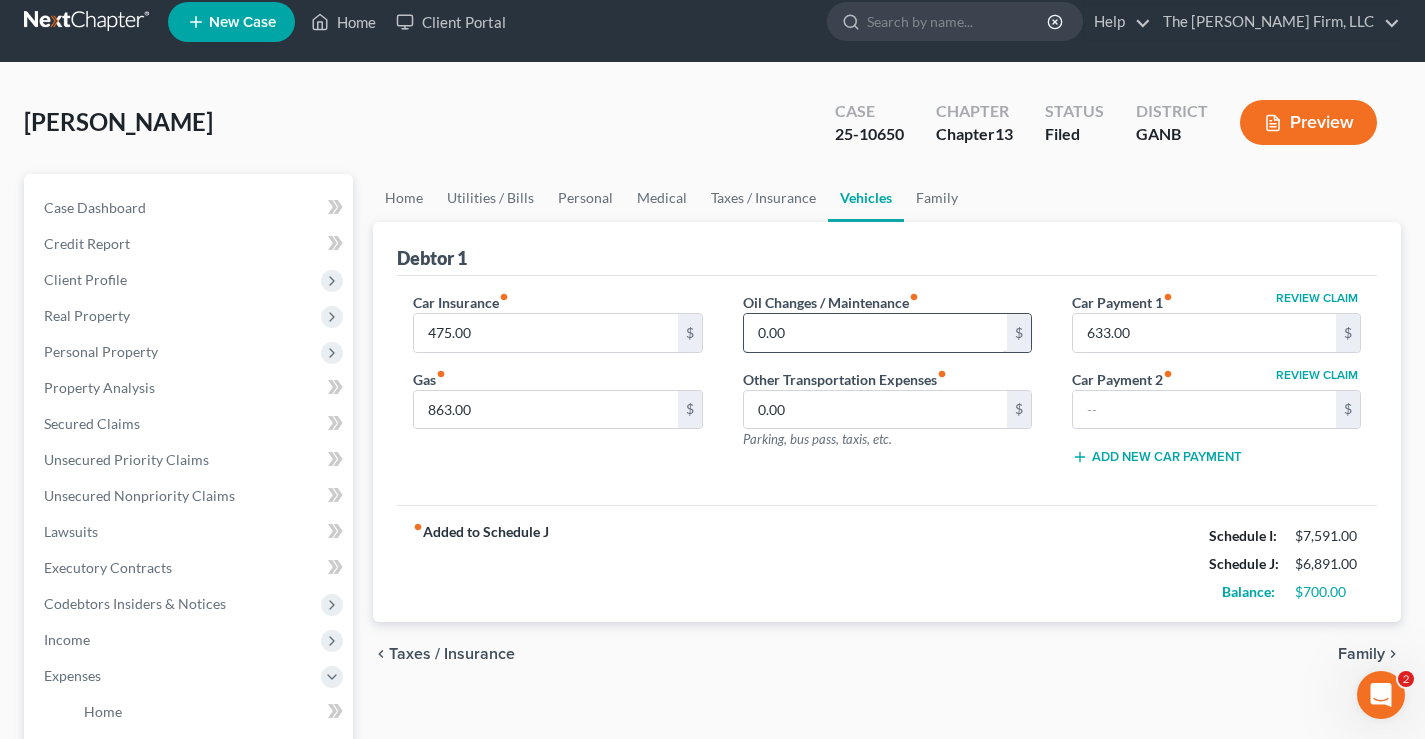 scroll, scrollTop: 0, scrollLeft: 0, axis: both 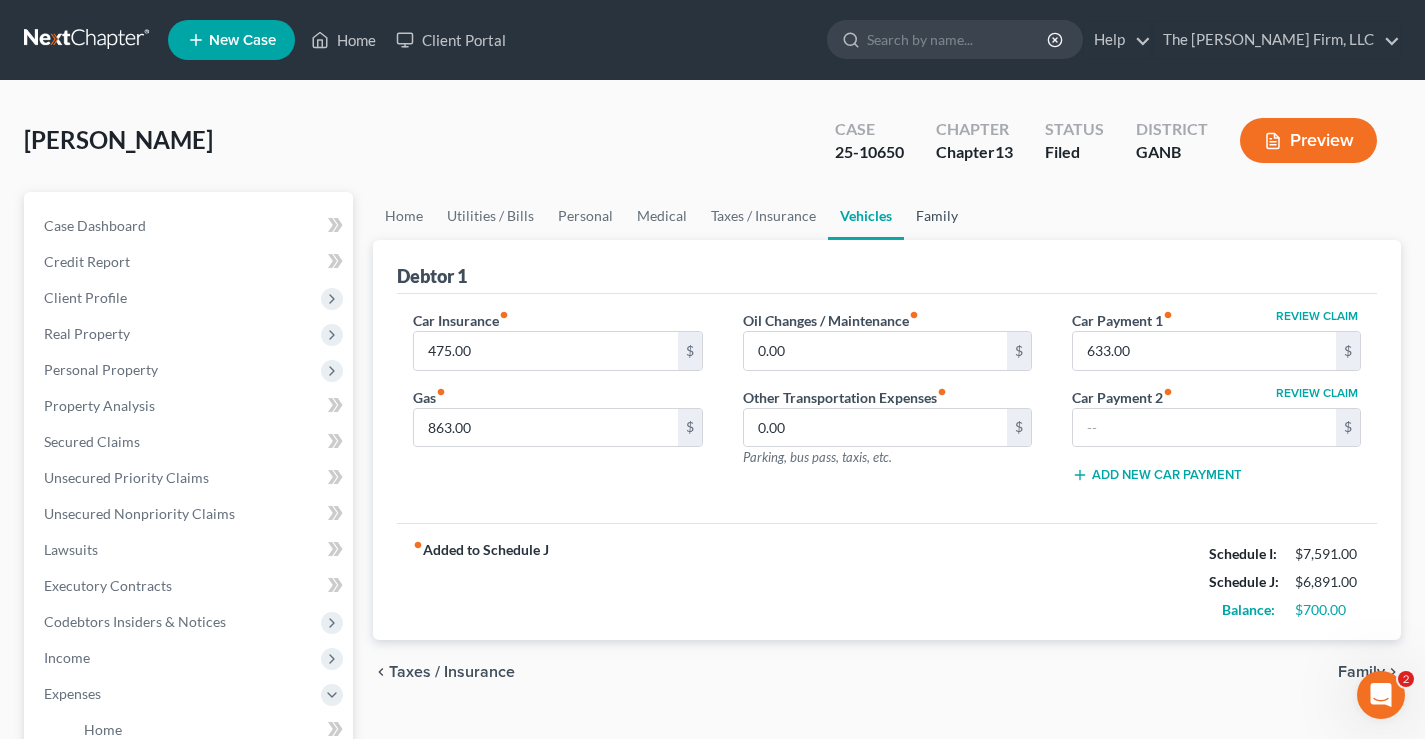 click on "Family" at bounding box center [937, 216] 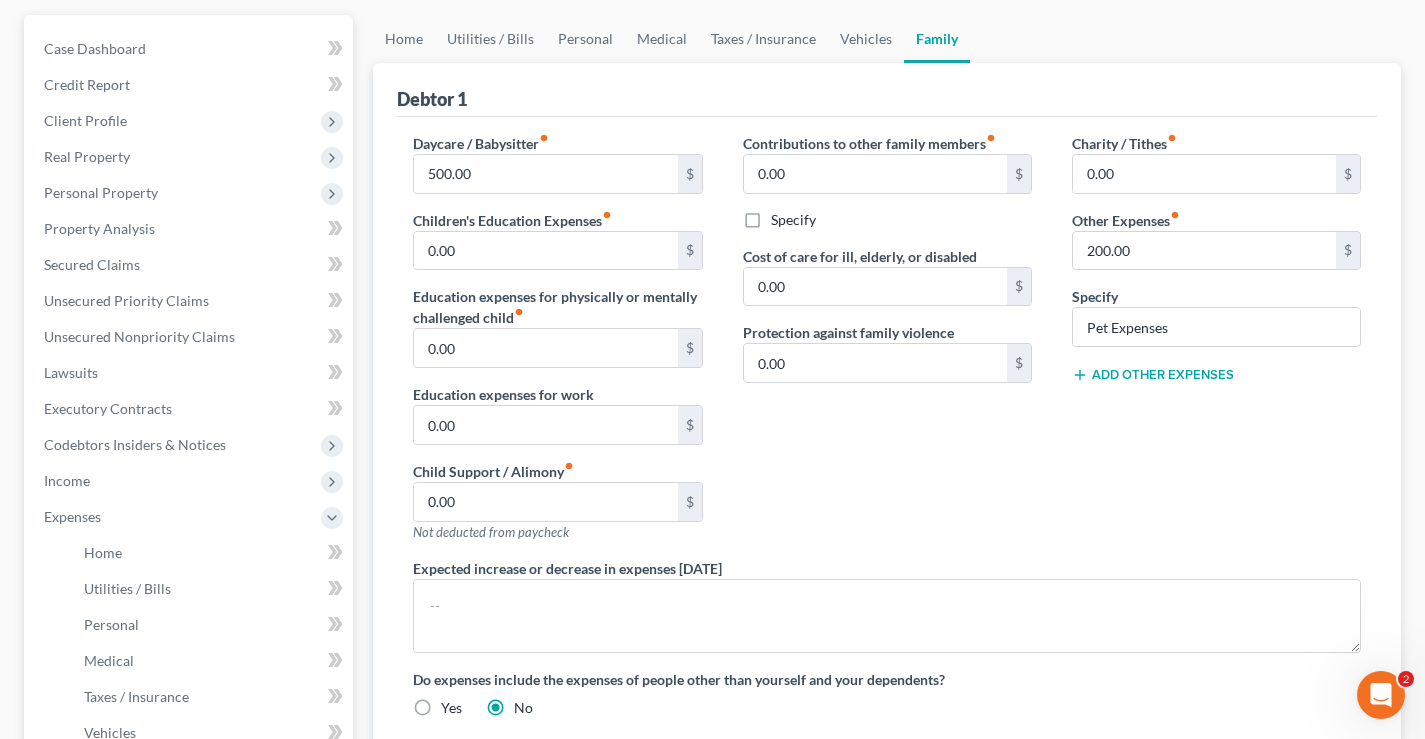 scroll, scrollTop: 0, scrollLeft: 0, axis: both 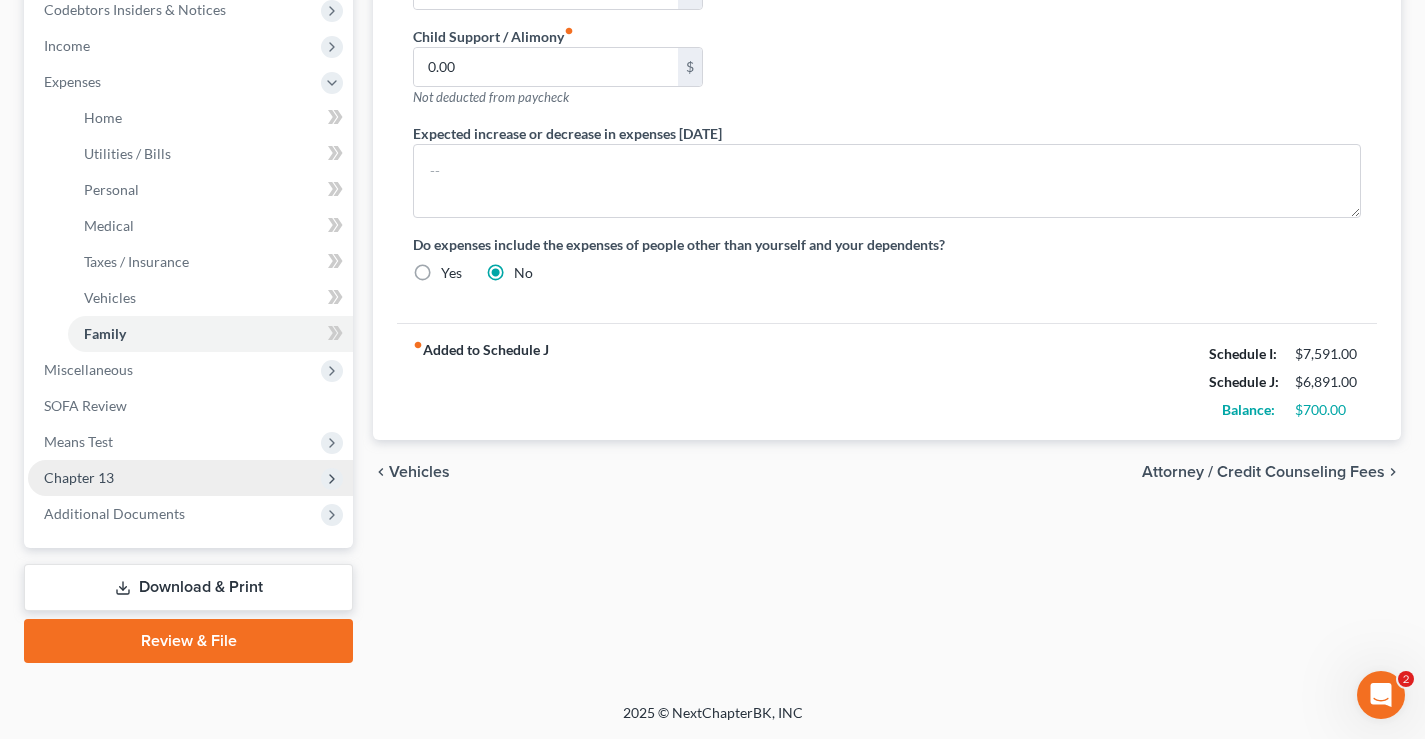 click on "Chapter 13" at bounding box center [79, 477] 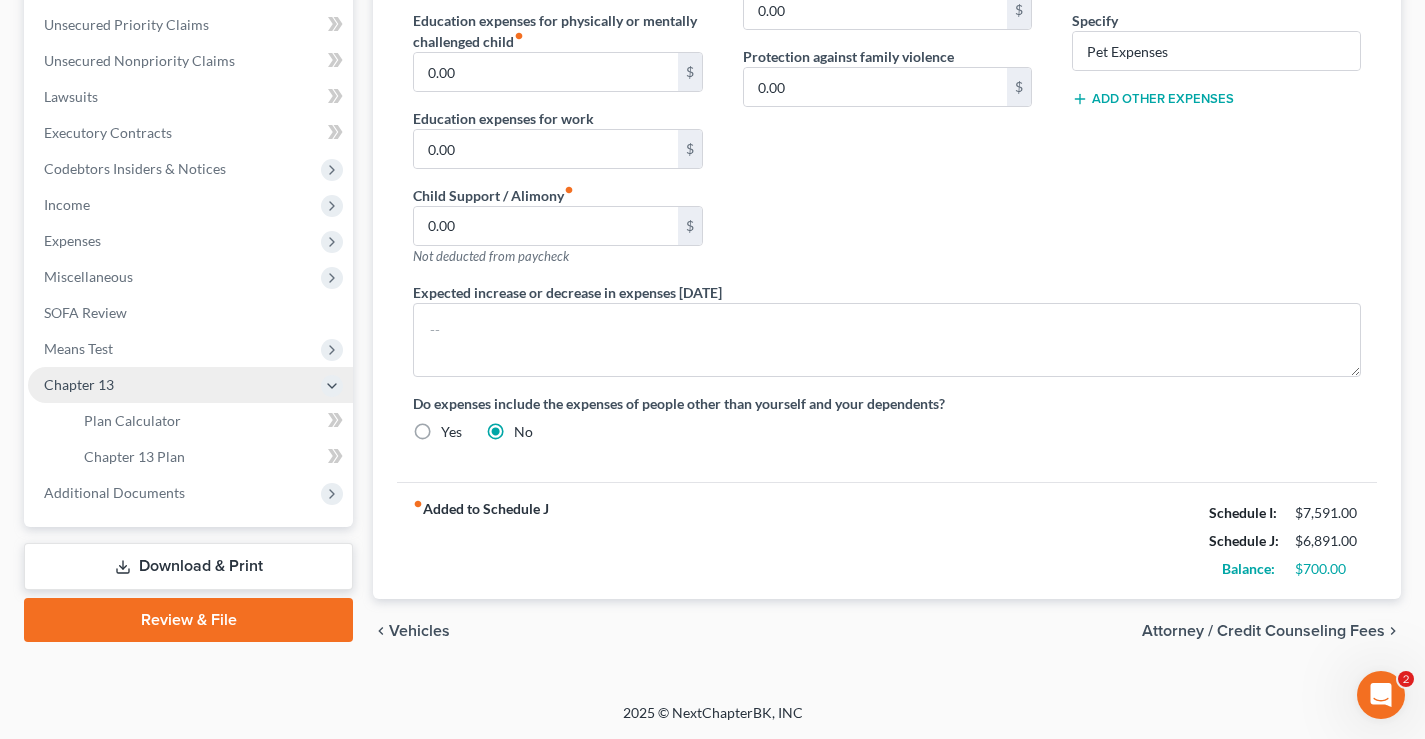 scroll, scrollTop: 453, scrollLeft: 0, axis: vertical 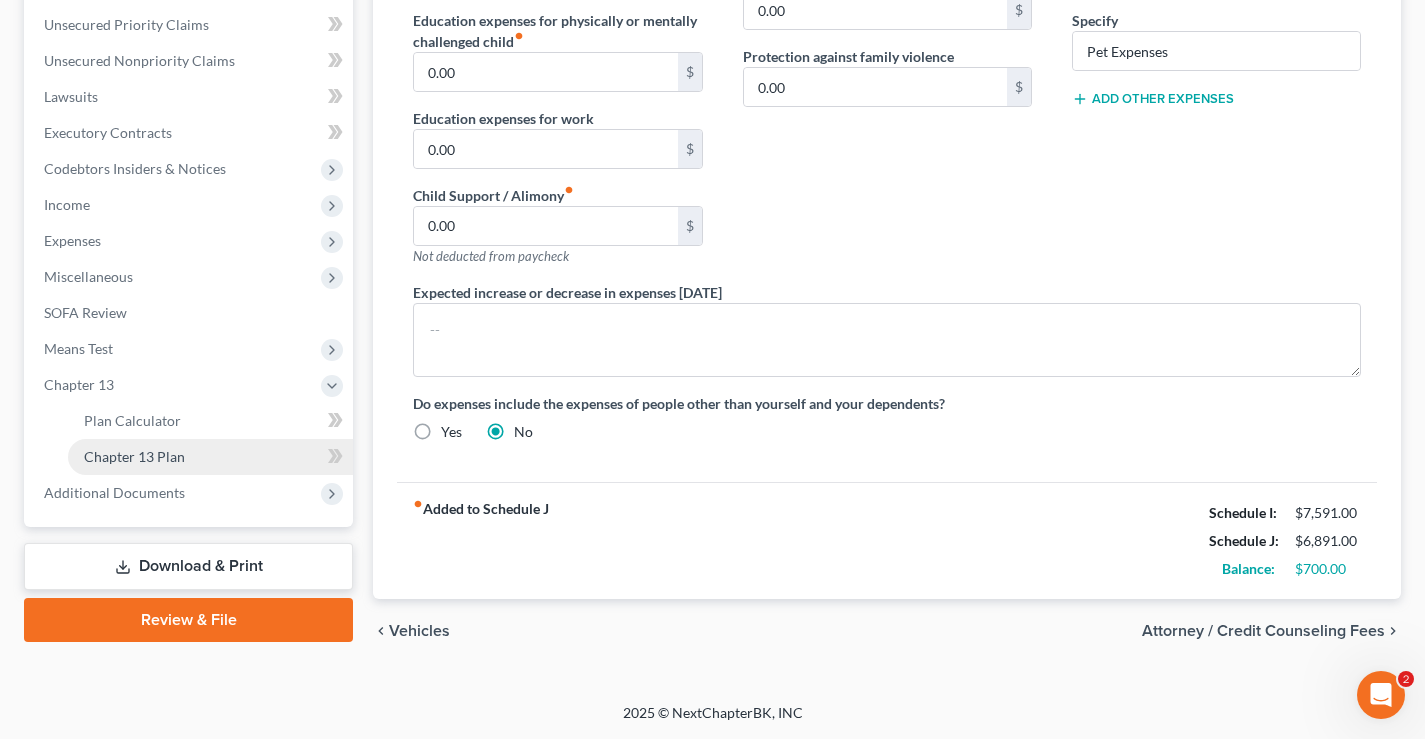 click on "Chapter 13 Plan" at bounding box center (134, 456) 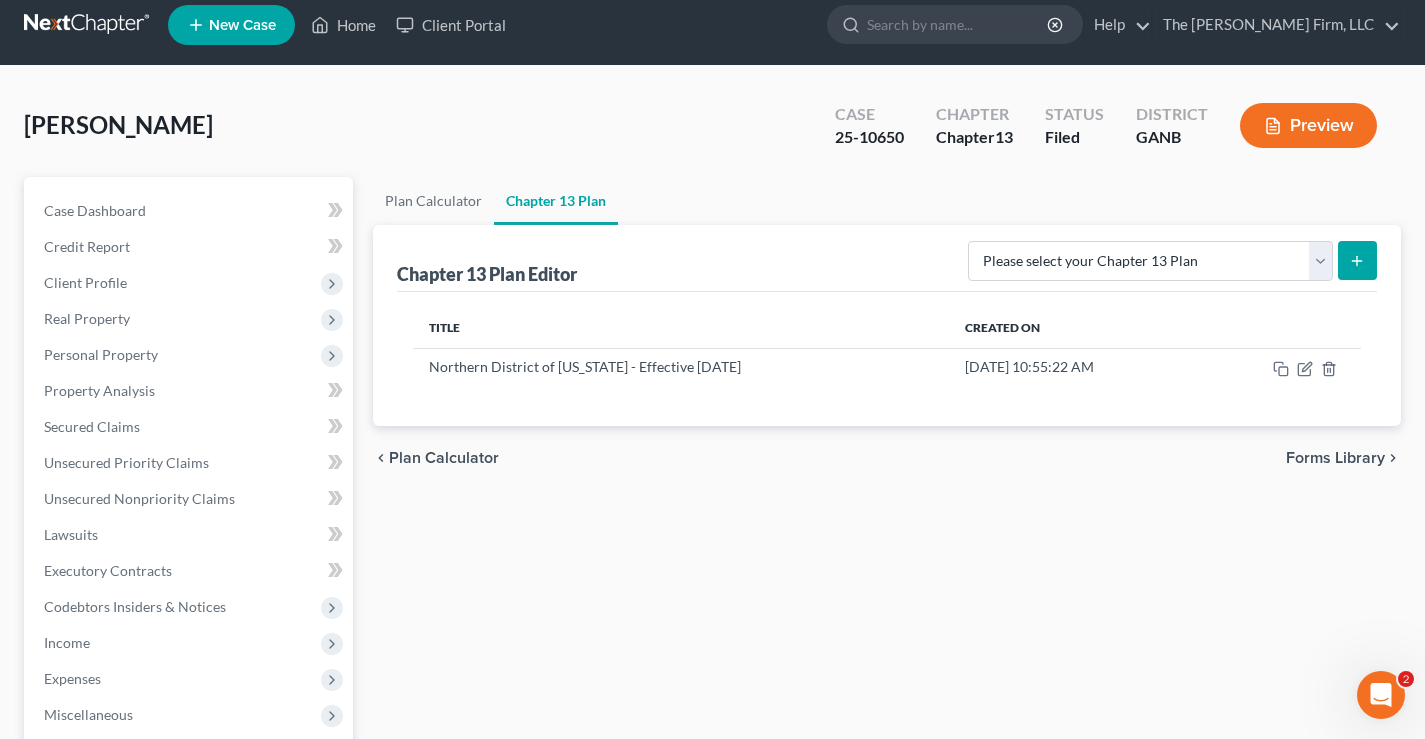 scroll, scrollTop: 0, scrollLeft: 0, axis: both 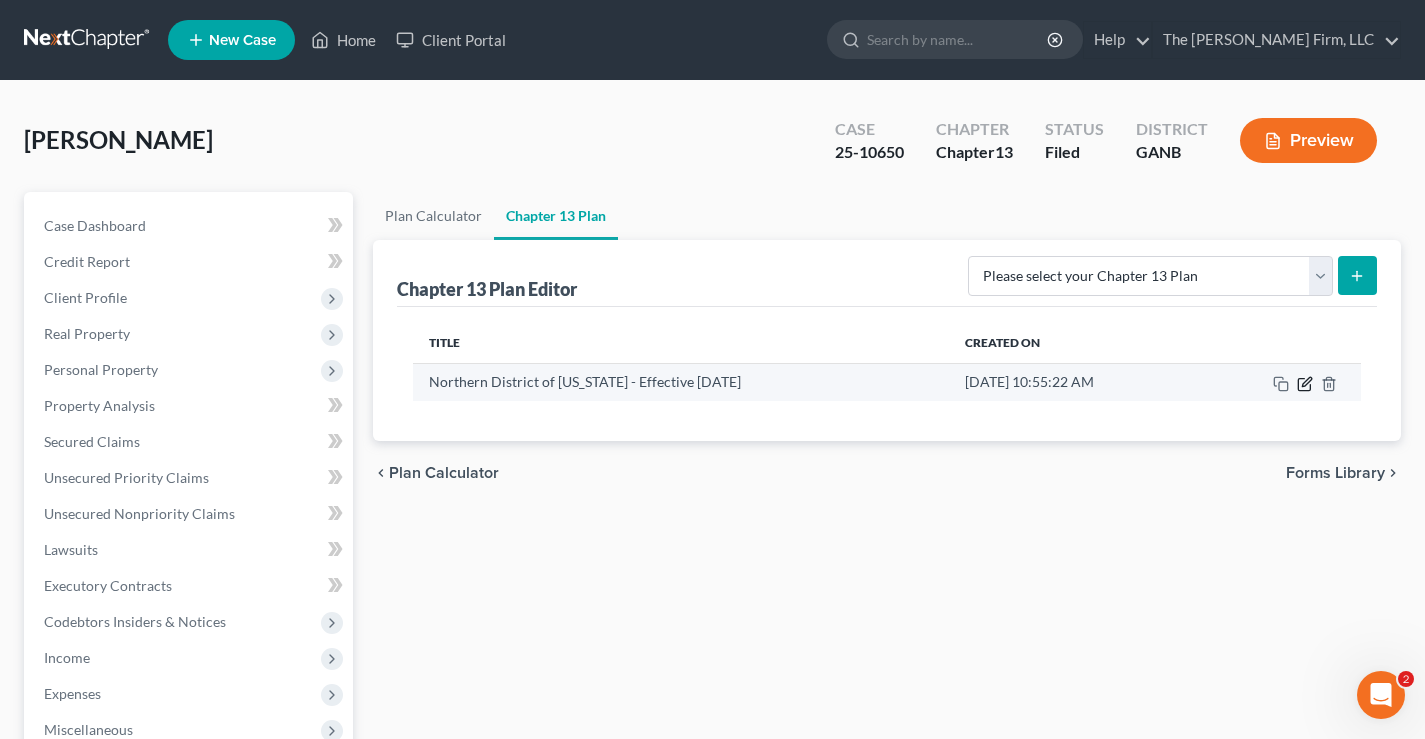 click 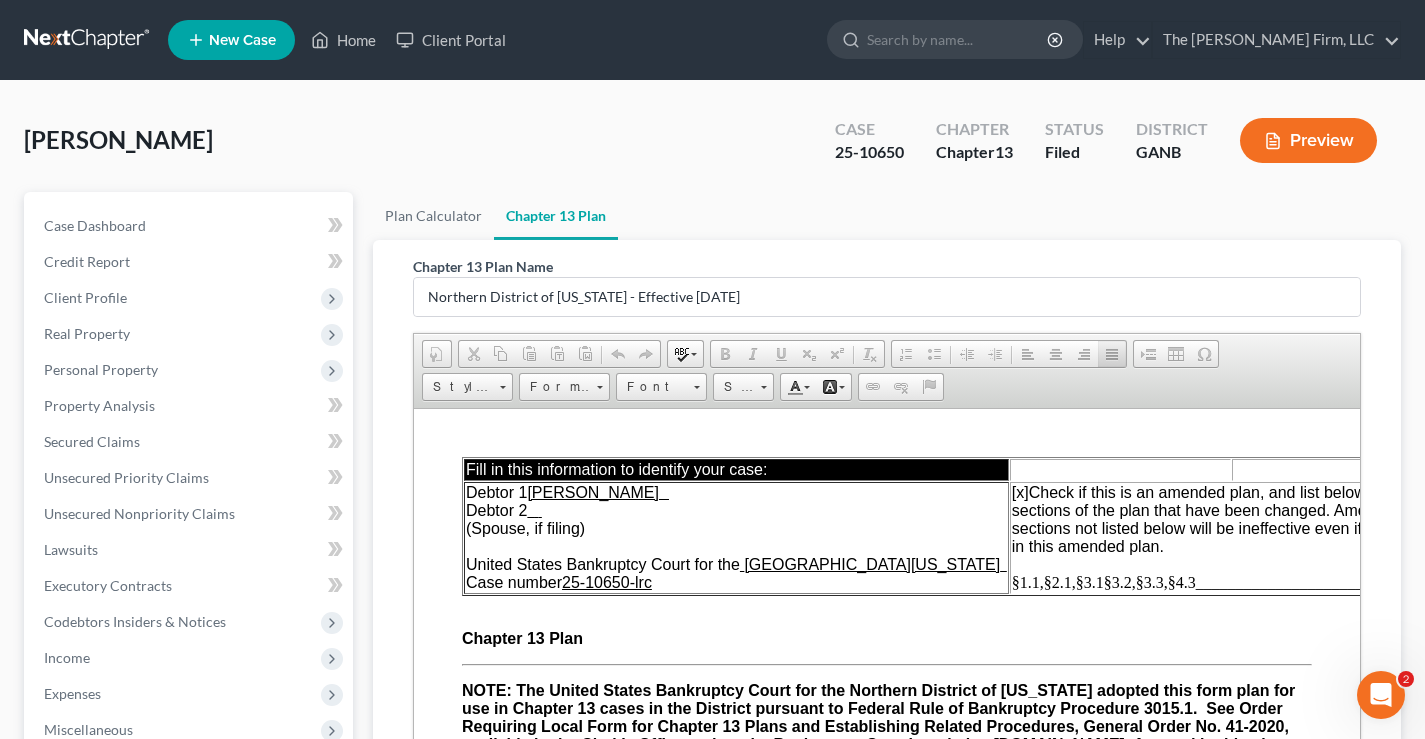 scroll, scrollTop: 0, scrollLeft: 0, axis: both 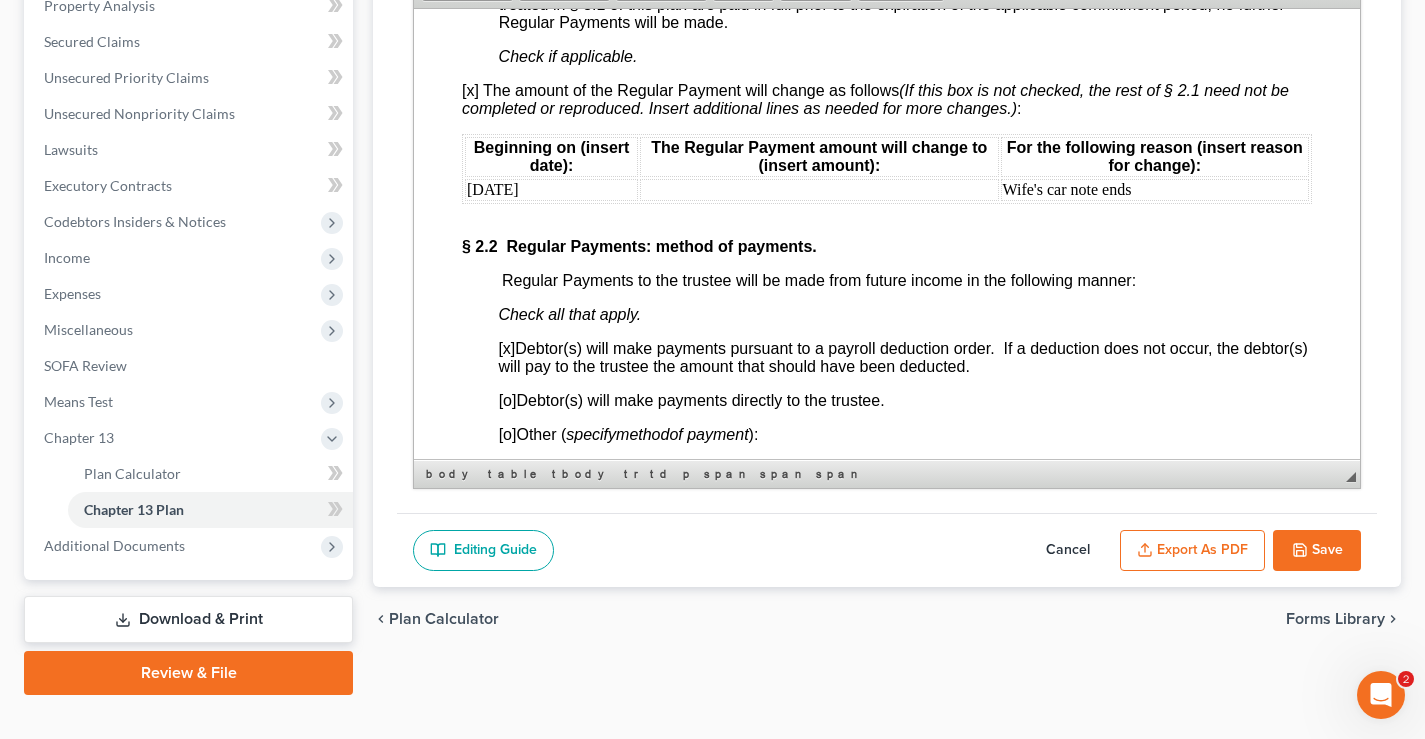 click at bounding box center (819, 189) 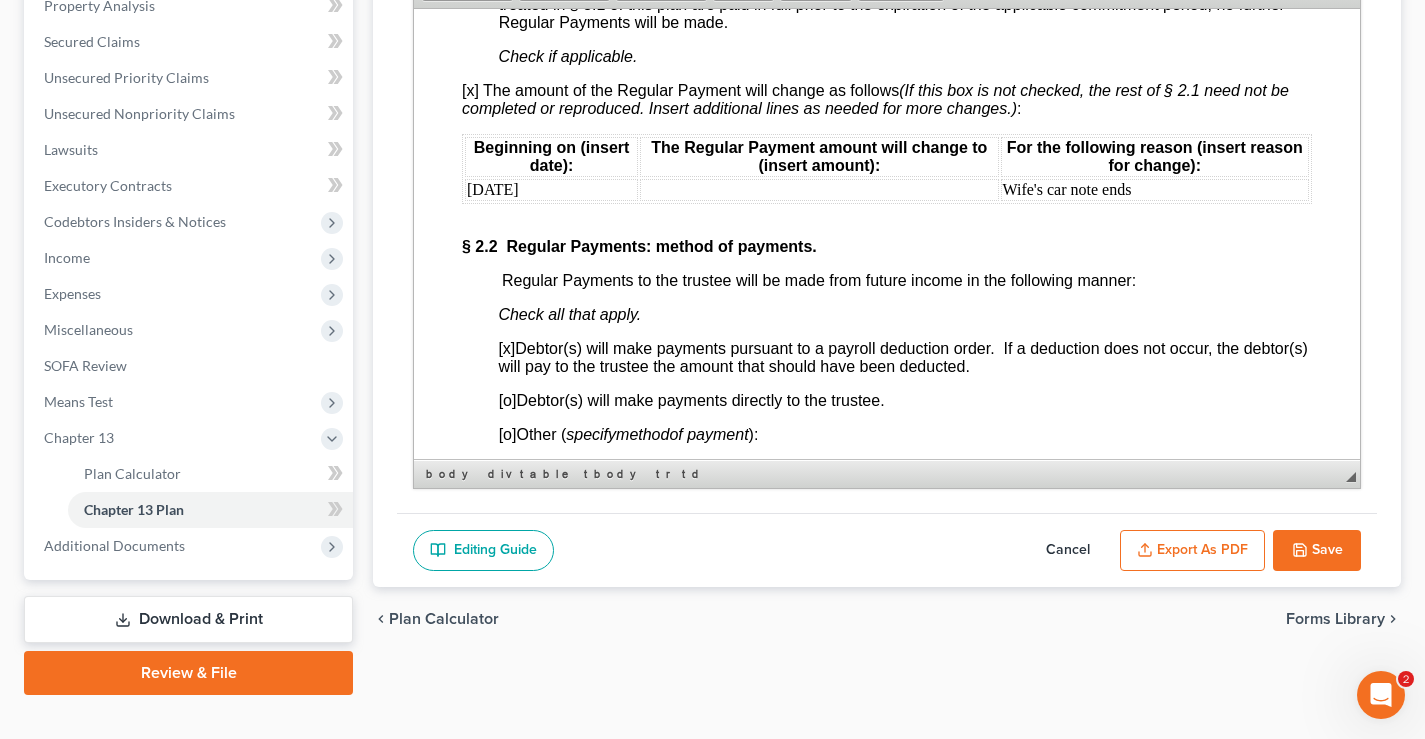 type 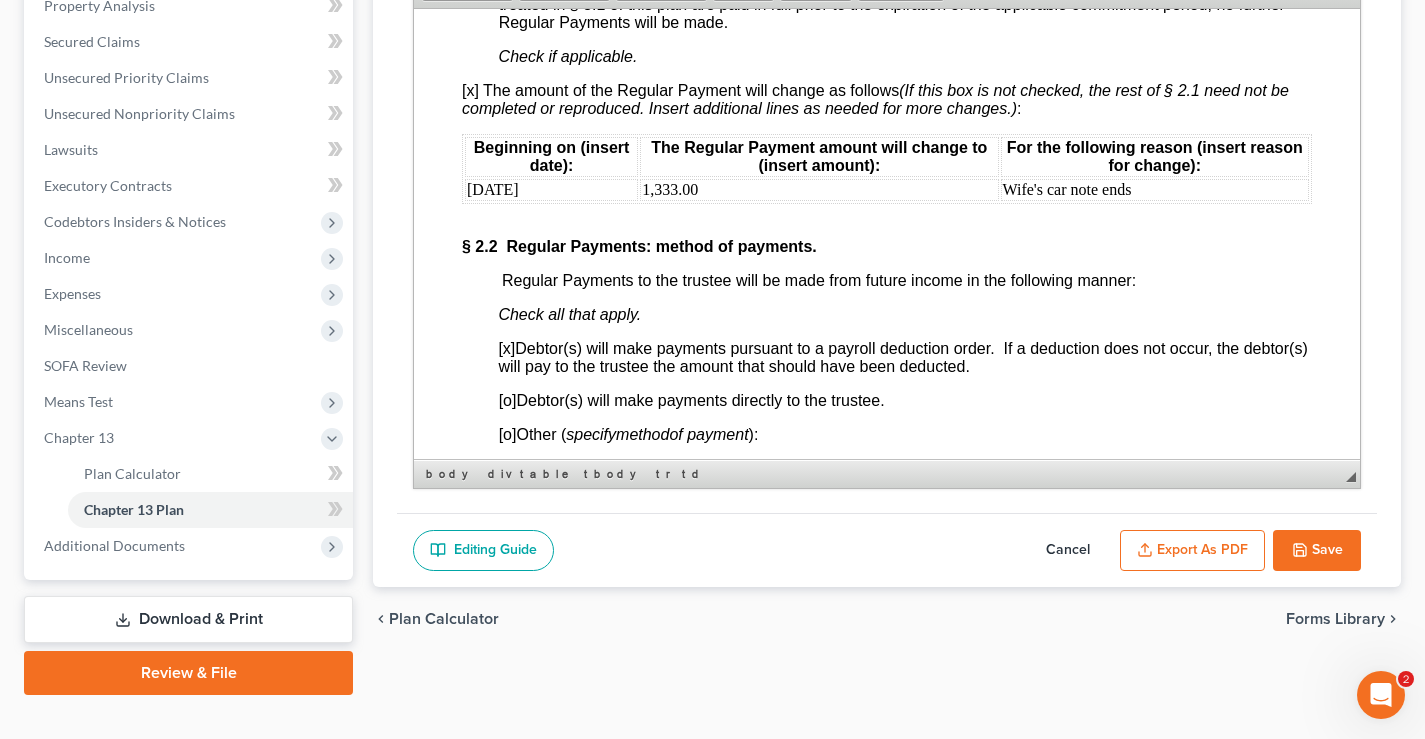 click on "Save" at bounding box center [1317, 551] 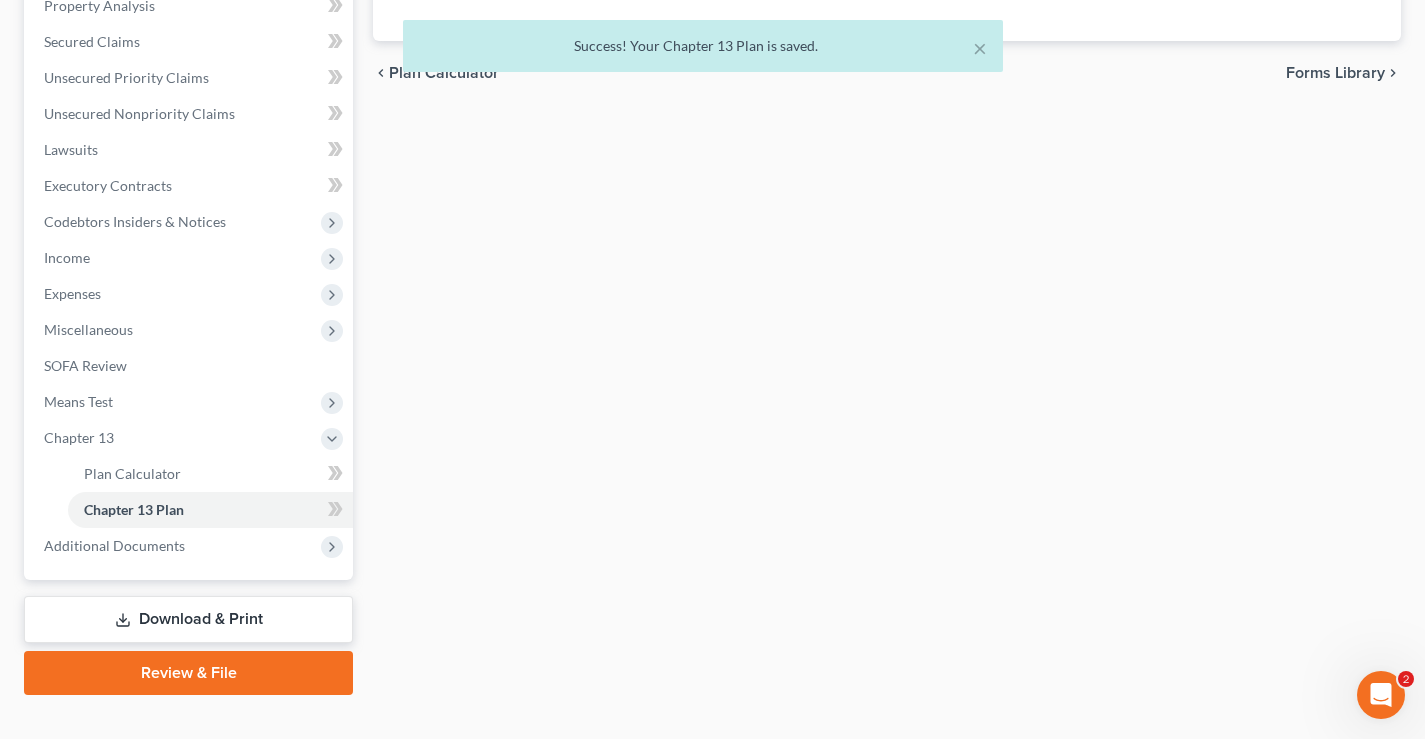scroll, scrollTop: 0, scrollLeft: 0, axis: both 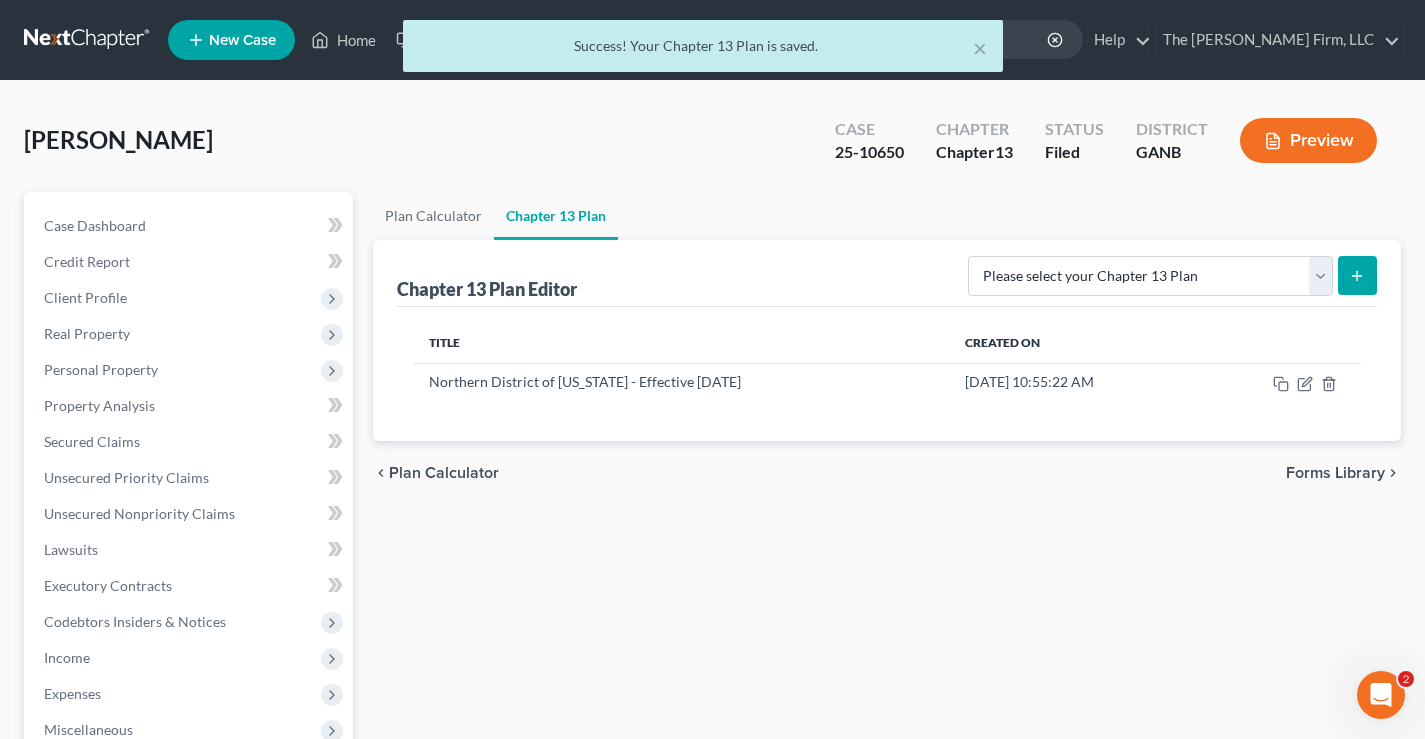 click on "×                     Success! Your Chapter 13 Plan is saved." at bounding box center (702, 51) 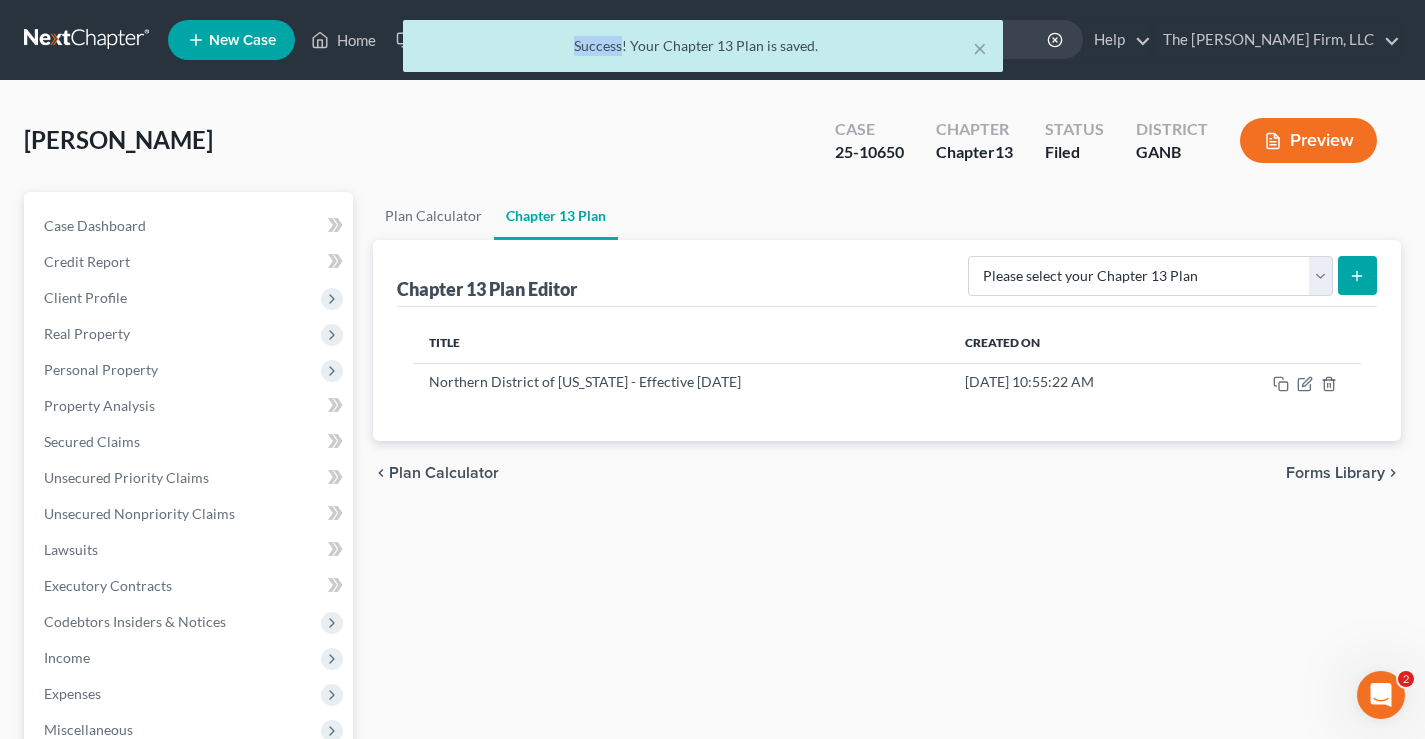click on "×                     Success! Your Chapter 13 Plan is saved." at bounding box center (702, 51) 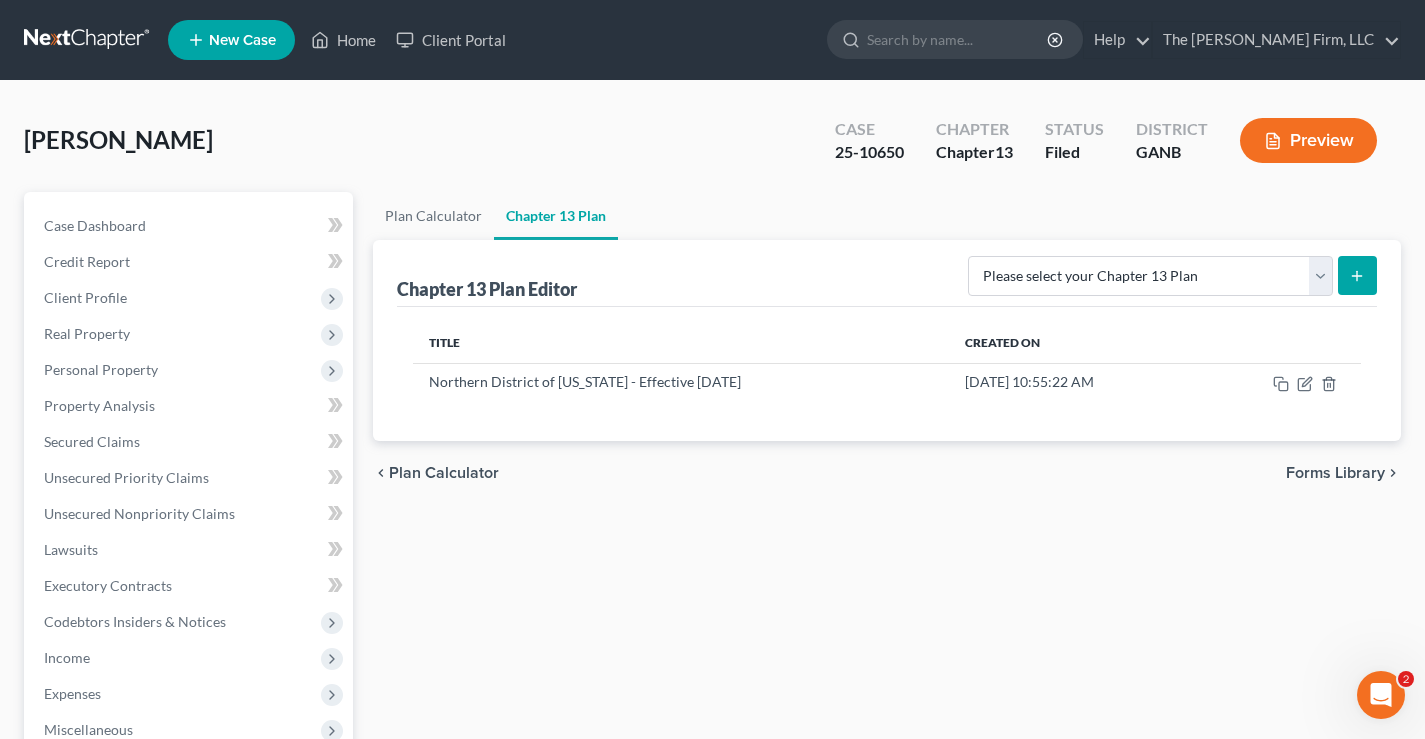 click at bounding box center [88, 40] 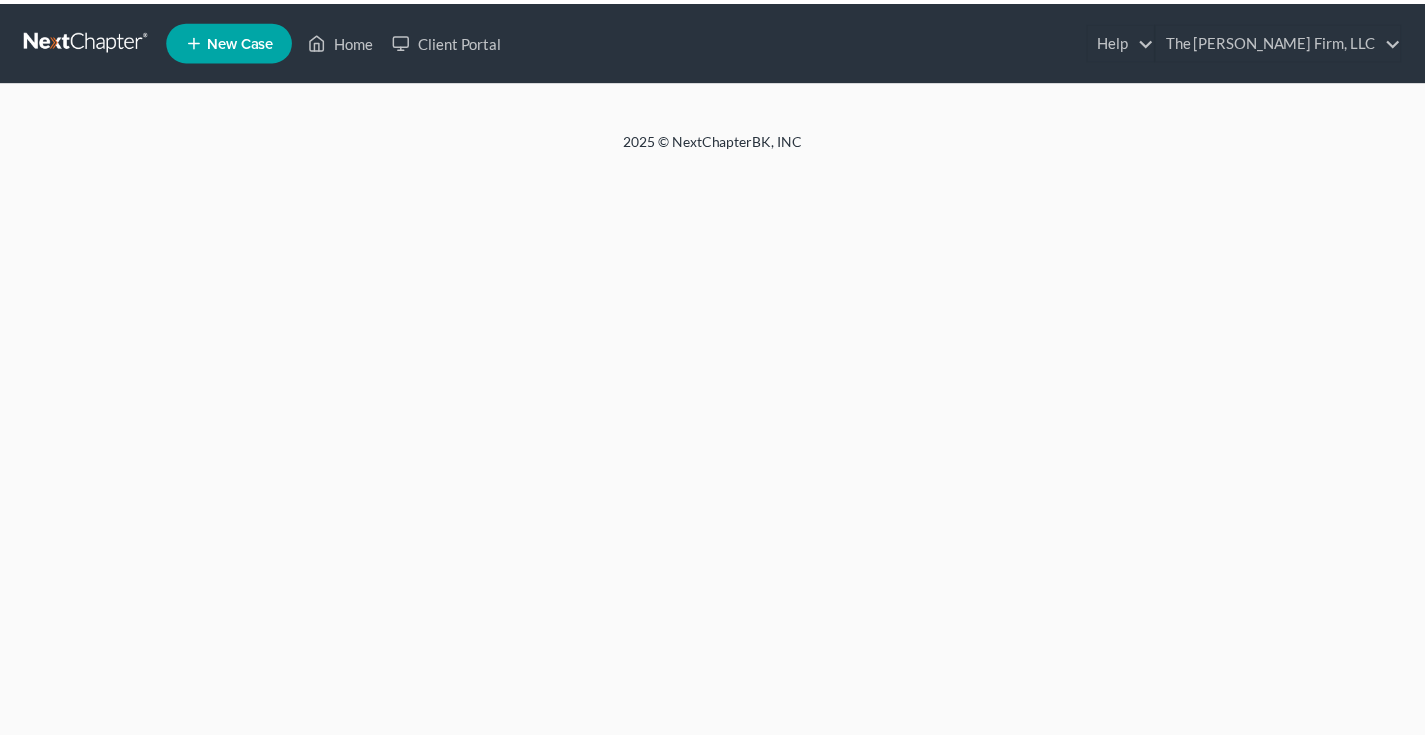 scroll, scrollTop: 0, scrollLeft: 0, axis: both 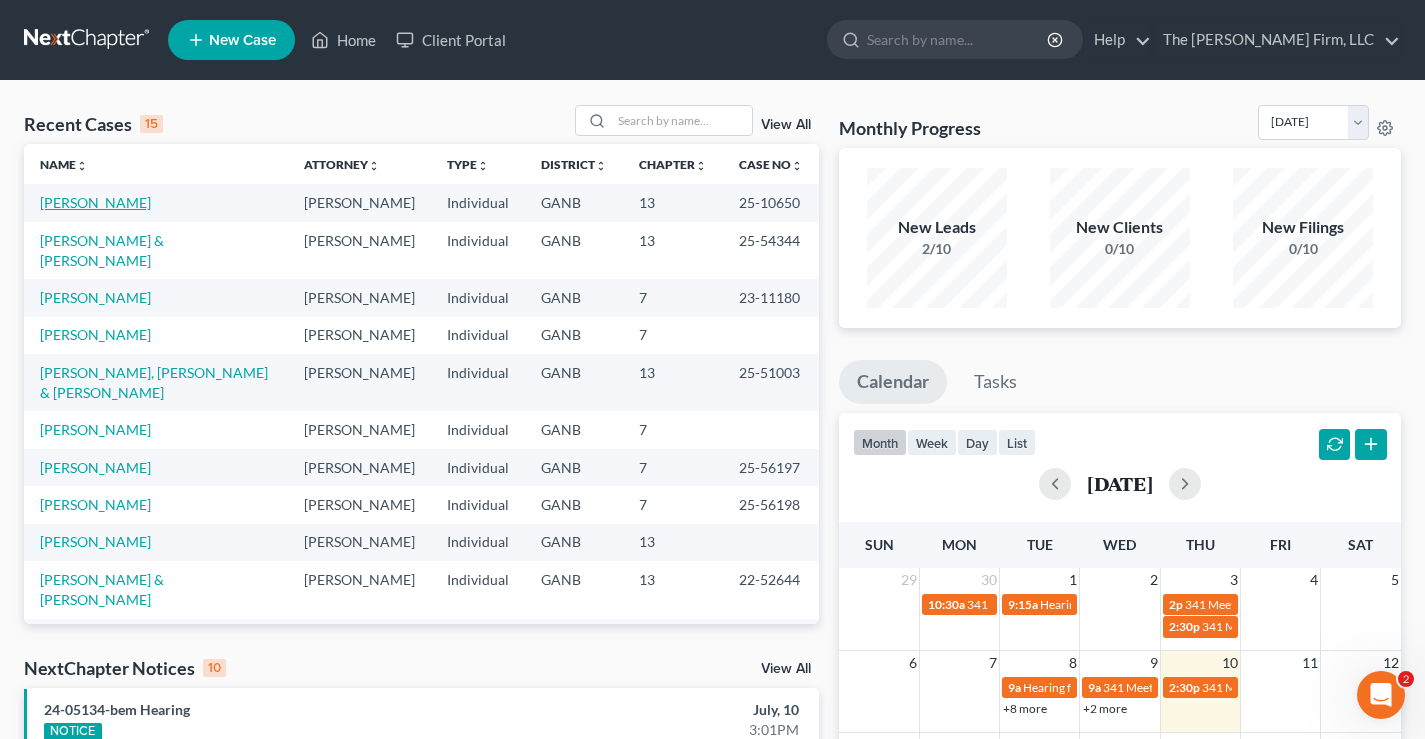 click on "[PERSON_NAME]" at bounding box center [95, 202] 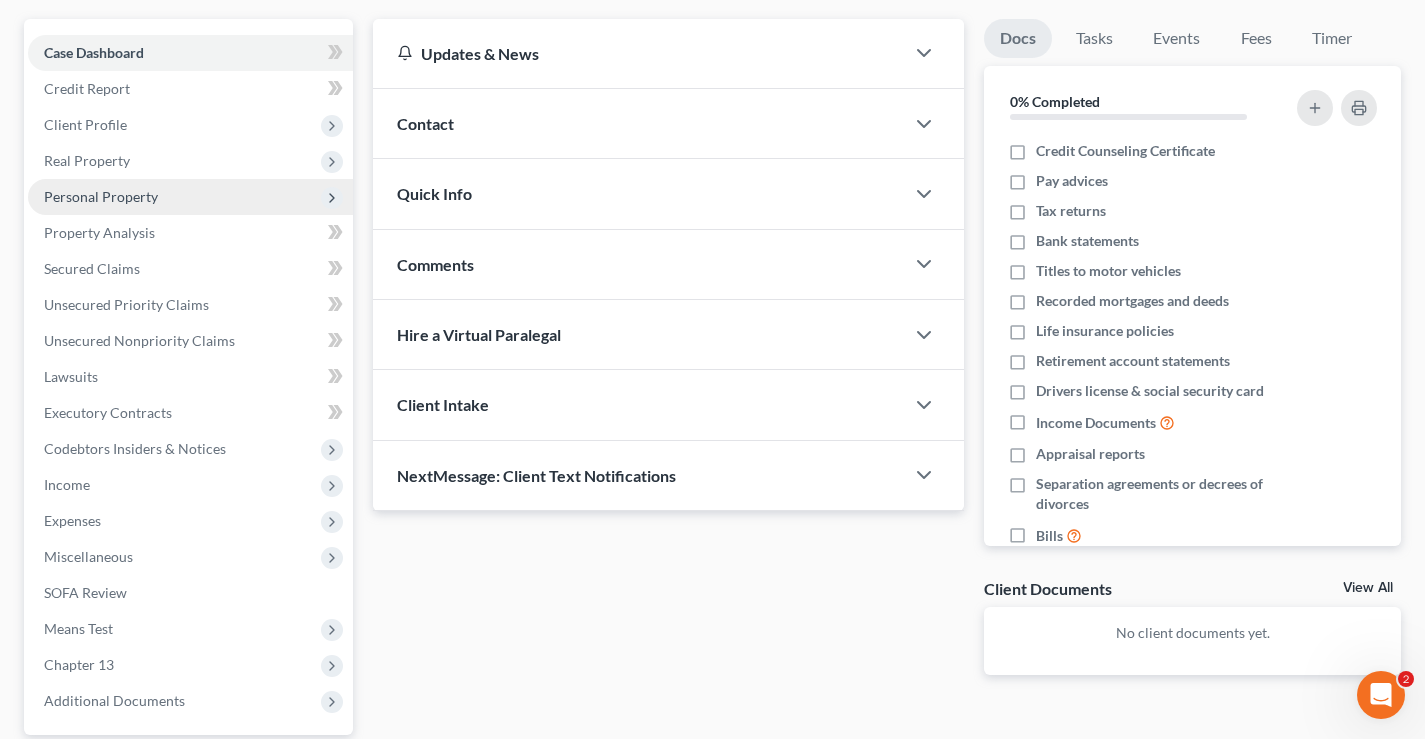 scroll, scrollTop: 360, scrollLeft: 0, axis: vertical 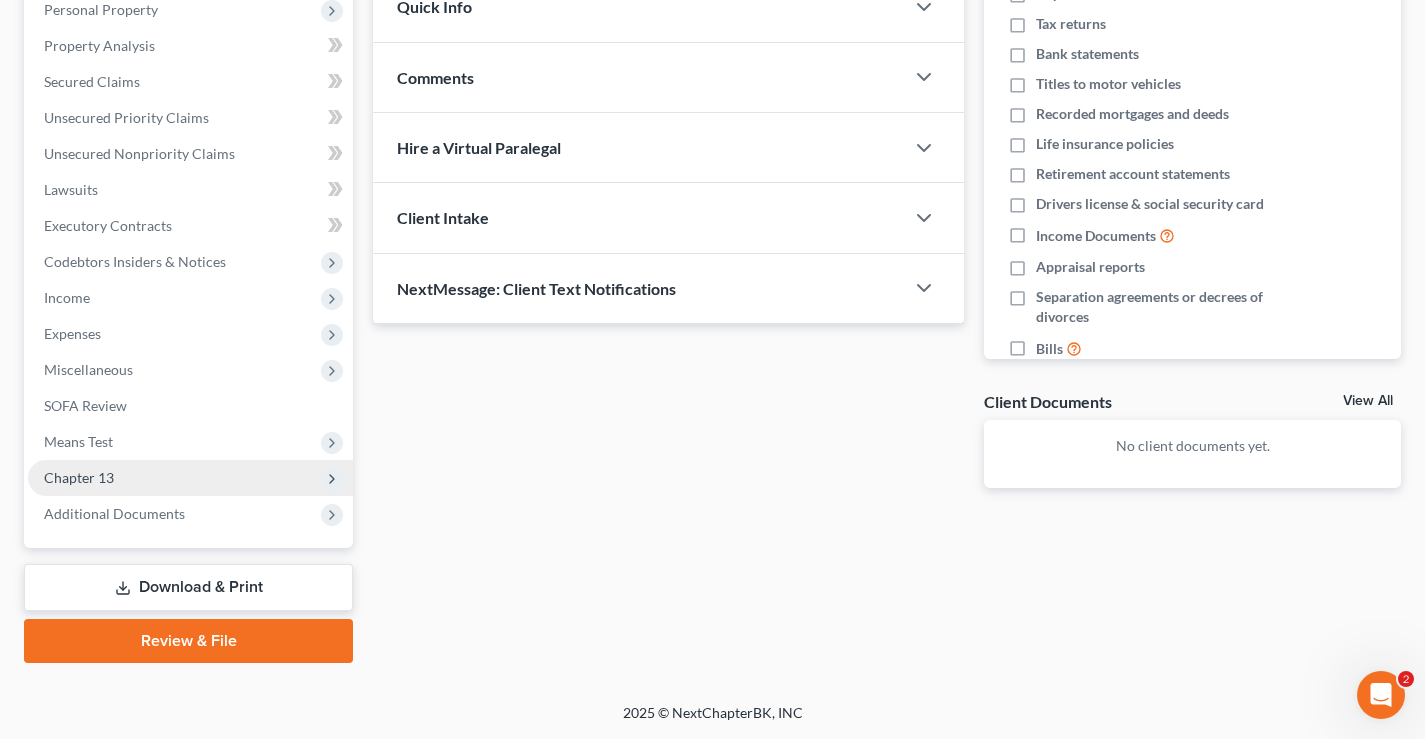 click on "Chapter 13" at bounding box center [79, 477] 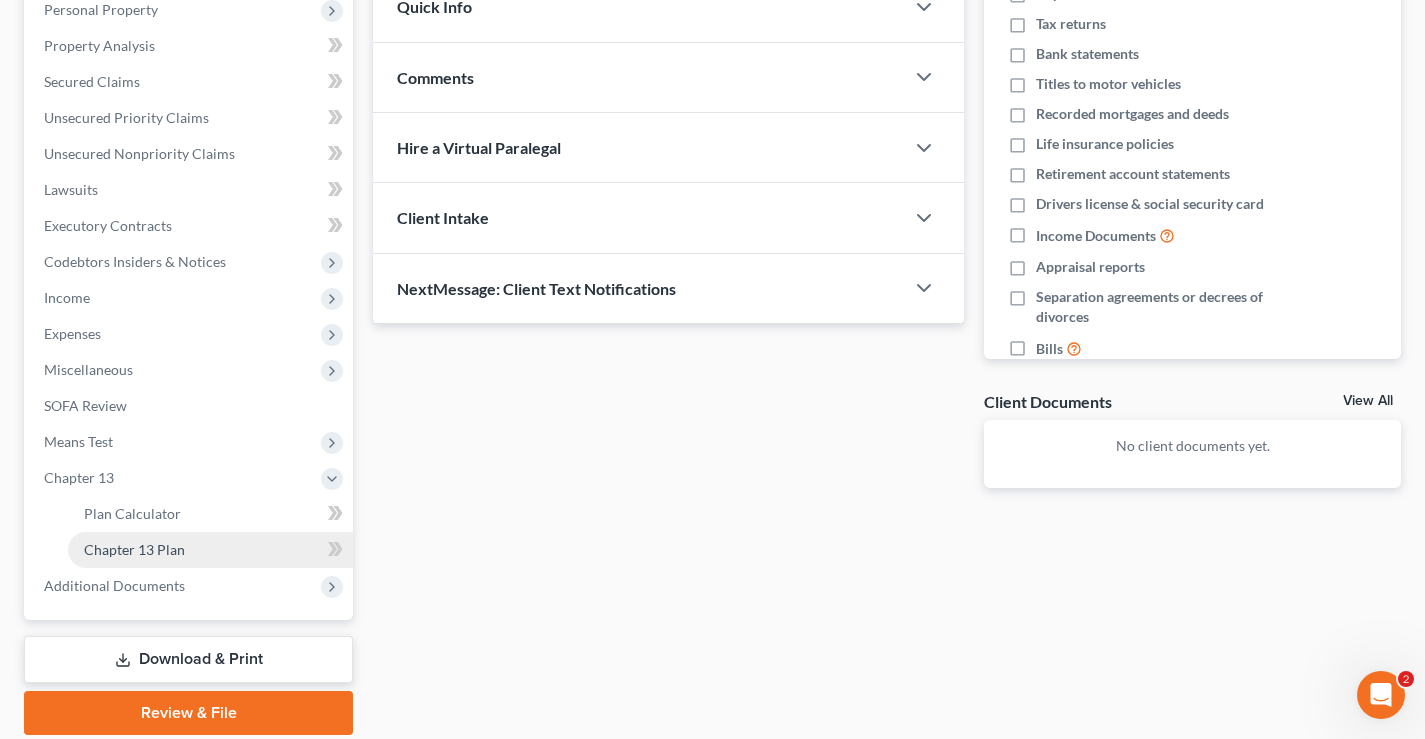 click on "Chapter 13 Plan" at bounding box center (134, 549) 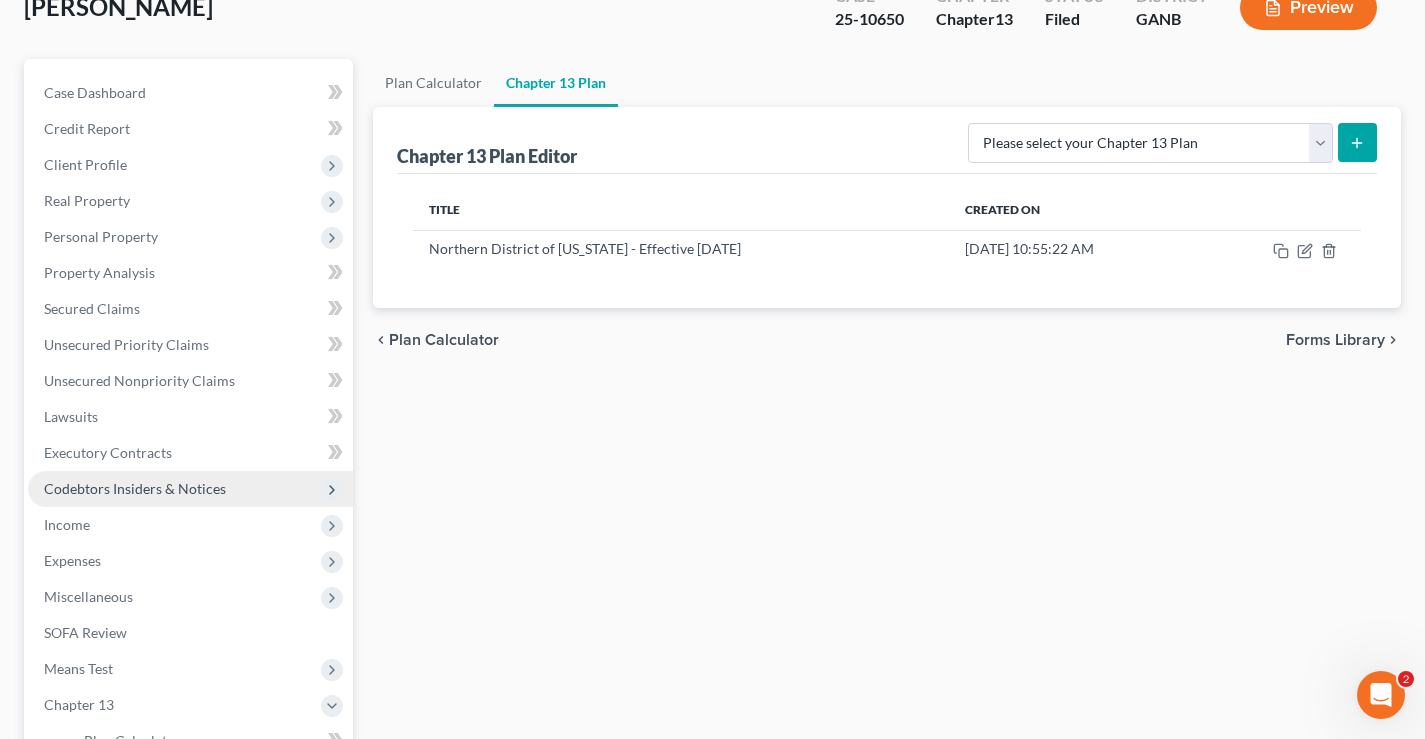 scroll, scrollTop: 300, scrollLeft: 0, axis: vertical 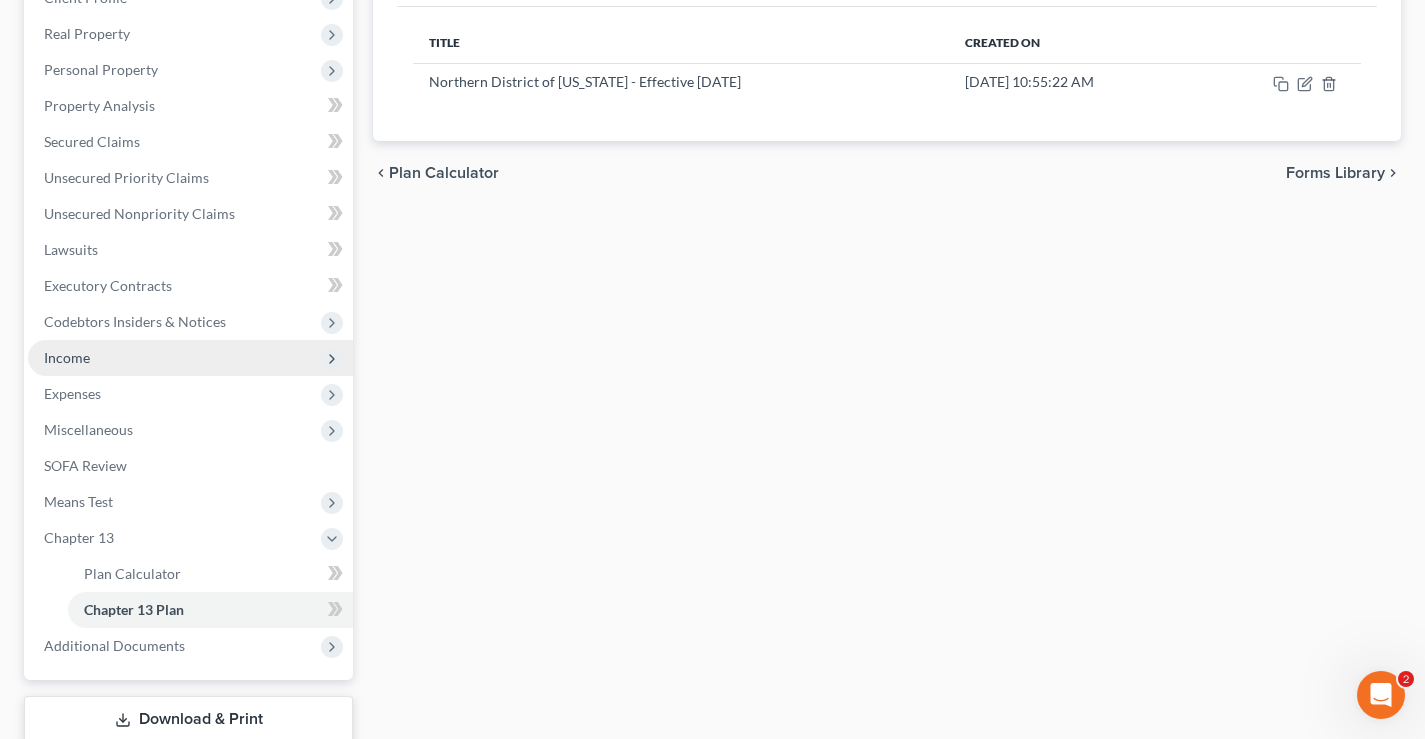 click on "Income" at bounding box center (67, 357) 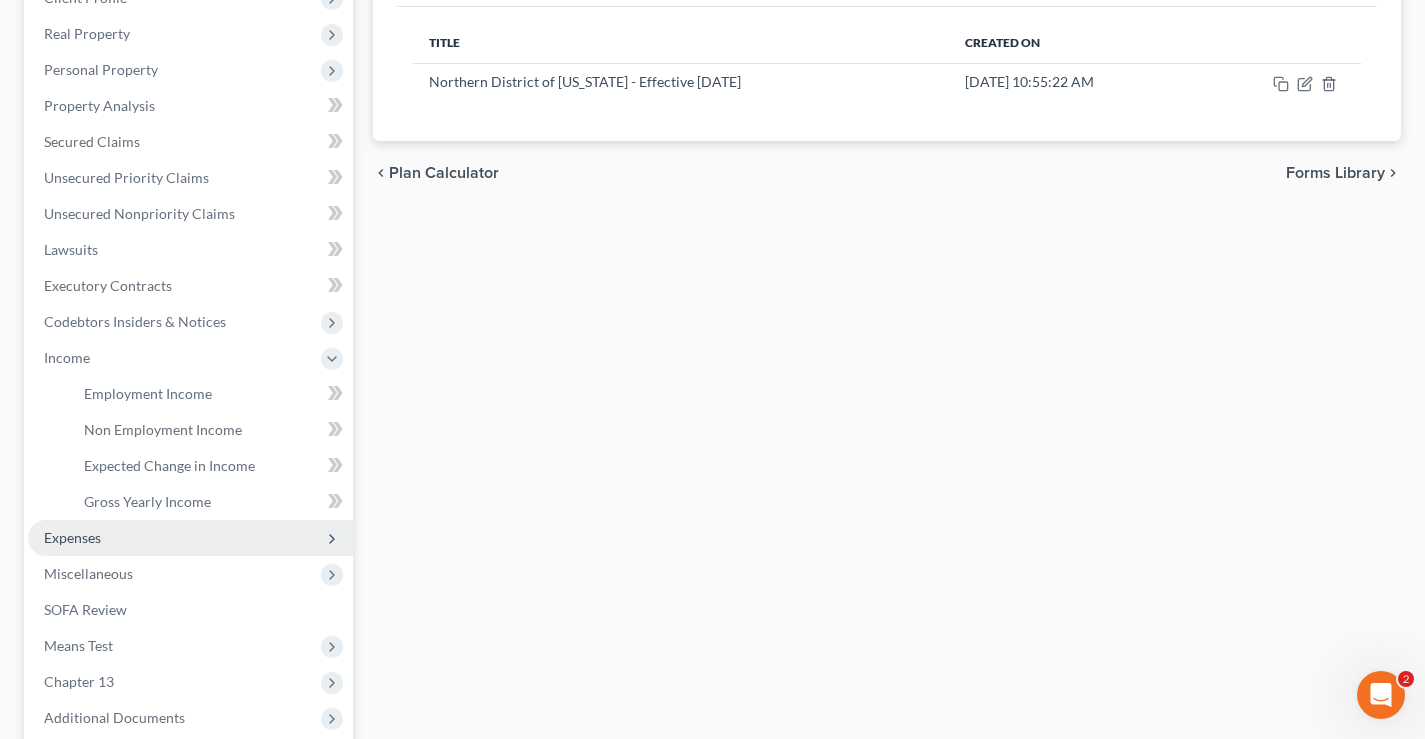 click on "Expenses" at bounding box center (190, 538) 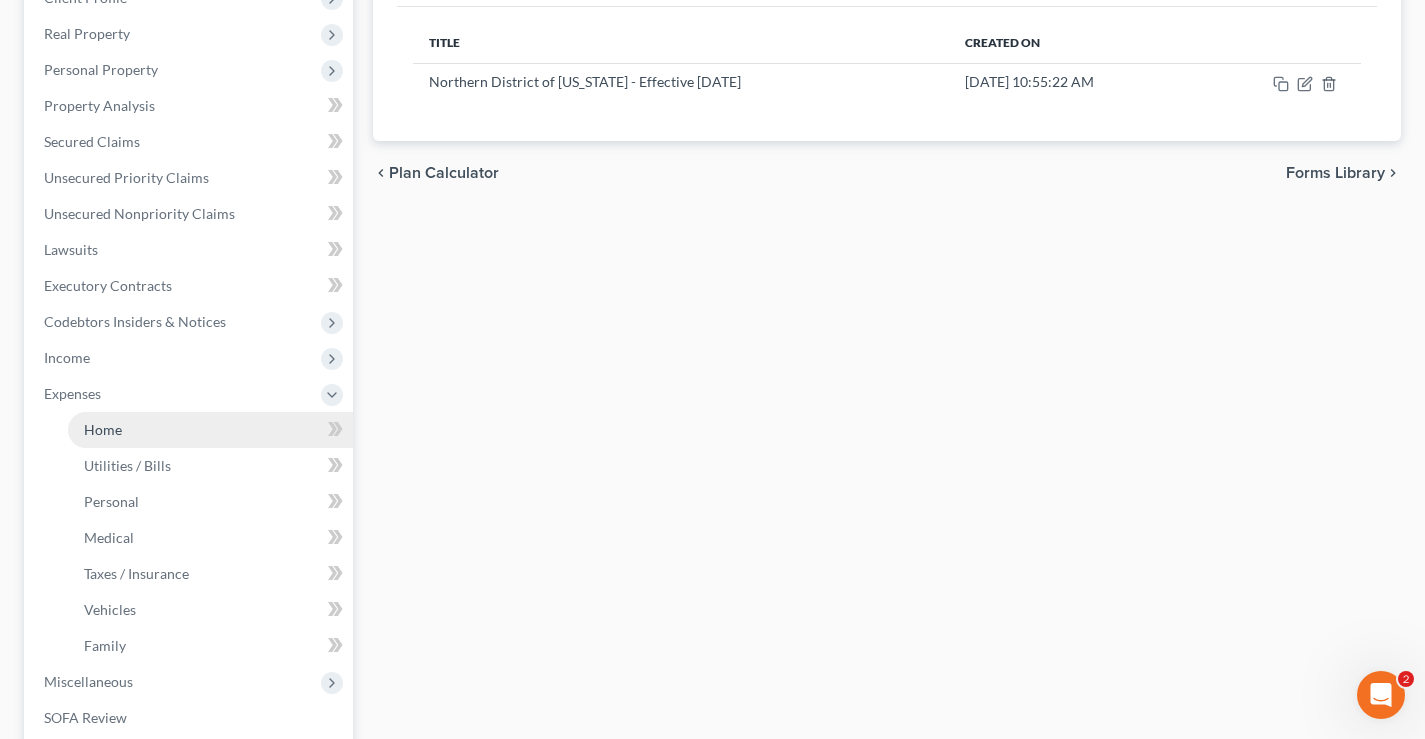 click on "Home" at bounding box center [210, 430] 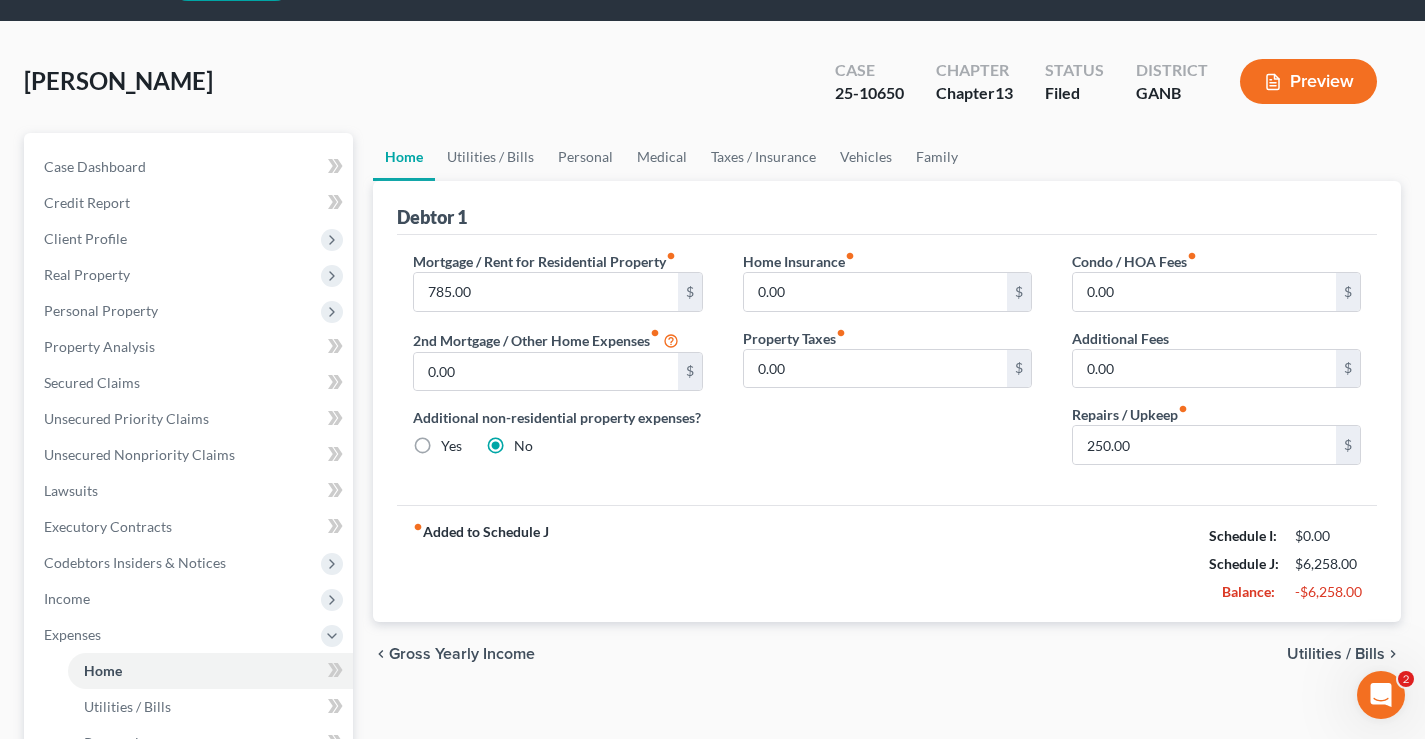 scroll, scrollTop: 0, scrollLeft: 0, axis: both 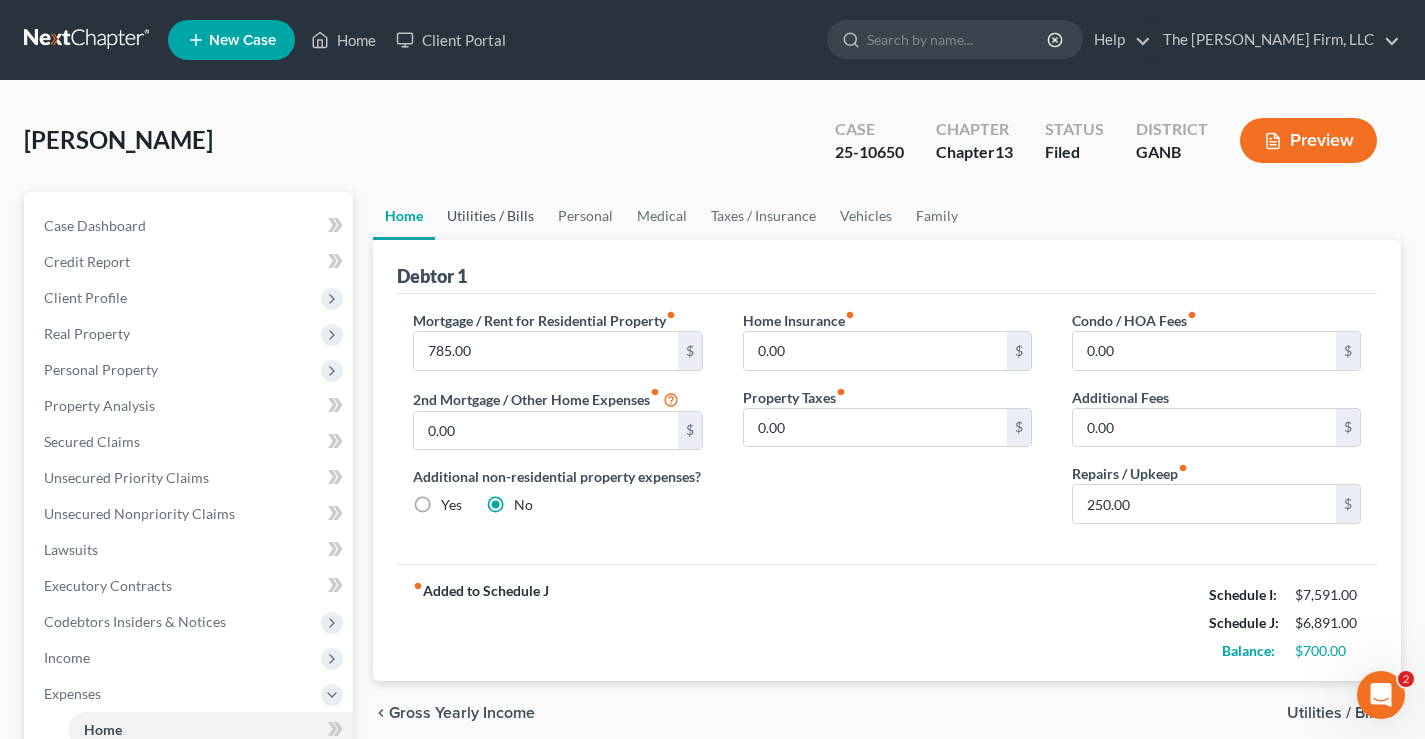 click on "Utilities / Bills" at bounding box center [490, 216] 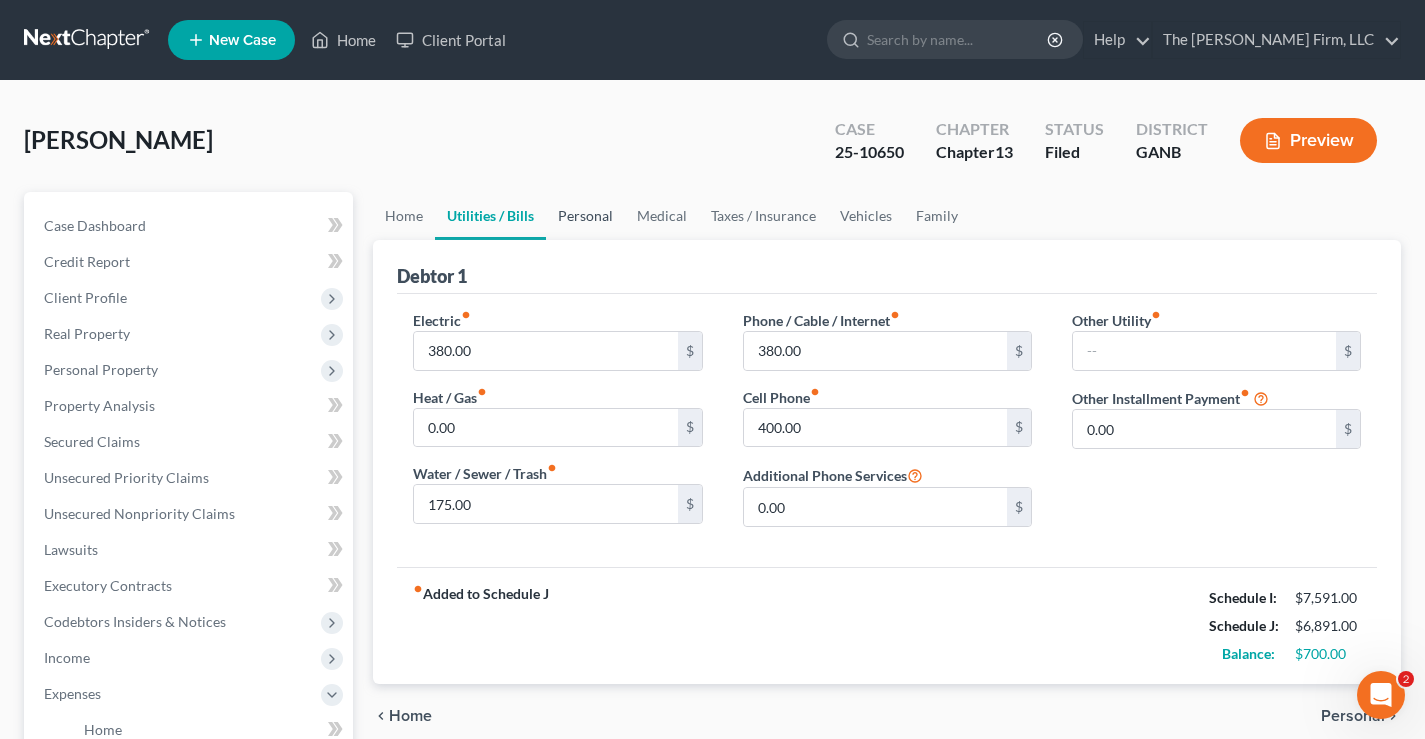 click on "Personal" at bounding box center (585, 216) 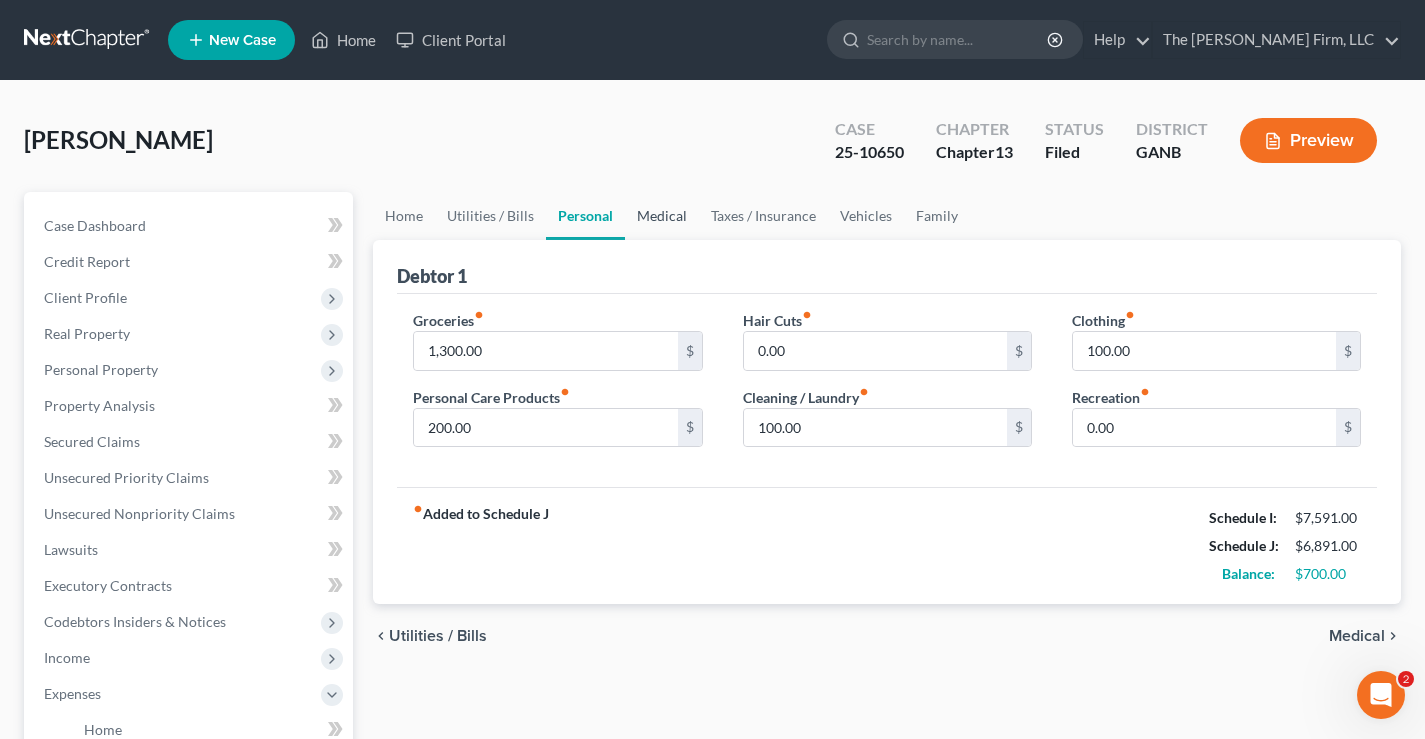 click on "Medical" at bounding box center [662, 216] 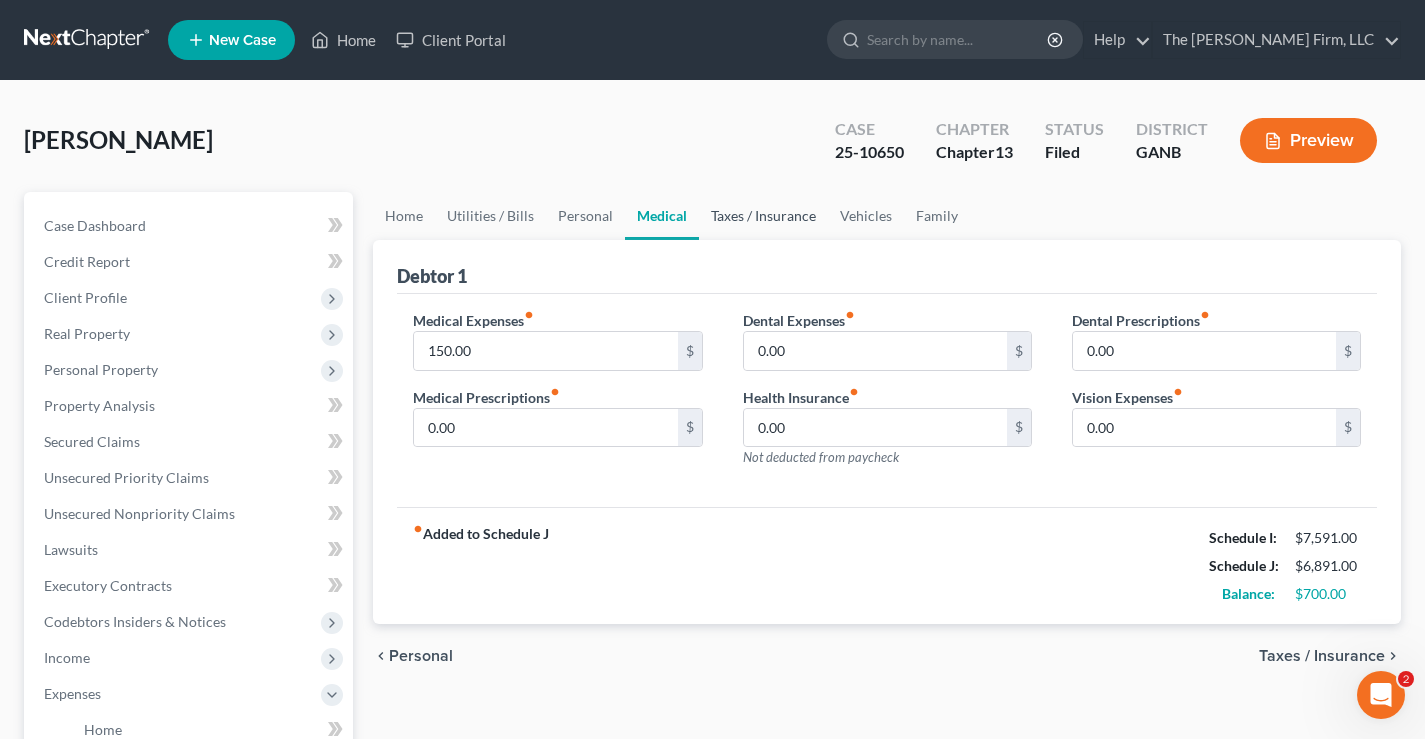 click on "Taxes / Insurance" at bounding box center [763, 216] 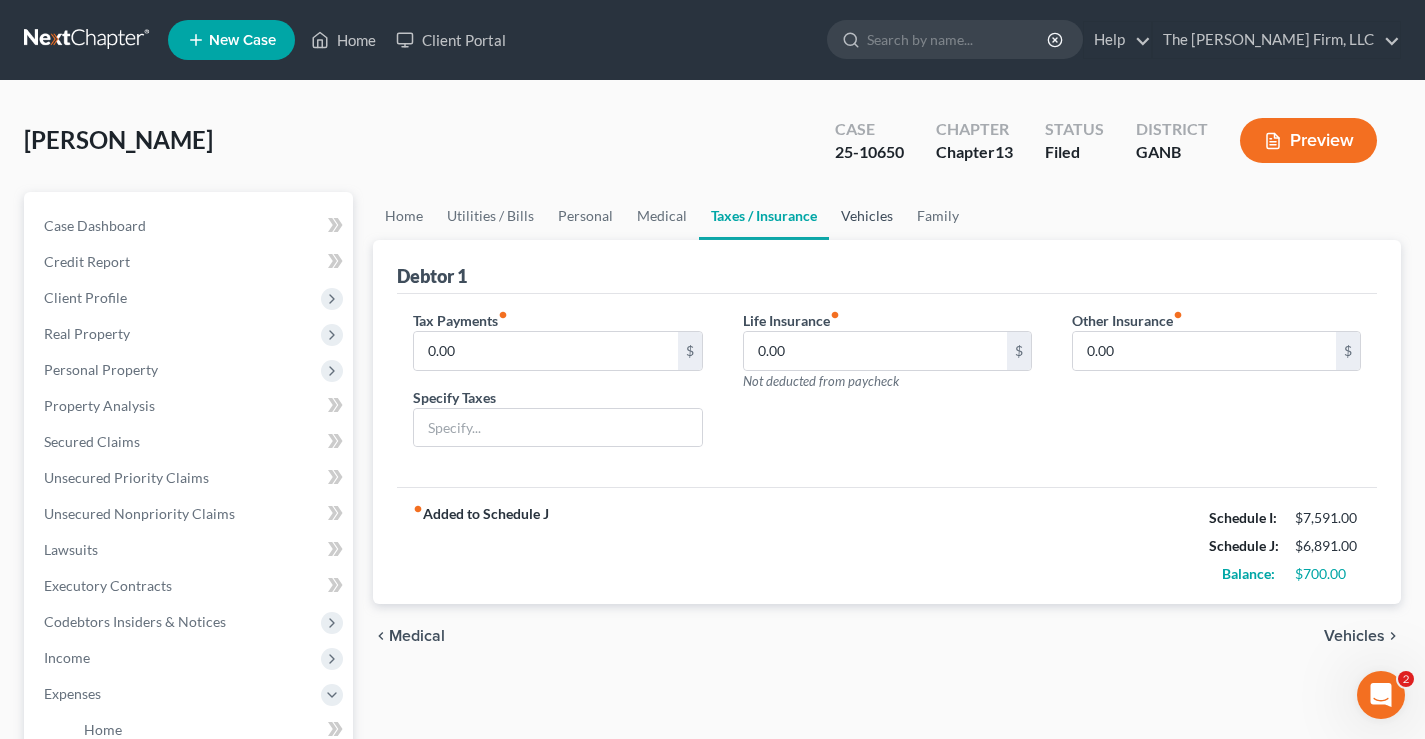 click on "Vehicles" at bounding box center [867, 216] 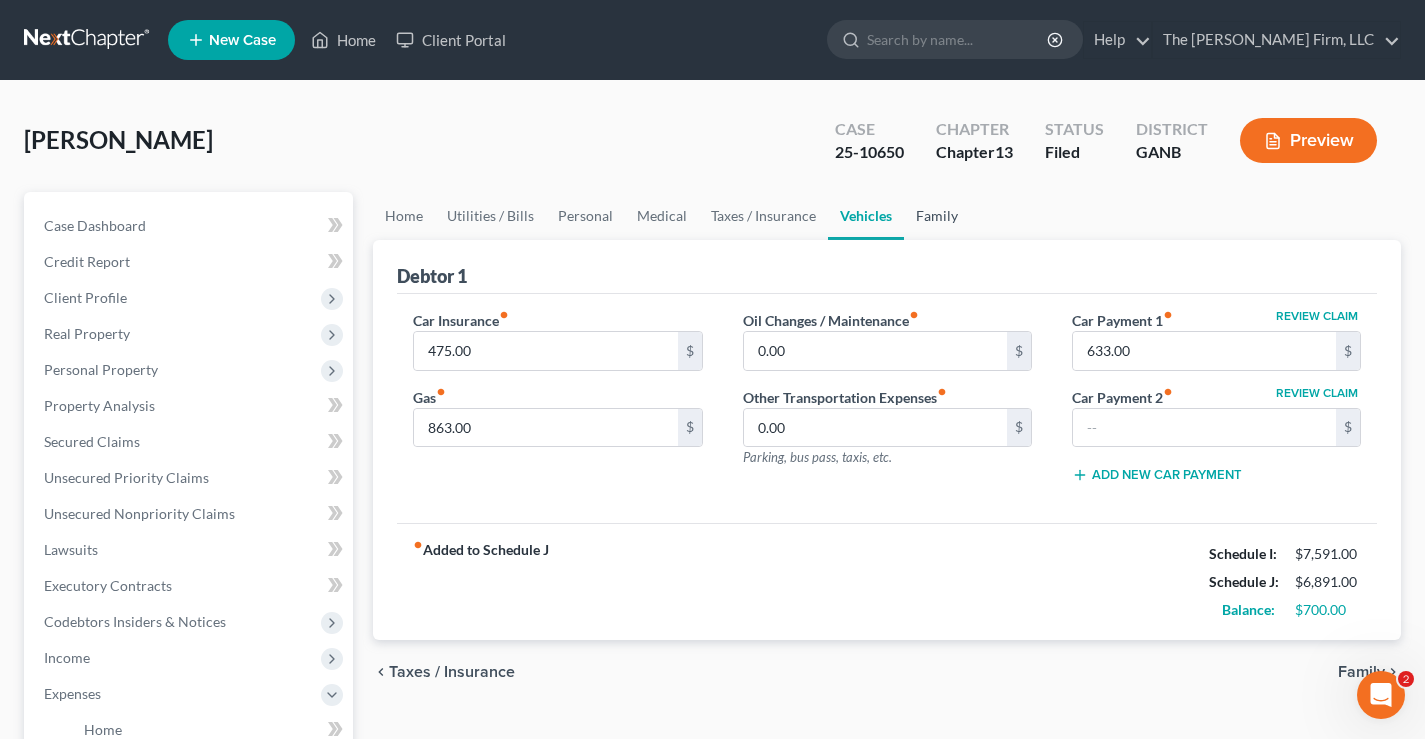 click on "Family" at bounding box center [937, 216] 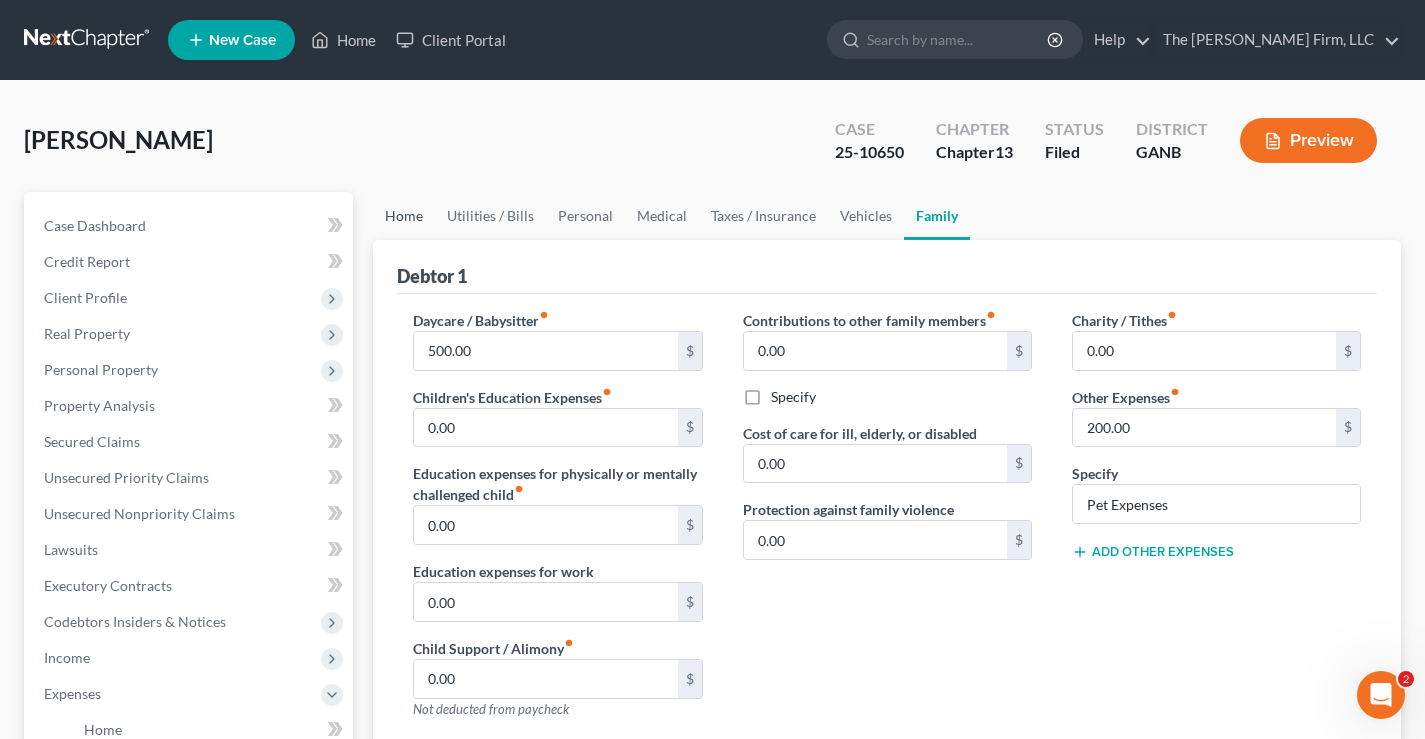 click on "Home" at bounding box center (404, 216) 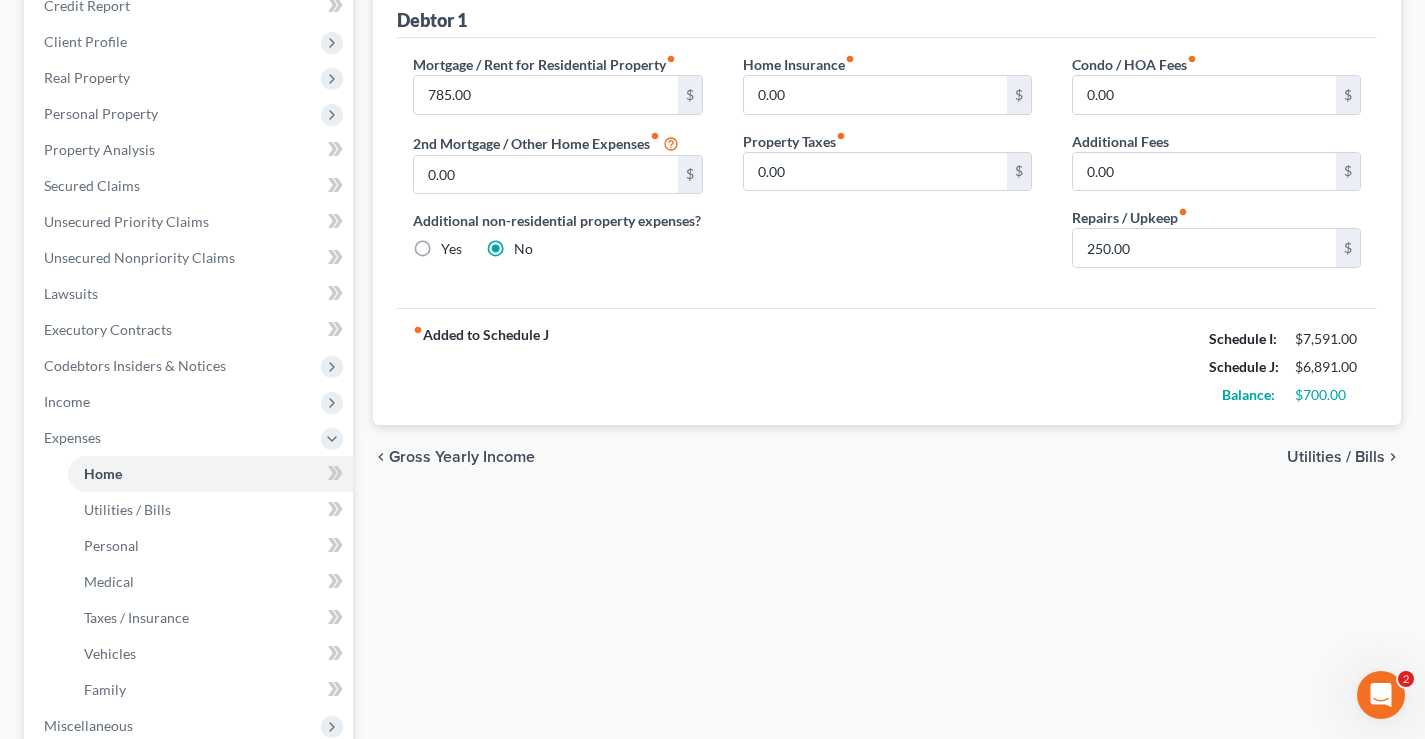 scroll, scrollTop: 300, scrollLeft: 0, axis: vertical 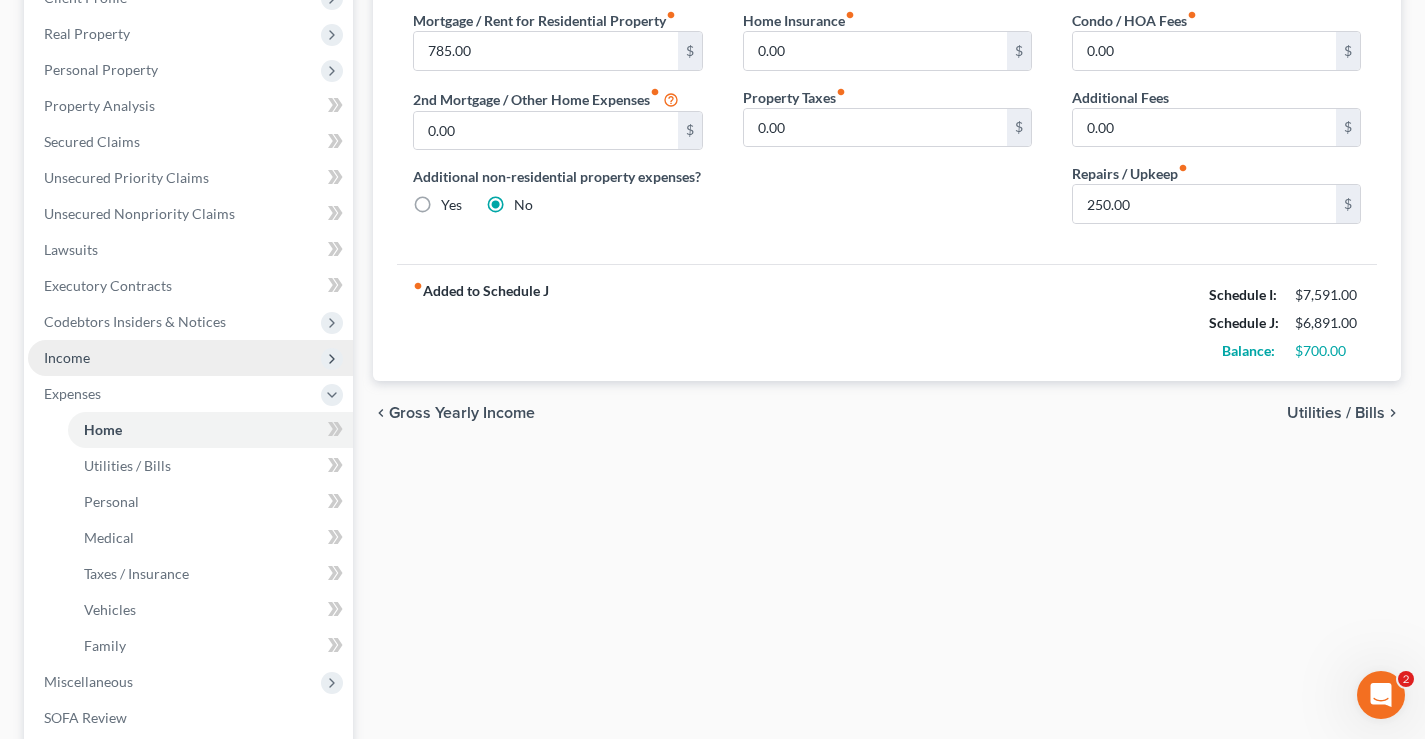 click on "Income" at bounding box center [67, 357] 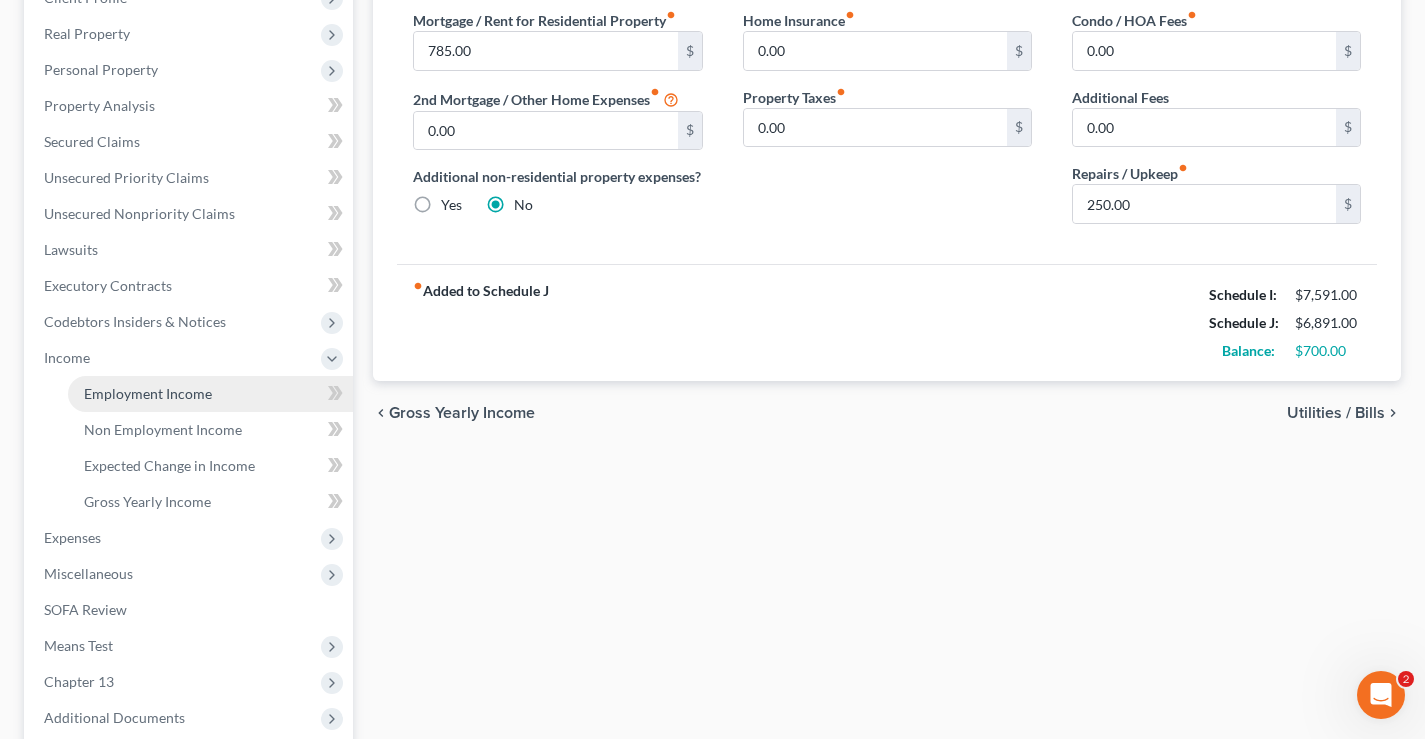 click on "Employment Income" at bounding box center (148, 393) 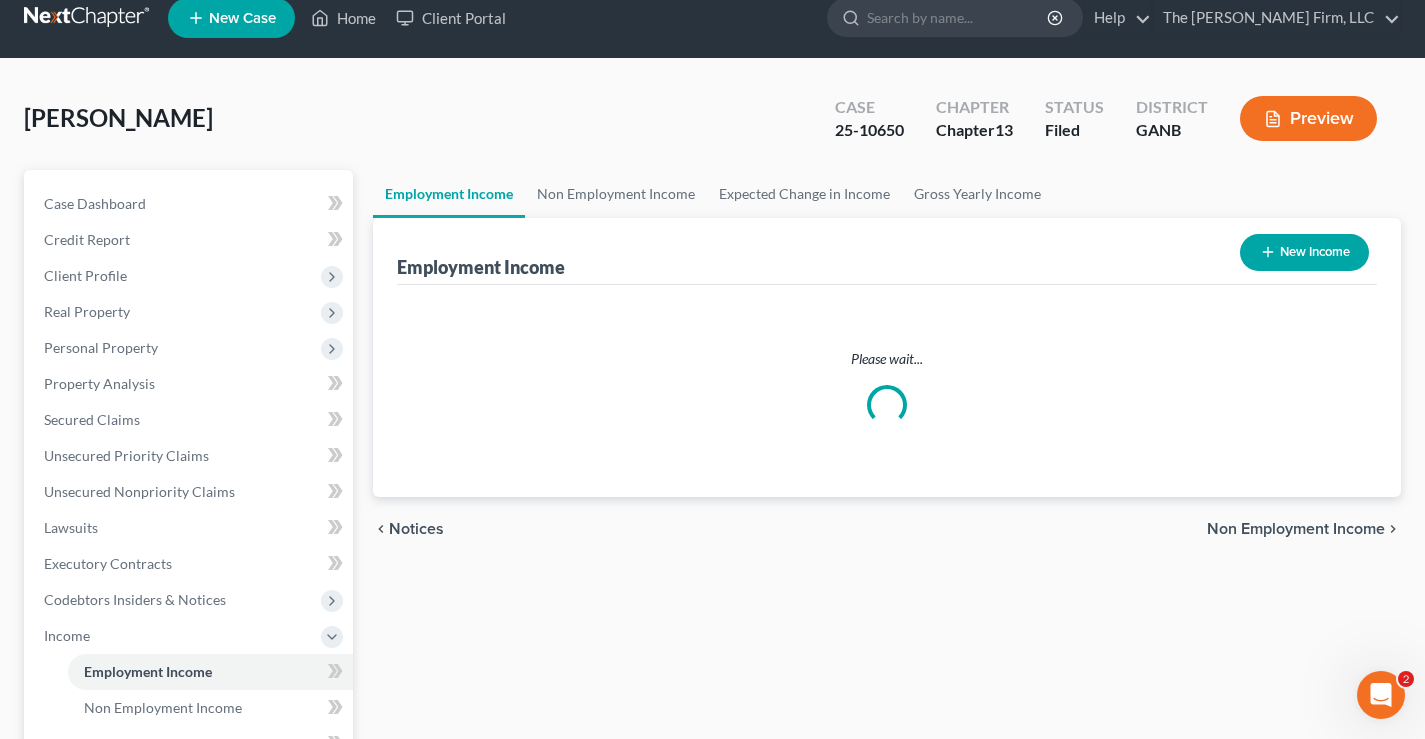 scroll, scrollTop: 0, scrollLeft: 0, axis: both 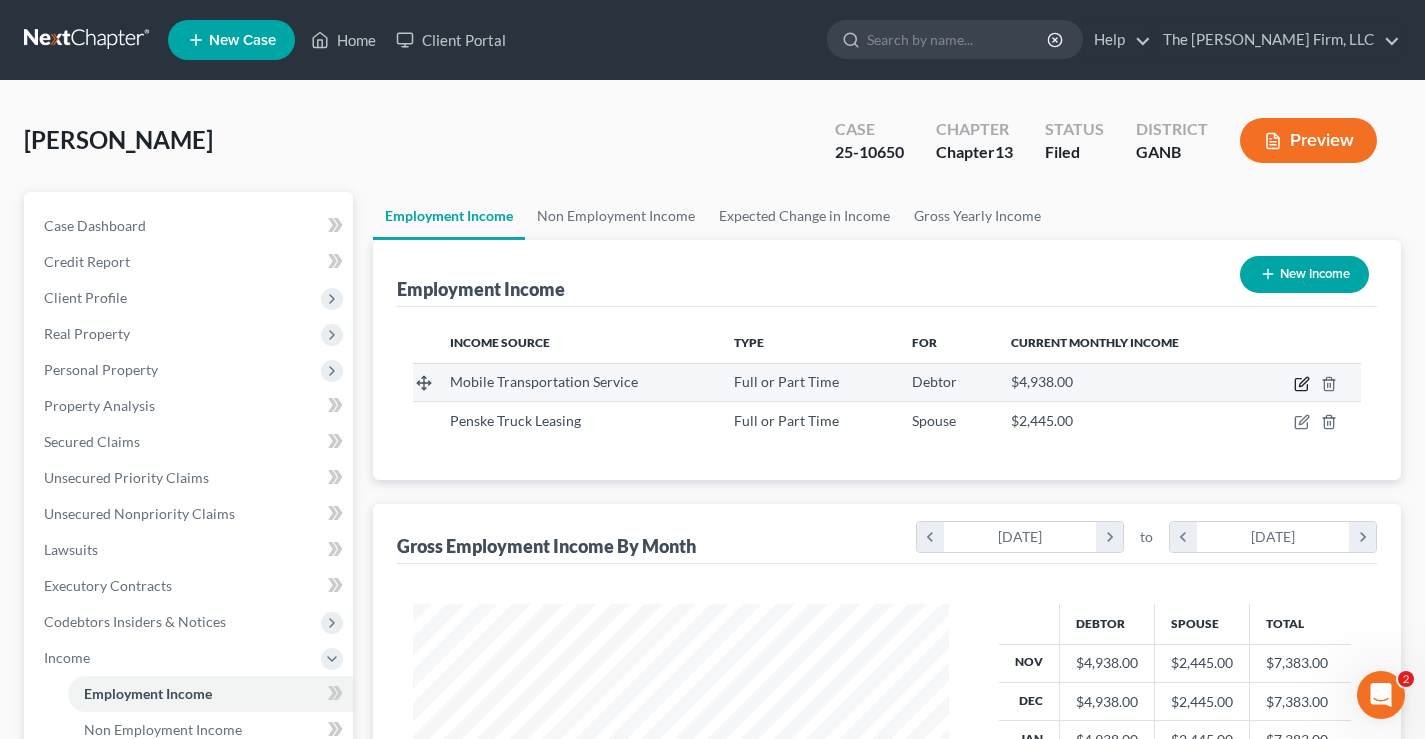 click 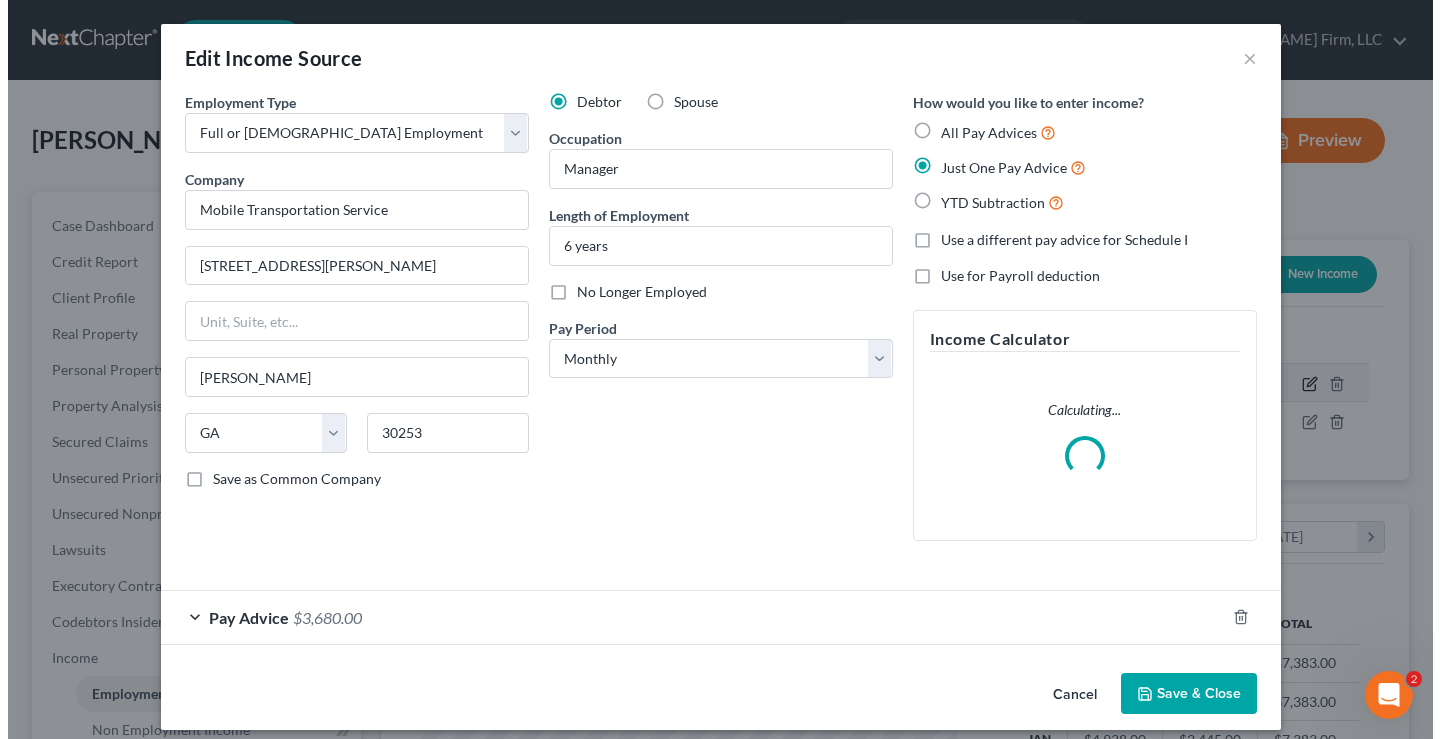scroll, scrollTop: 999642, scrollLeft: 999417, axis: both 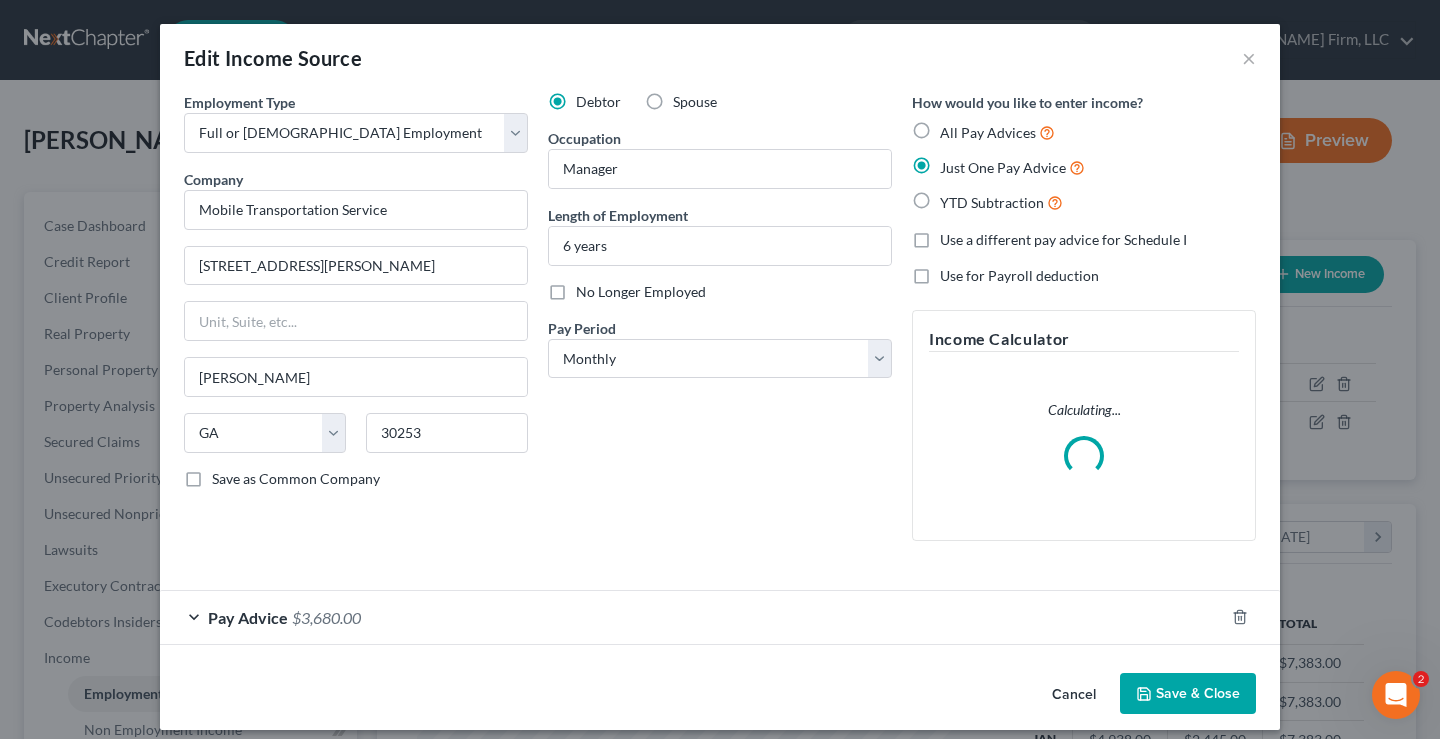 click on "Pay Advice" at bounding box center [248, 617] 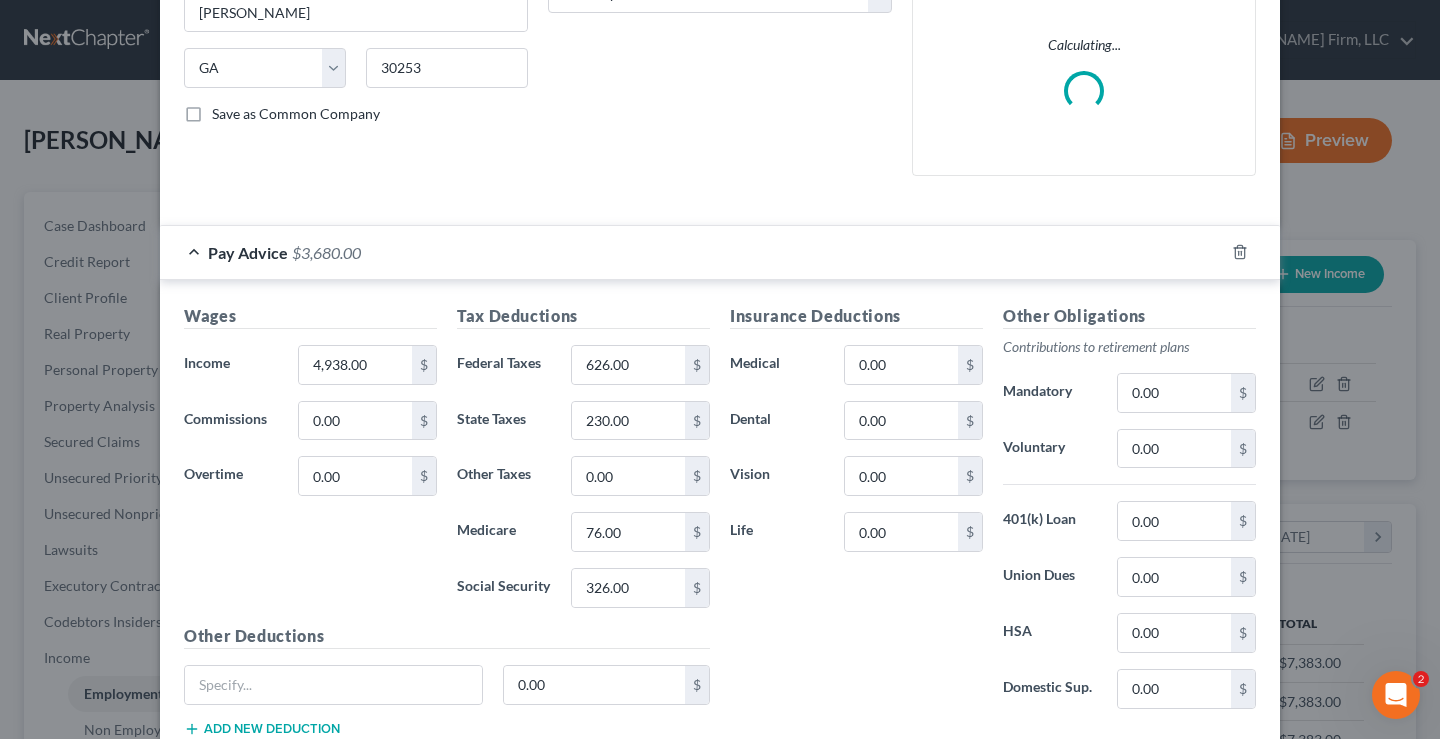 scroll, scrollTop: 400, scrollLeft: 0, axis: vertical 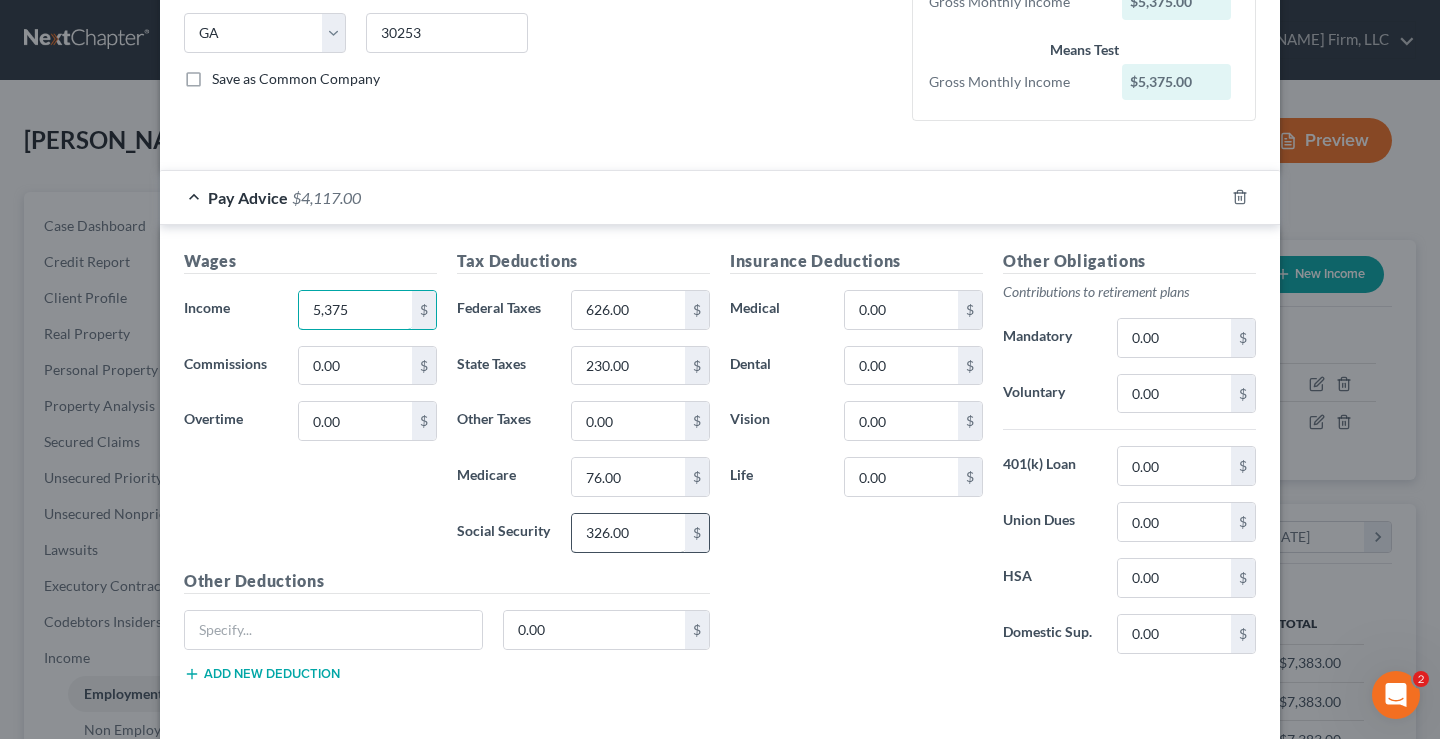 type on "5,375" 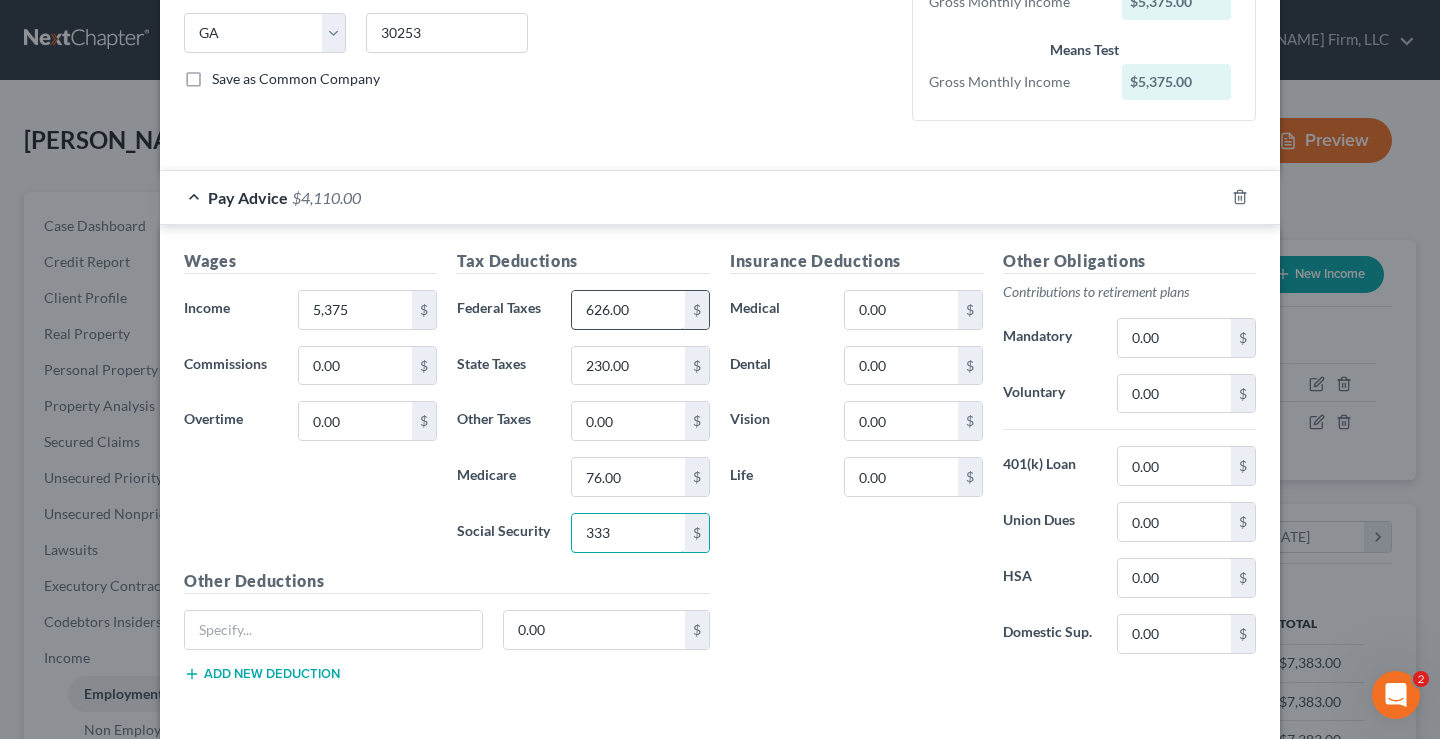 type on "333" 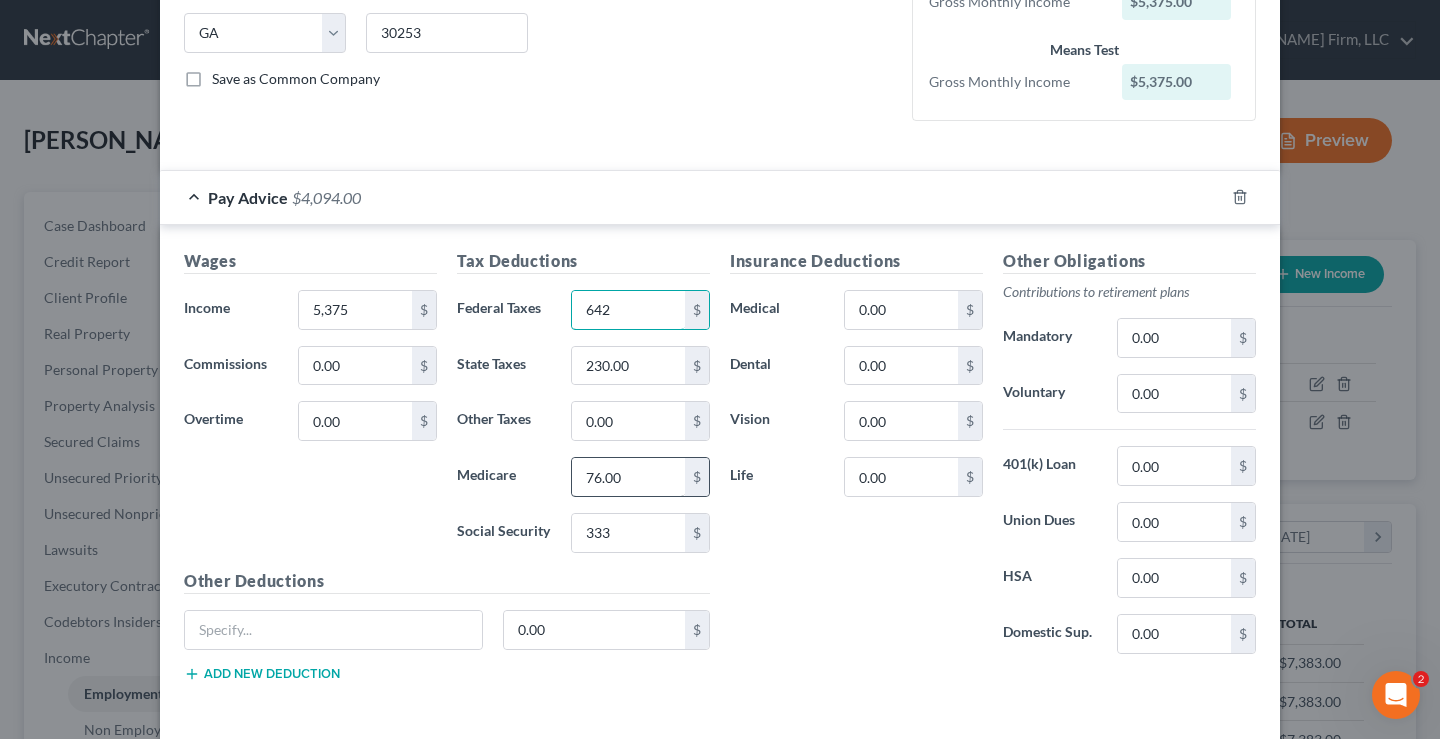 type on "642" 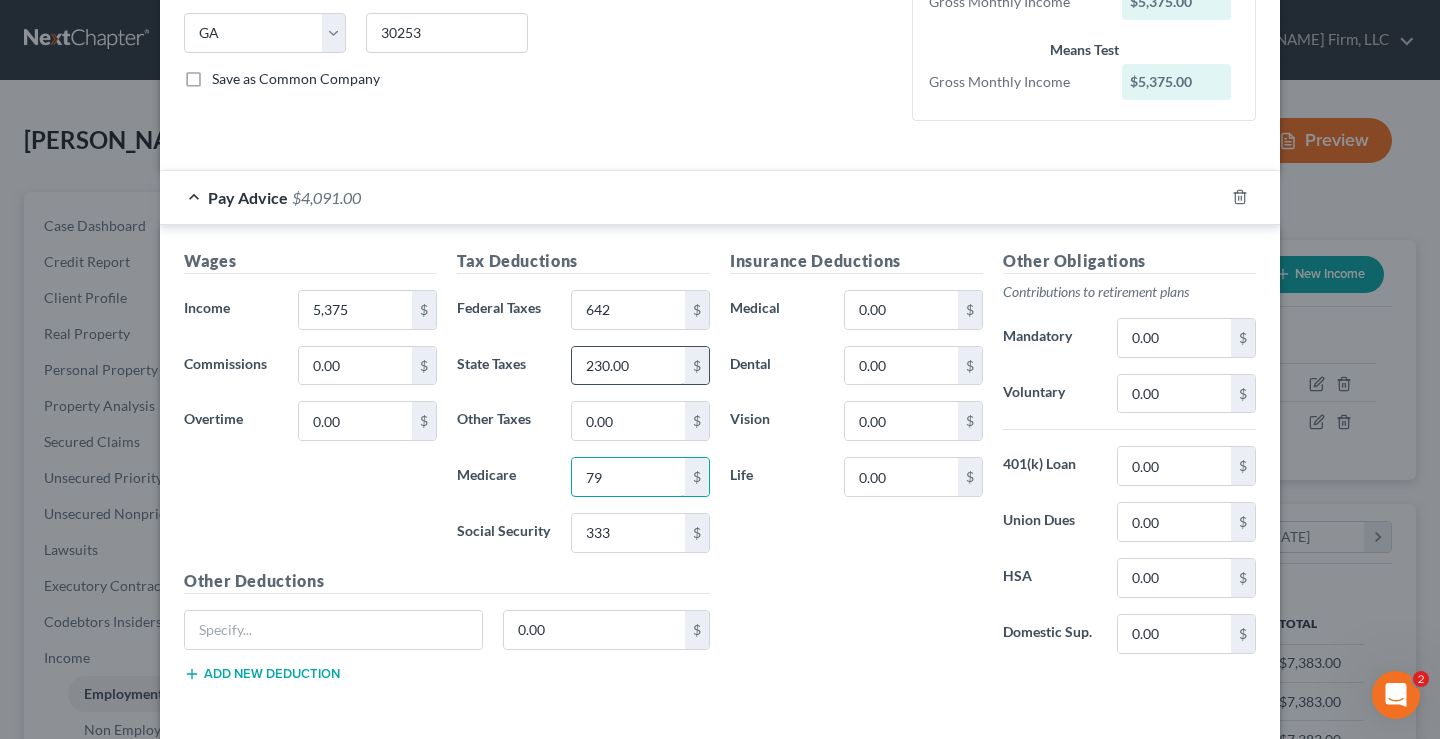 type on "79" 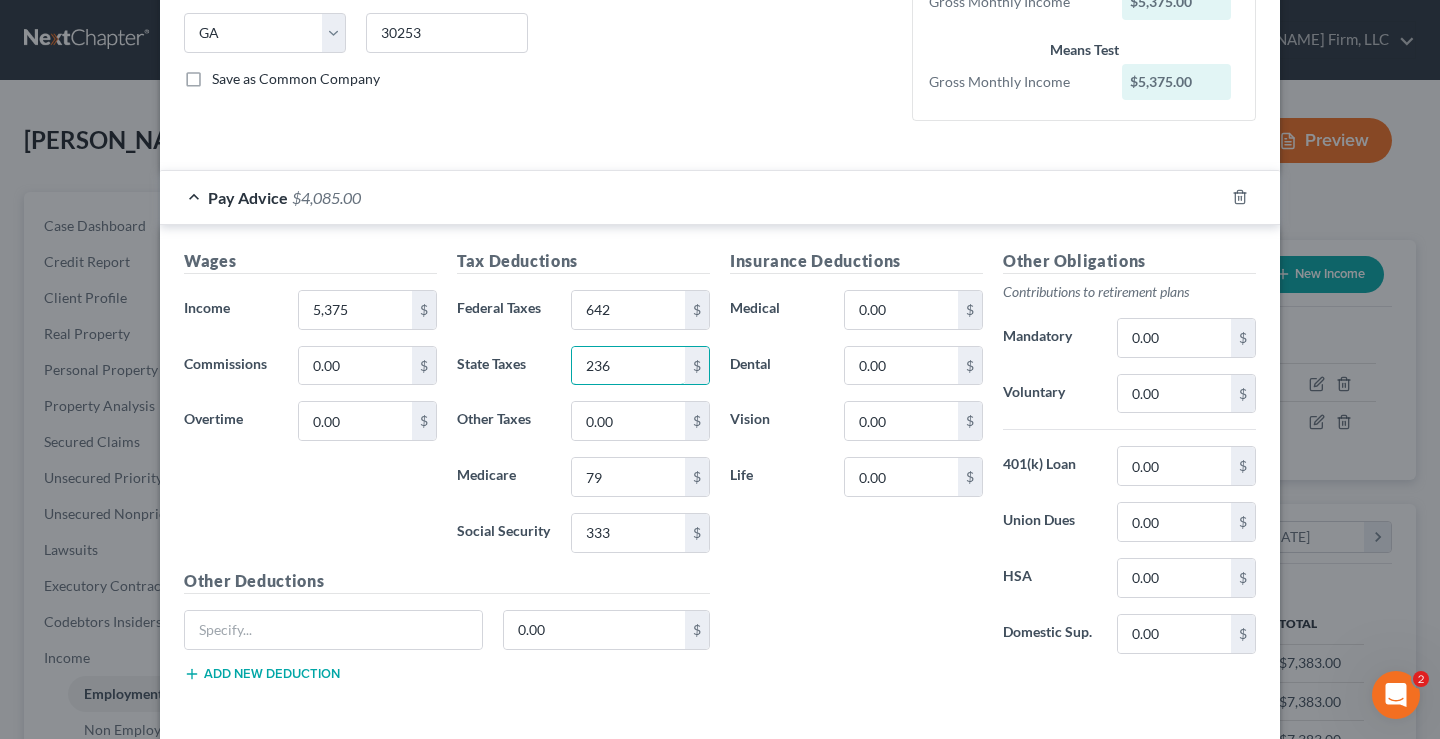 type on "236" 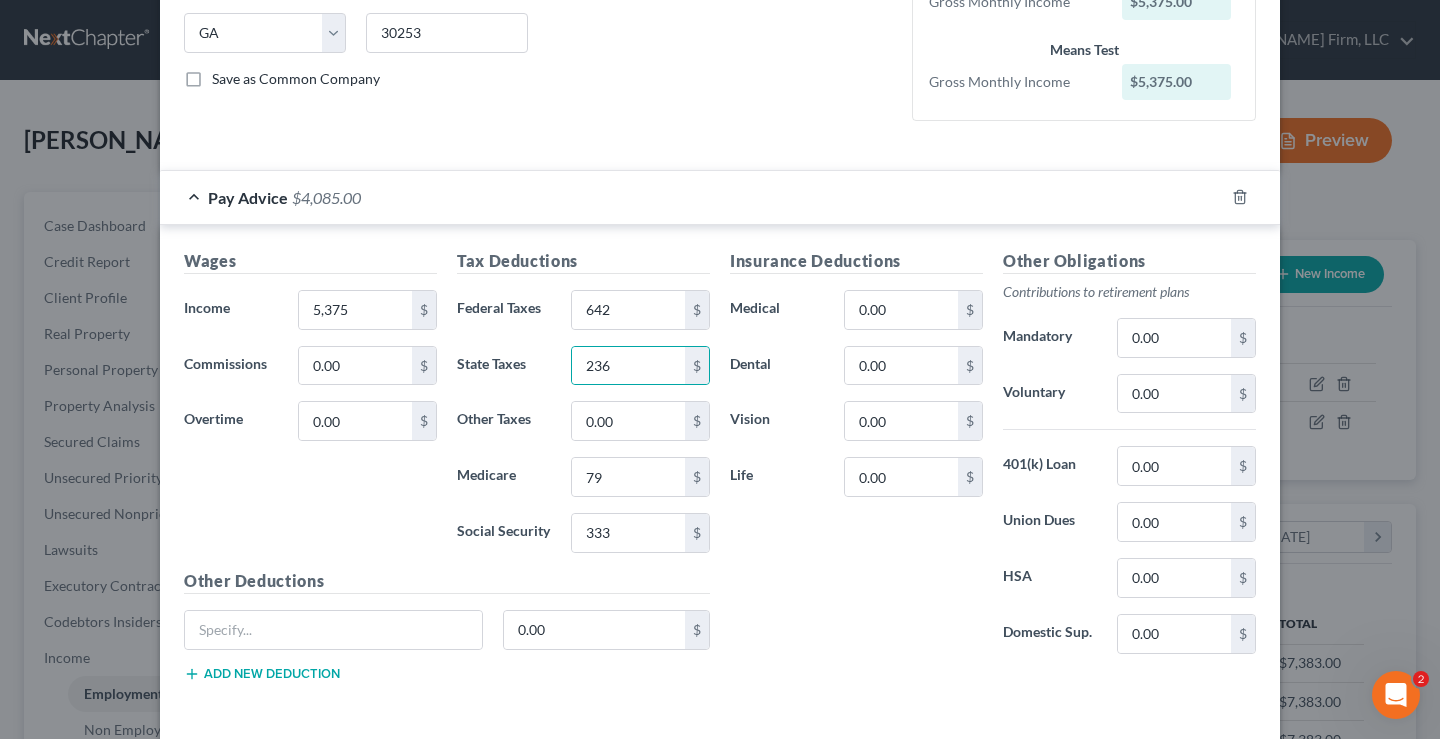 click on "Wages
Income
*
5,375 $ Commissions 0.00 $ Overtime 0.00 $" at bounding box center [310, 409] 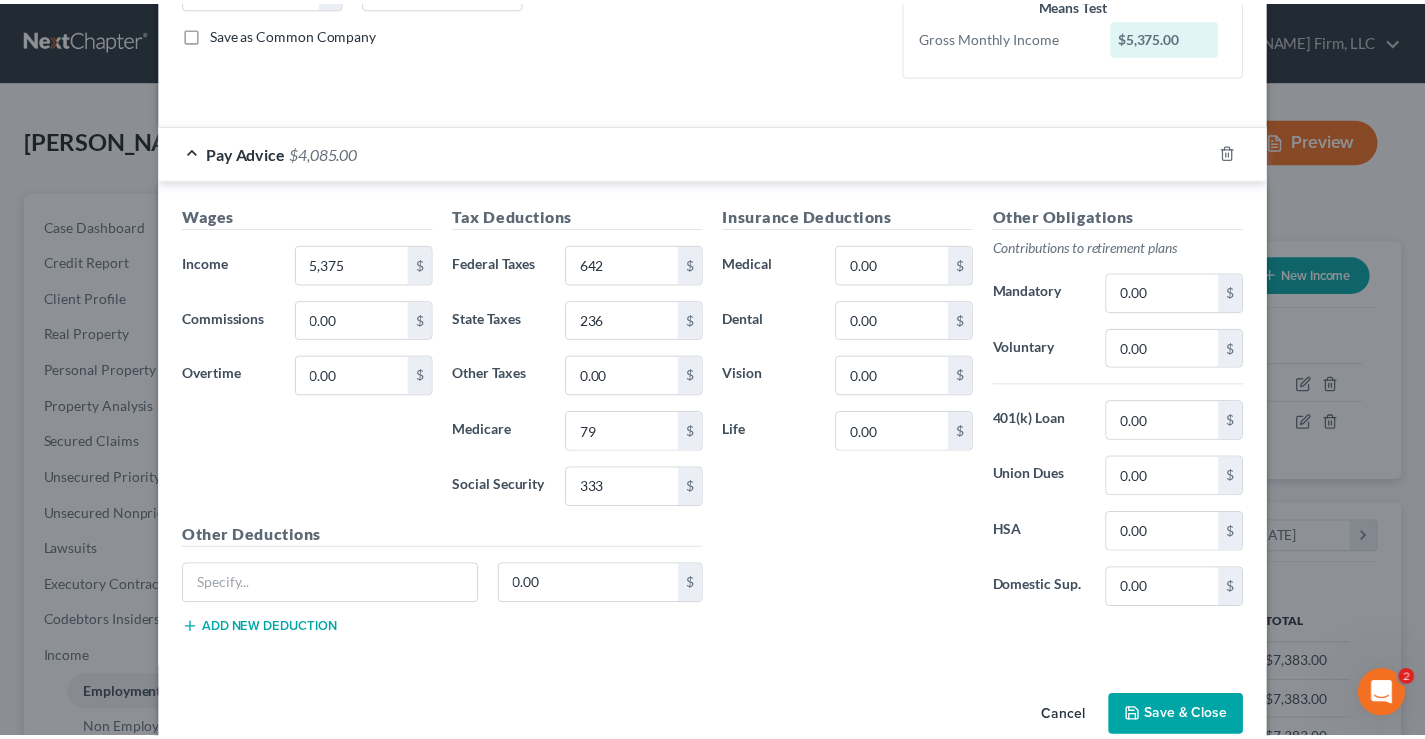 scroll, scrollTop: 484, scrollLeft: 0, axis: vertical 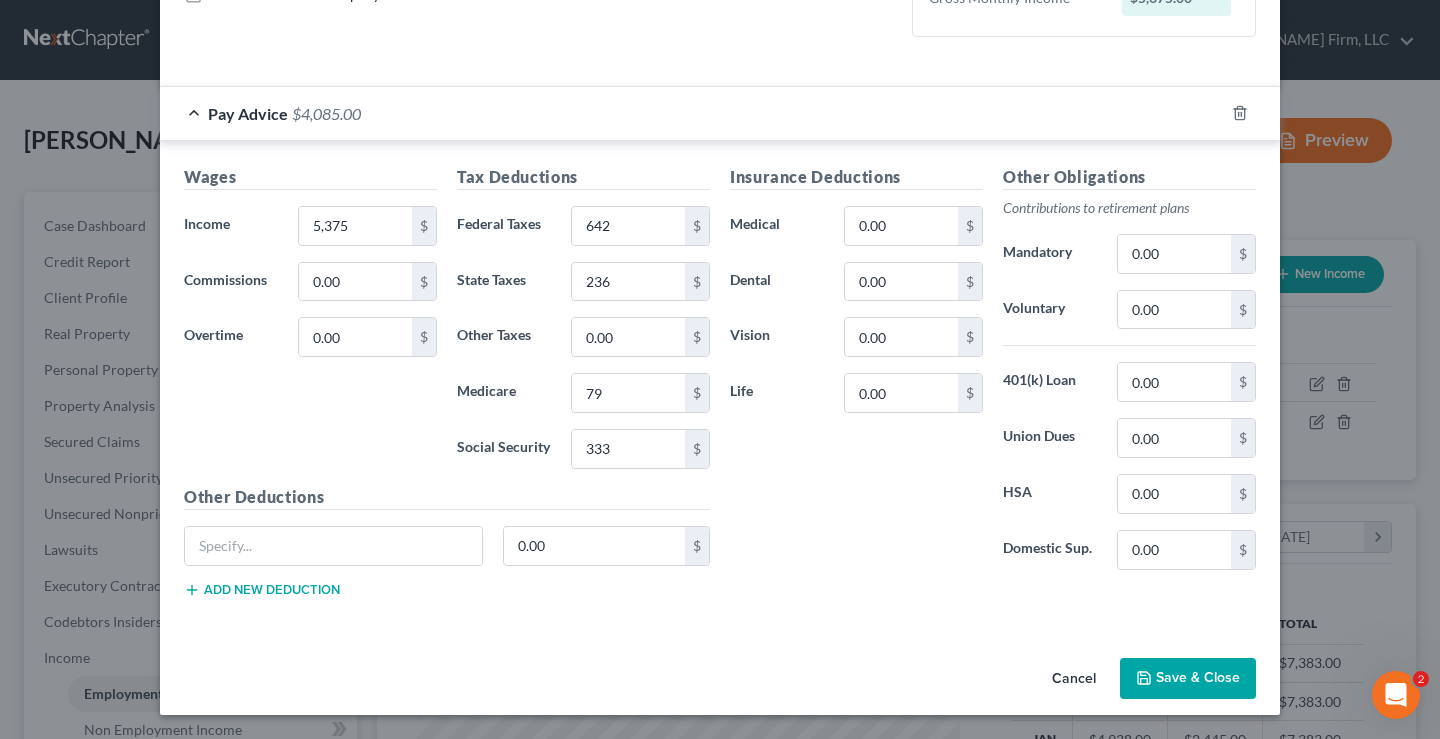 click on "Save & Close" at bounding box center (1188, 679) 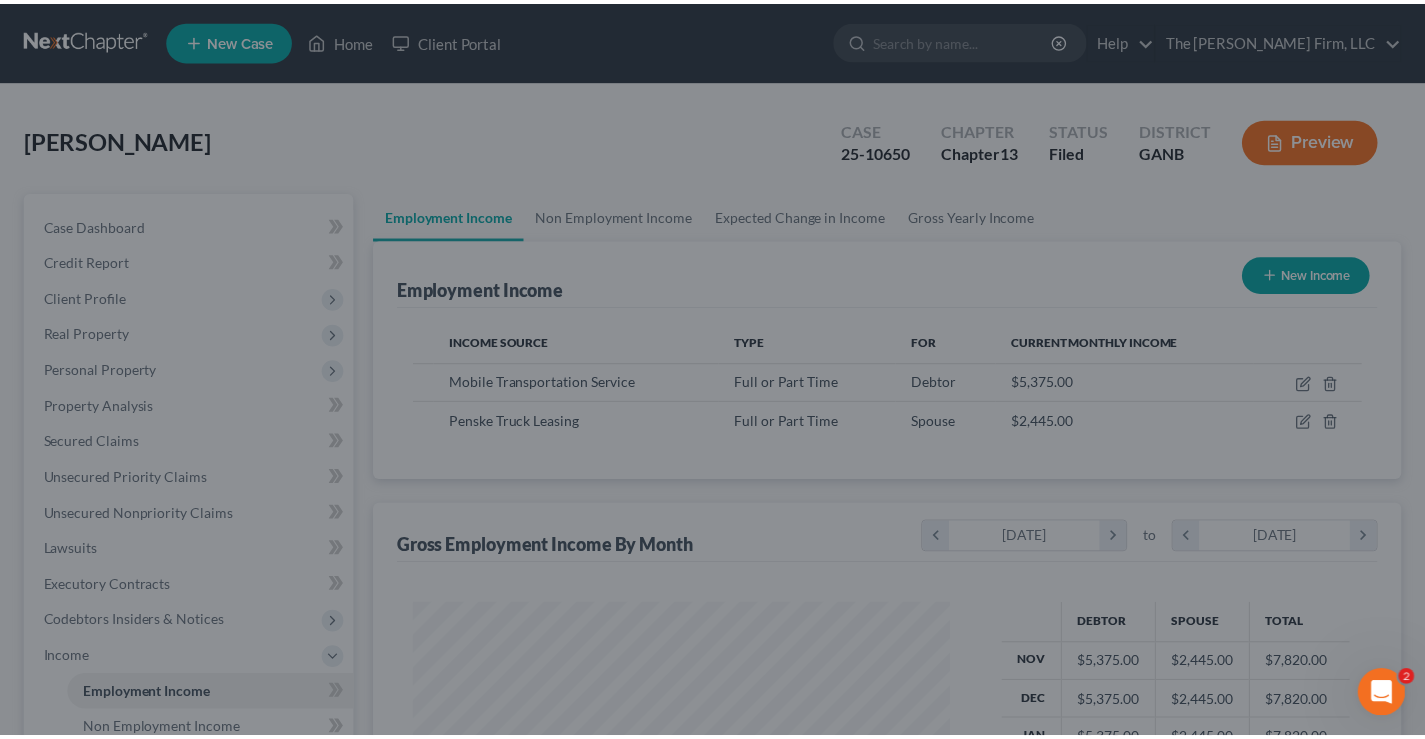 scroll, scrollTop: 359, scrollLeft: 576, axis: both 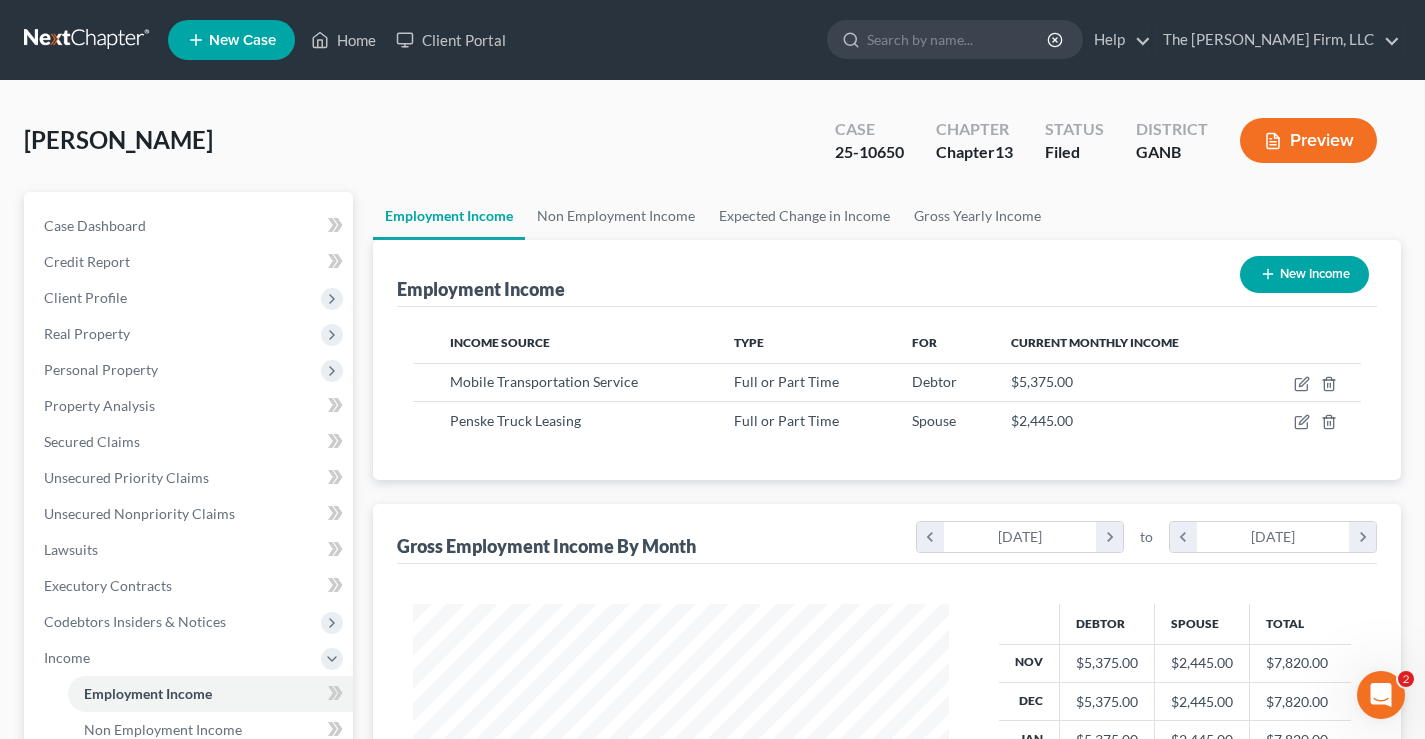 click on "Preview" at bounding box center [1308, 140] 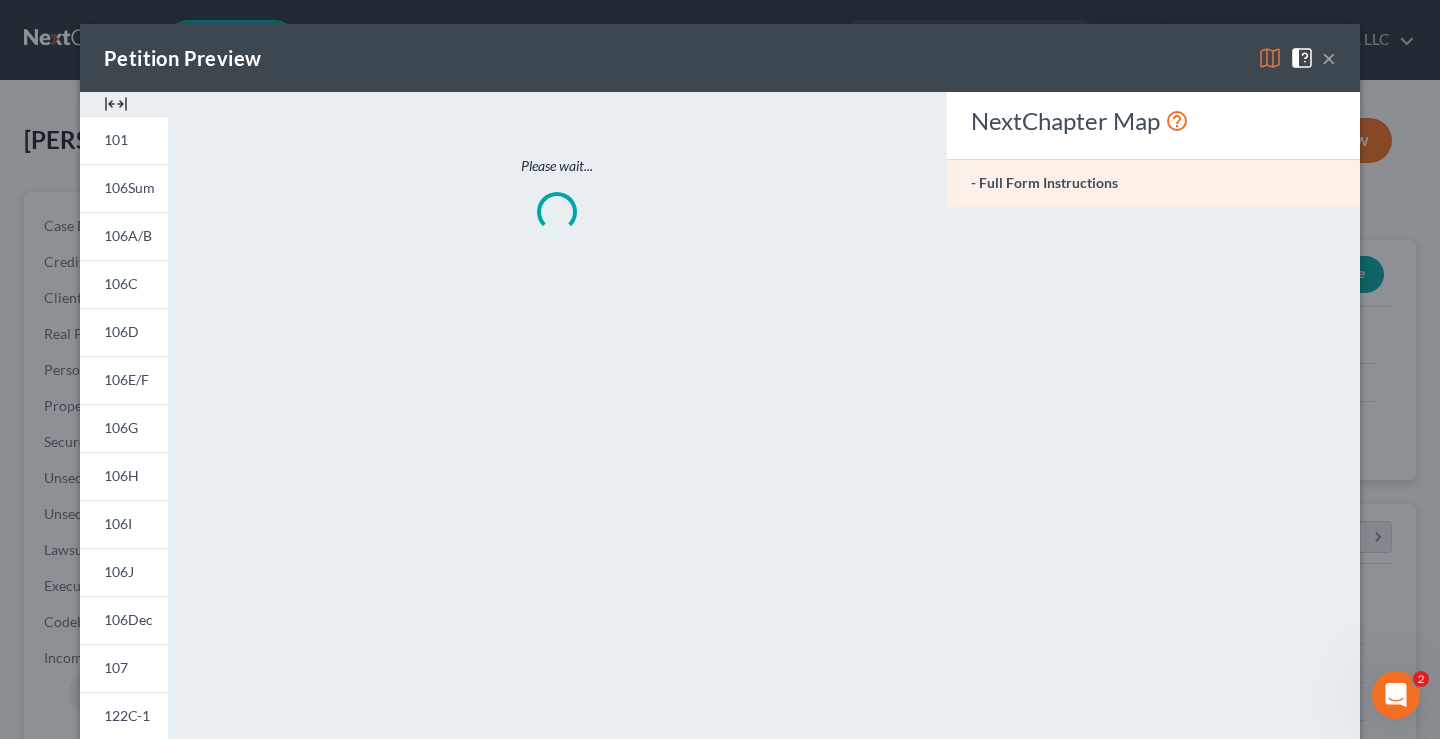 scroll, scrollTop: 999642, scrollLeft: 999417, axis: both 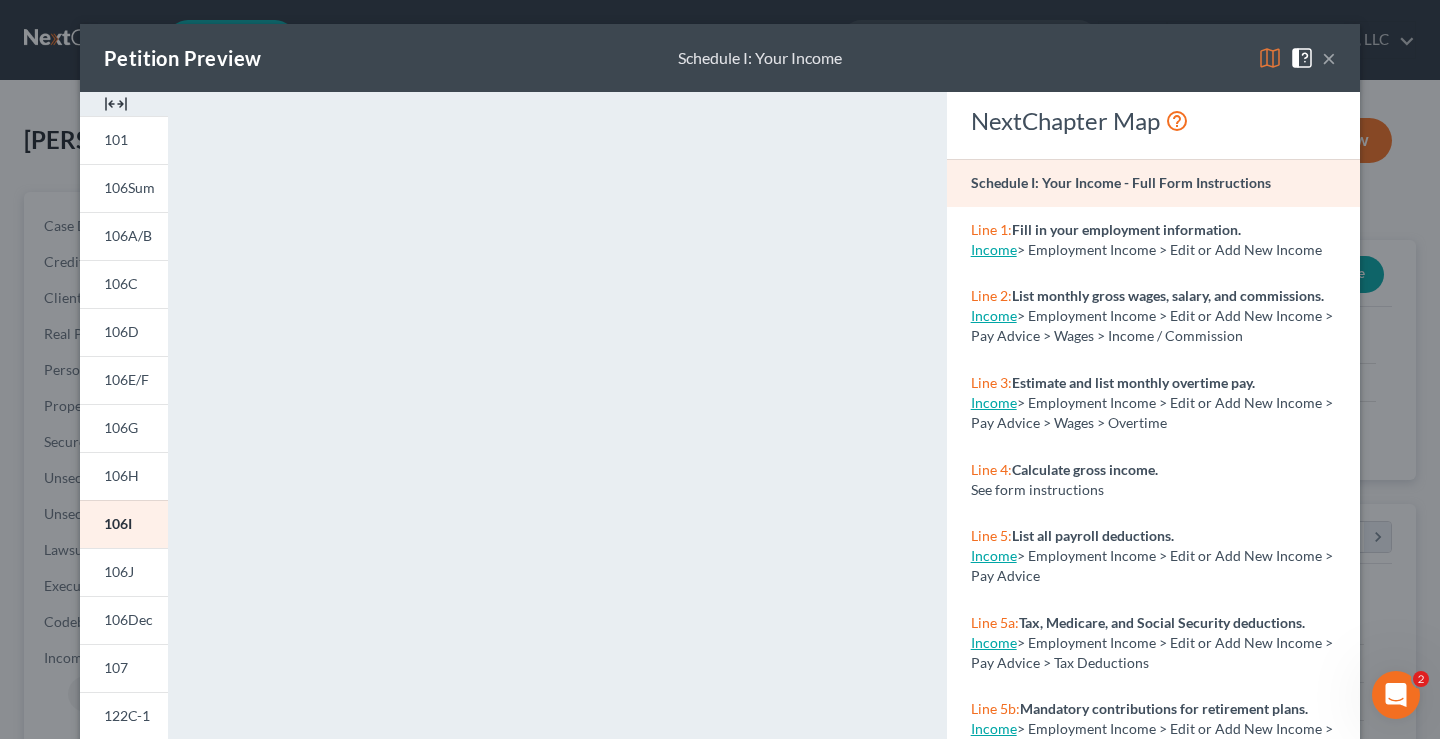 click on "×" at bounding box center (1329, 58) 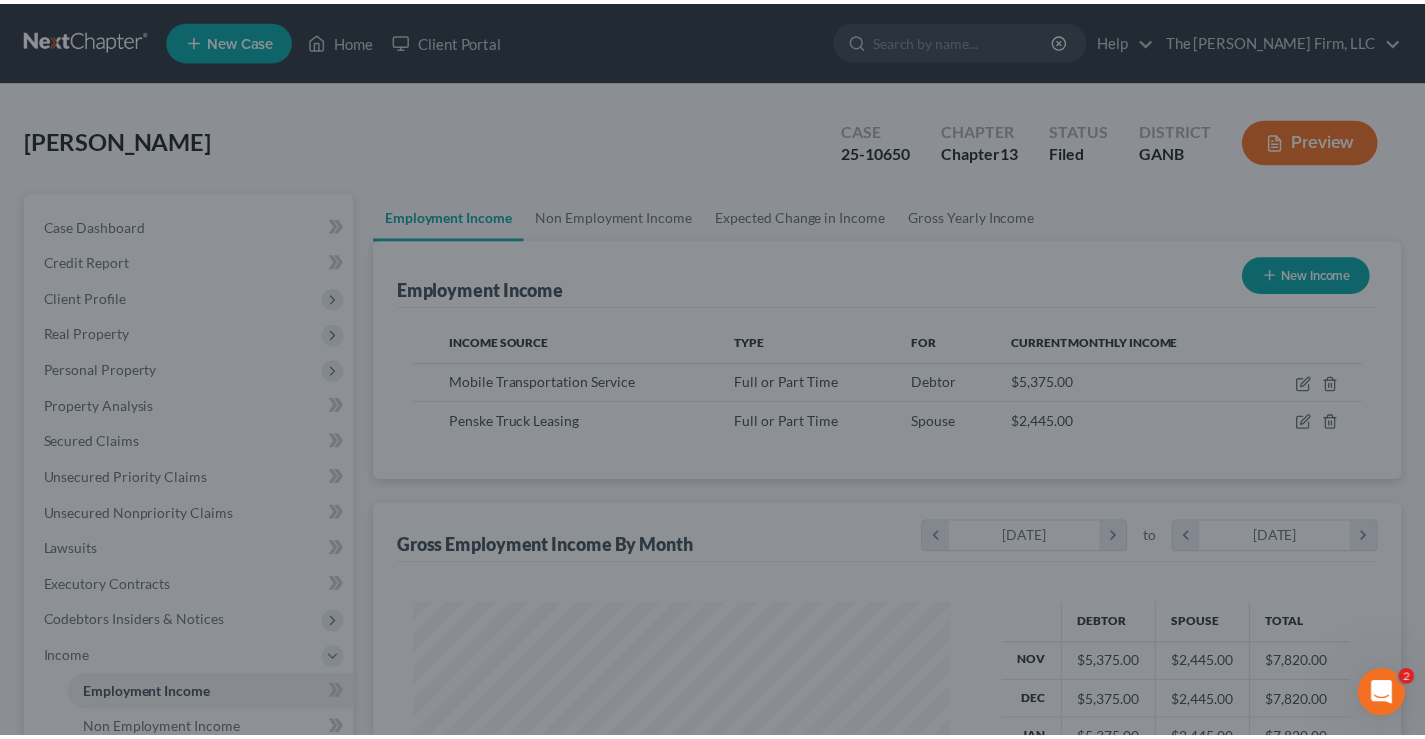 scroll, scrollTop: 359, scrollLeft: 576, axis: both 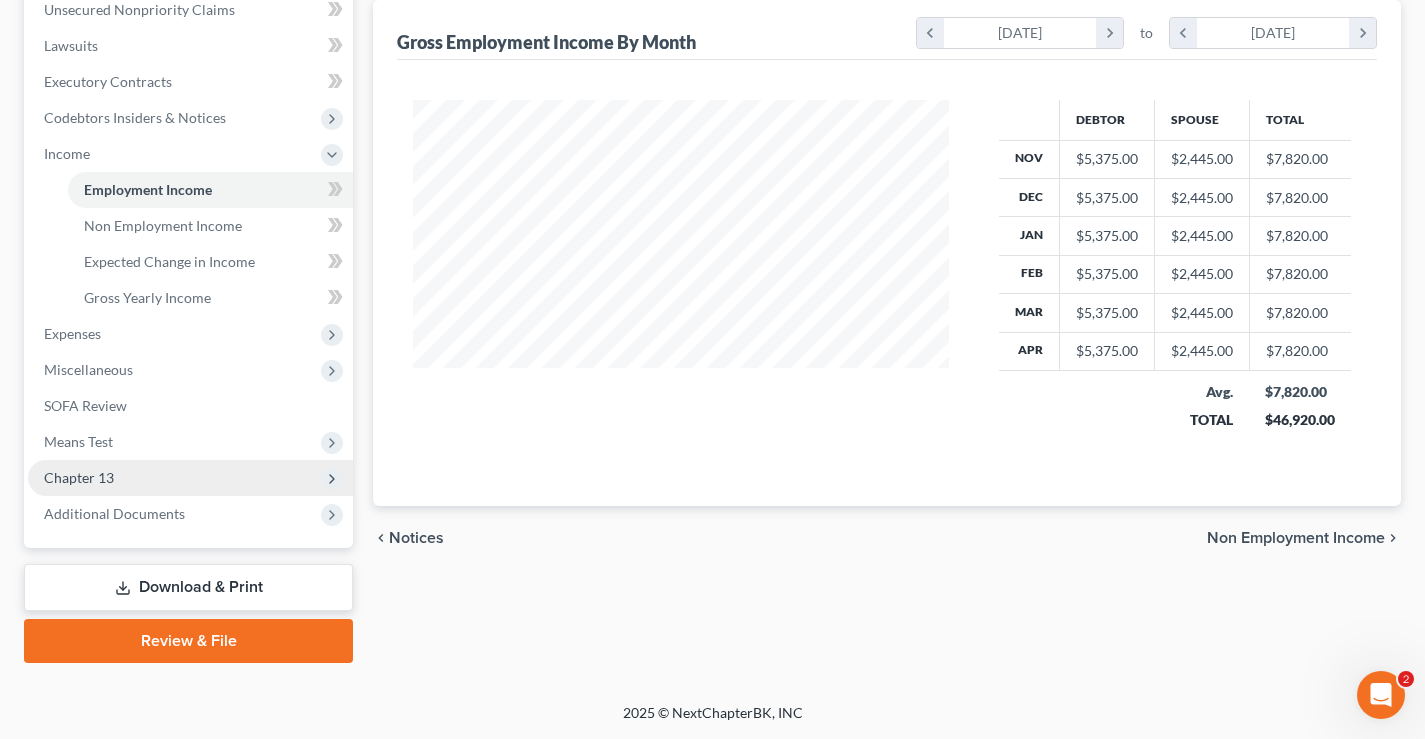 click on "Chapter 13" at bounding box center [79, 477] 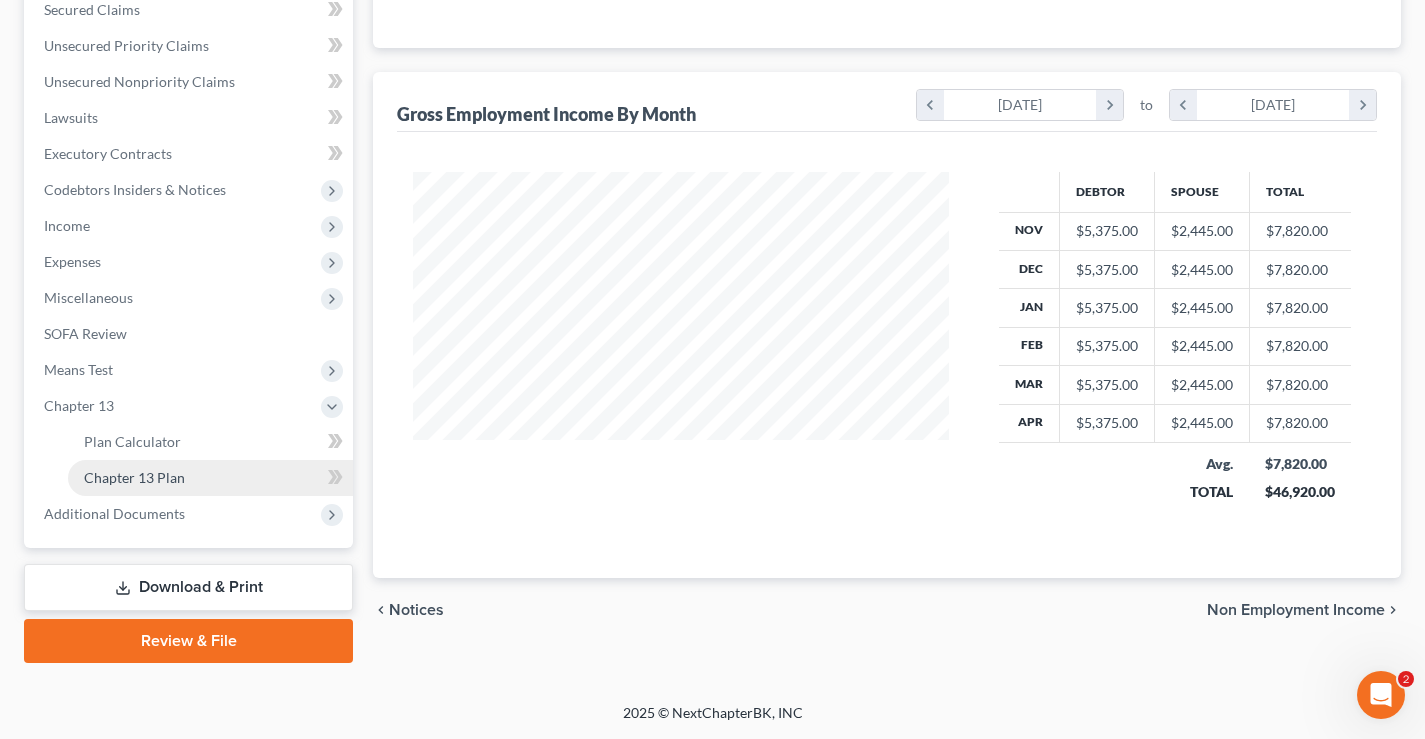 scroll, scrollTop: 432, scrollLeft: 0, axis: vertical 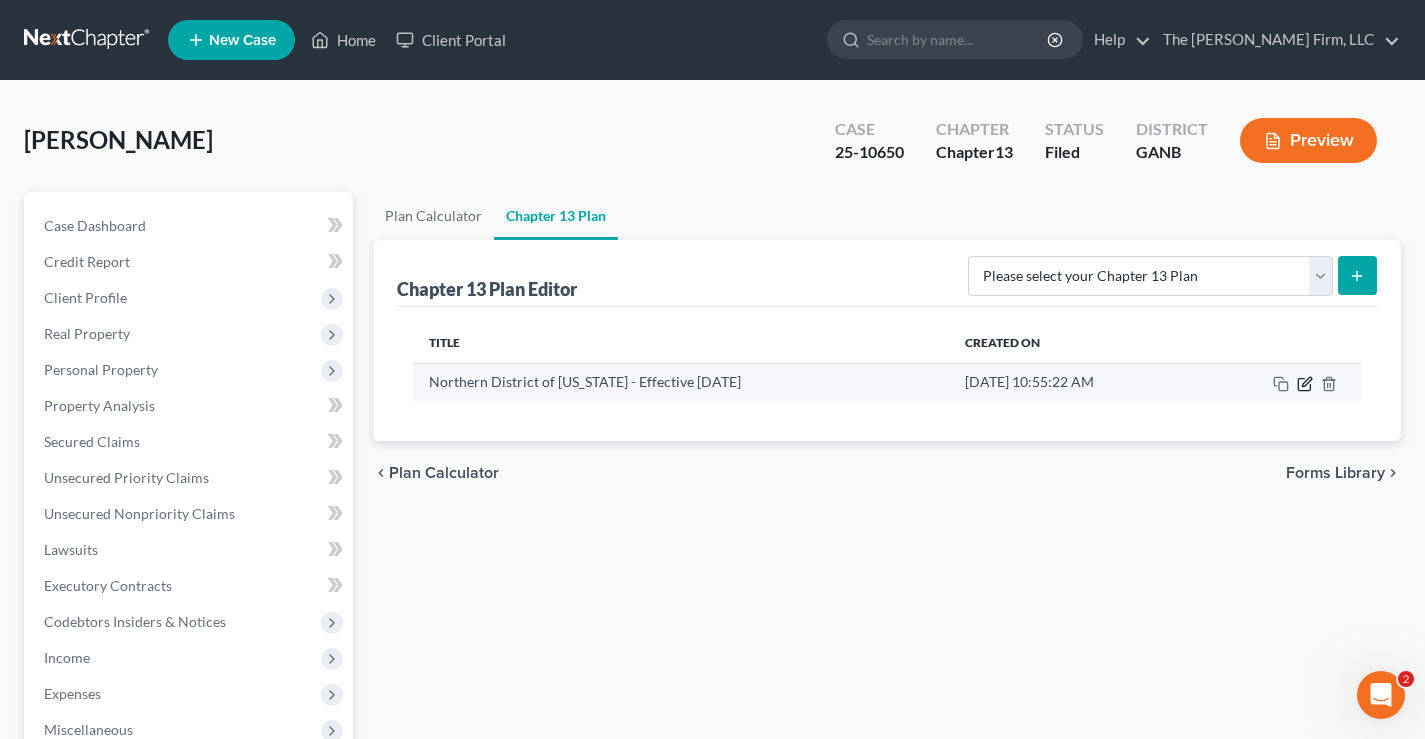 click 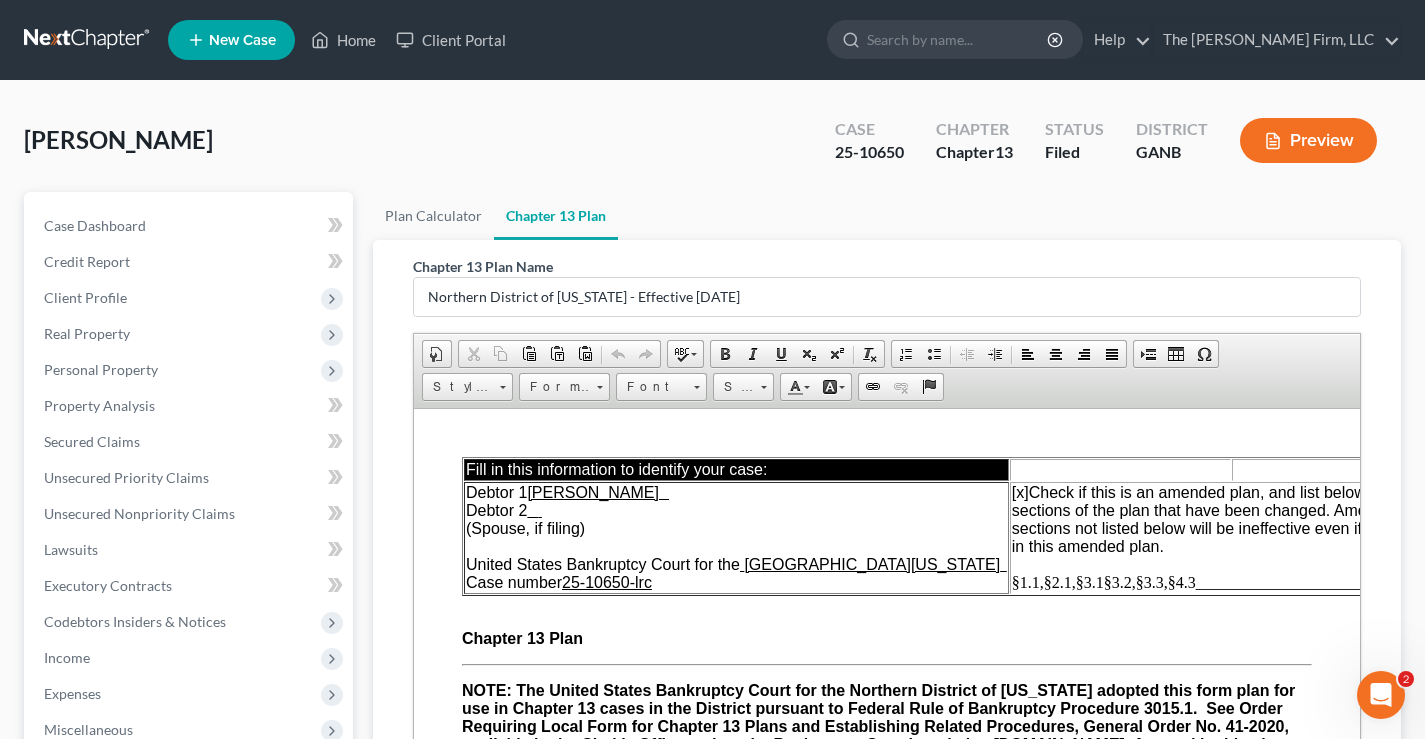 scroll, scrollTop: 0, scrollLeft: 0, axis: both 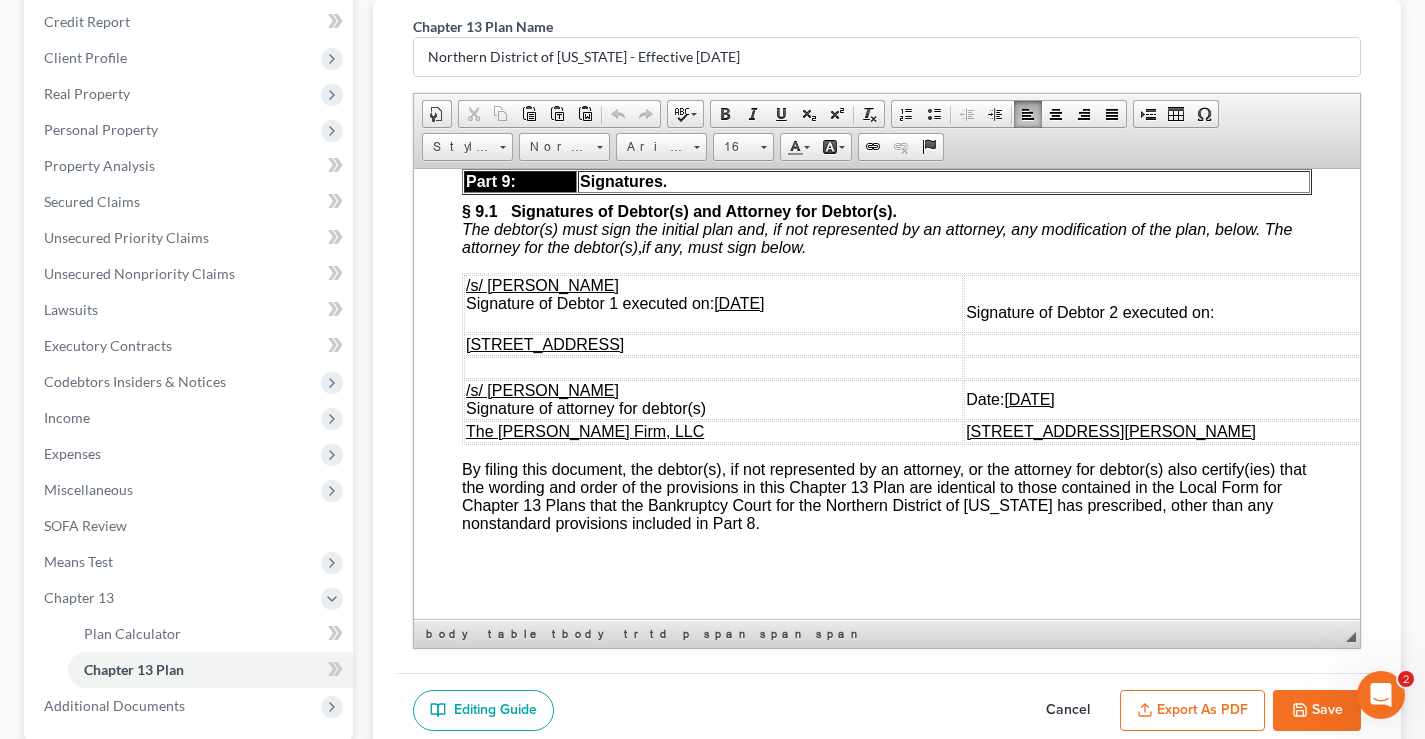 drag, startPoint x: 733, startPoint y: 418, endPoint x: 740, endPoint y: 401, distance: 18.384777 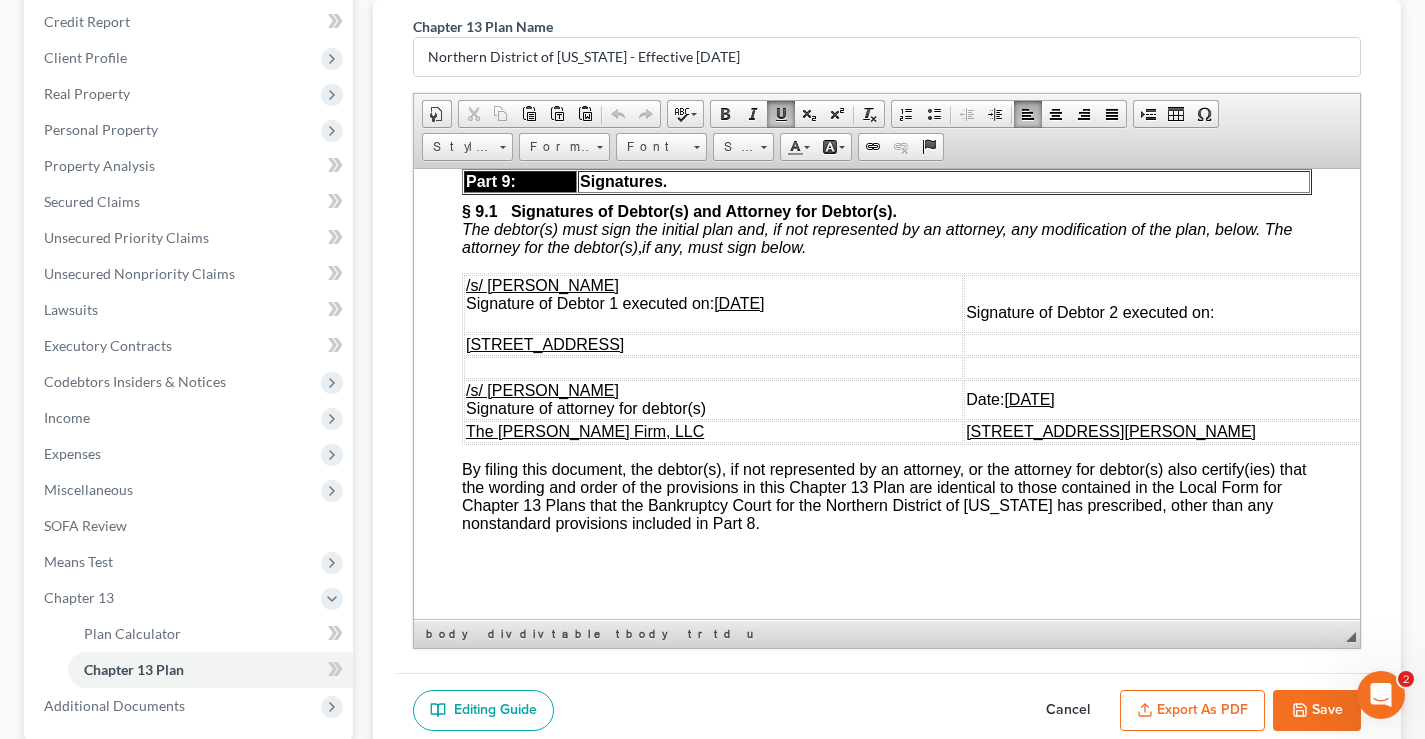 type 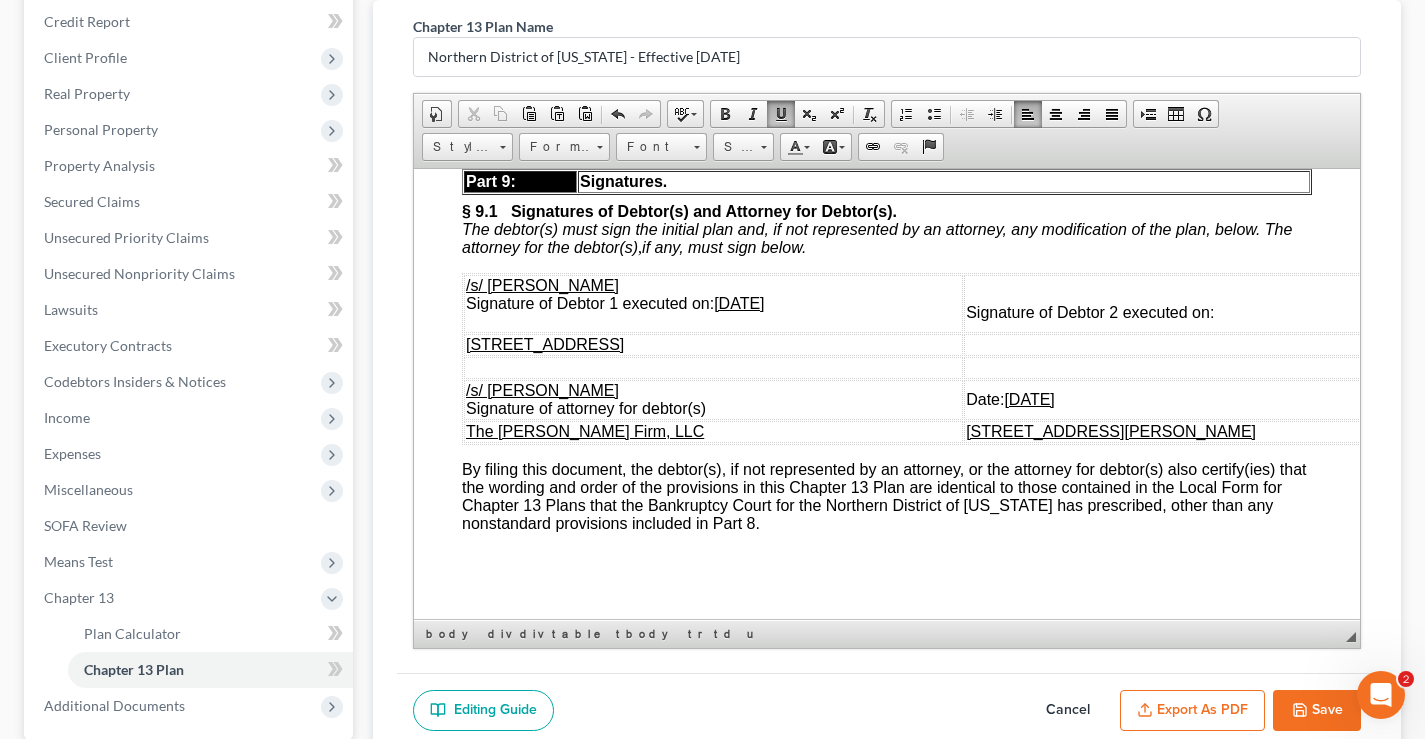 click on "07/15/2025" at bounding box center [739, 302] 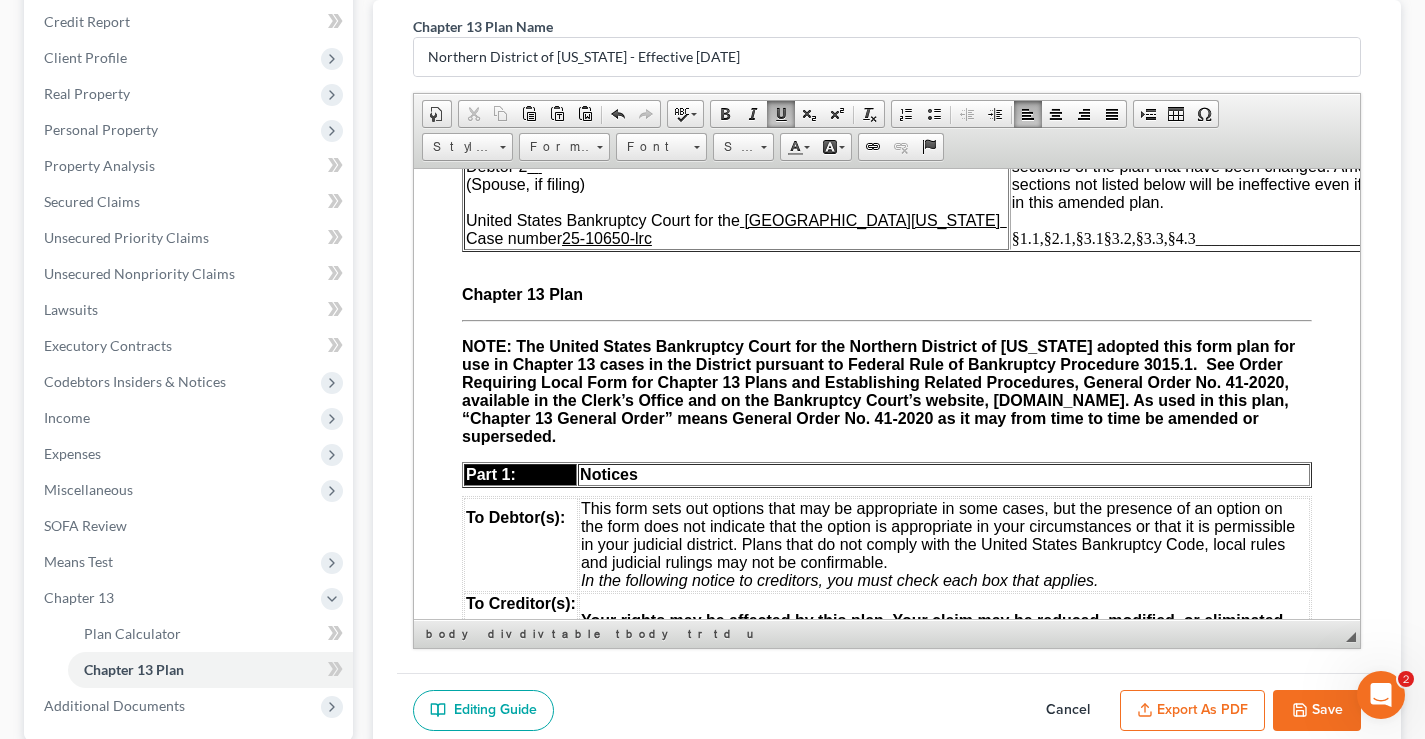 scroll, scrollTop: 23, scrollLeft: 0, axis: vertical 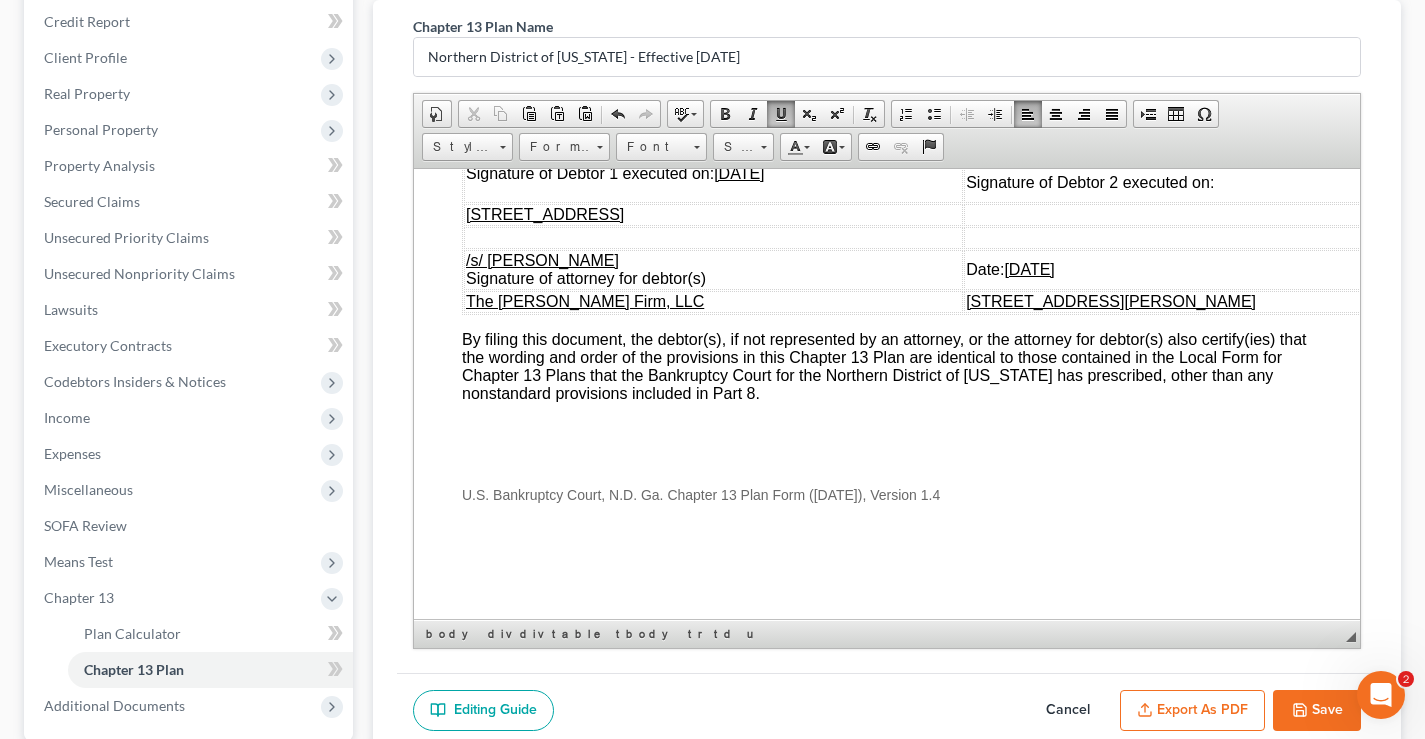 drag, startPoint x: 1350, startPoint y: 449, endPoint x: 1762, endPoint y: 834, distance: 563.8874 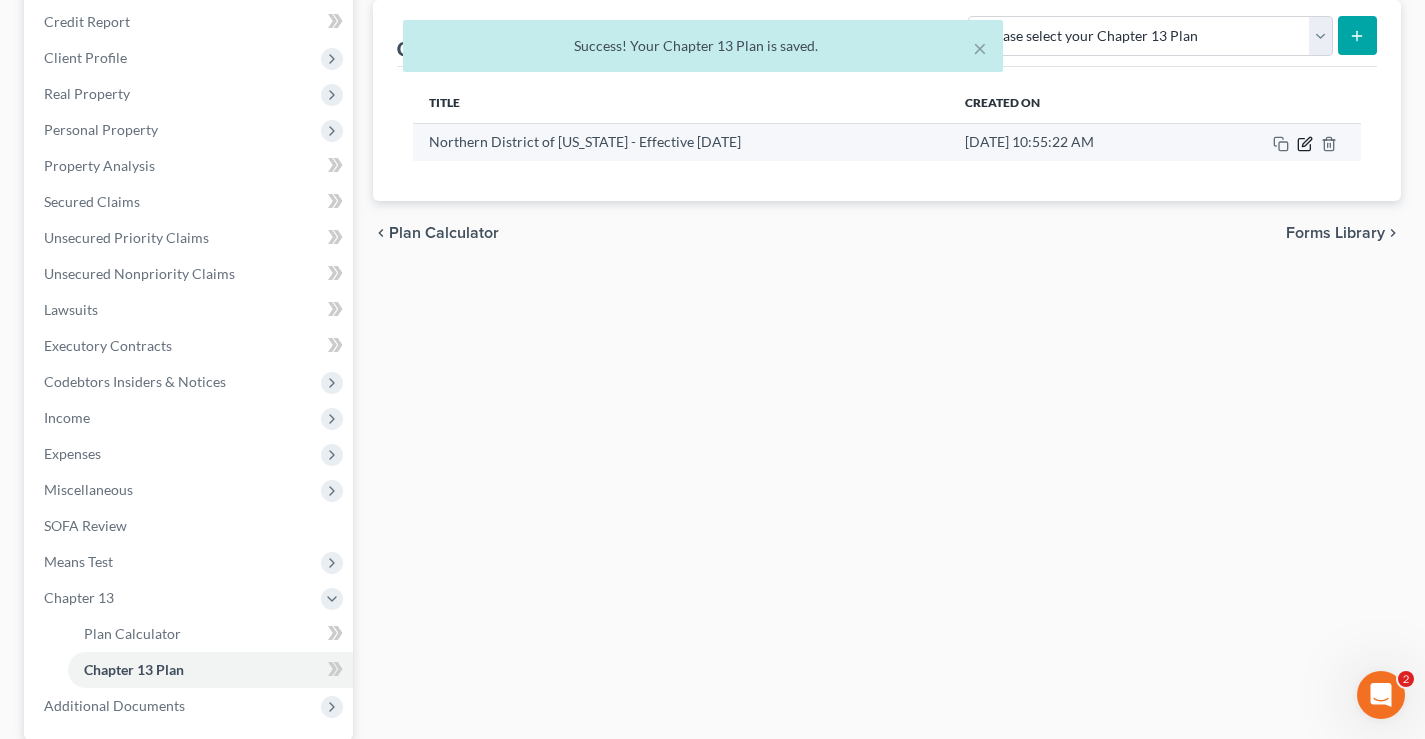 click 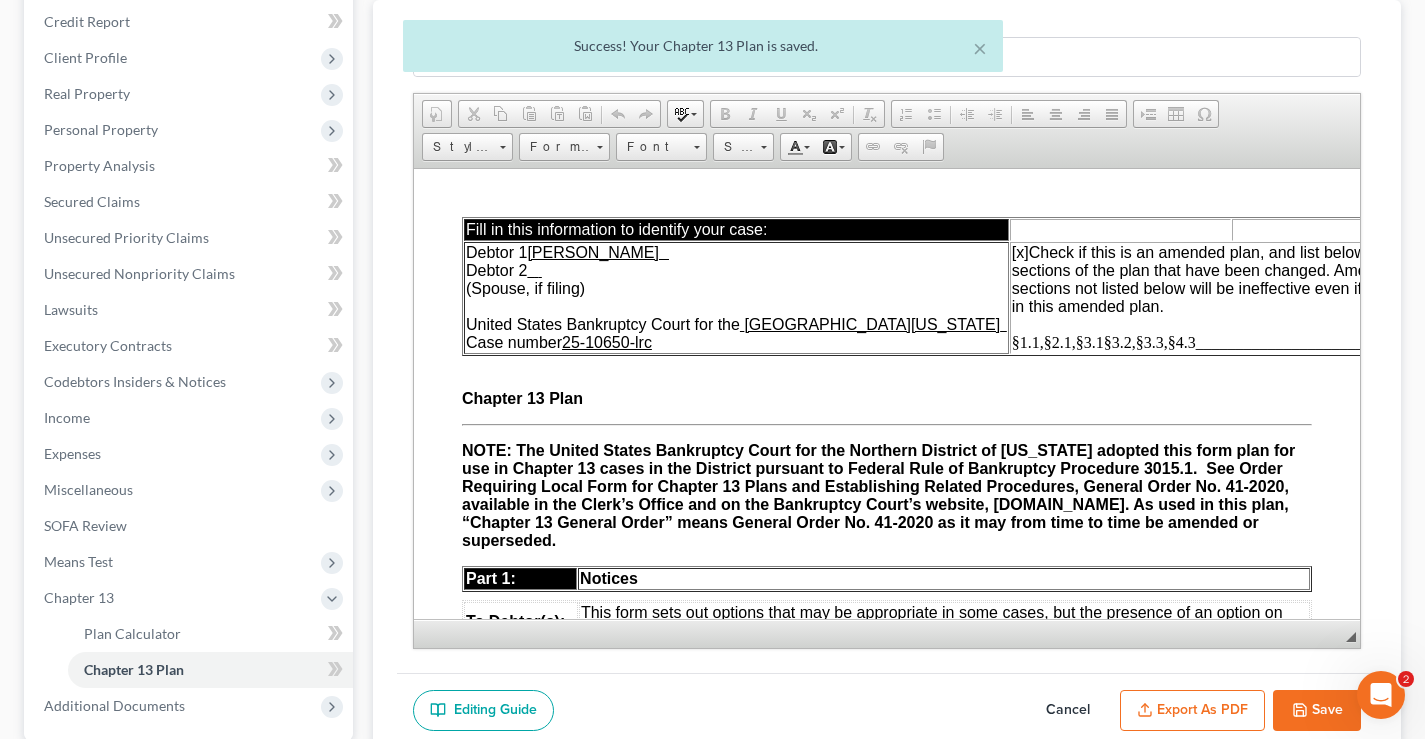 scroll, scrollTop: 0, scrollLeft: 0, axis: both 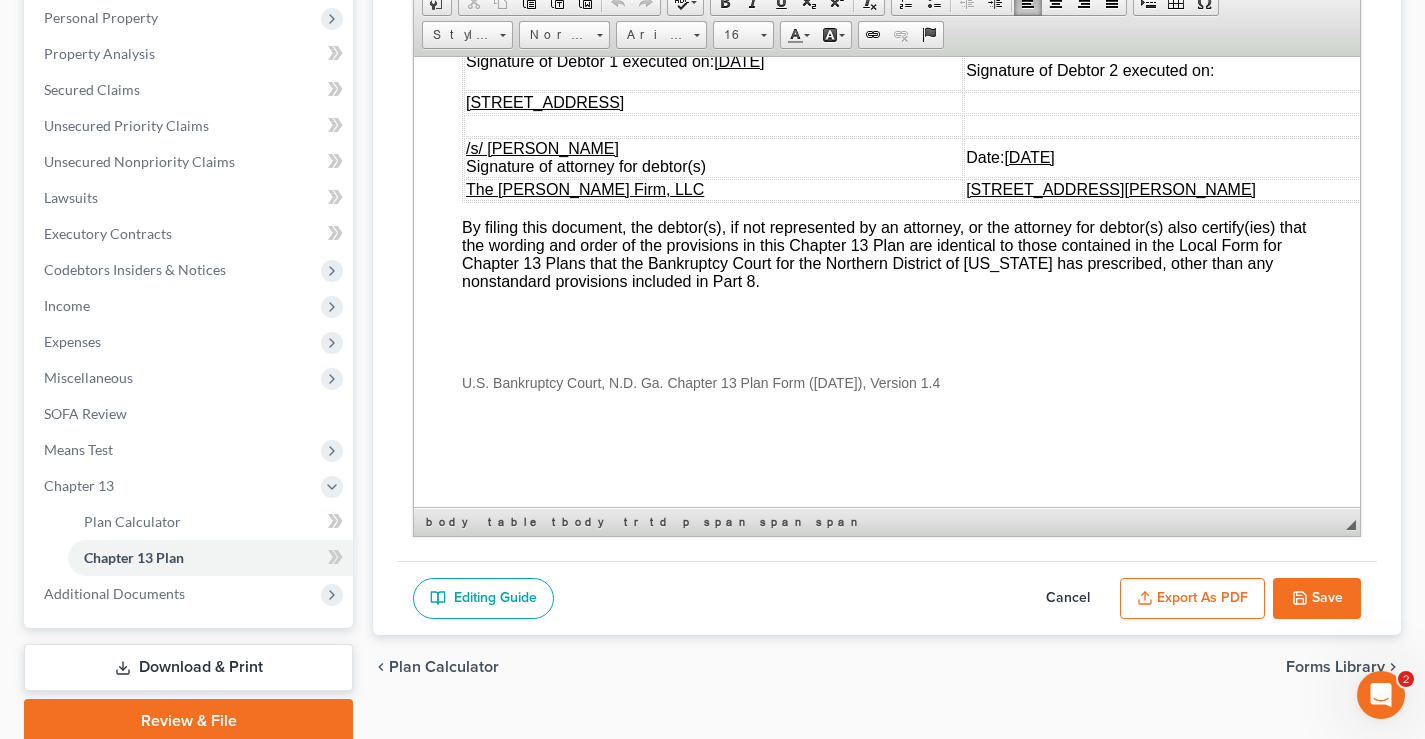 drag, startPoint x: 1354, startPoint y: 85, endPoint x: 1630, endPoint y: 623, distance: 604.6652 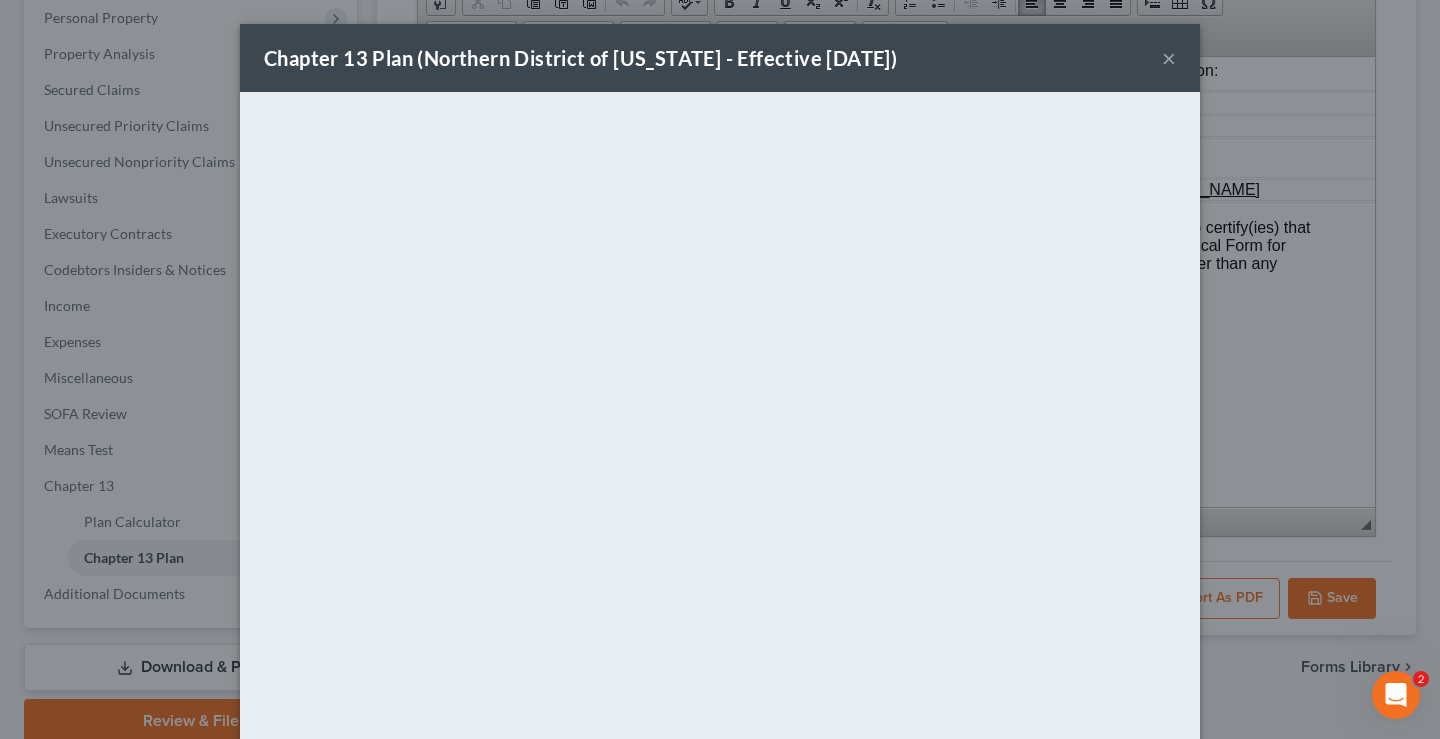 click on "×" at bounding box center (1169, 58) 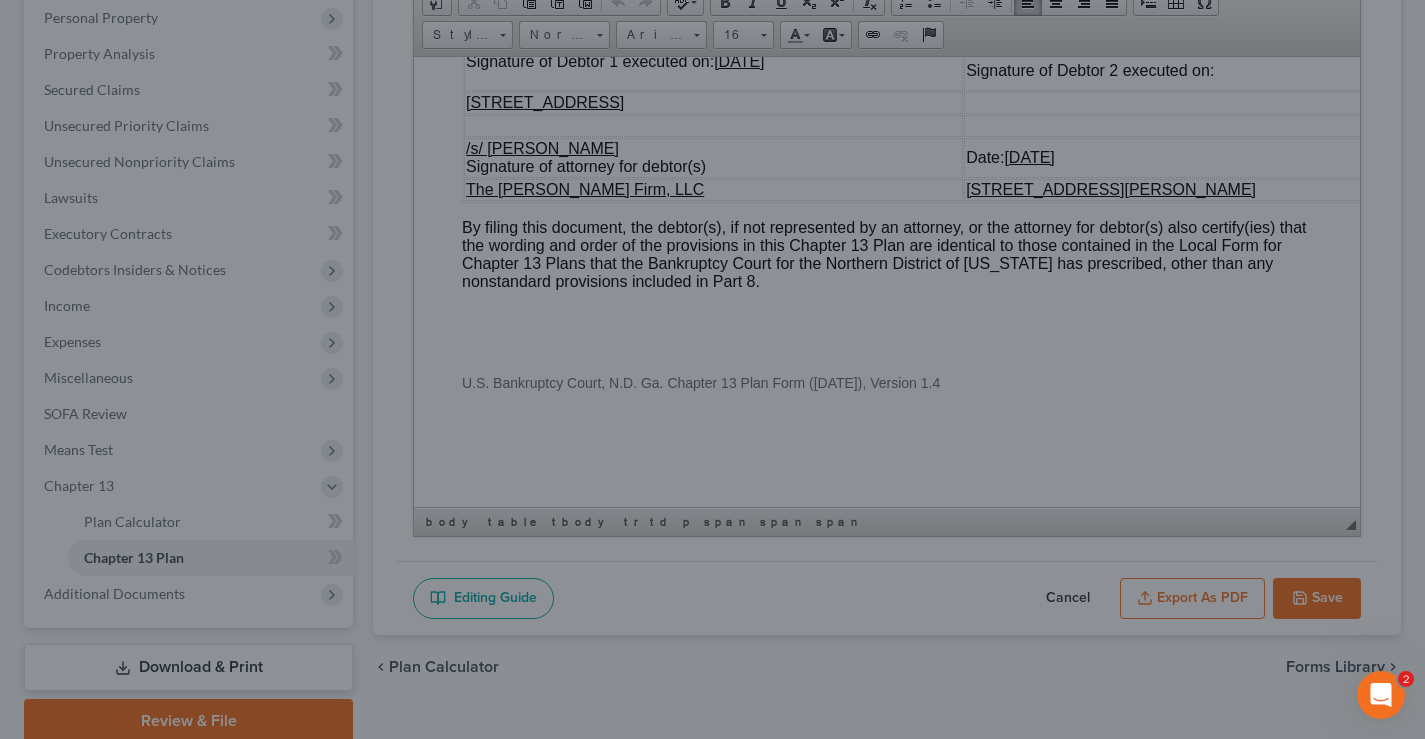 scroll, scrollTop: 7609, scrollLeft: 0, axis: vertical 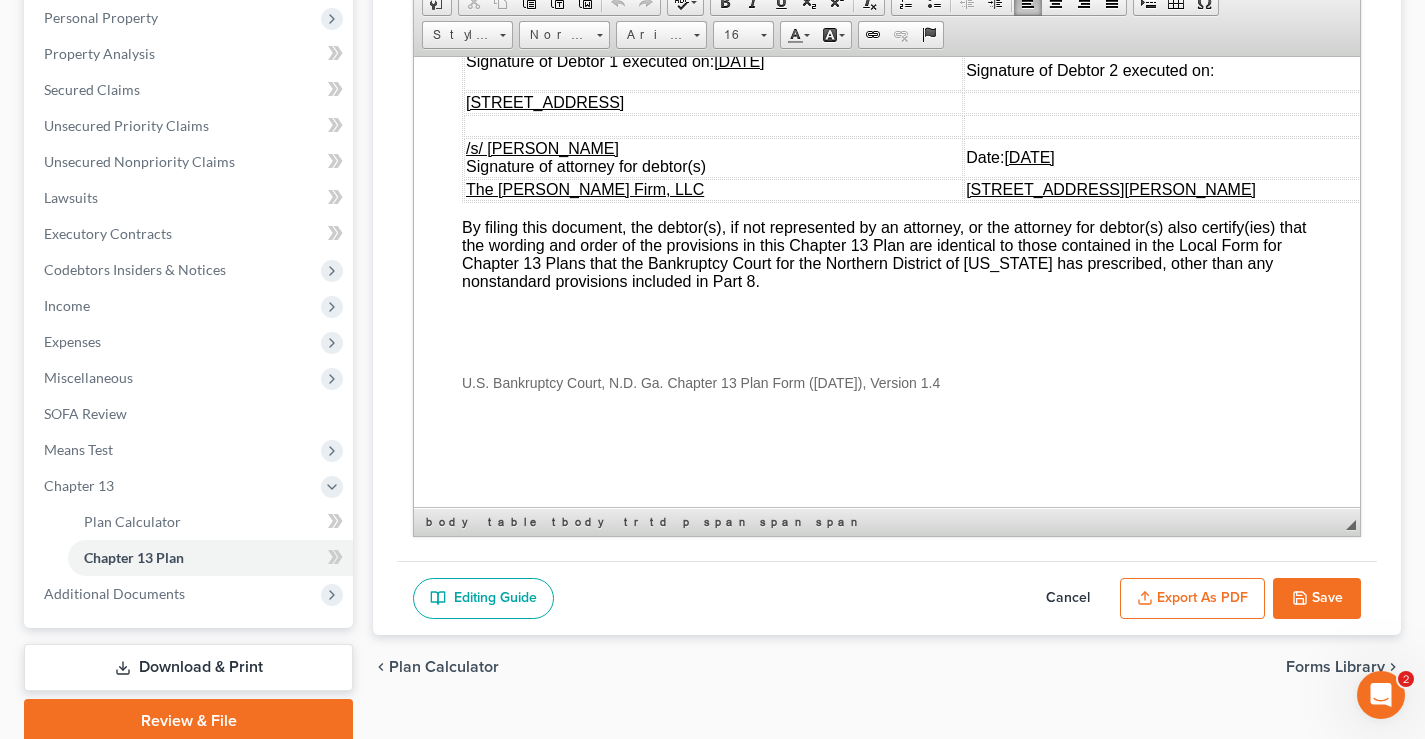 click on "Save" at bounding box center [1317, 599] 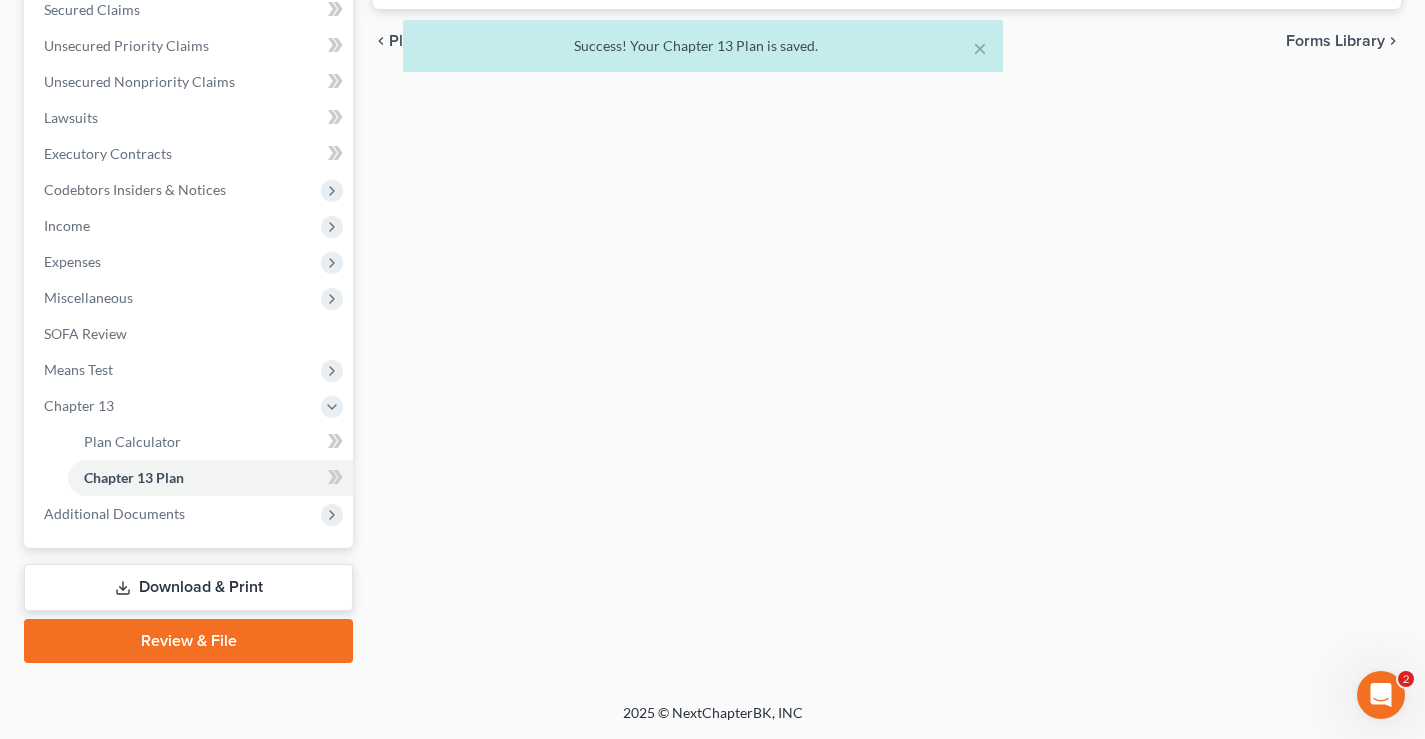 click on "Download & Print" at bounding box center [188, 587] 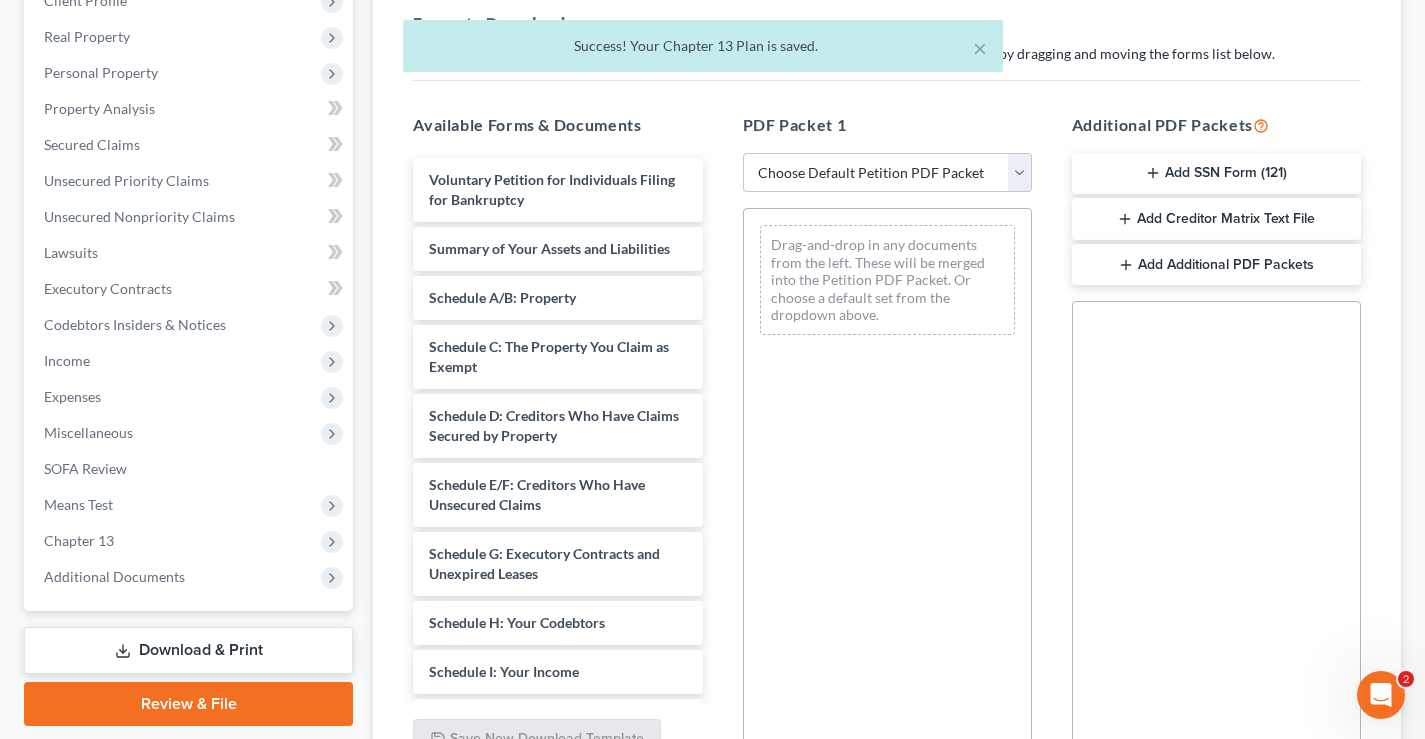 scroll, scrollTop: 300, scrollLeft: 0, axis: vertical 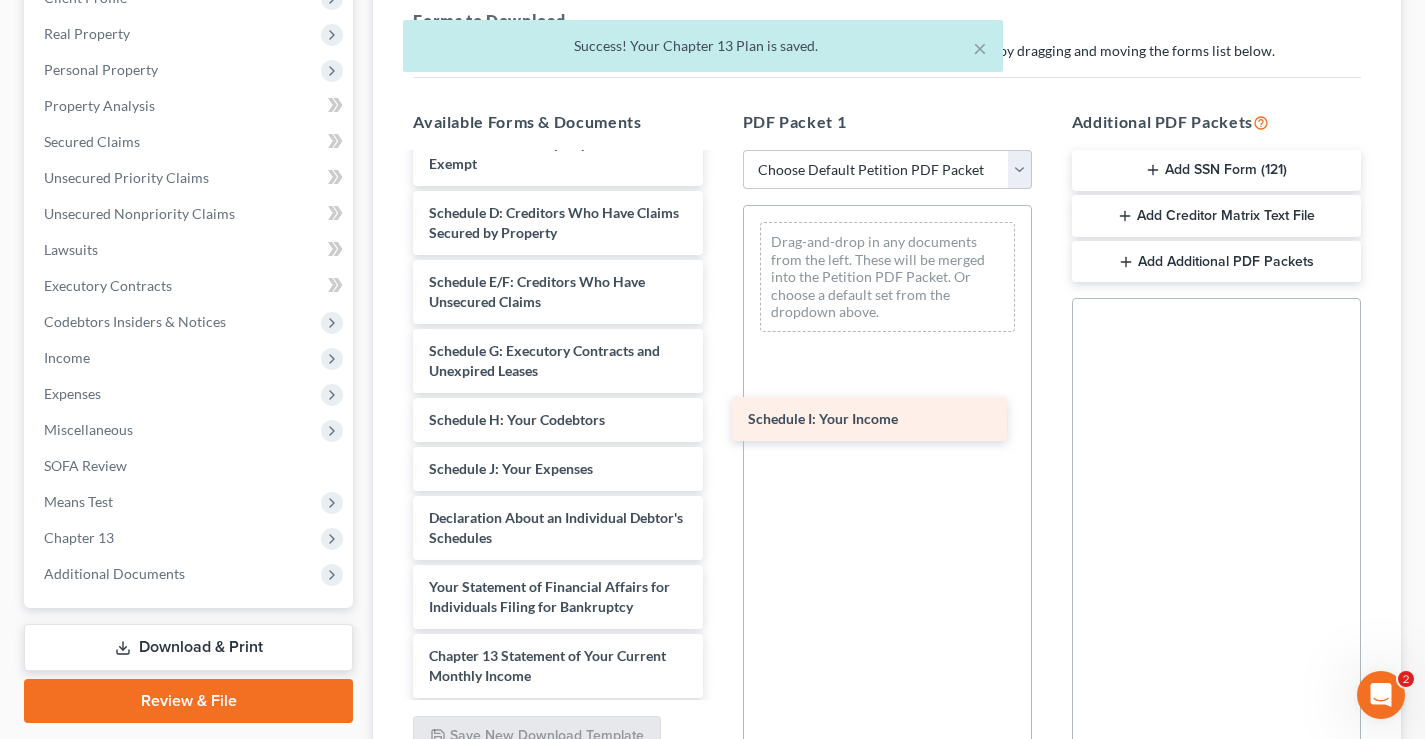 drag, startPoint x: 533, startPoint y: 466, endPoint x: 832, endPoint y: 416, distance: 303.15176 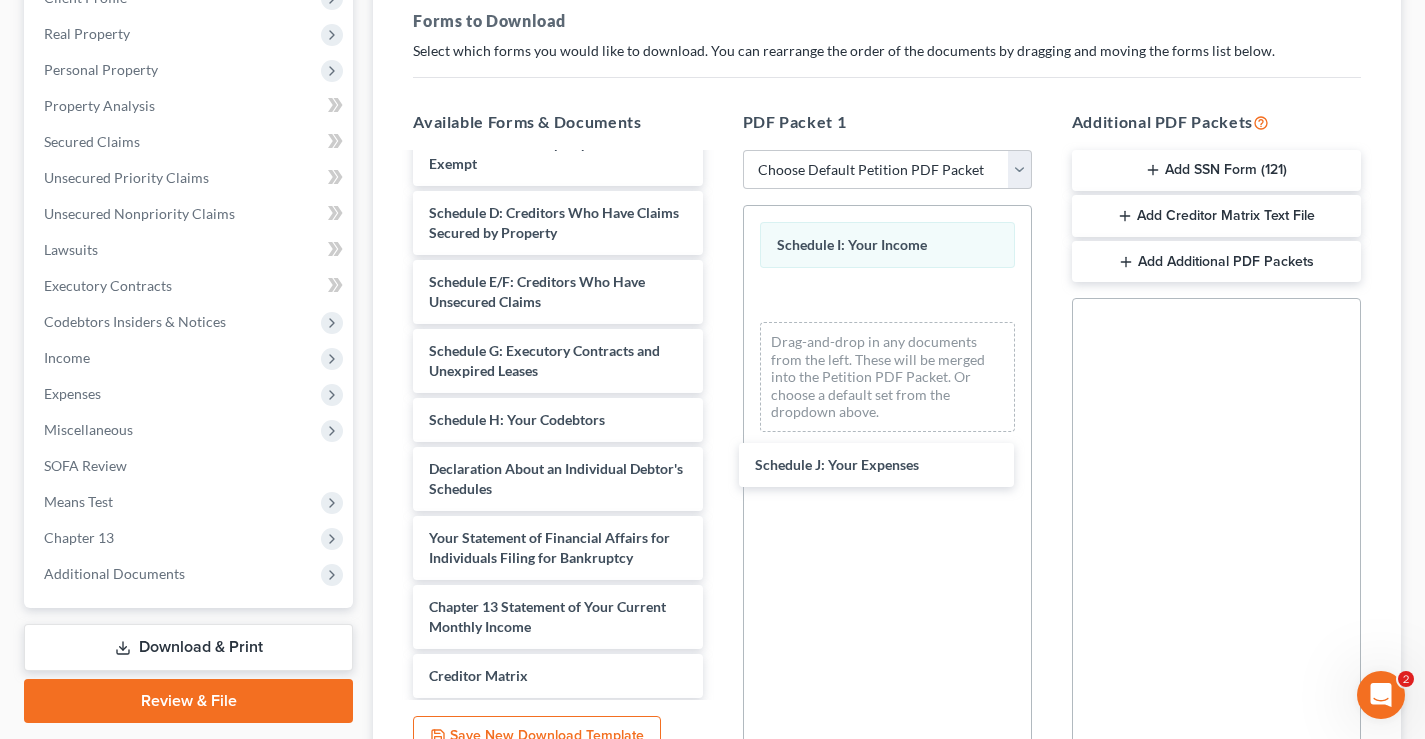 drag, startPoint x: 498, startPoint y: 468, endPoint x: 817, endPoint y: 450, distance: 319.50745 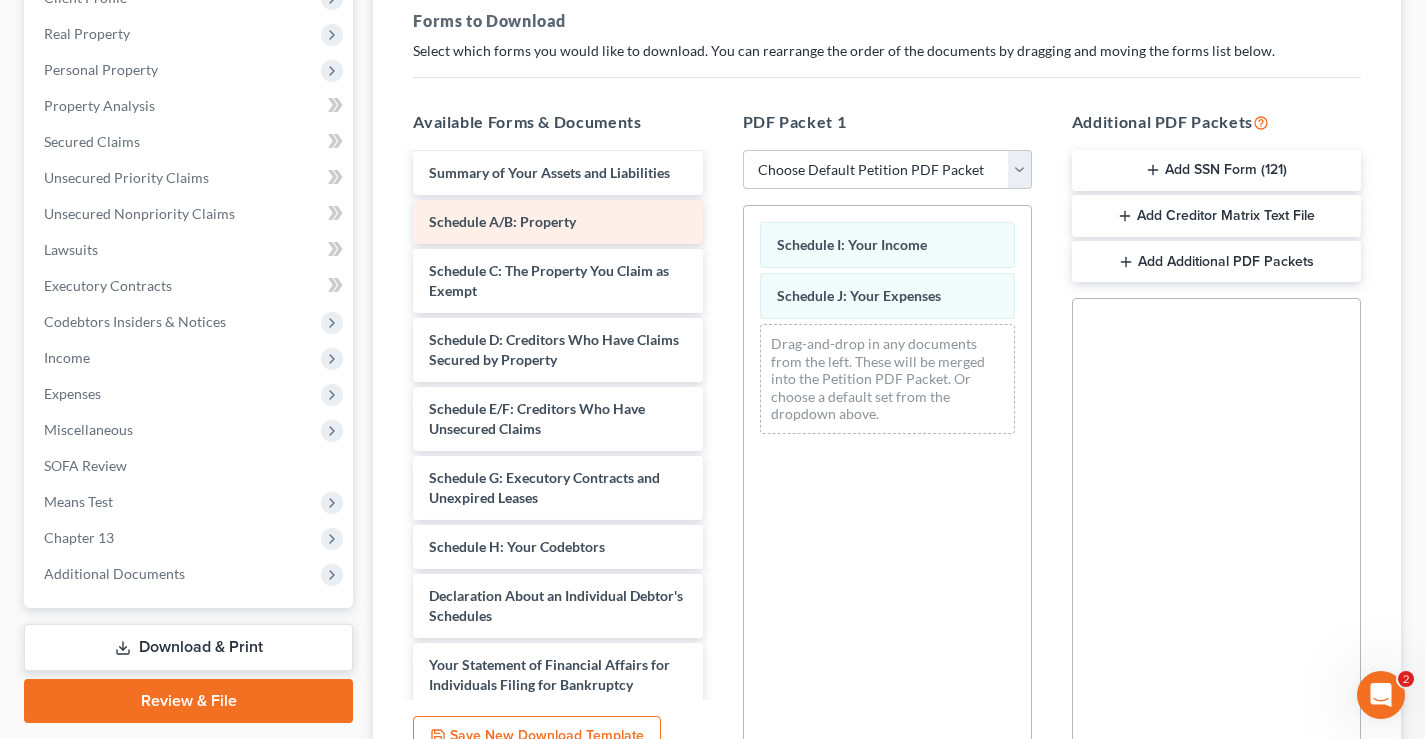 scroll, scrollTop: 0, scrollLeft: 0, axis: both 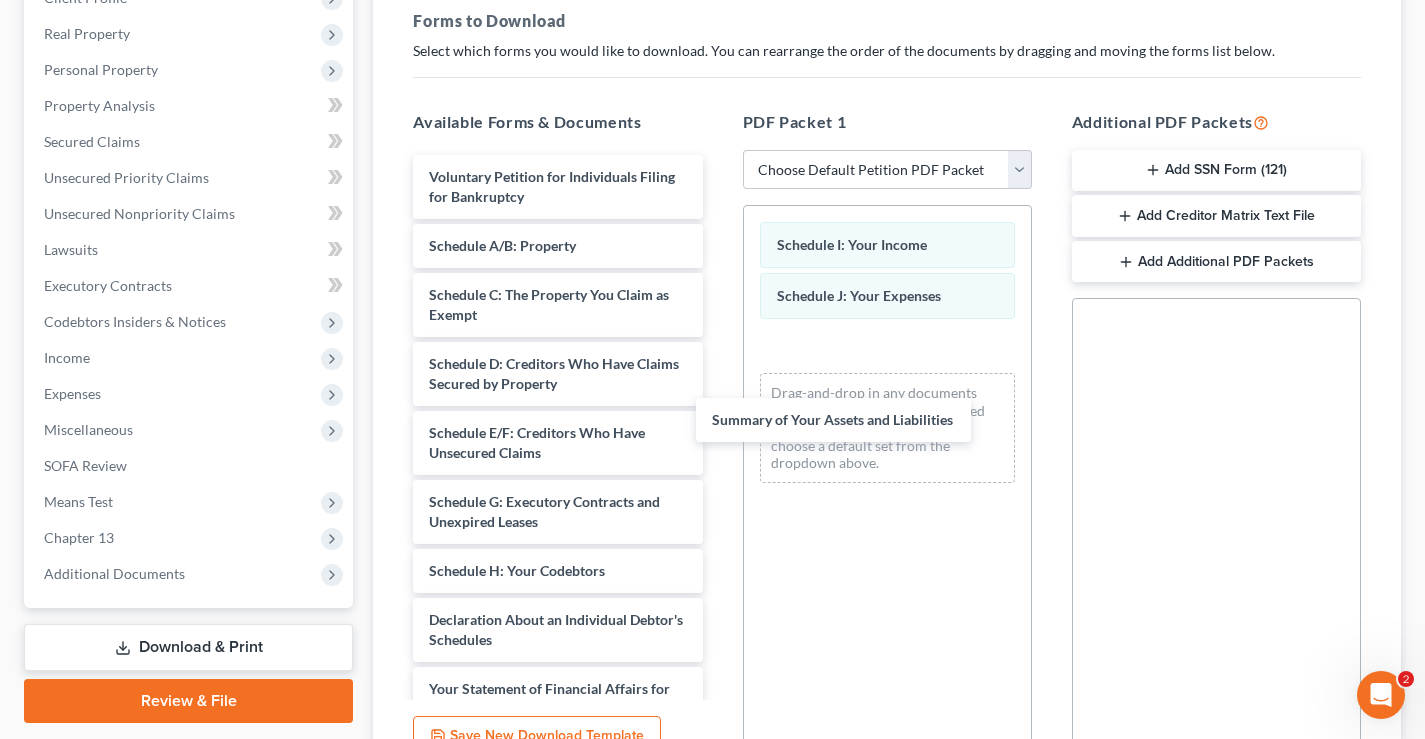 drag, startPoint x: 539, startPoint y: 244, endPoint x: 855, endPoint y: 464, distance: 385.04025 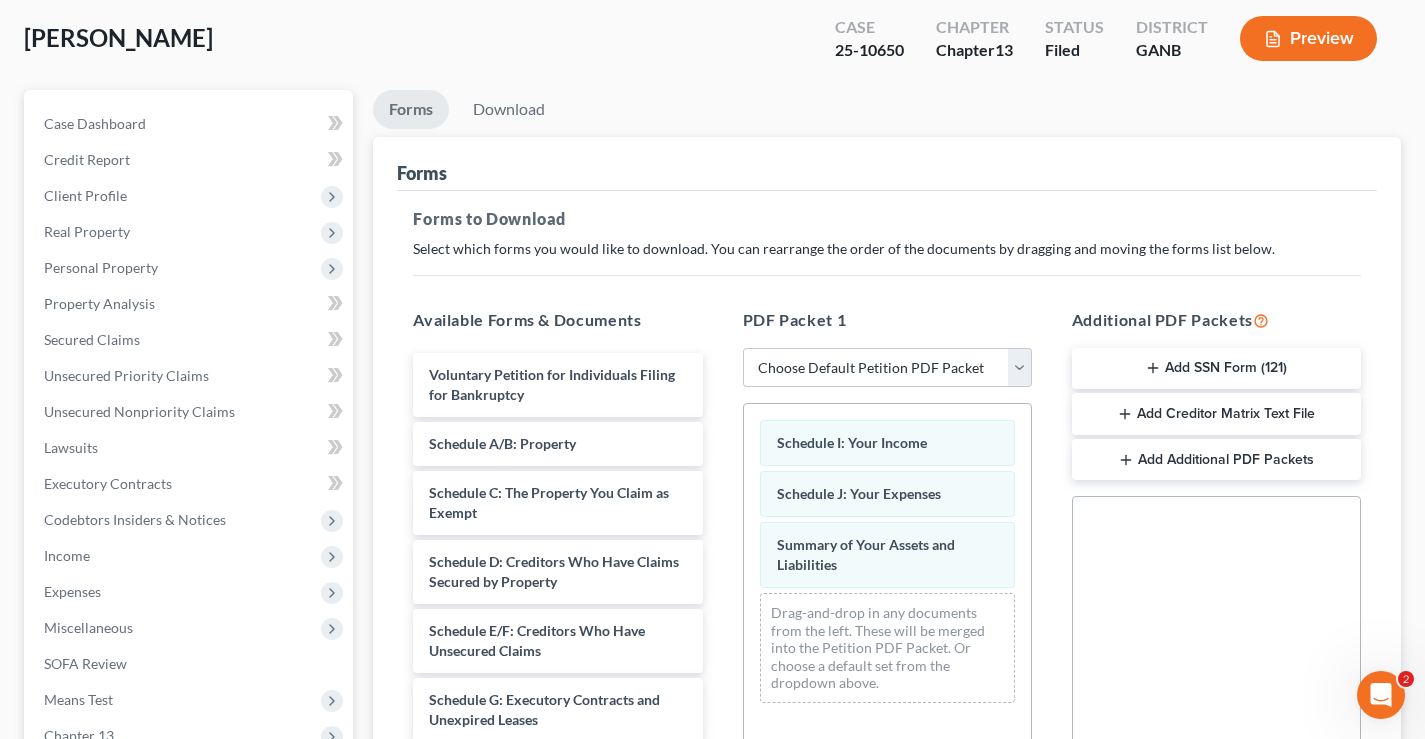 scroll, scrollTop: 0, scrollLeft: 0, axis: both 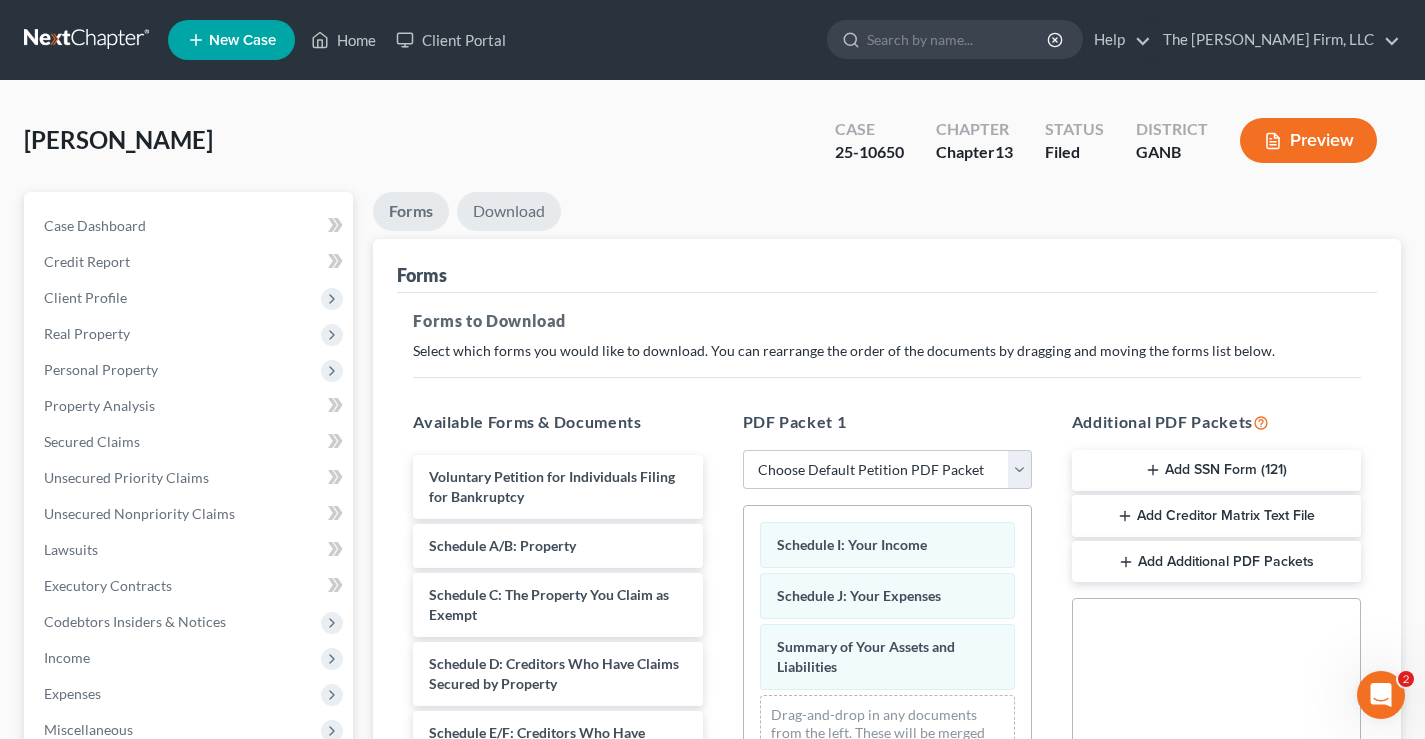 click on "Download" at bounding box center [509, 211] 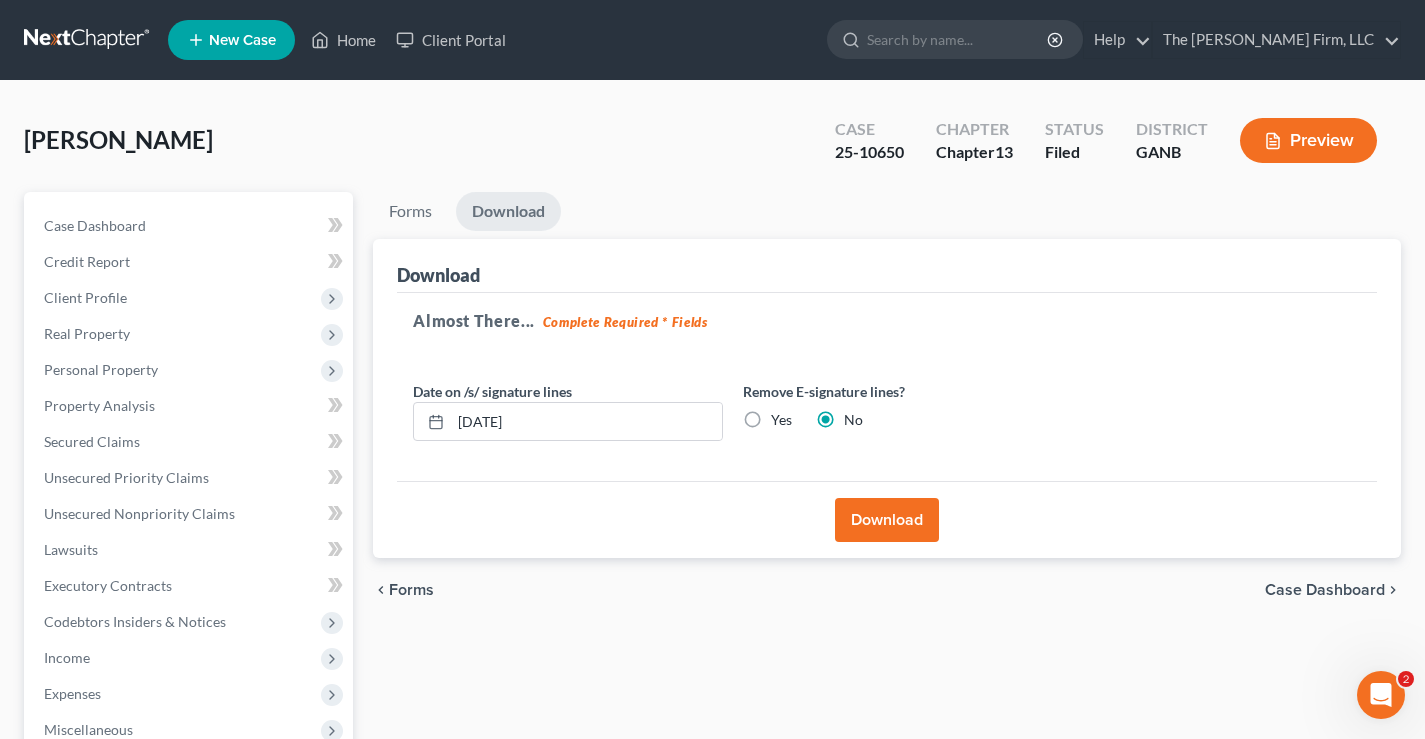 click on "Download" at bounding box center [887, 520] 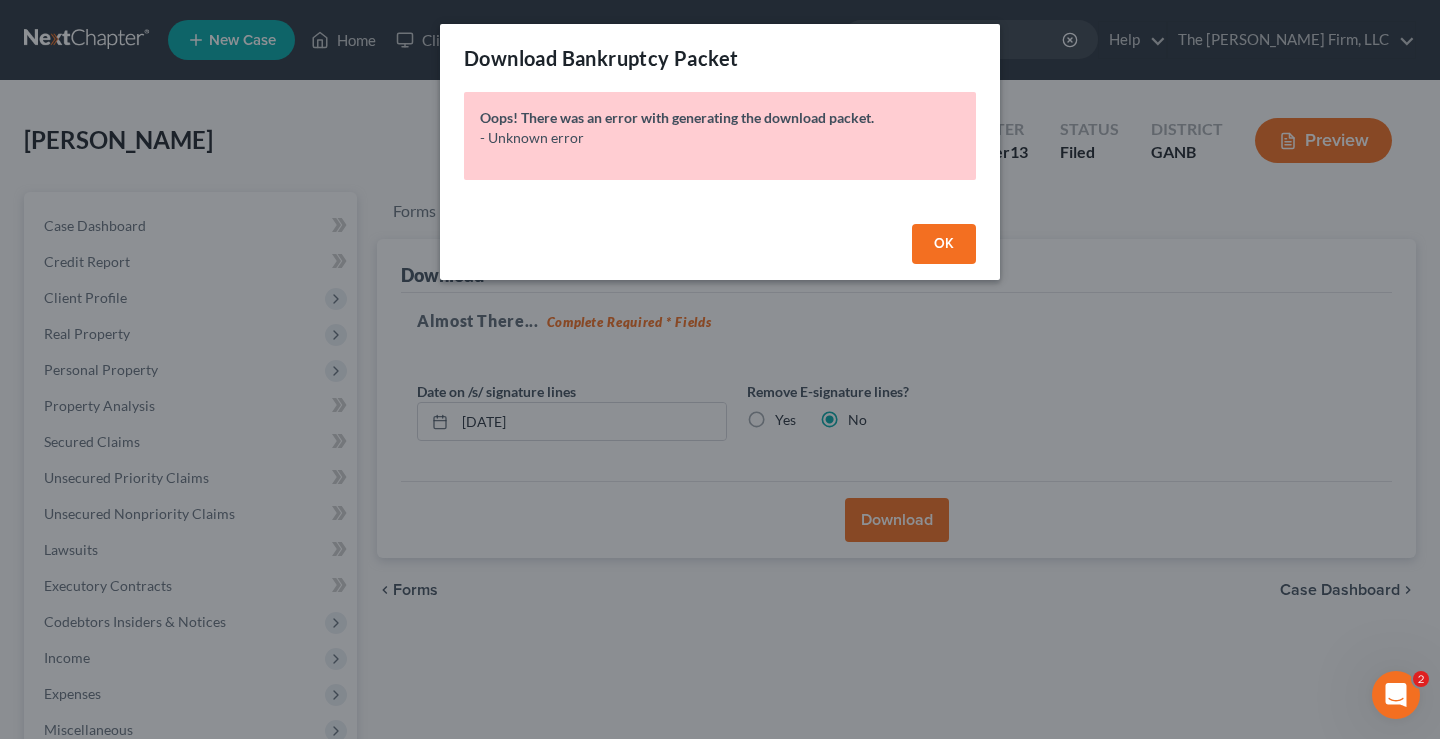click on "OK" at bounding box center [944, 243] 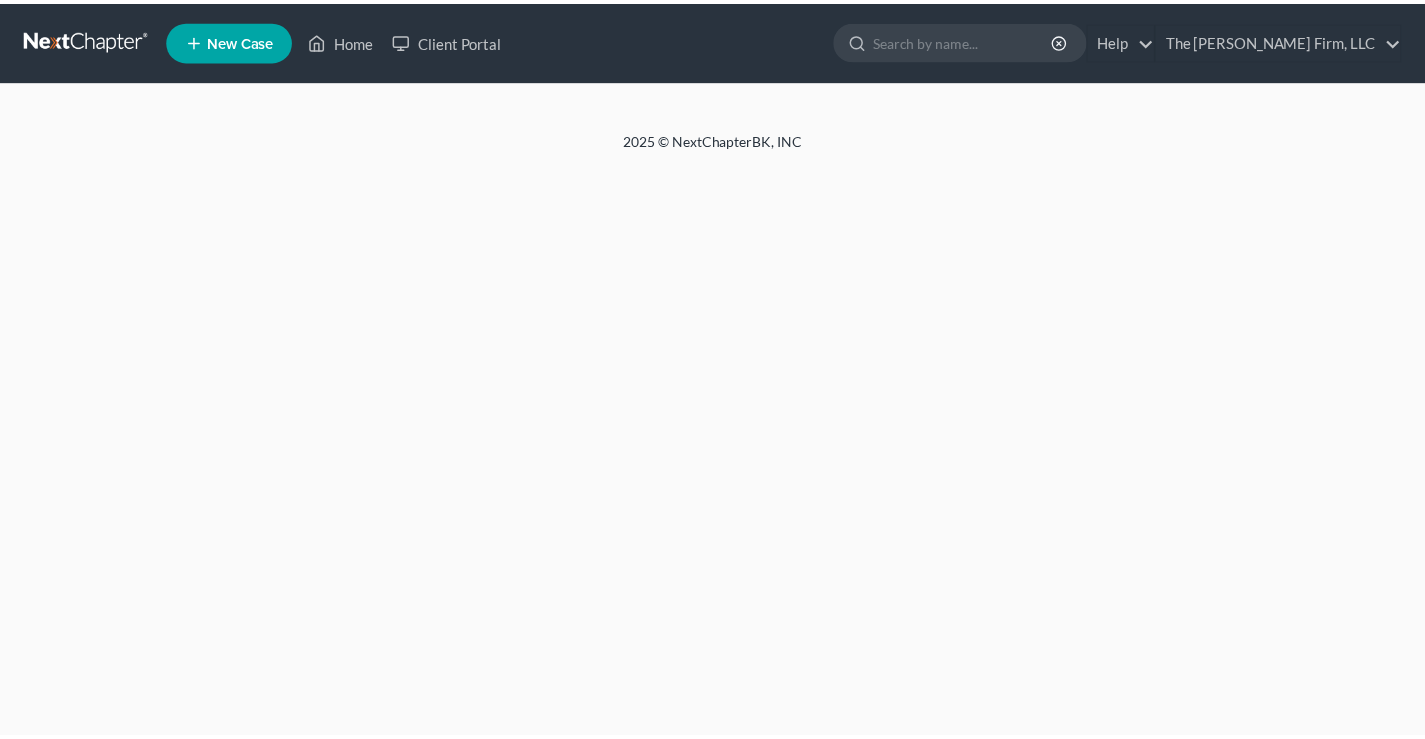 scroll, scrollTop: 0, scrollLeft: 0, axis: both 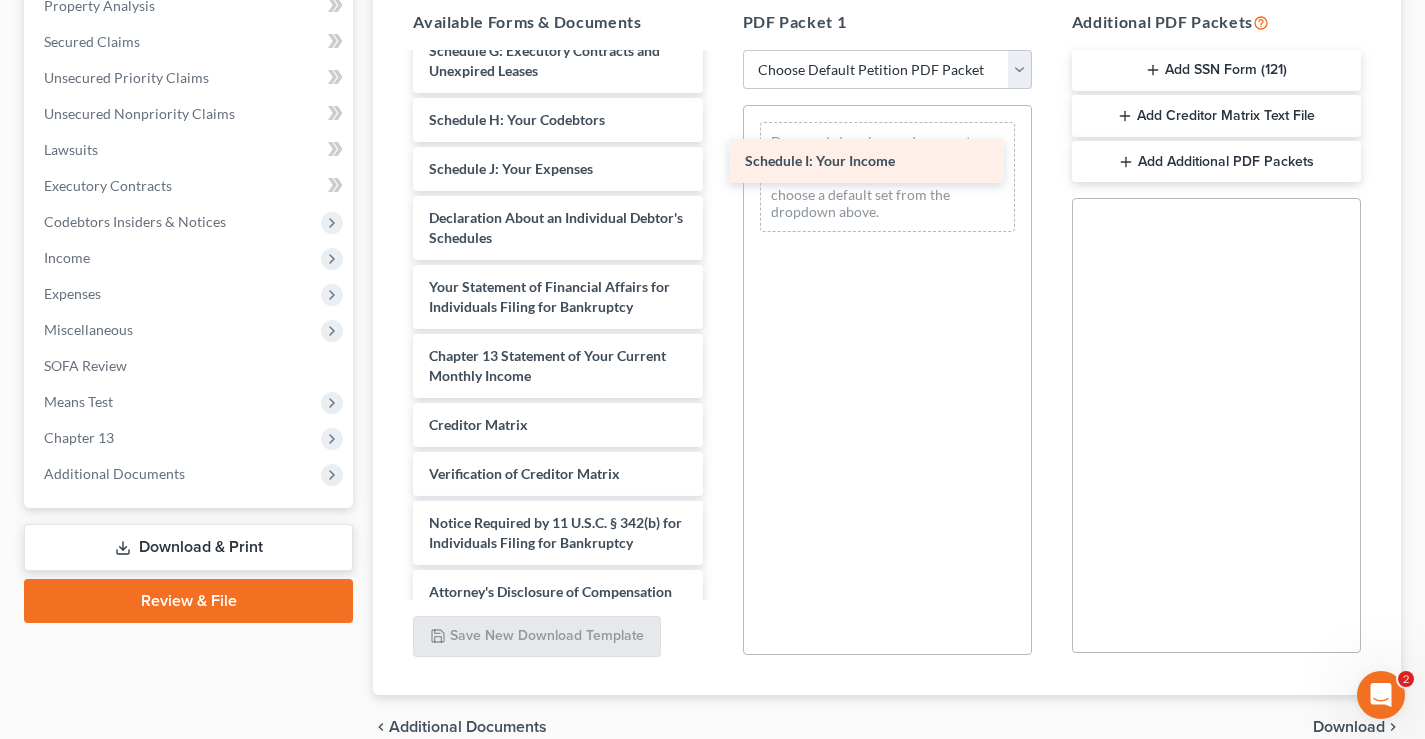 drag, startPoint x: 524, startPoint y: 173, endPoint x: 840, endPoint y: 165, distance: 316.10126 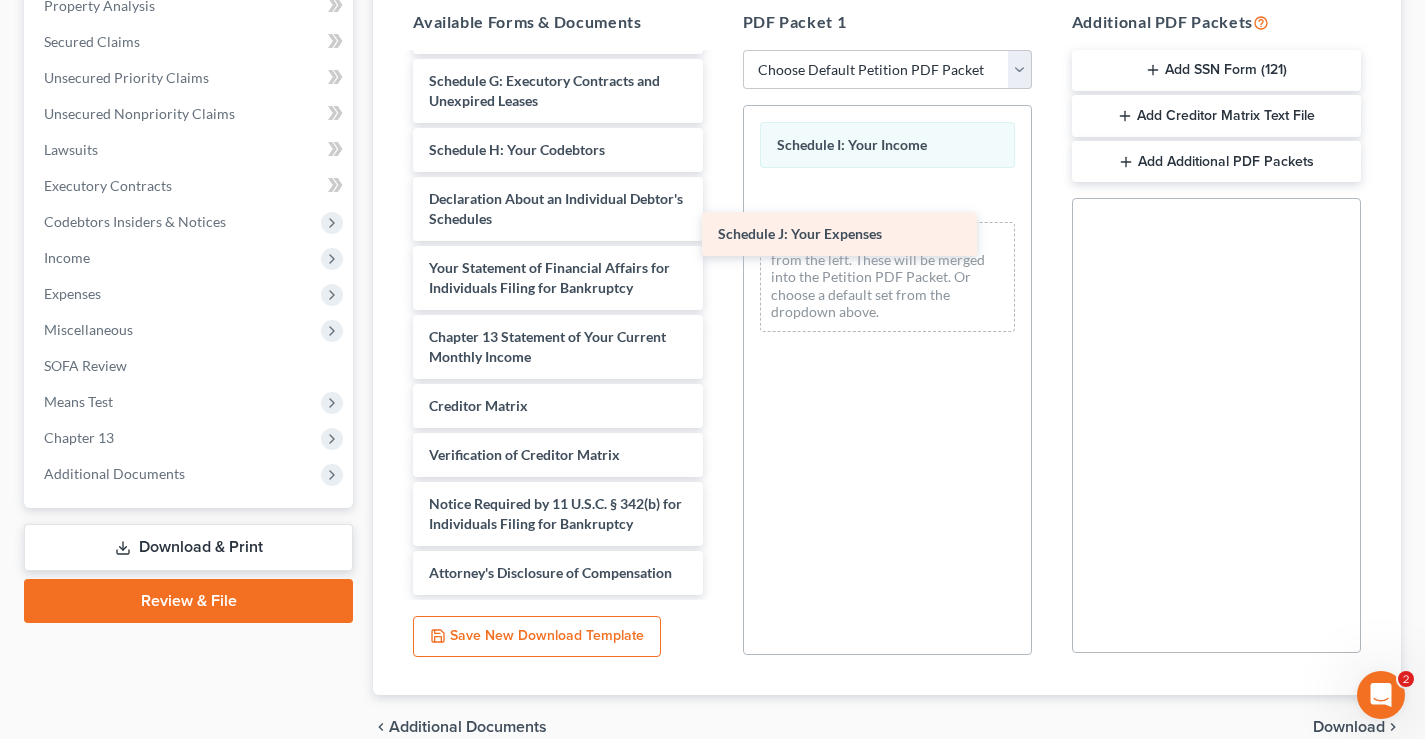 scroll, scrollTop: 390, scrollLeft: 0, axis: vertical 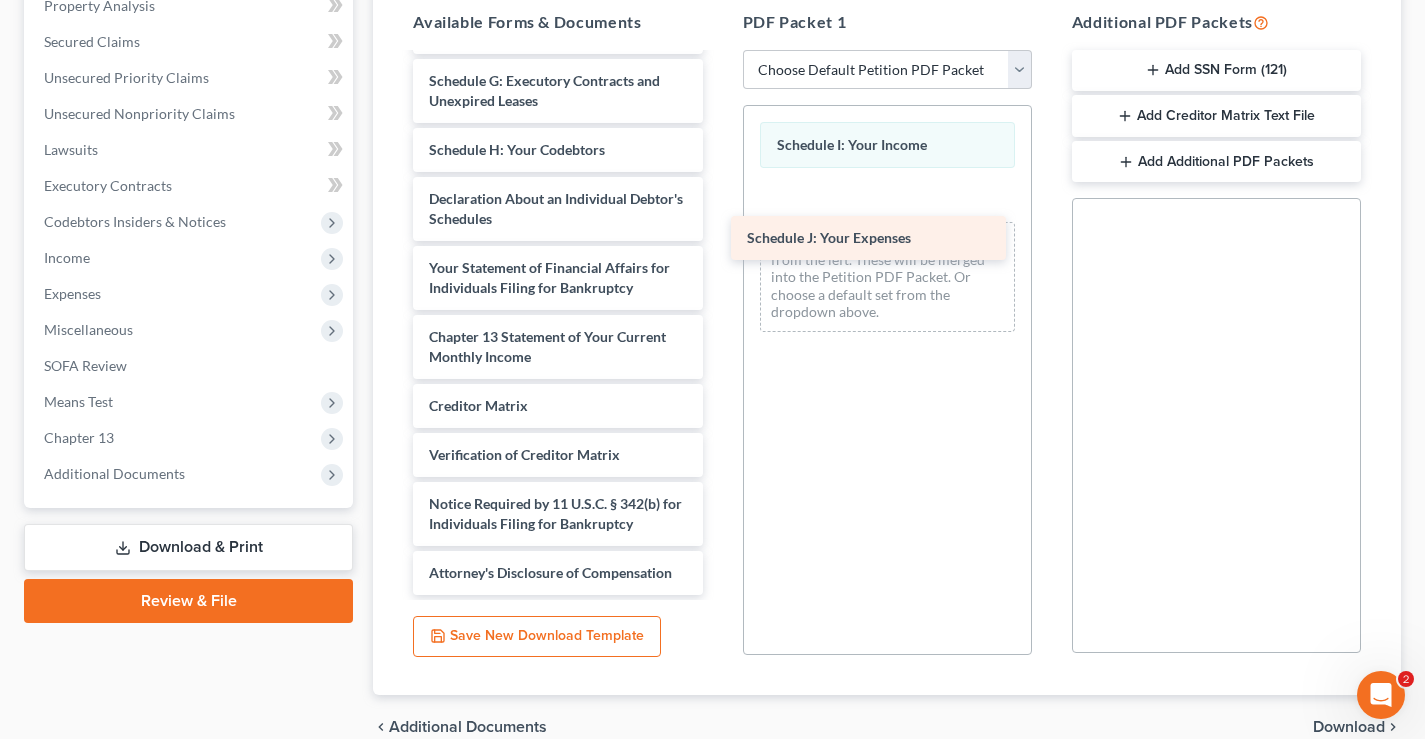 drag, startPoint x: 541, startPoint y: 168, endPoint x: 857, endPoint y: 238, distance: 323.6603 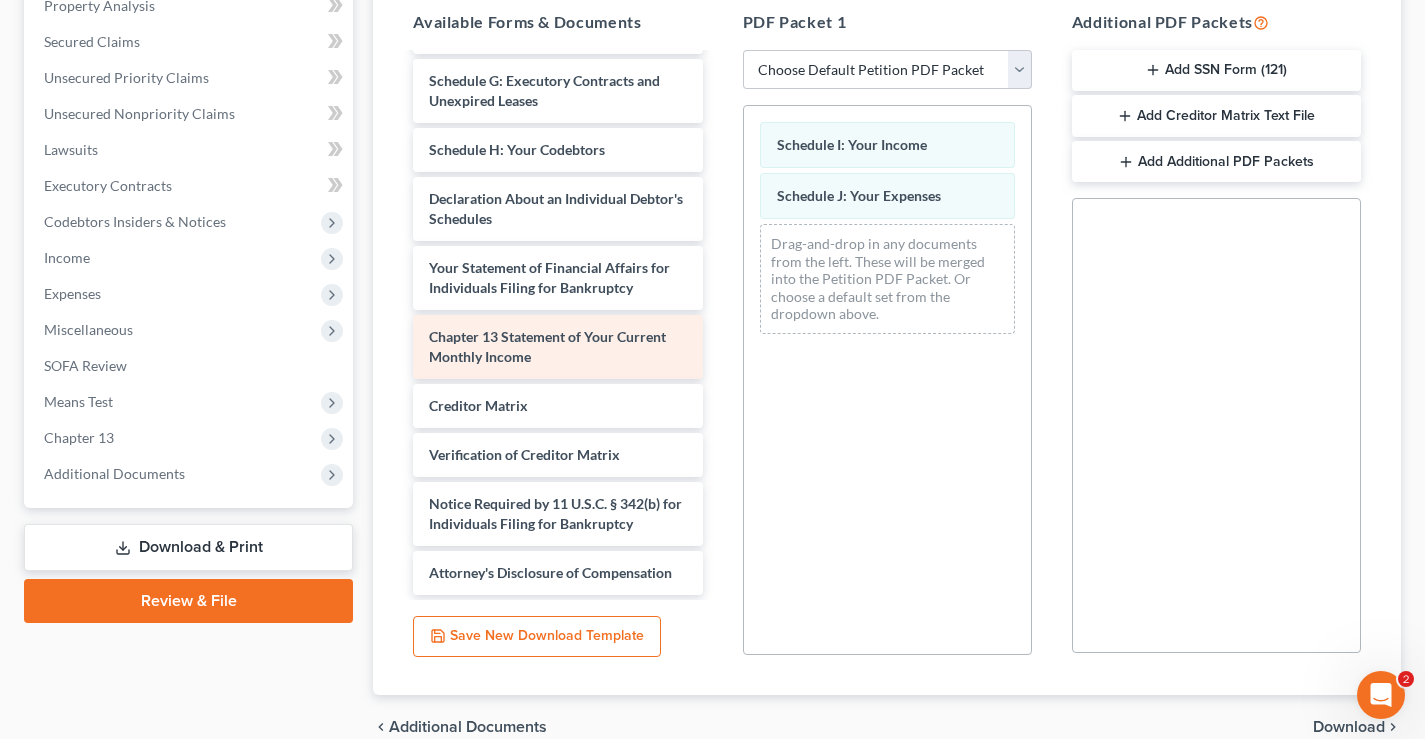 scroll, scrollTop: 0, scrollLeft: 0, axis: both 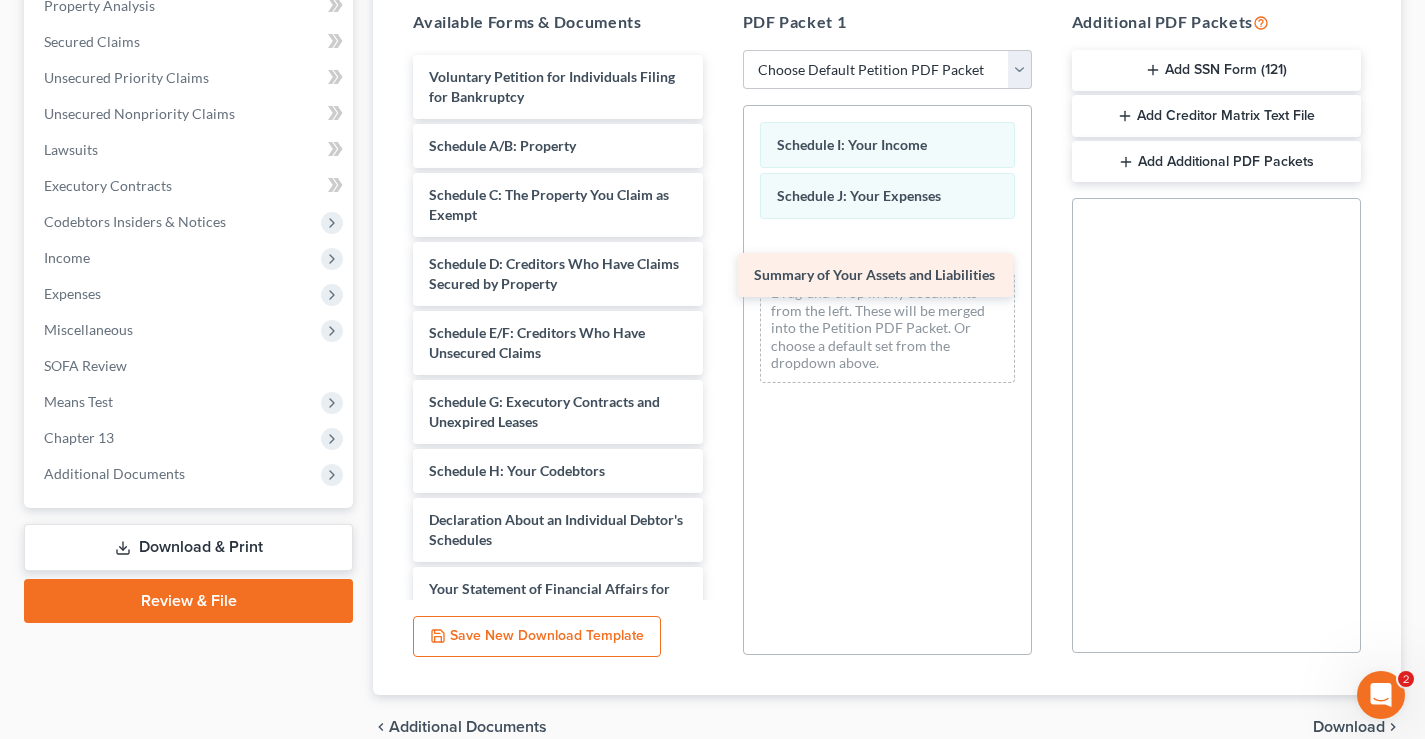 drag, startPoint x: 503, startPoint y: 140, endPoint x: 828, endPoint y: 269, distance: 349.66556 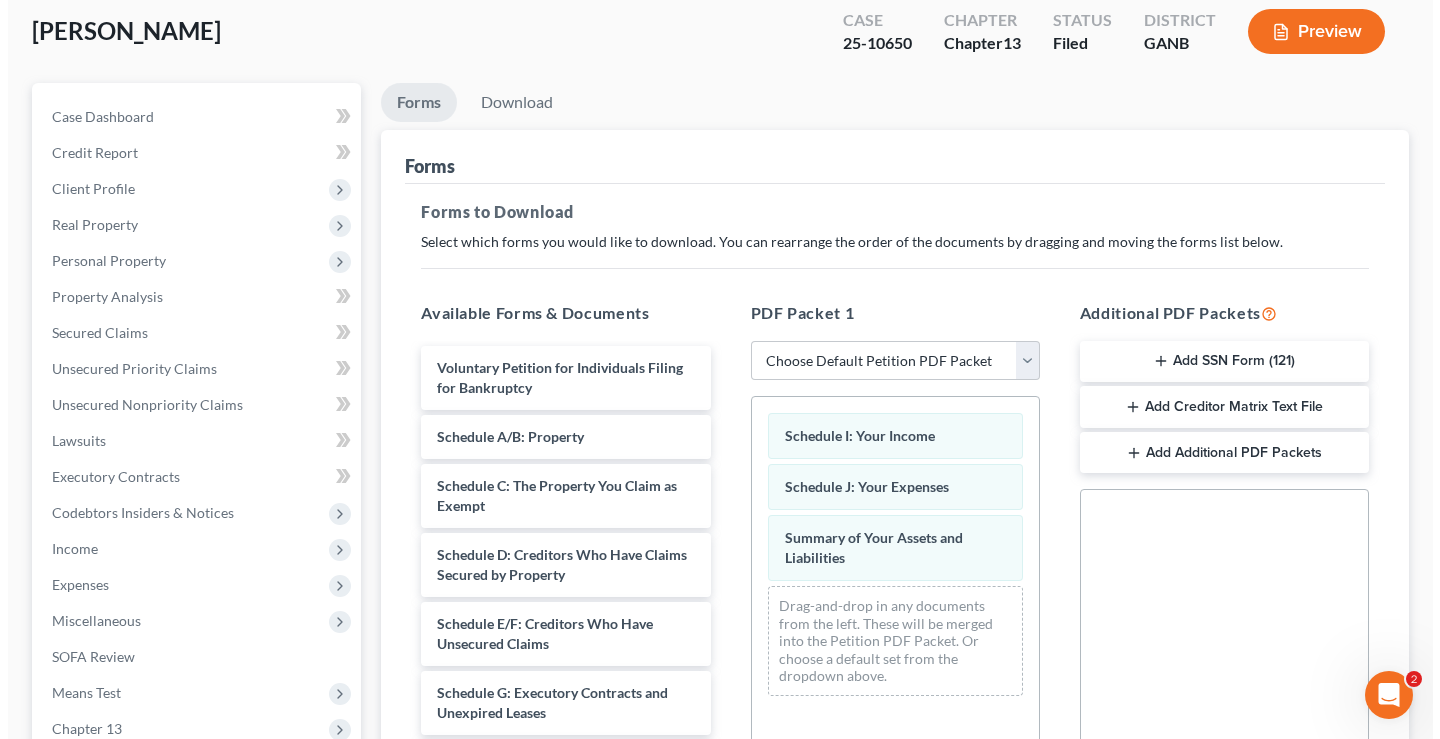 scroll, scrollTop: 0, scrollLeft: 0, axis: both 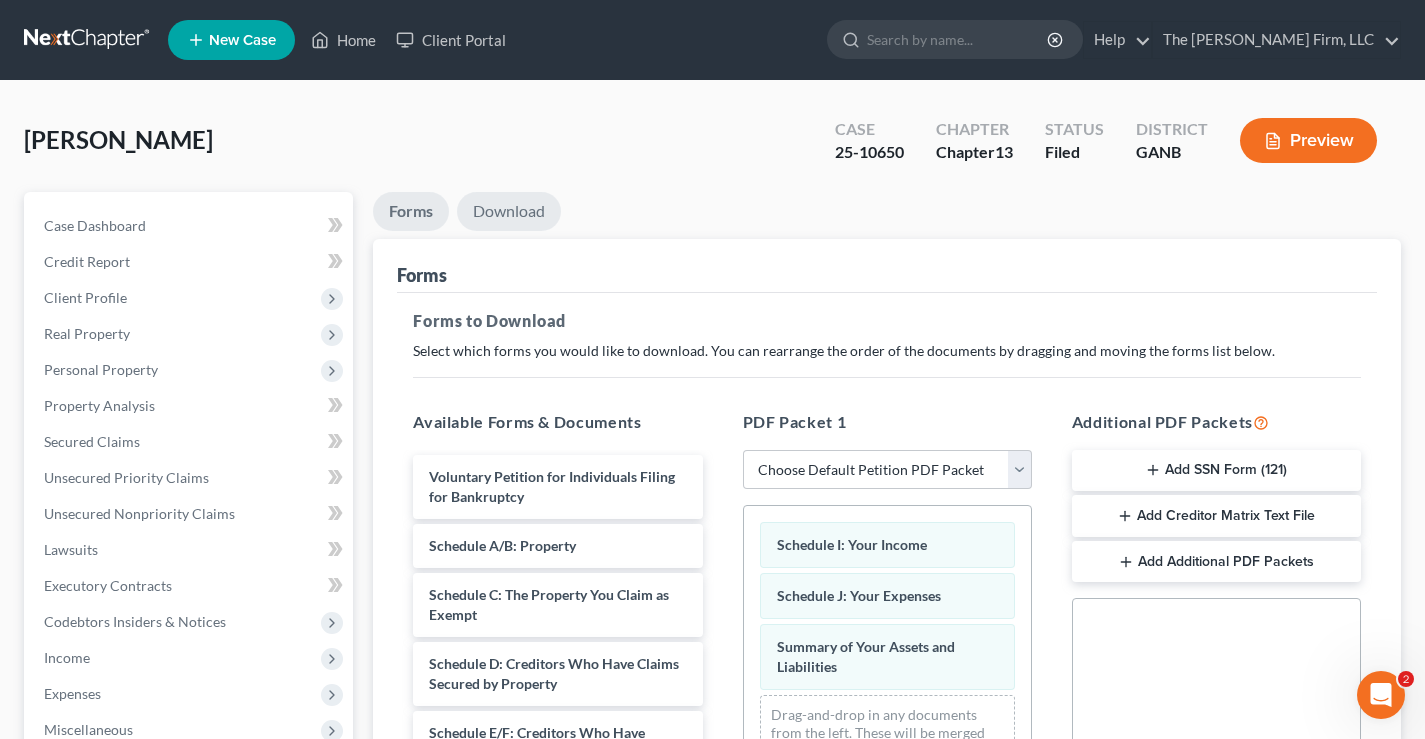 click on "Download" at bounding box center (509, 211) 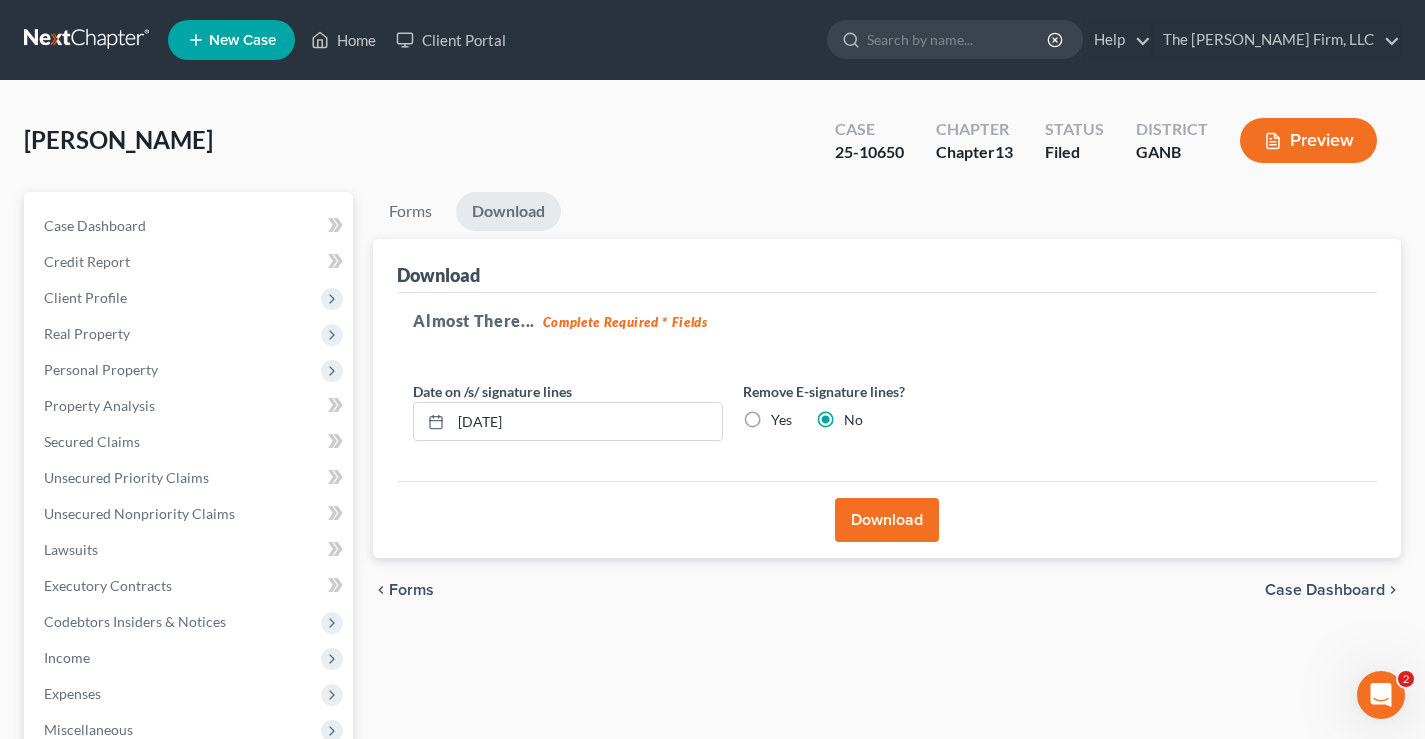 click on "Download" at bounding box center (887, 520) 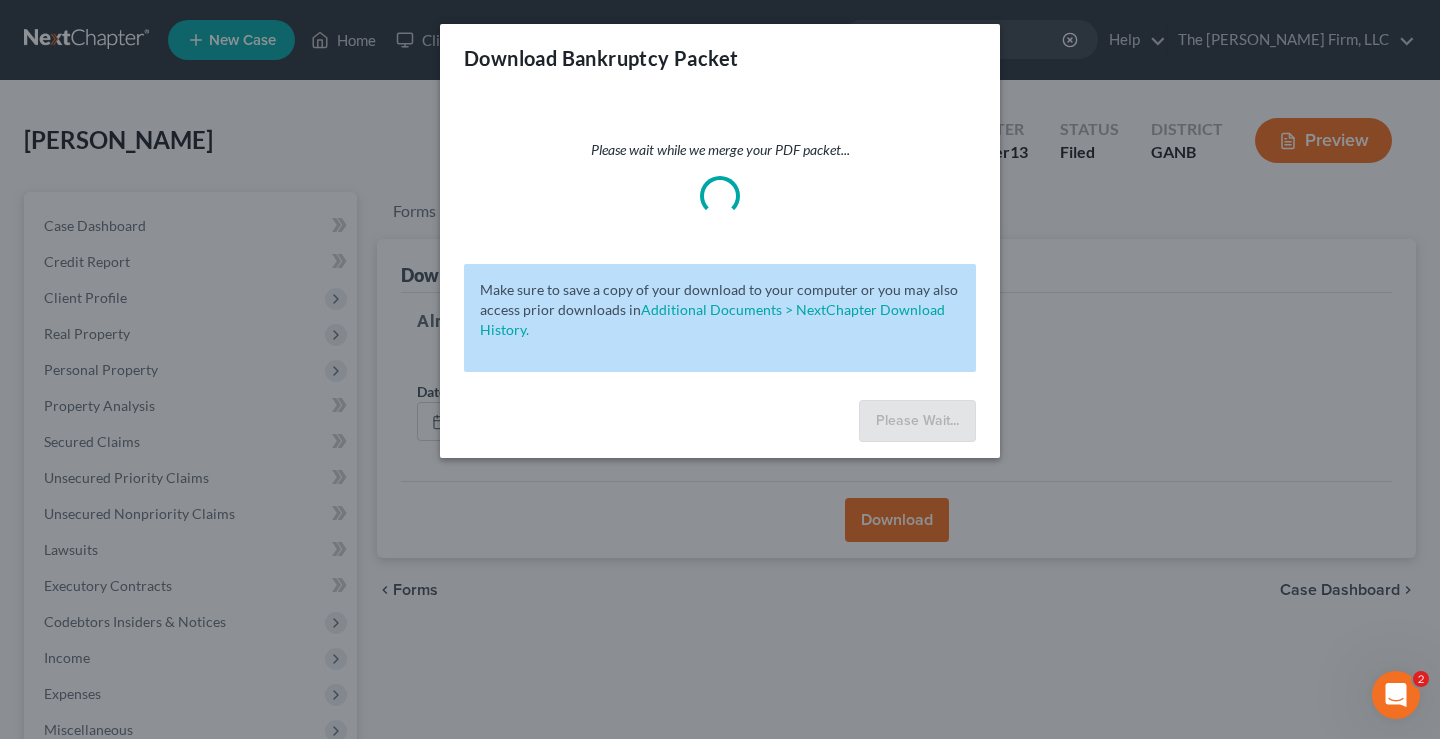 click on "Please wait while we merge your PDF packet..." at bounding box center (720, 178) 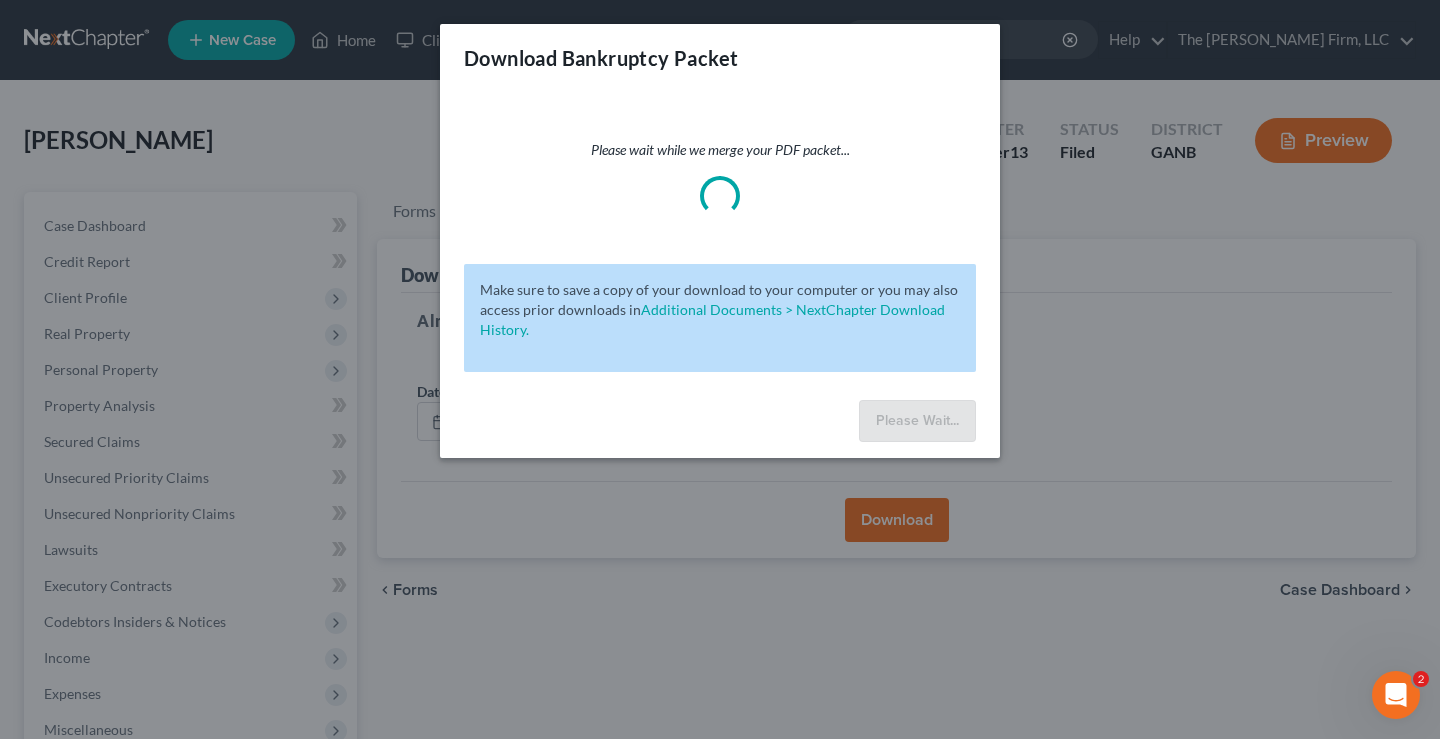 click on "Please wait while we merge your PDF packet..." at bounding box center (720, 150) 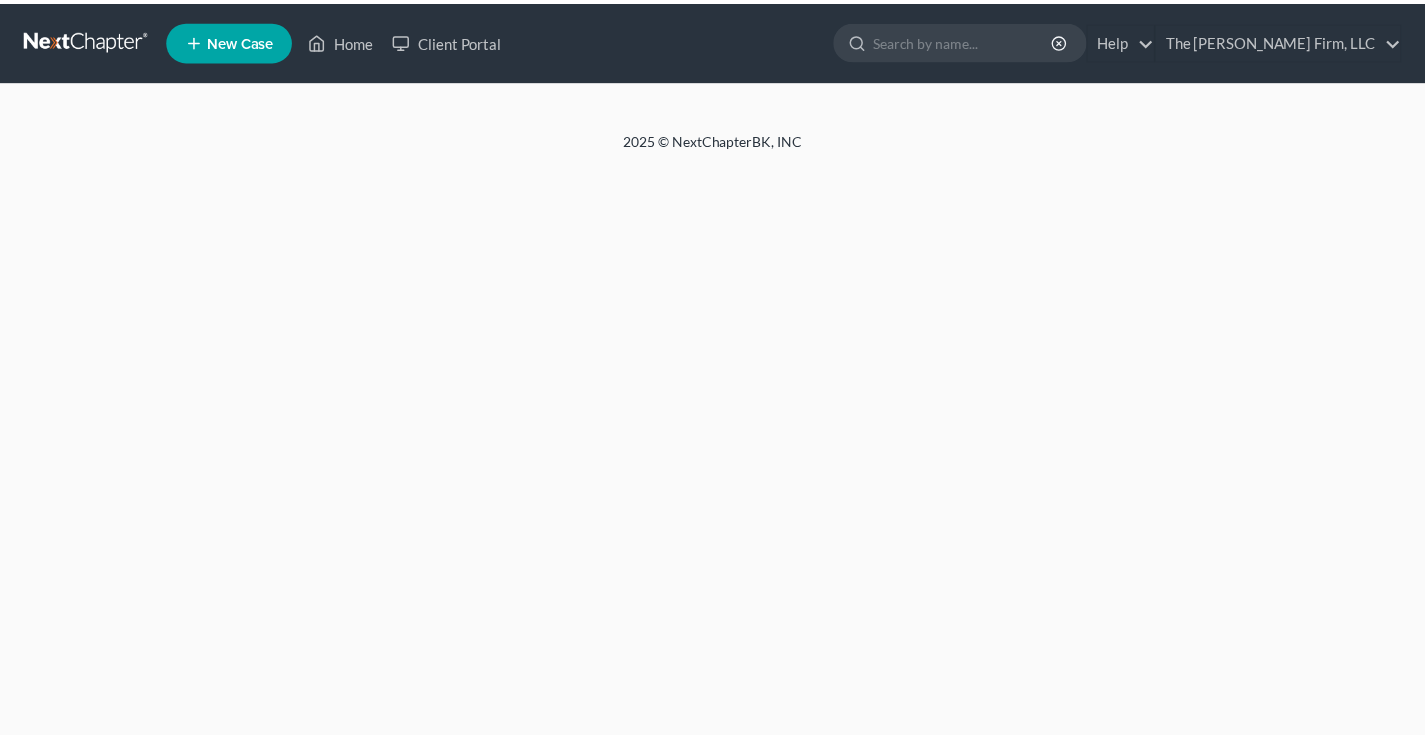 scroll, scrollTop: 0, scrollLeft: 0, axis: both 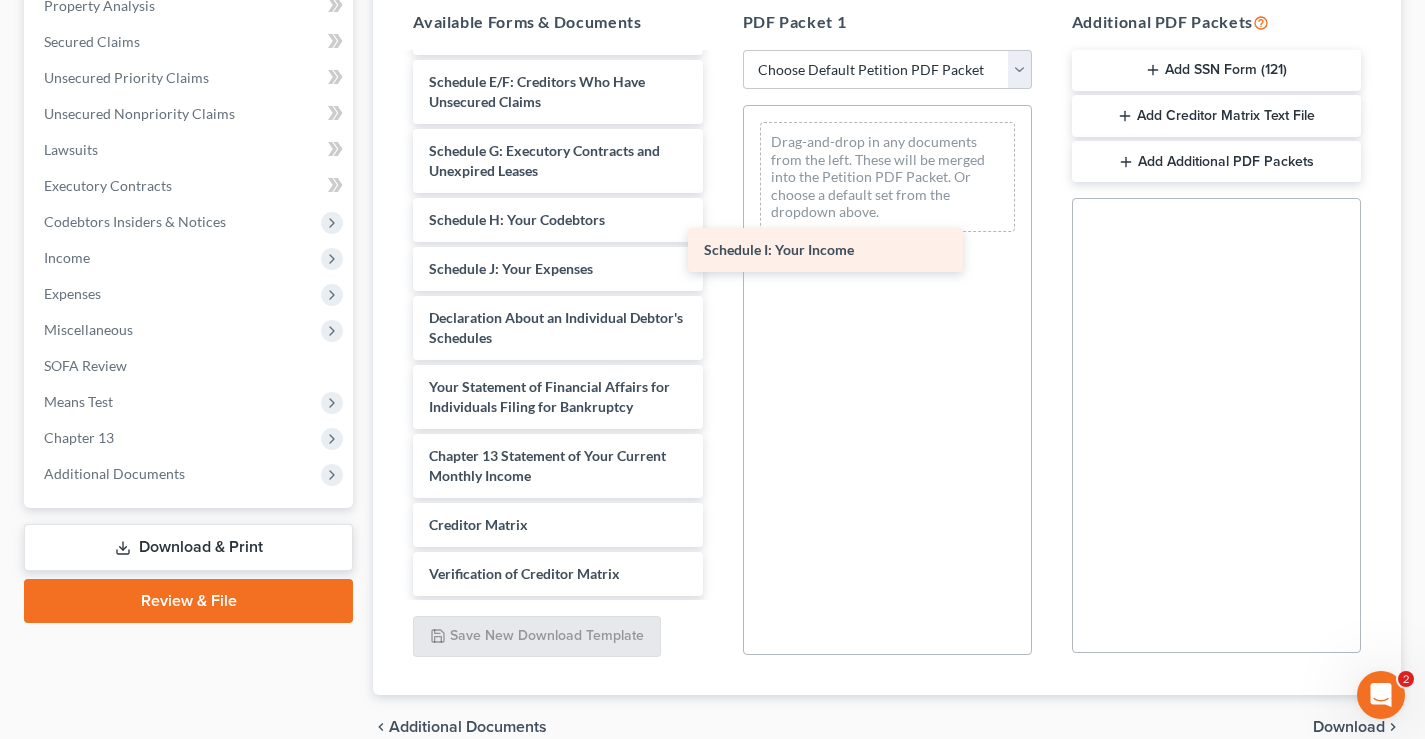 drag, startPoint x: 505, startPoint y: 269, endPoint x: 833, endPoint y: 199, distance: 335.38635 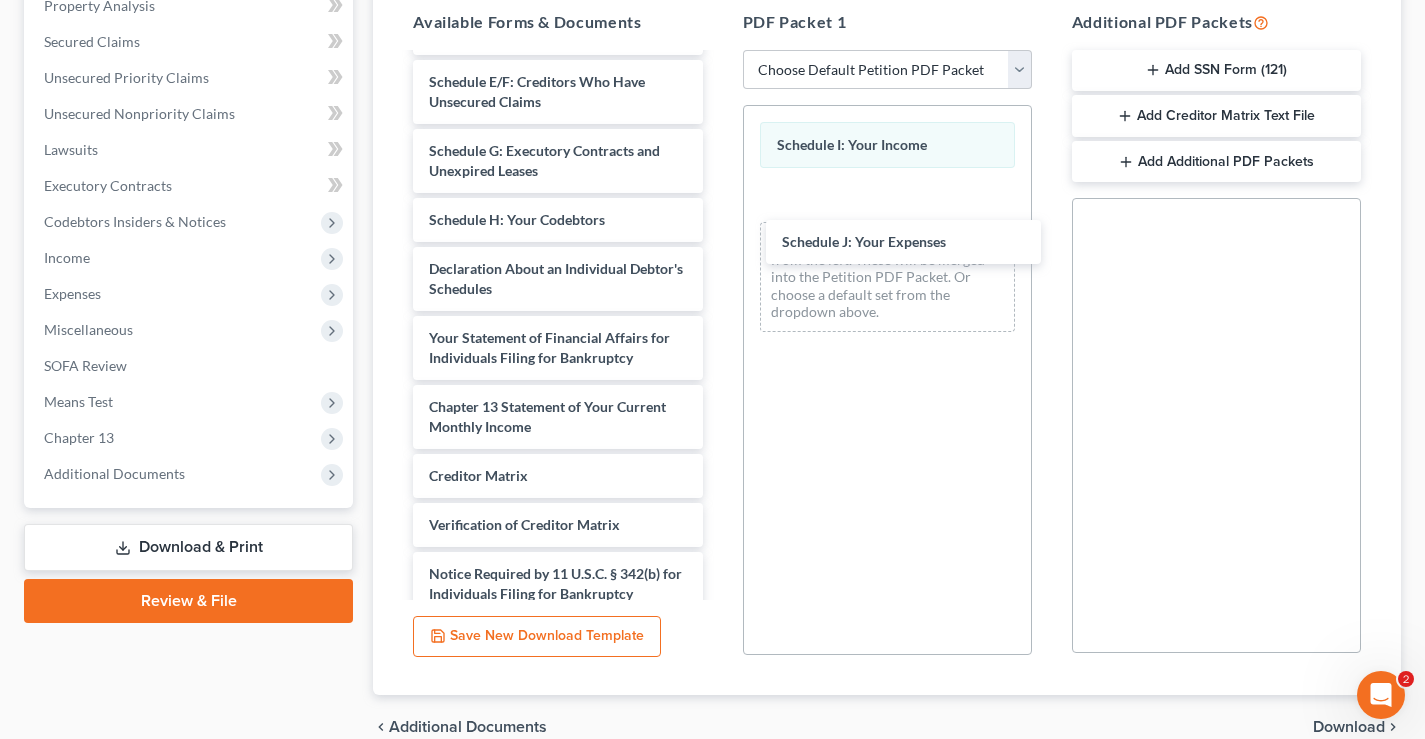 drag, startPoint x: 522, startPoint y: 266, endPoint x: 864, endPoint y: 234, distance: 343.4938 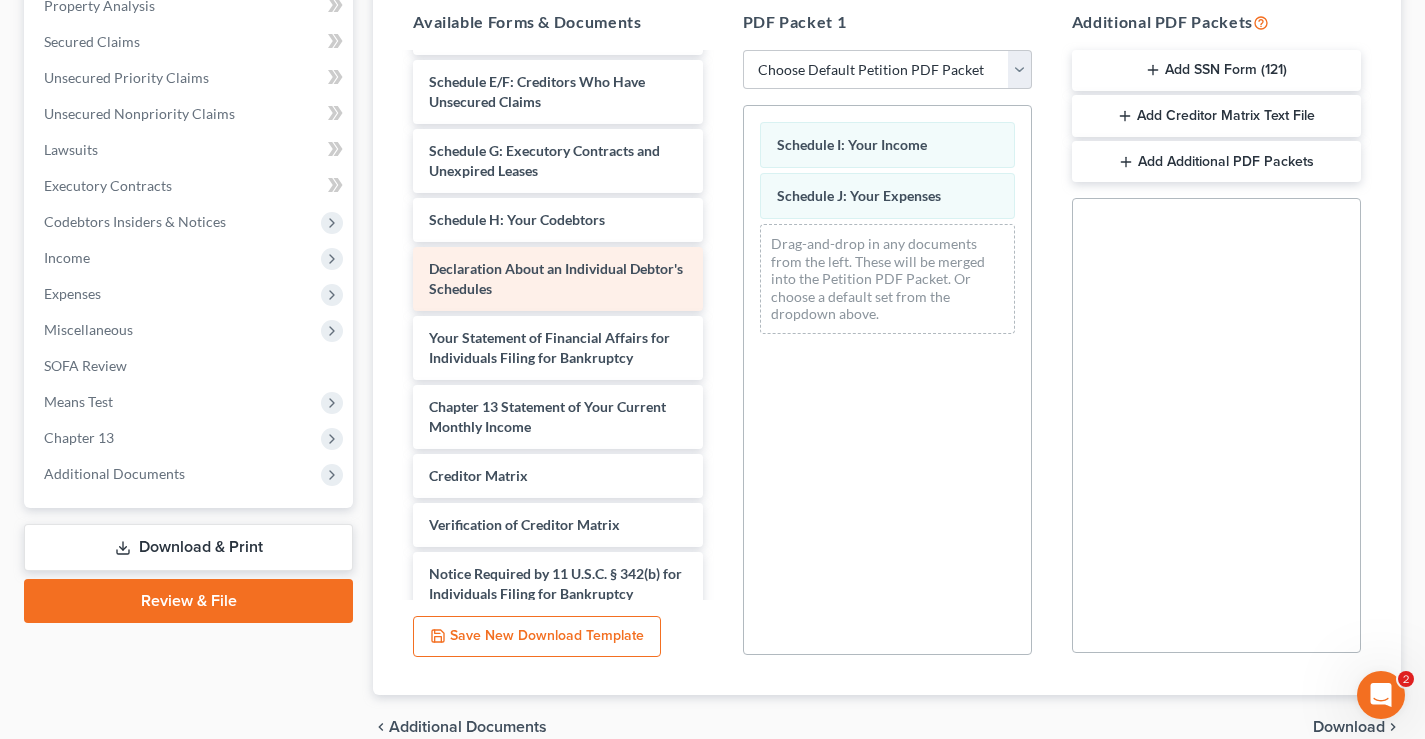 scroll, scrollTop: 0, scrollLeft: 0, axis: both 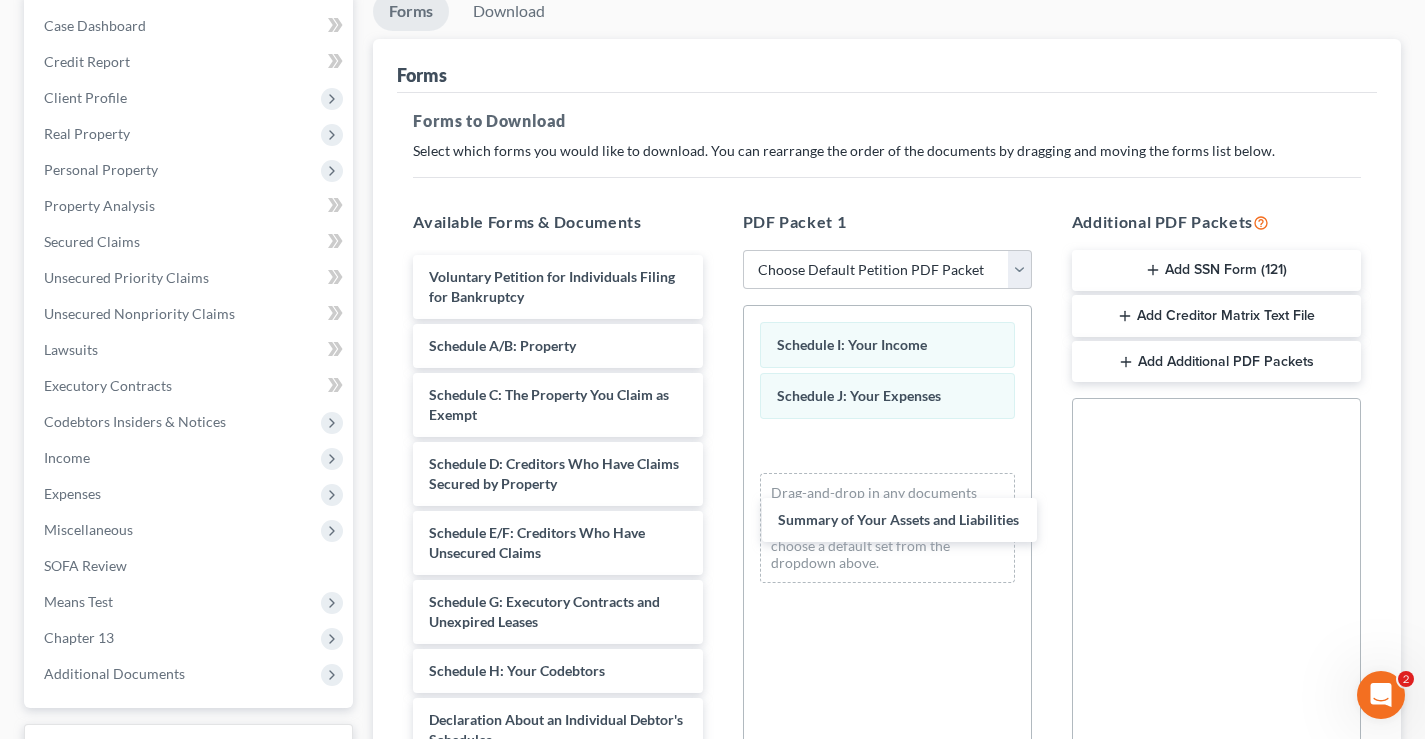 drag, startPoint x: 548, startPoint y: 346, endPoint x: 869, endPoint y: 537, distance: 373.52643 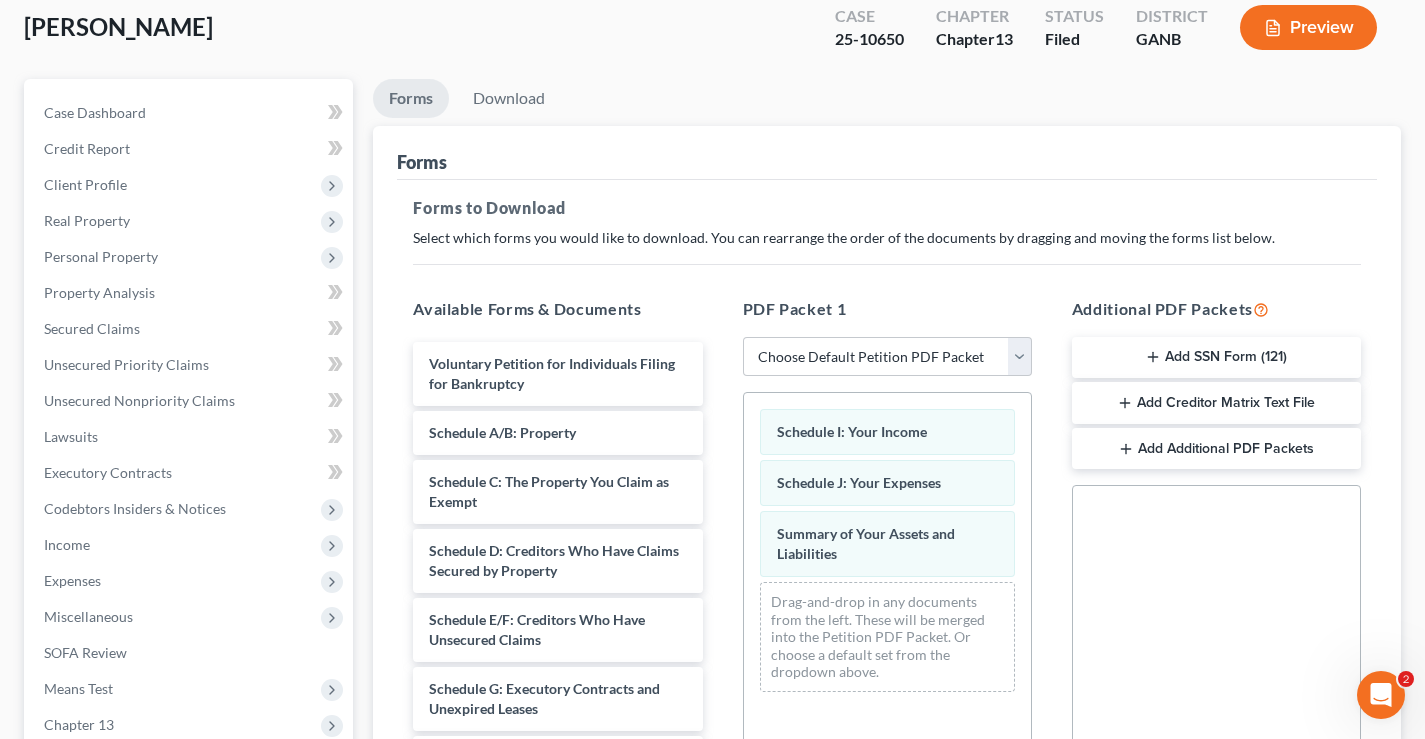 scroll, scrollTop: 0, scrollLeft: 0, axis: both 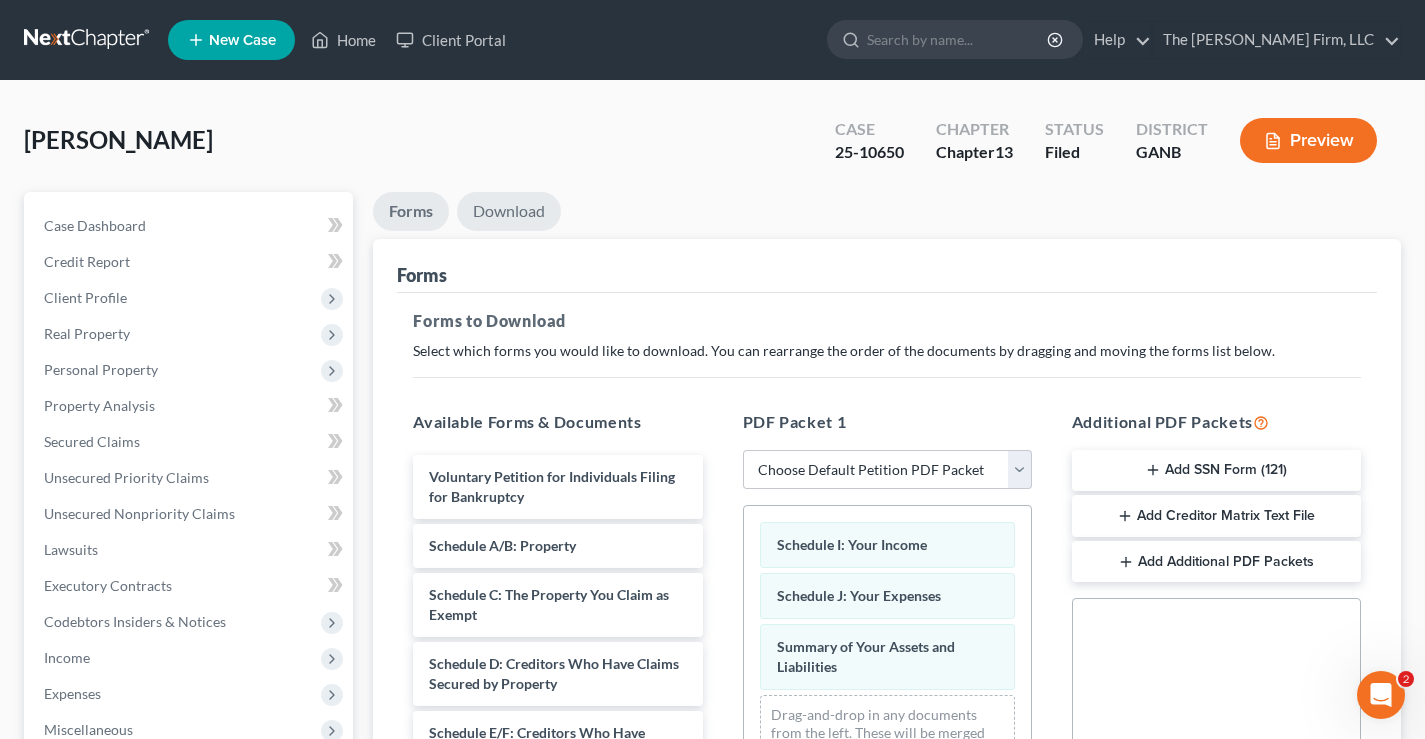 click on "Download" at bounding box center (509, 211) 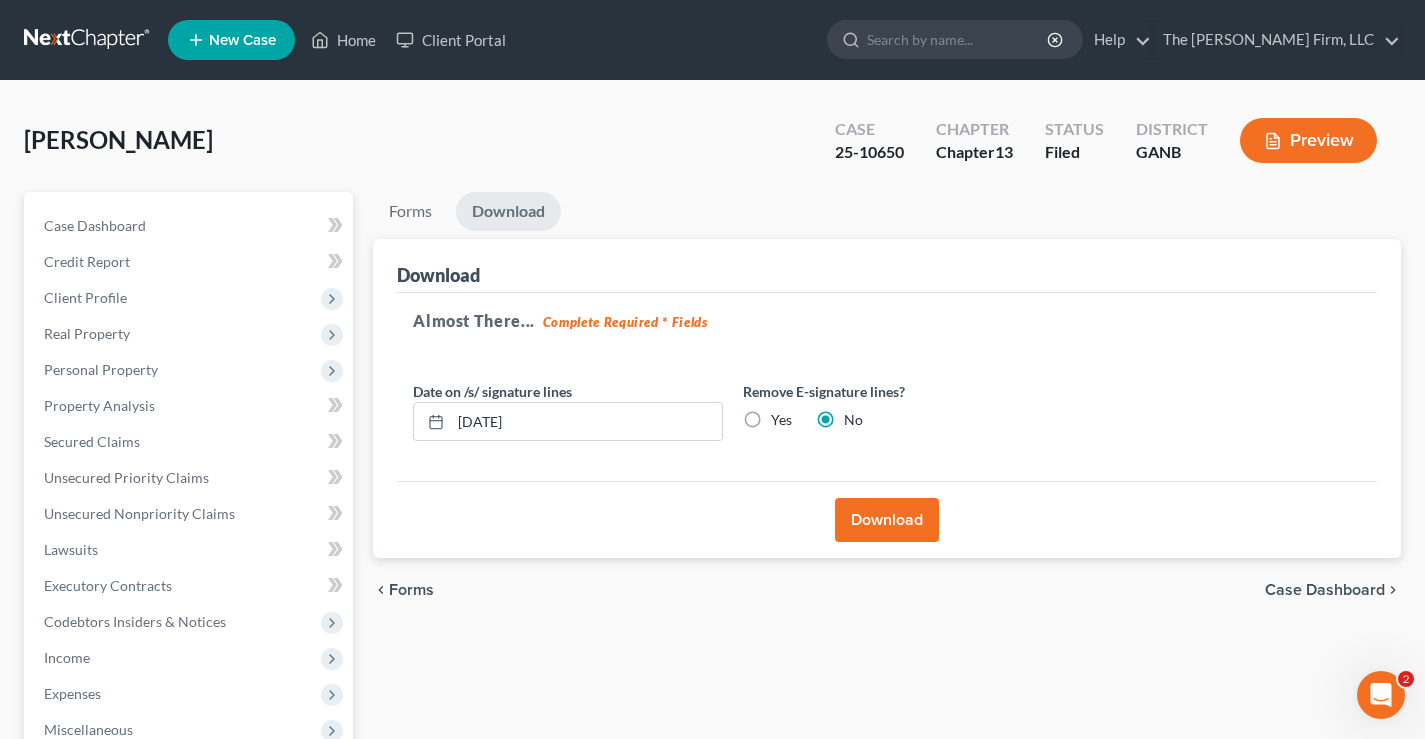 click on "Download" at bounding box center [887, 520] 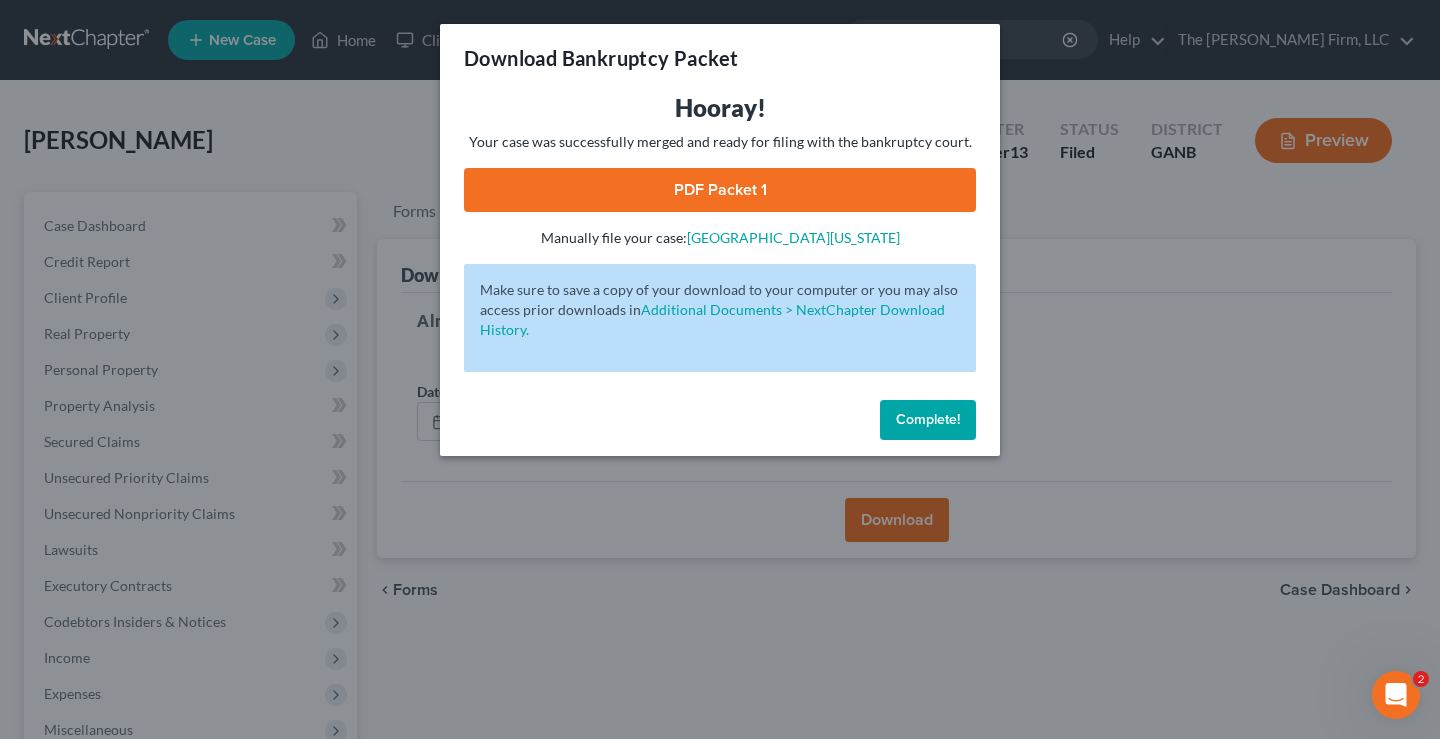 click on "PDF Packet 1" at bounding box center (720, 190) 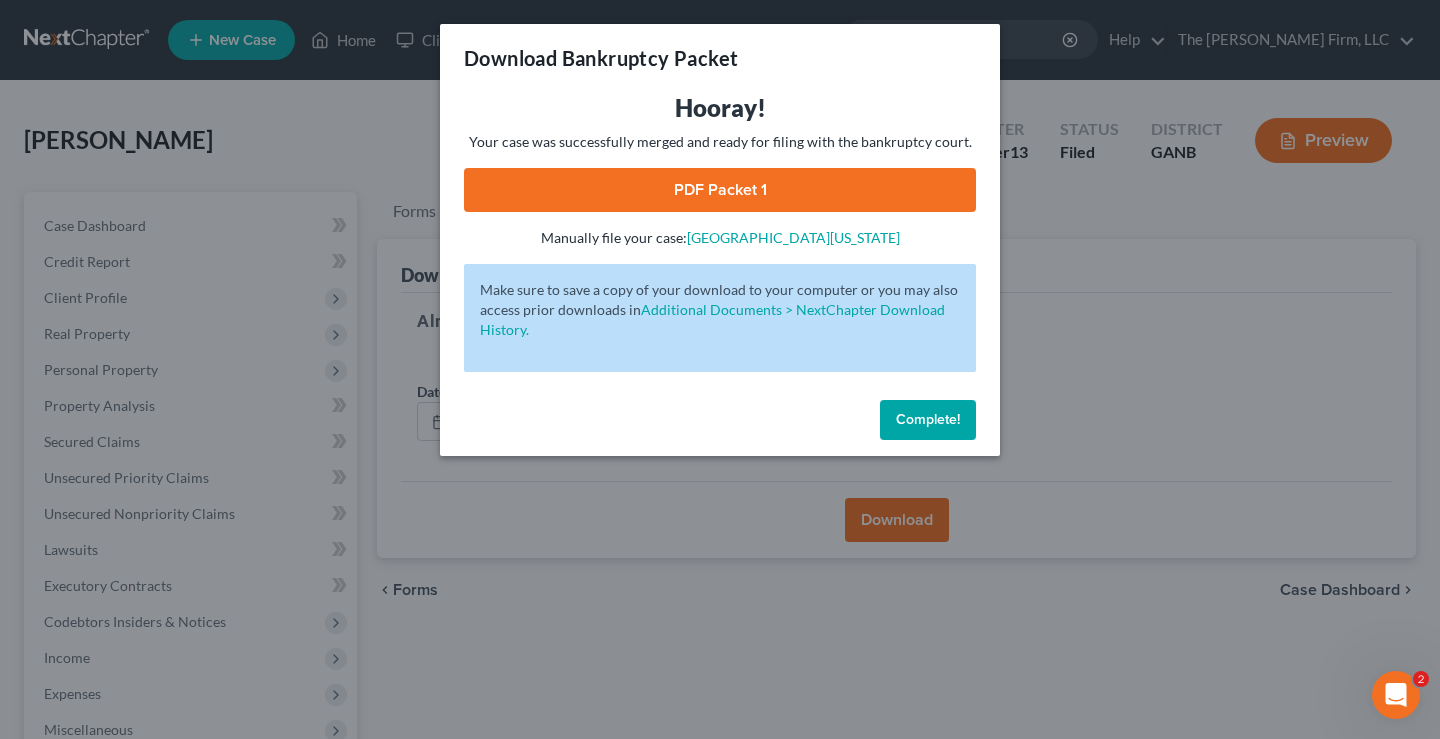 click on "Complete!" at bounding box center [928, 419] 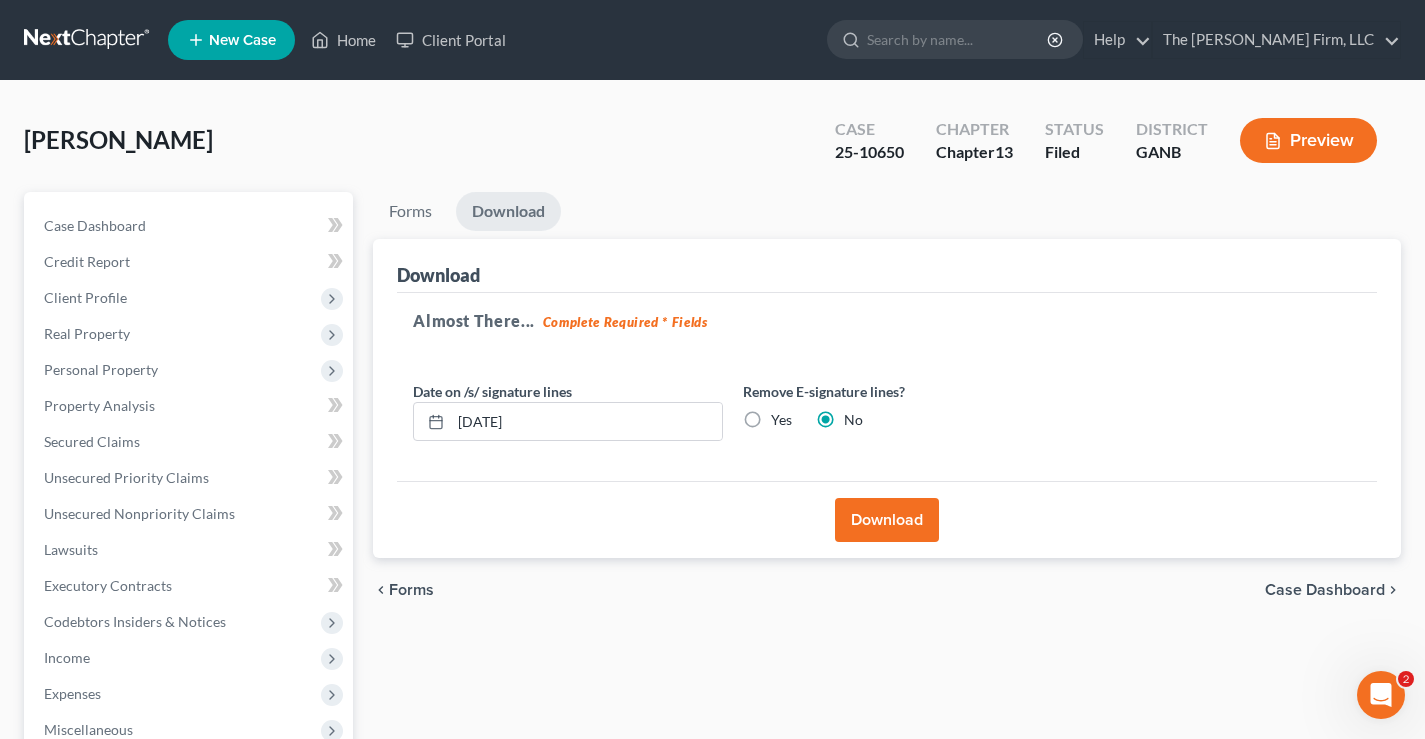 click on "[PERSON_NAME] Upgraded Case 25-10650 Chapter Chapter  13 Status Filed District GANB Preview" at bounding box center [712, 148] 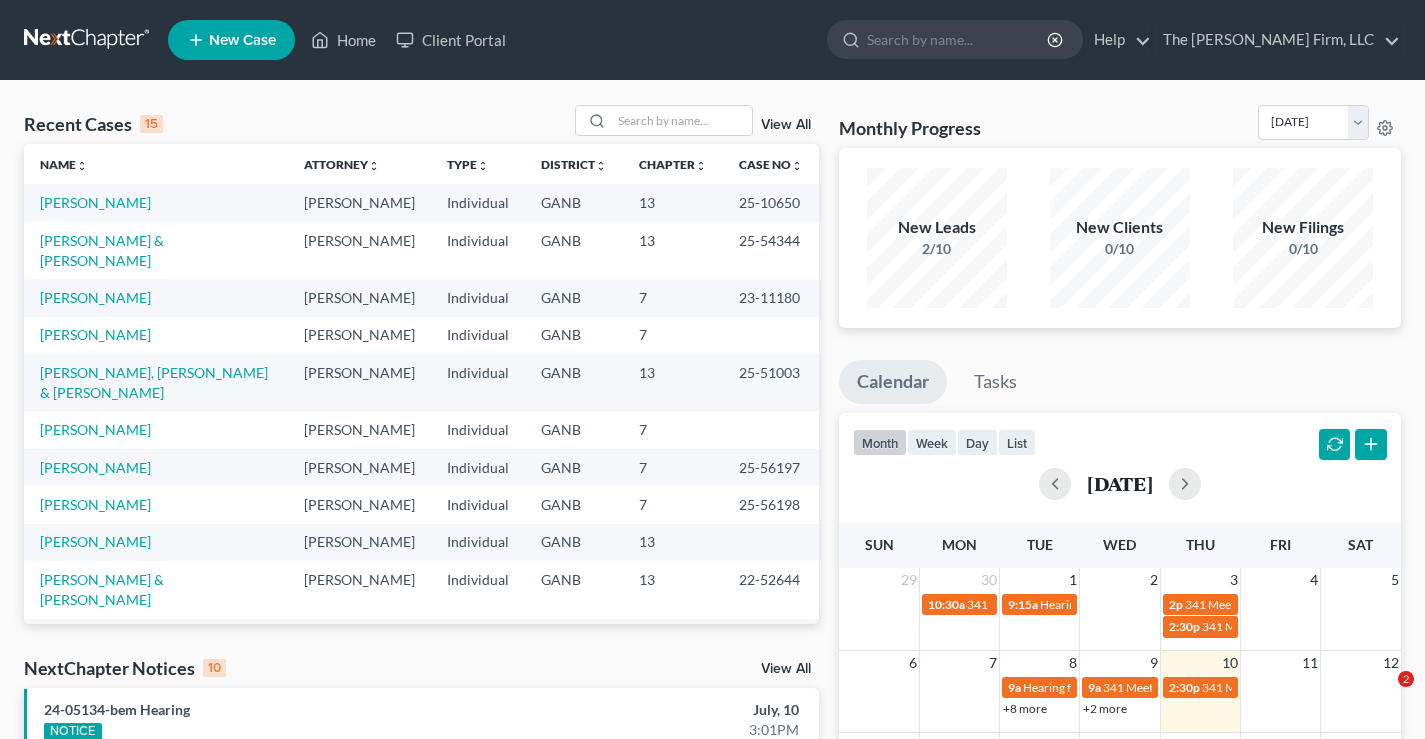 scroll, scrollTop: 0, scrollLeft: 0, axis: both 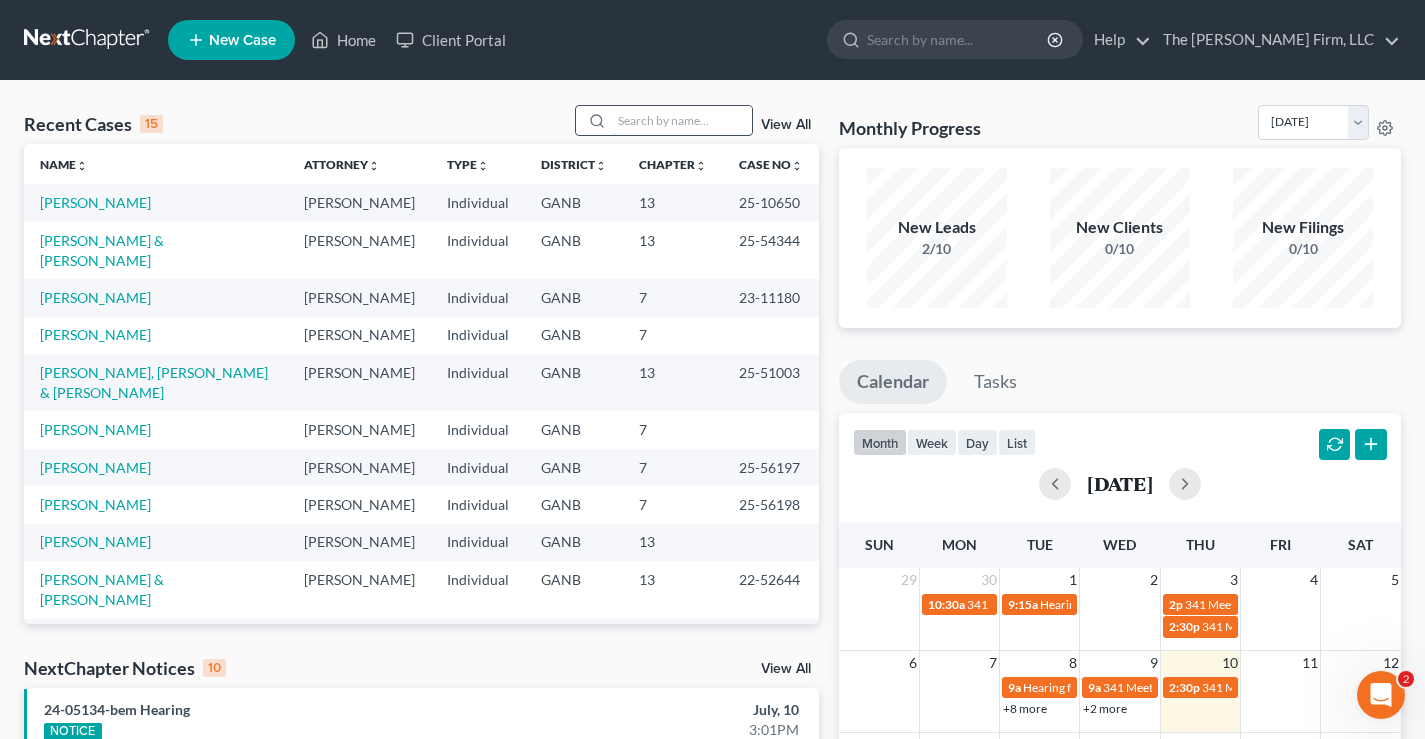 click at bounding box center [682, 120] 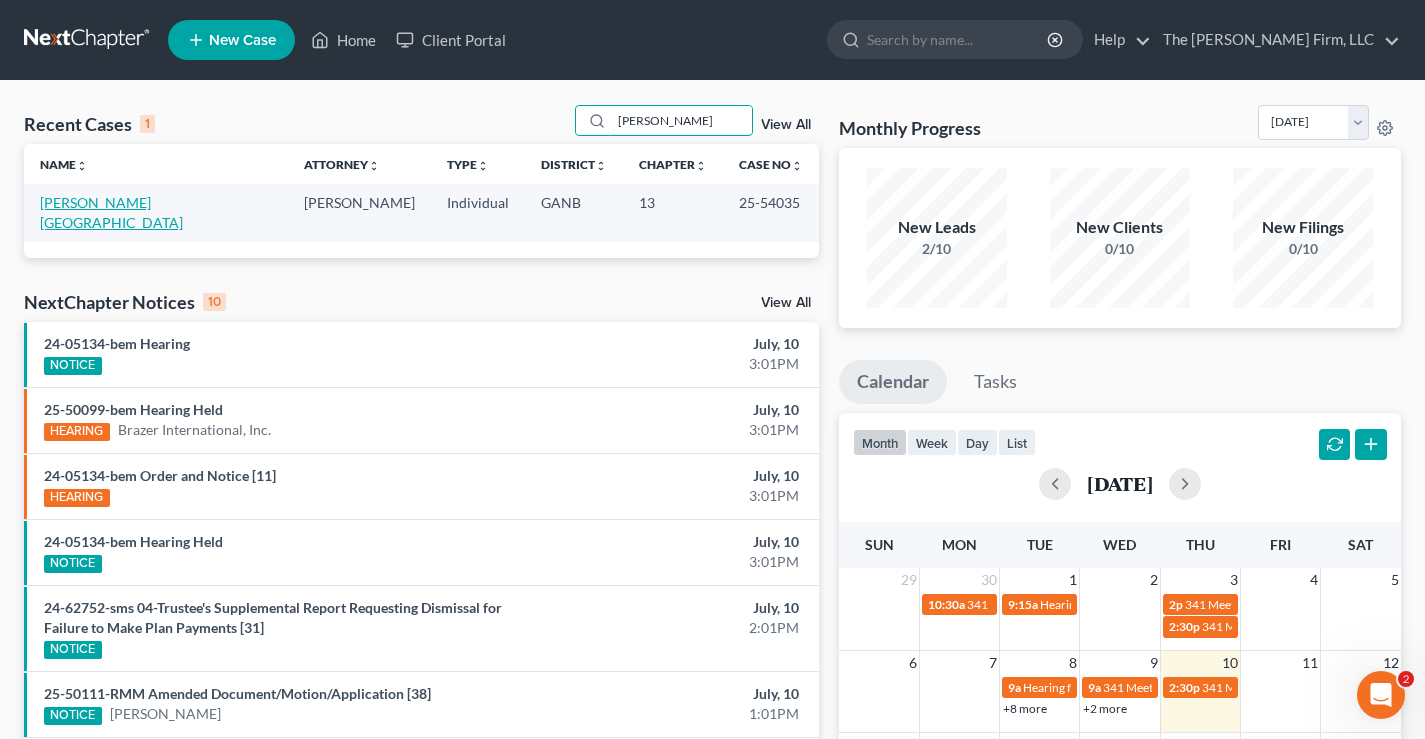type on "[PERSON_NAME]" 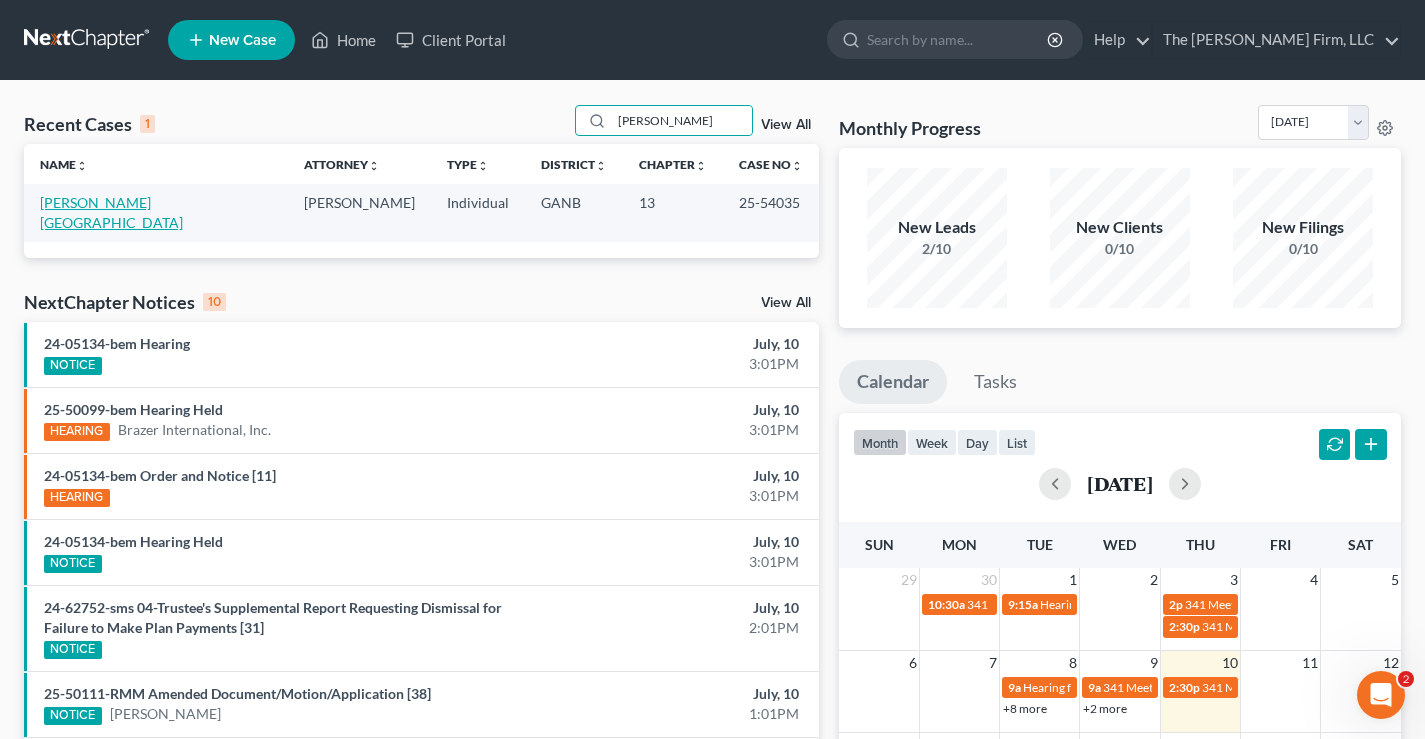 click on "[PERSON_NAME][GEOGRAPHIC_DATA]" at bounding box center (111, 212) 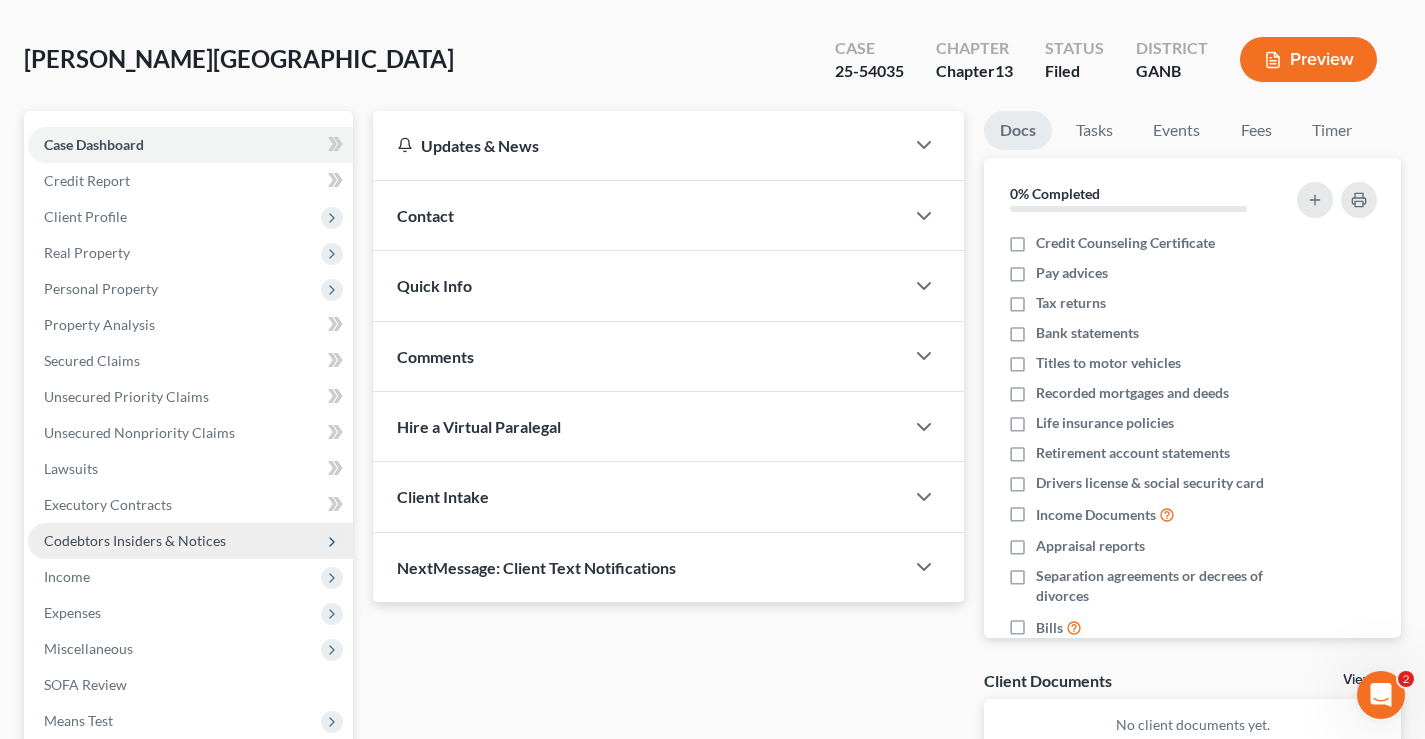 scroll, scrollTop: 360, scrollLeft: 0, axis: vertical 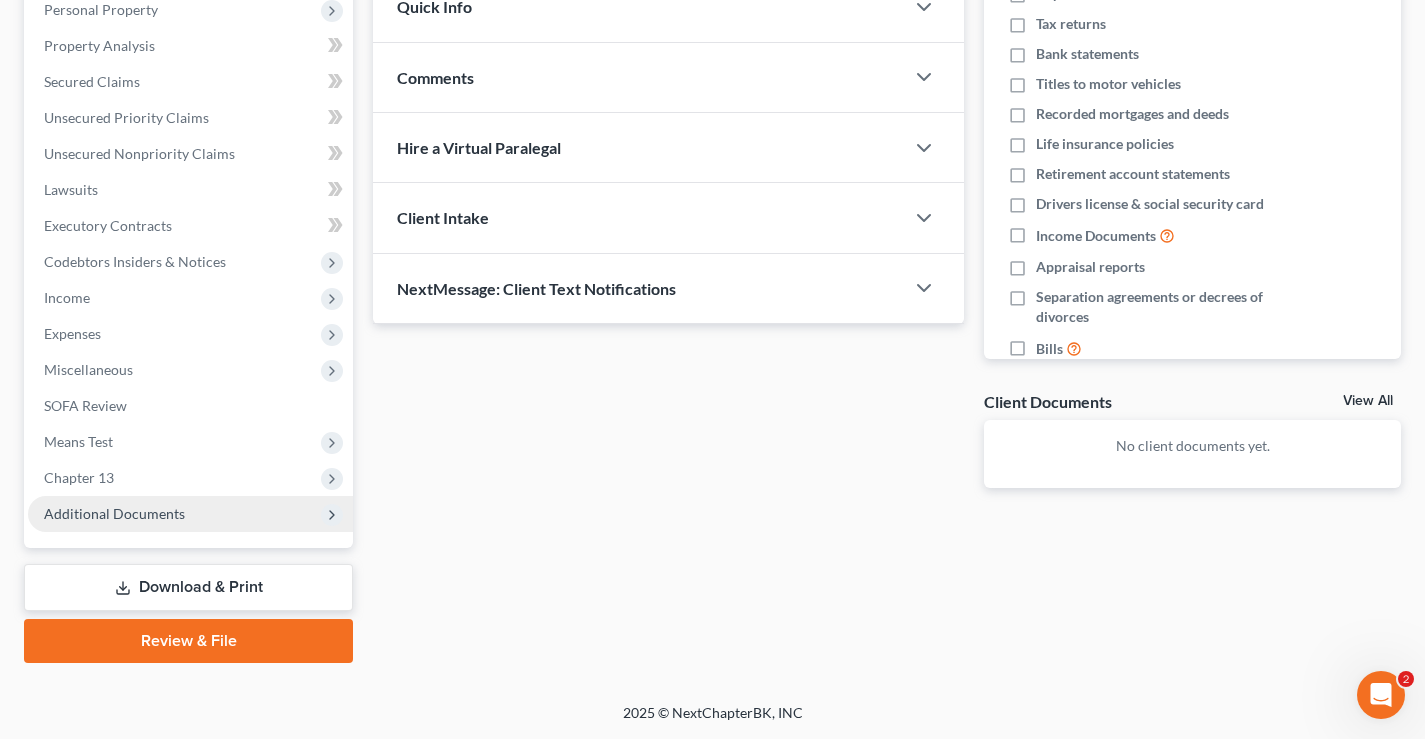 click on "Additional Documents" at bounding box center [114, 513] 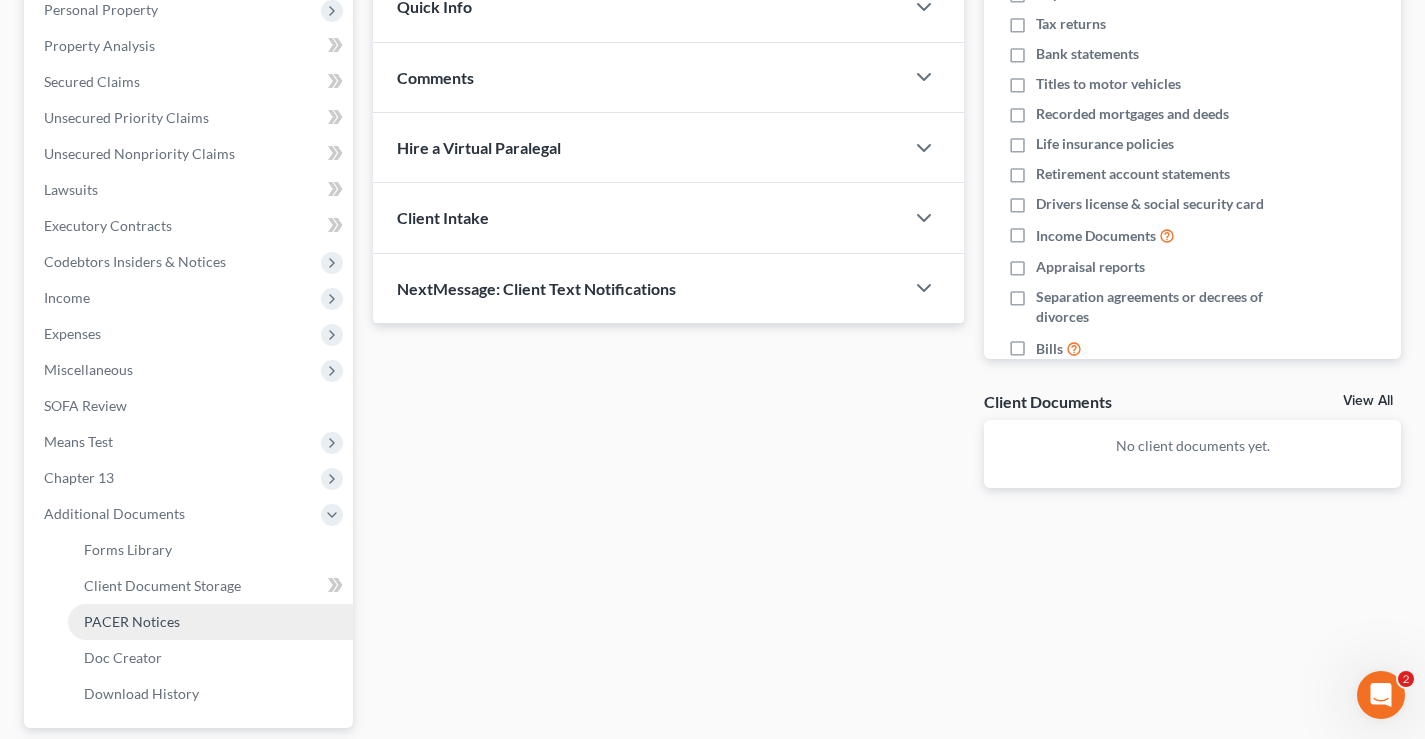 drag, startPoint x: 126, startPoint y: 627, endPoint x: 131, endPoint y: 616, distance: 12.083046 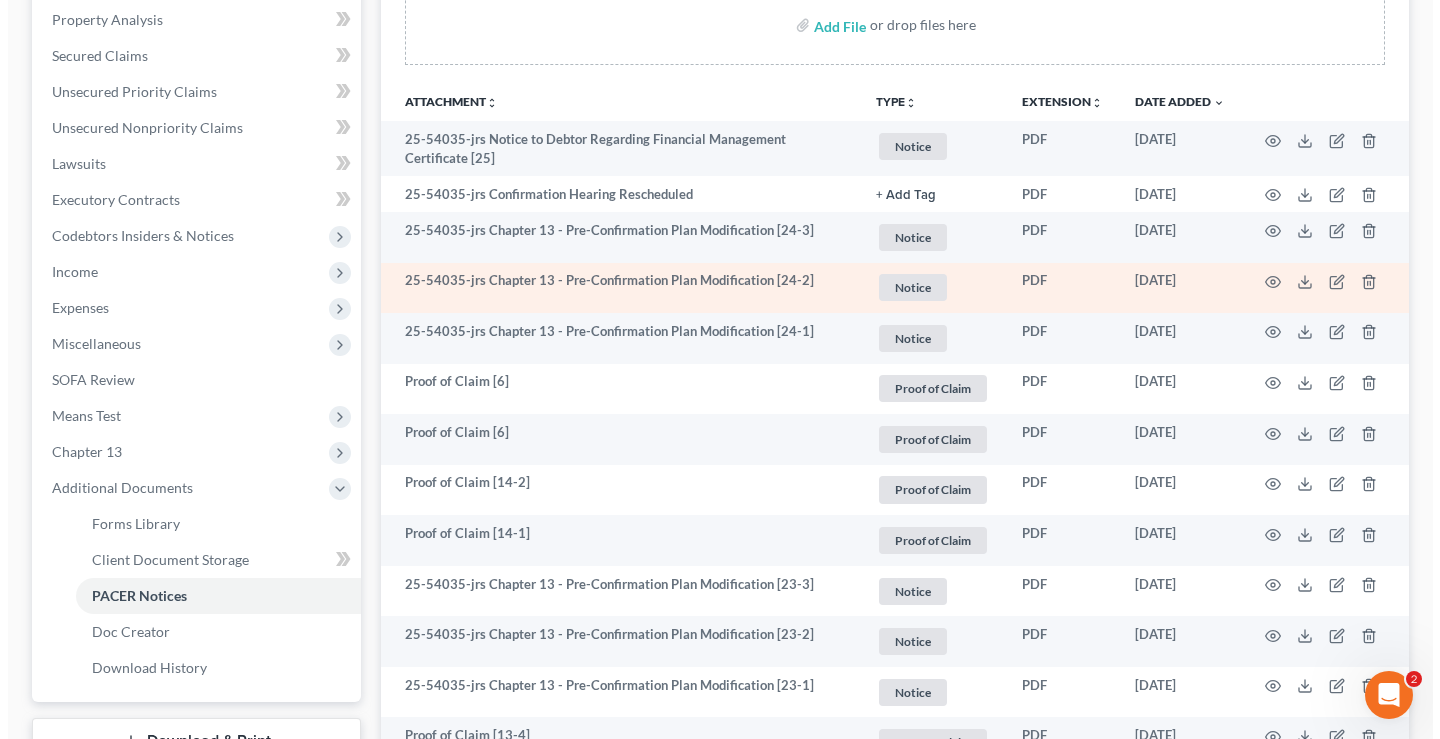 scroll, scrollTop: 500, scrollLeft: 0, axis: vertical 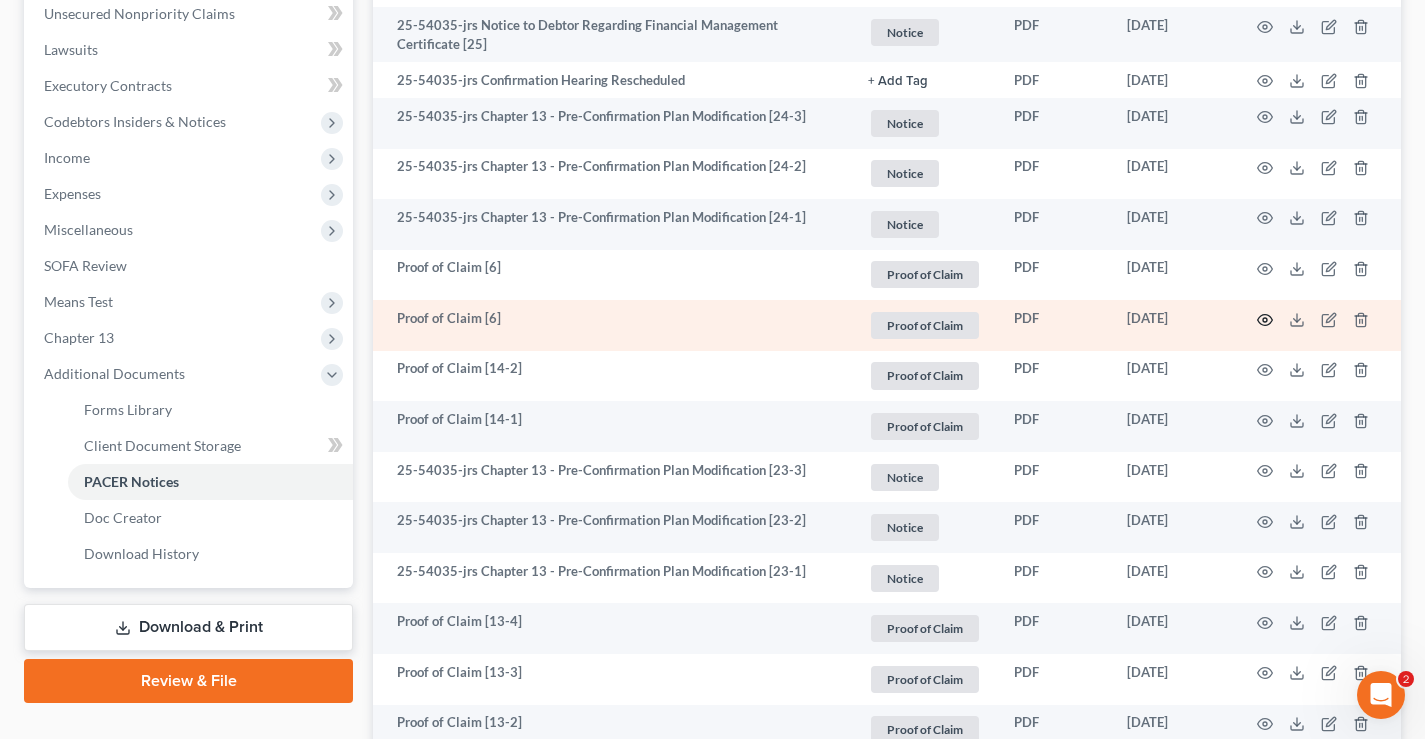 click 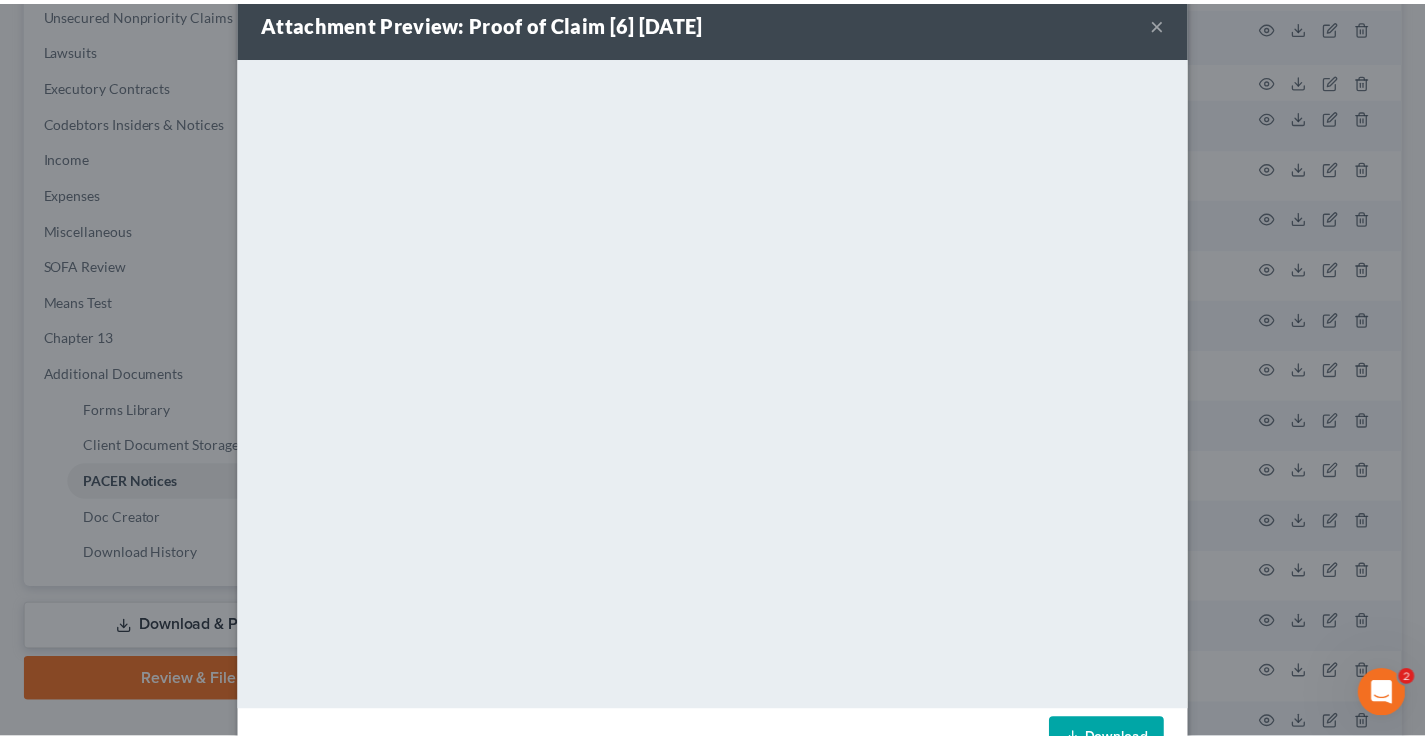 scroll, scrollTop: 0, scrollLeft: 0, axis: both 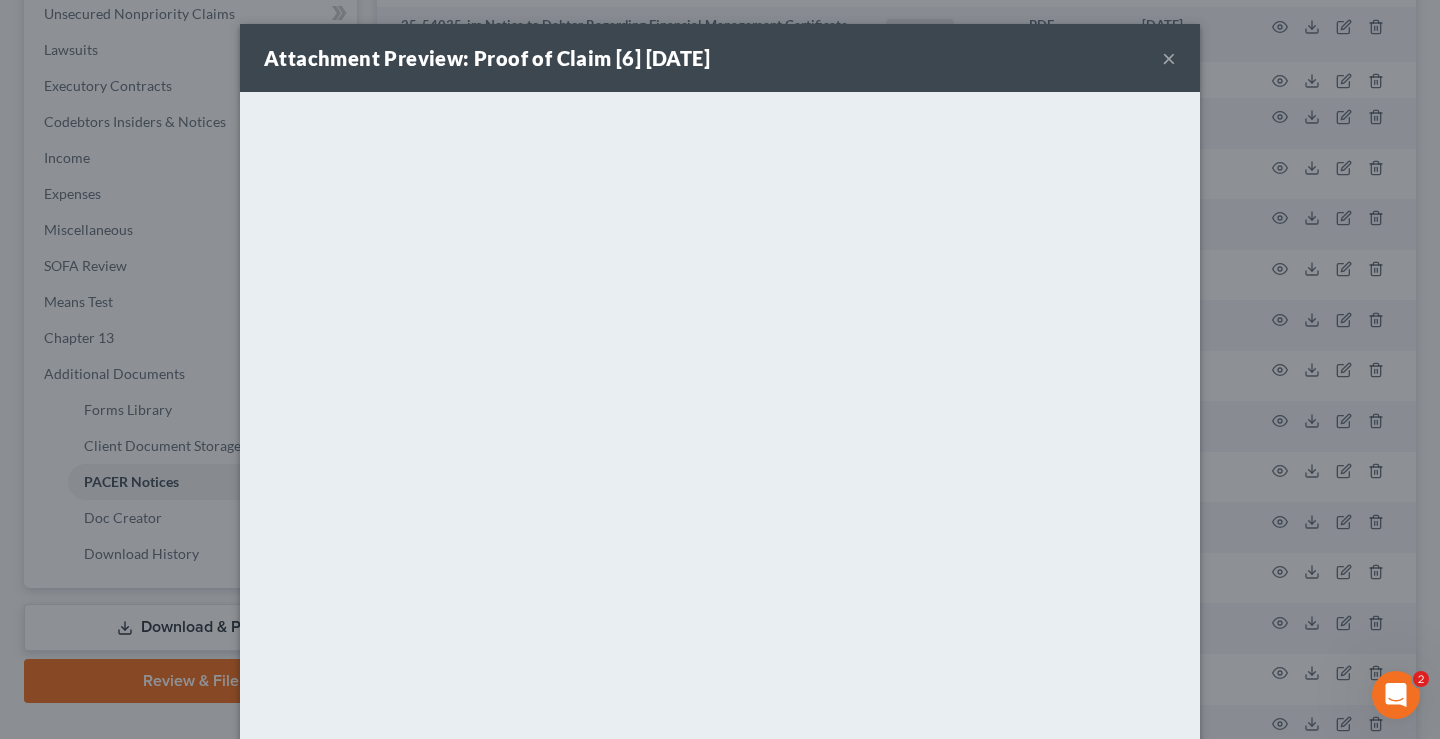 click on "×" at bounding box center (1169, 58) 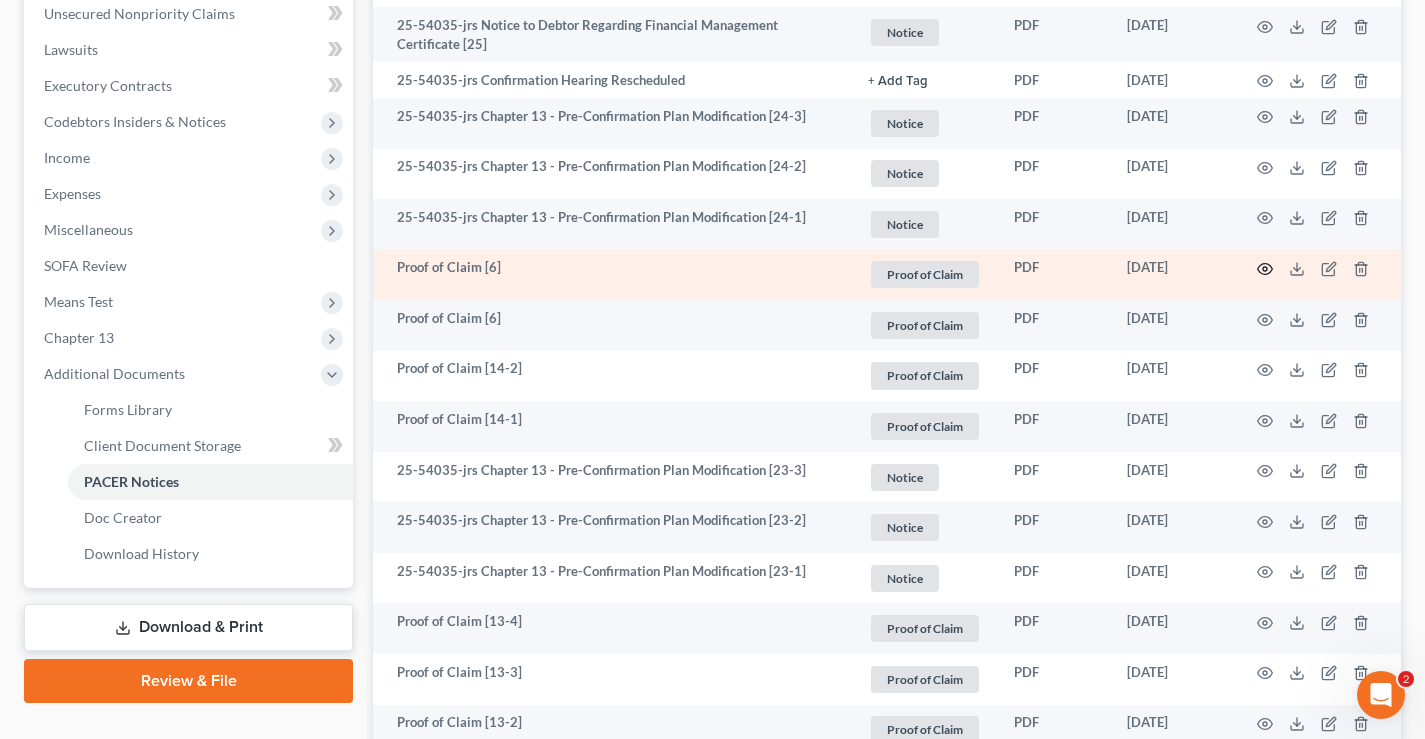 click 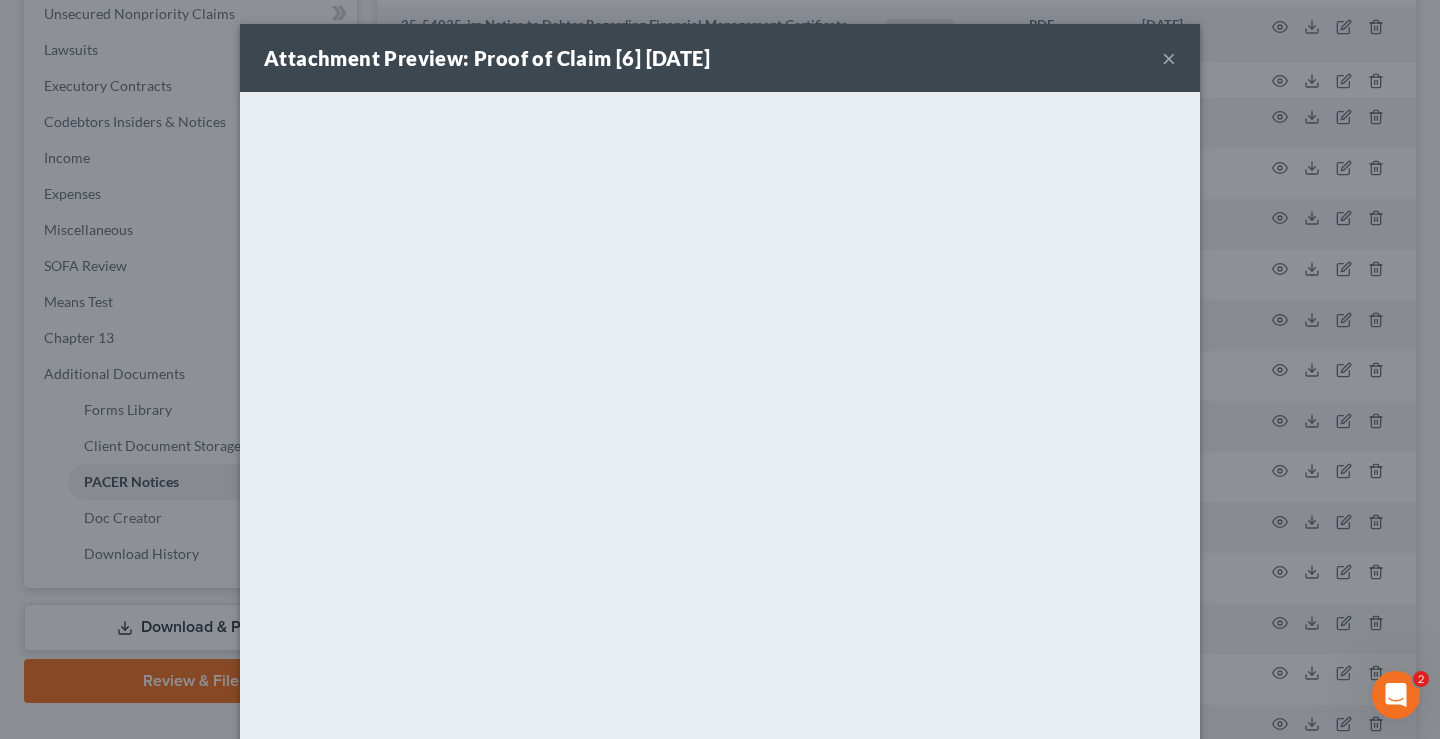 click on "×" at bounding box center [1169, 58] 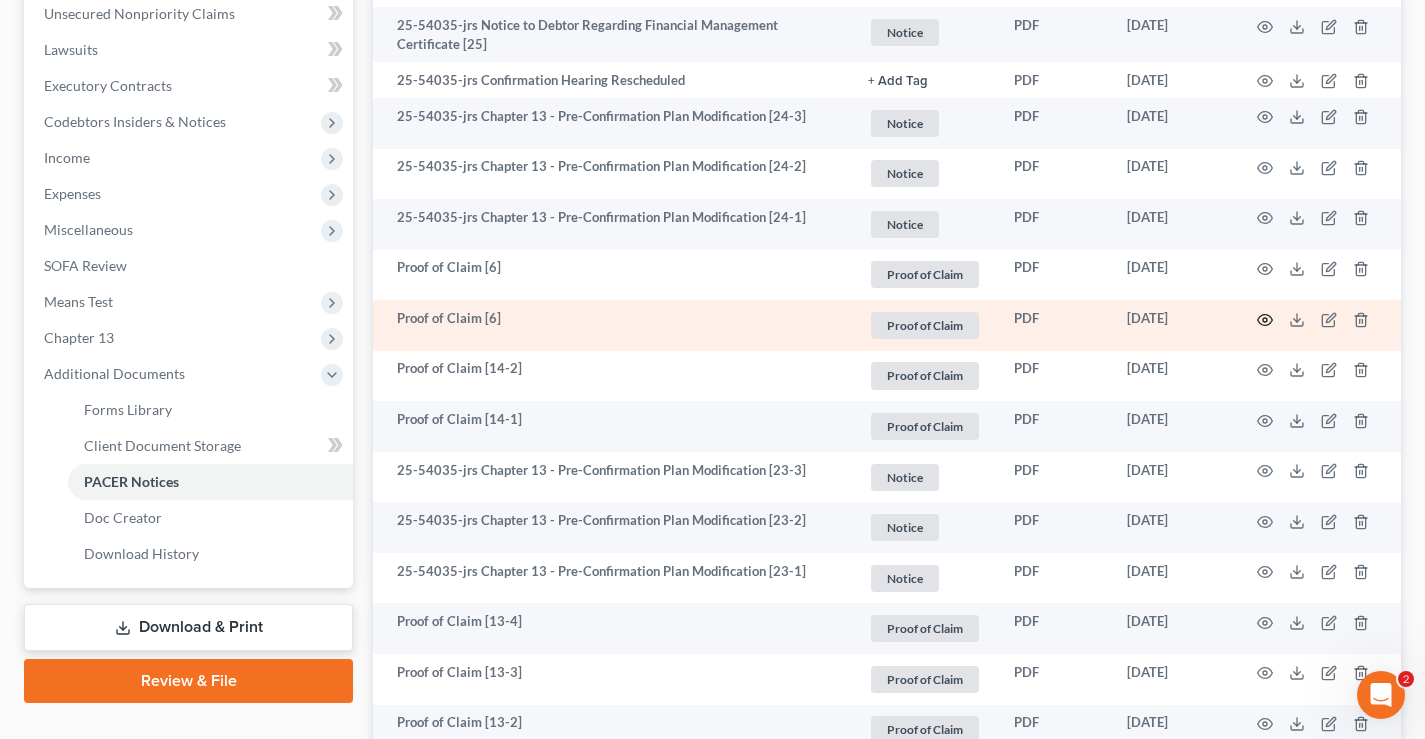 click 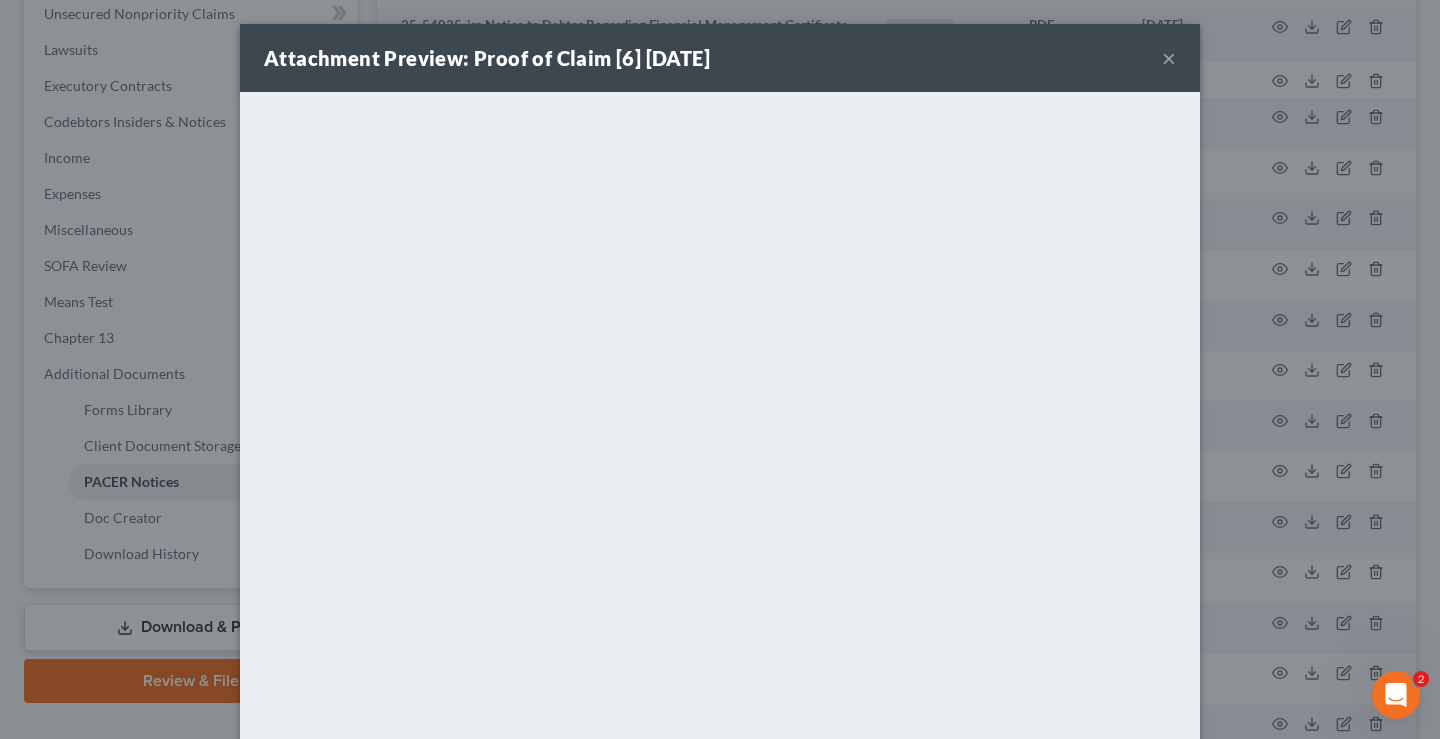 click on "×" at bounding box center [1169, 58] 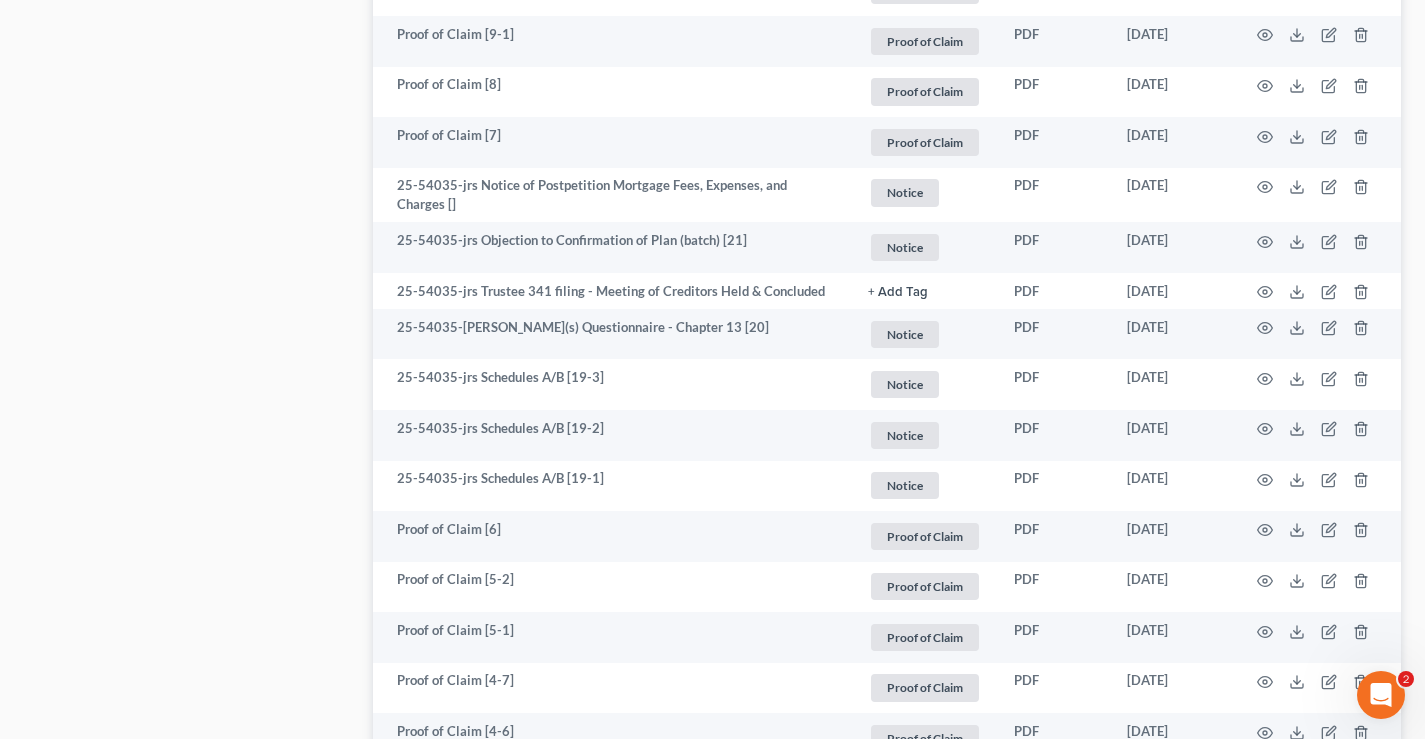 scroll, scrollTop: 1800, scrollLeft: 0, axis: vertical 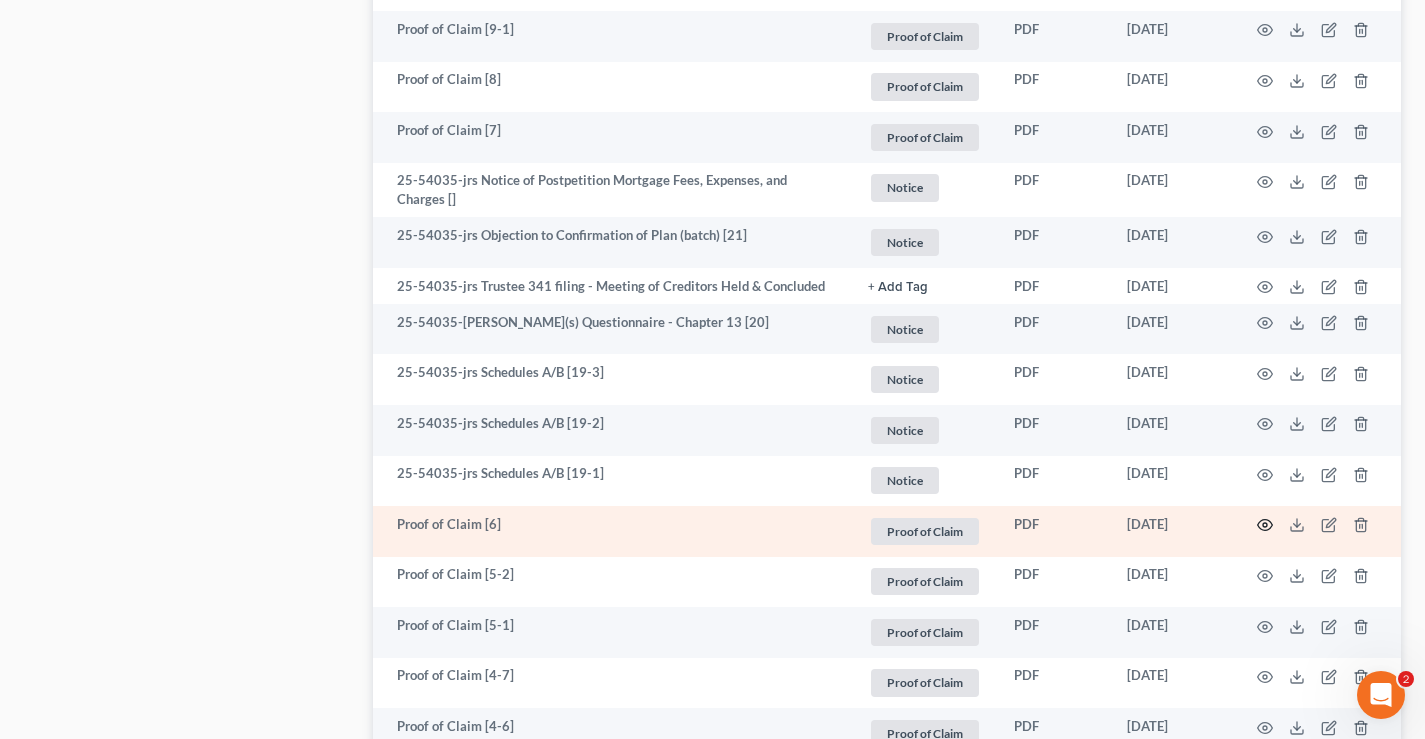 click 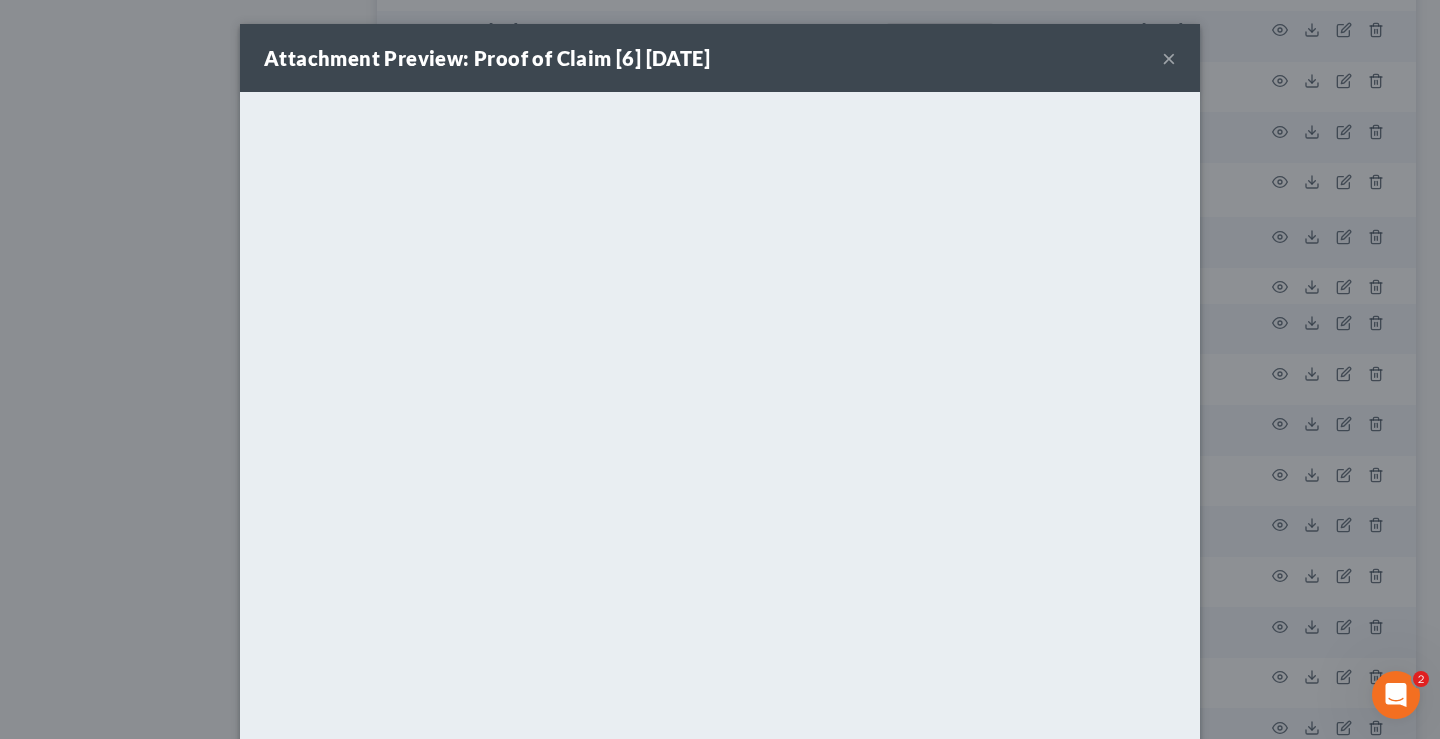 click on "×" at bounding box center (1169, 58) 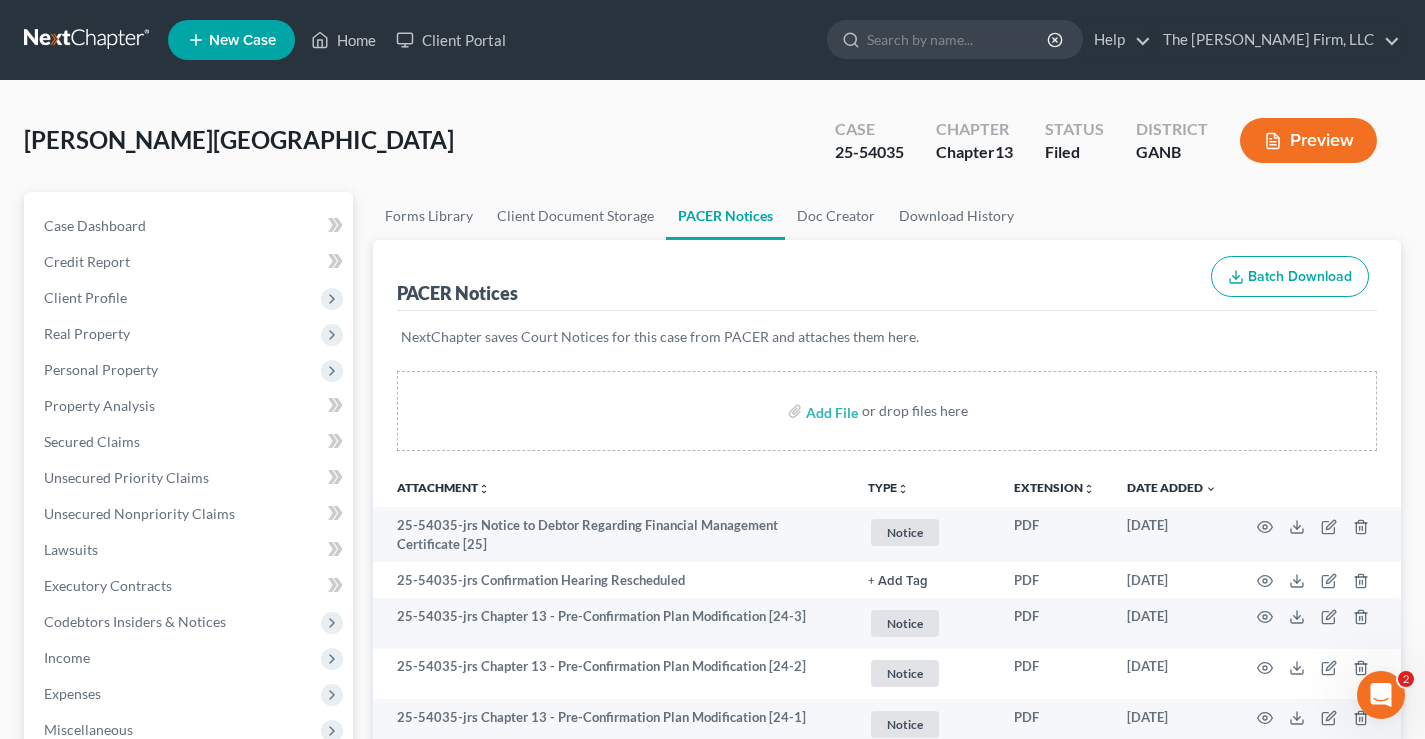 scroll, scrollTop: 500, scrollLeft: 0, axis: vertical 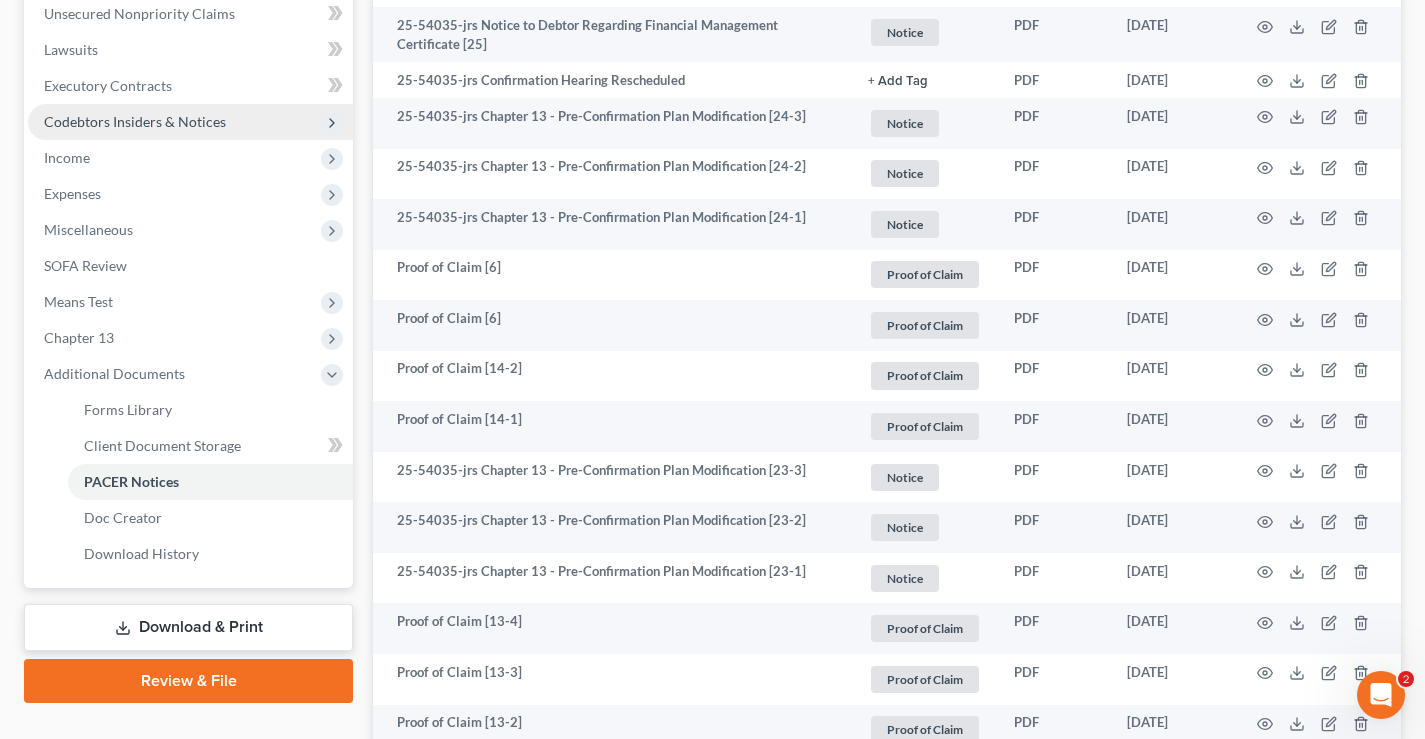 click on "Codebtors Insiders & Notices" at bounding box center [135, 121] 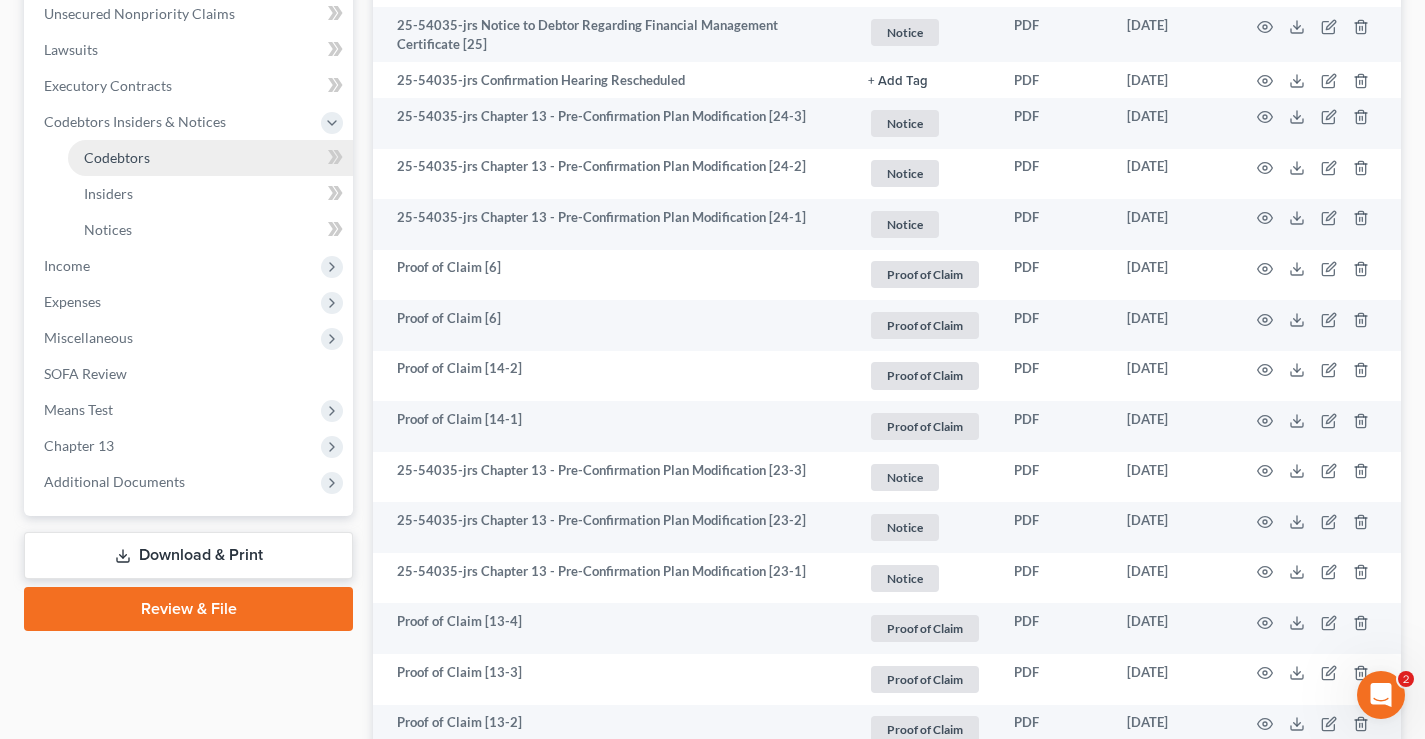click on "Codebtors" at bounding box center [117, 157] 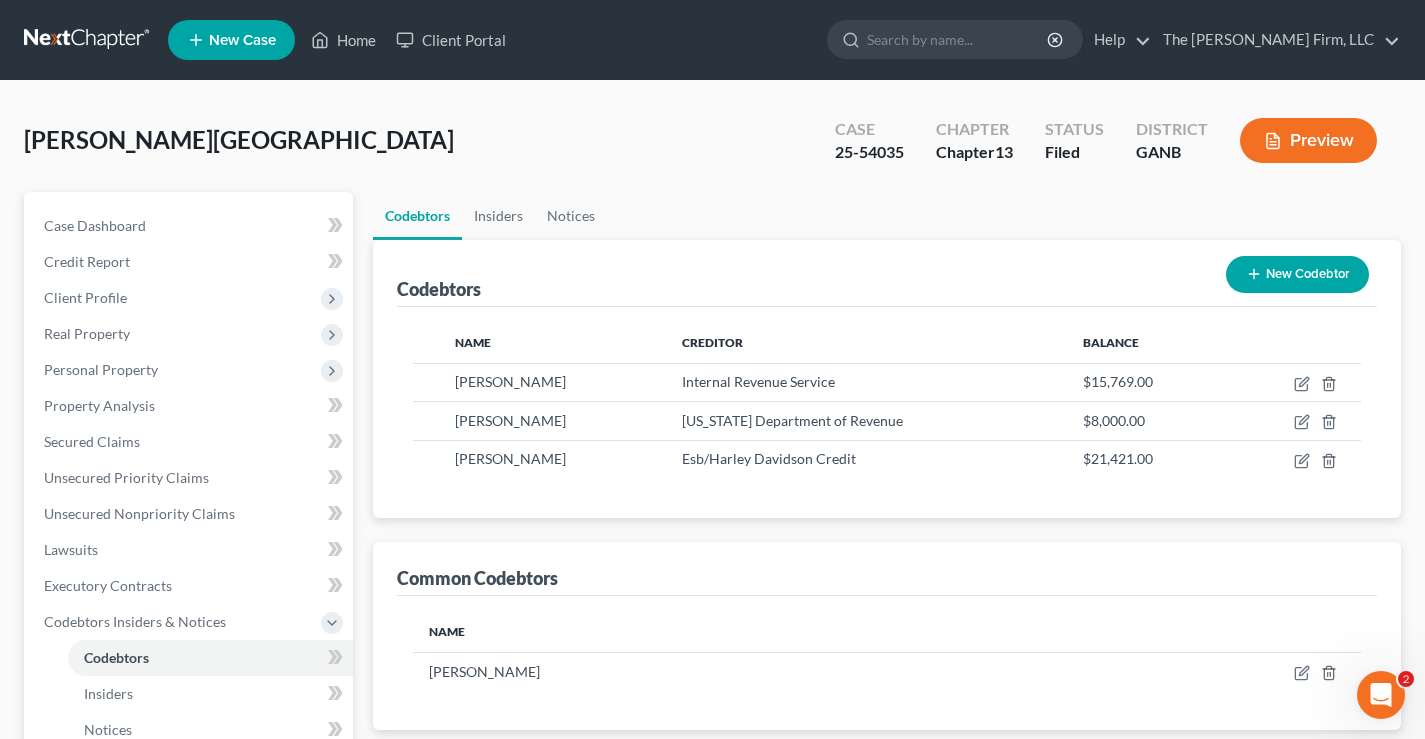 scroll, scrollTop: 200, scrollLeft: 0, axis: vertical 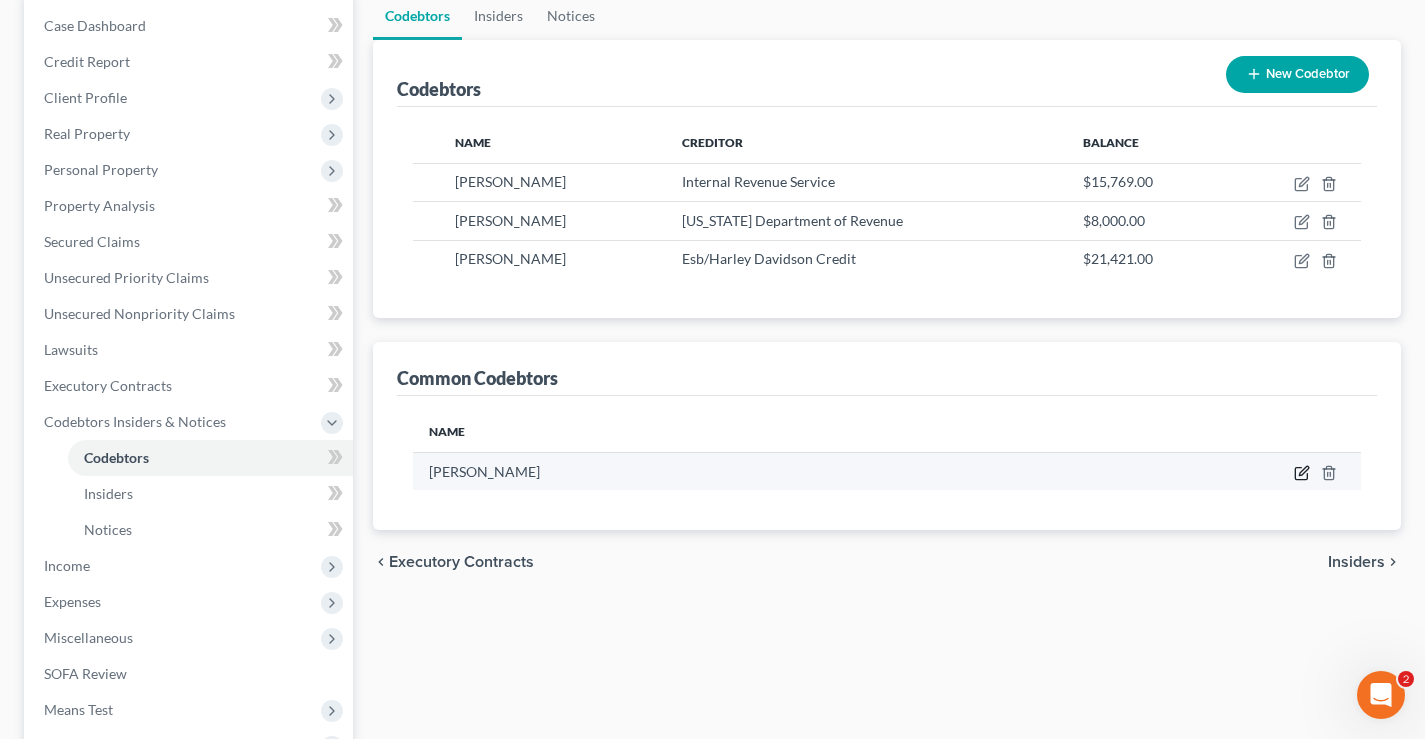 click 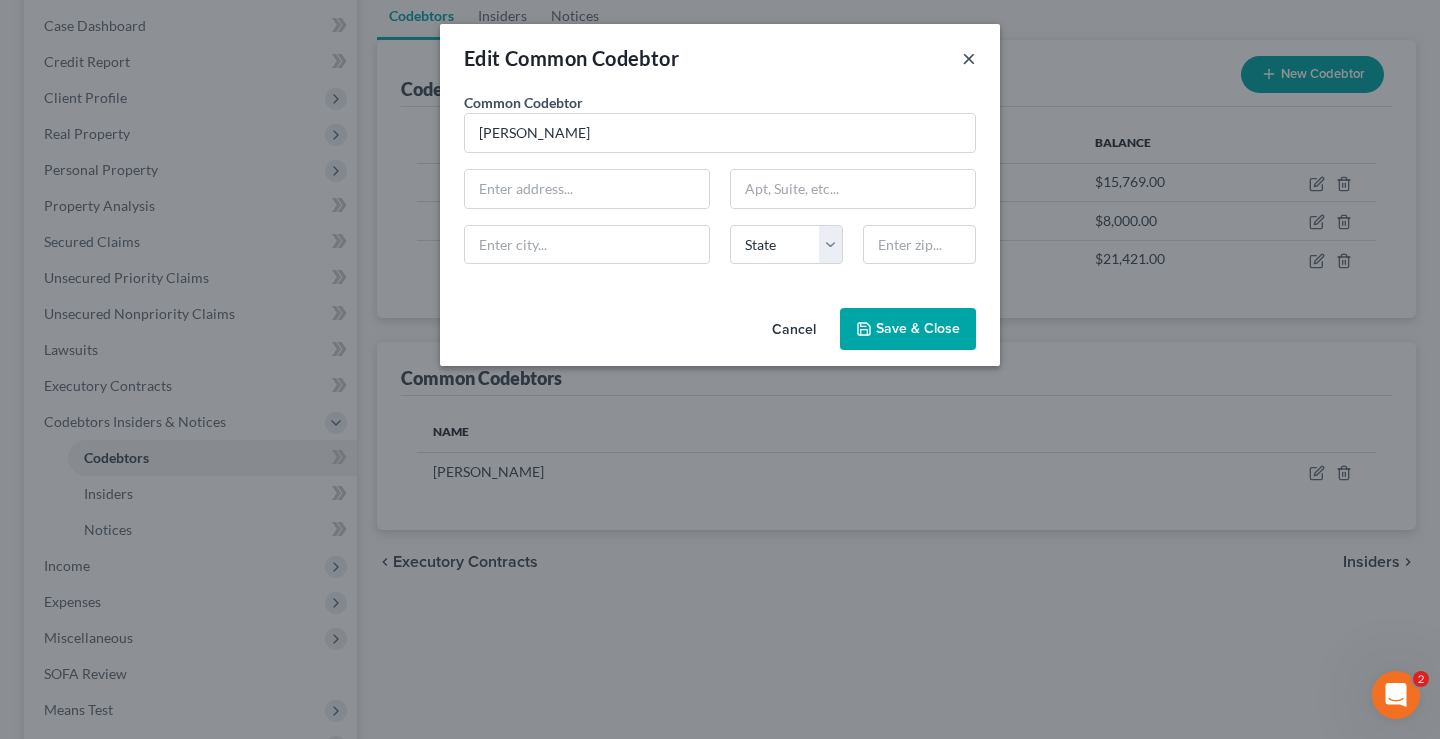 click on "×" at bounding box center (969, 58) 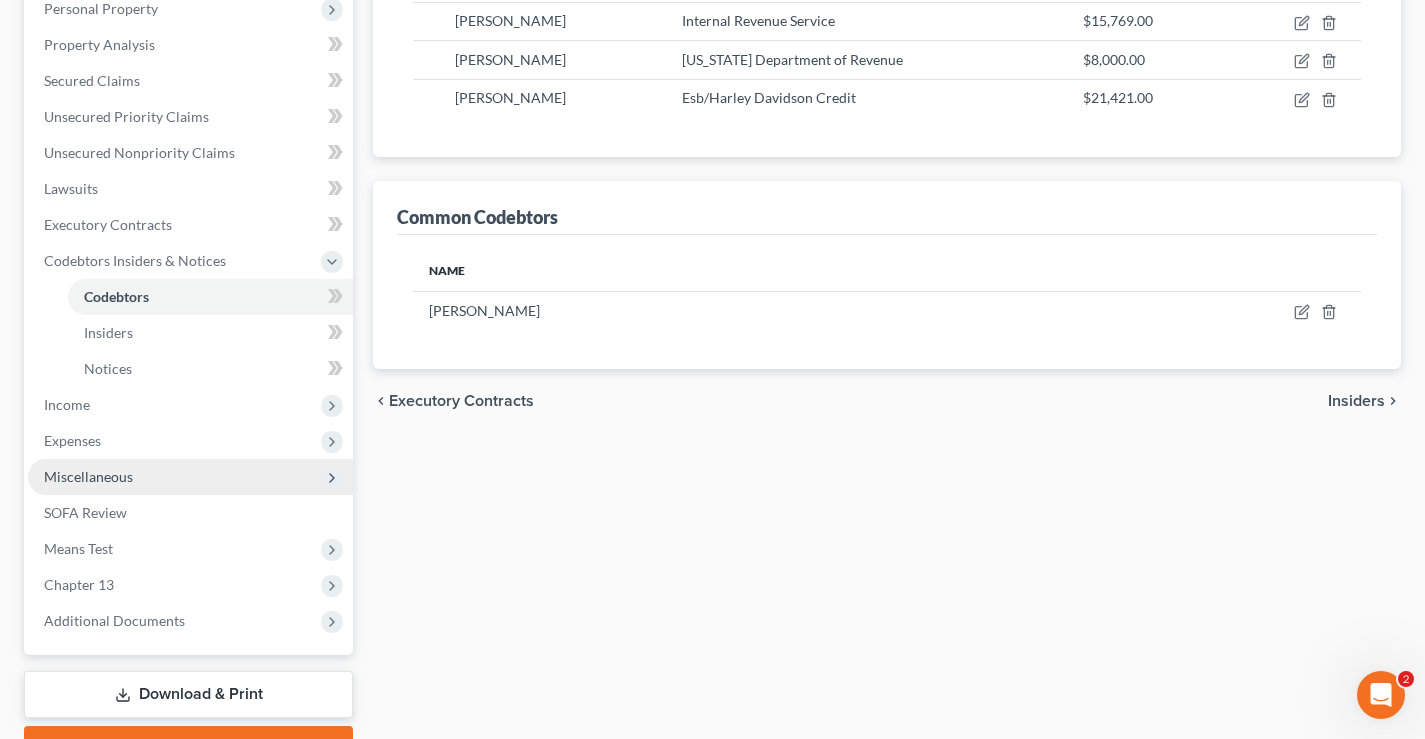 scroll, scrollTop: 468, scrollLeft: 0, axis: vertical 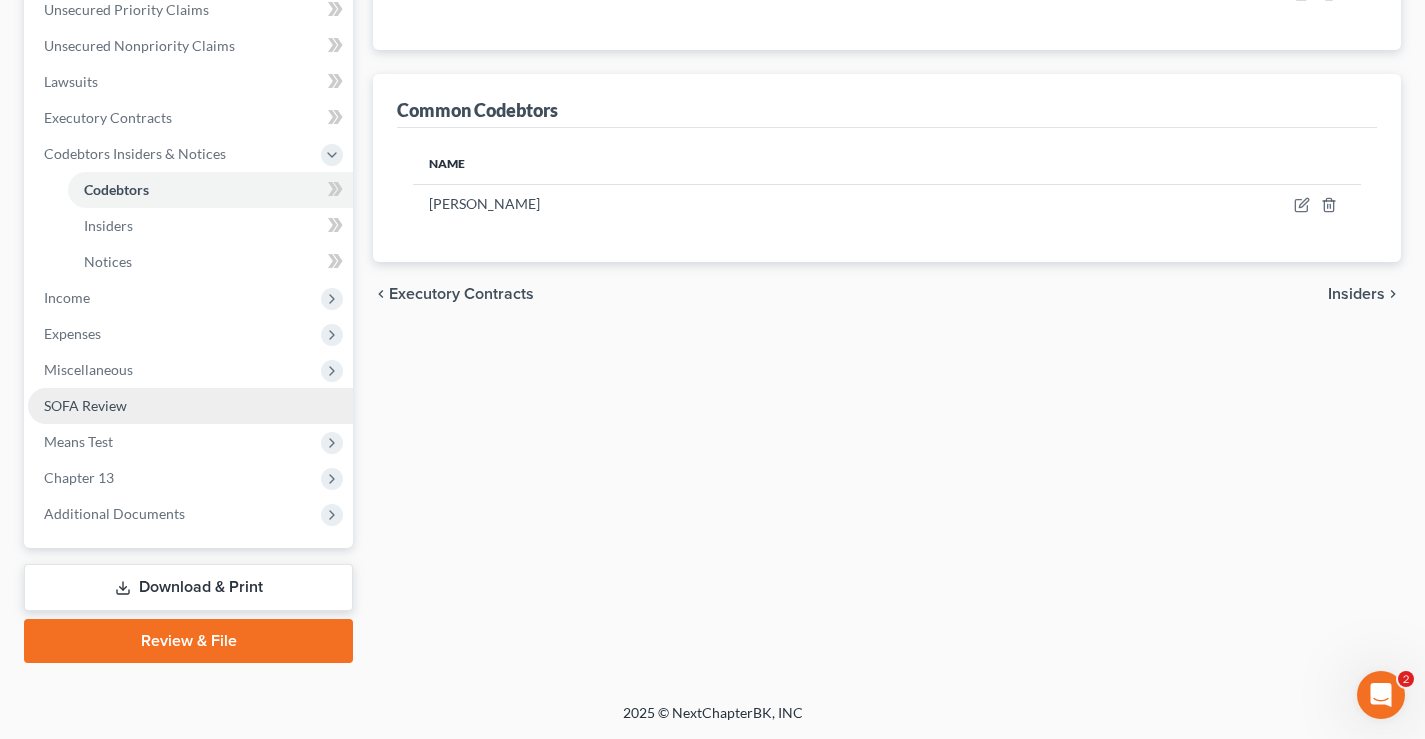 click on "SOFA Review" at bounding box center (85, 405) 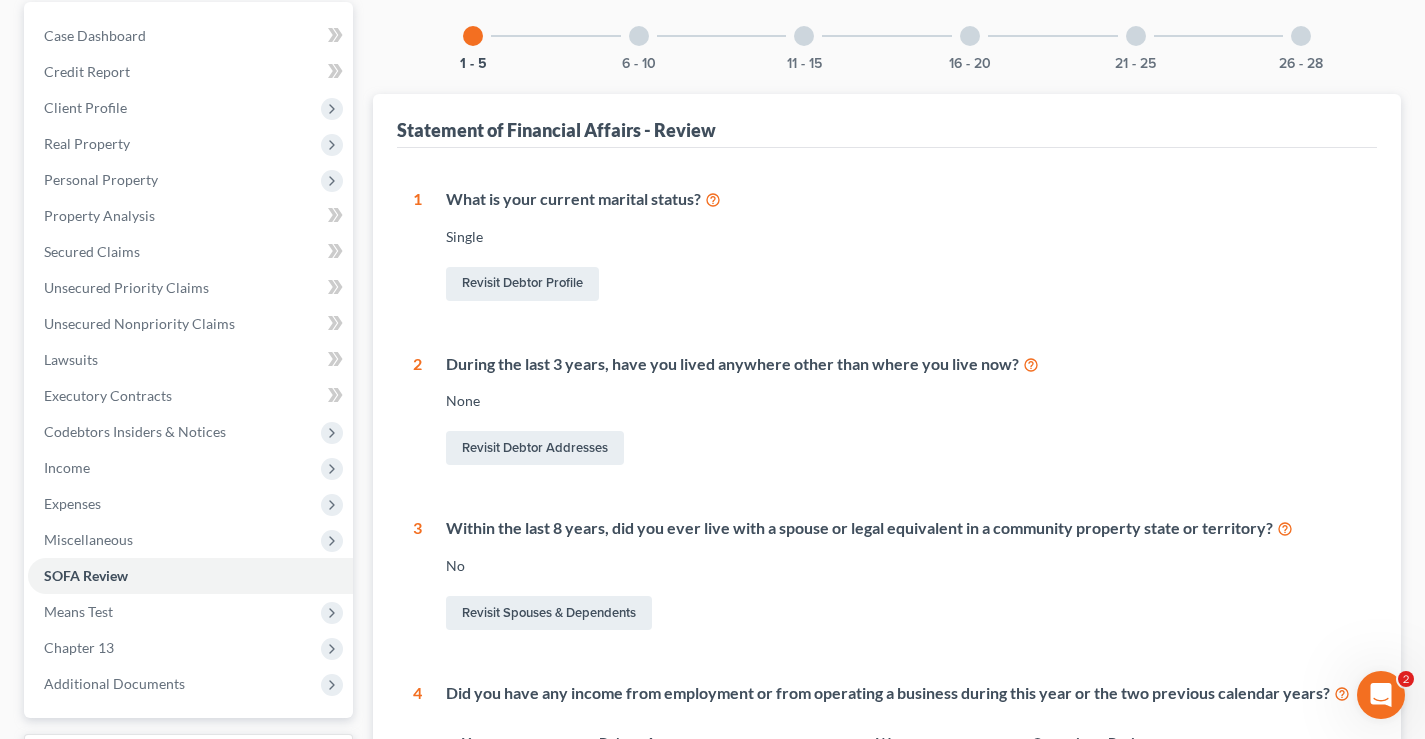 scroll, scrollTop: 0, scrollLeft: 0, axis: both 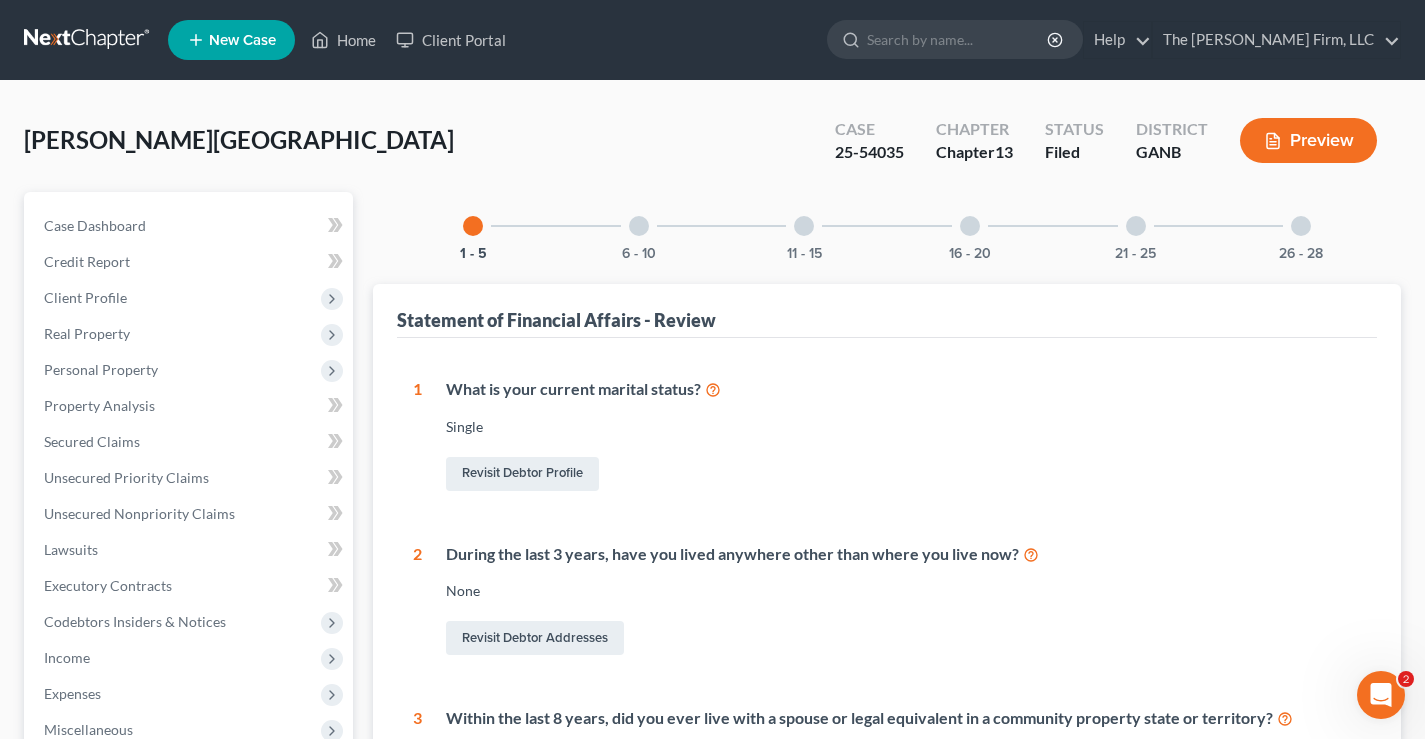 click at bounding box center (970, 226) 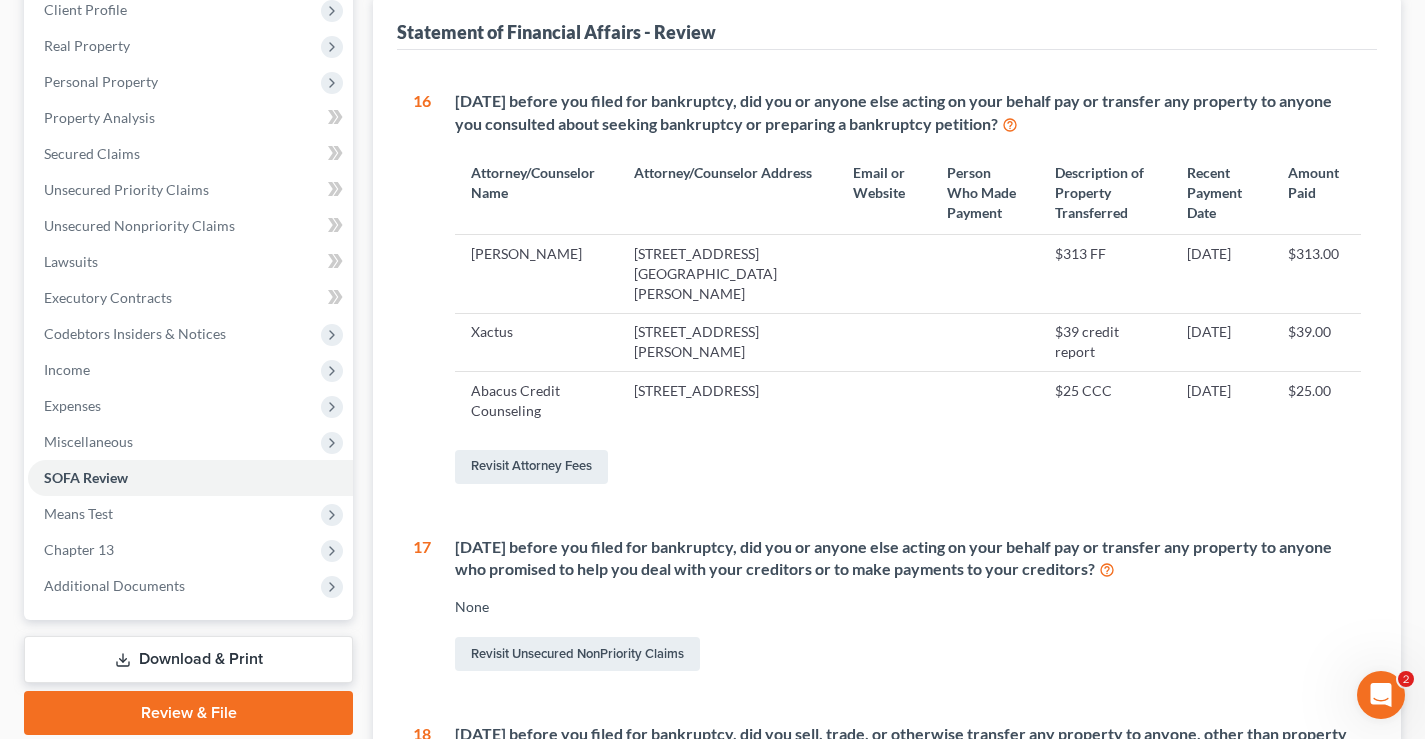 scroll, scrollTop: 600, scrollLeft: 0, axis: vertical 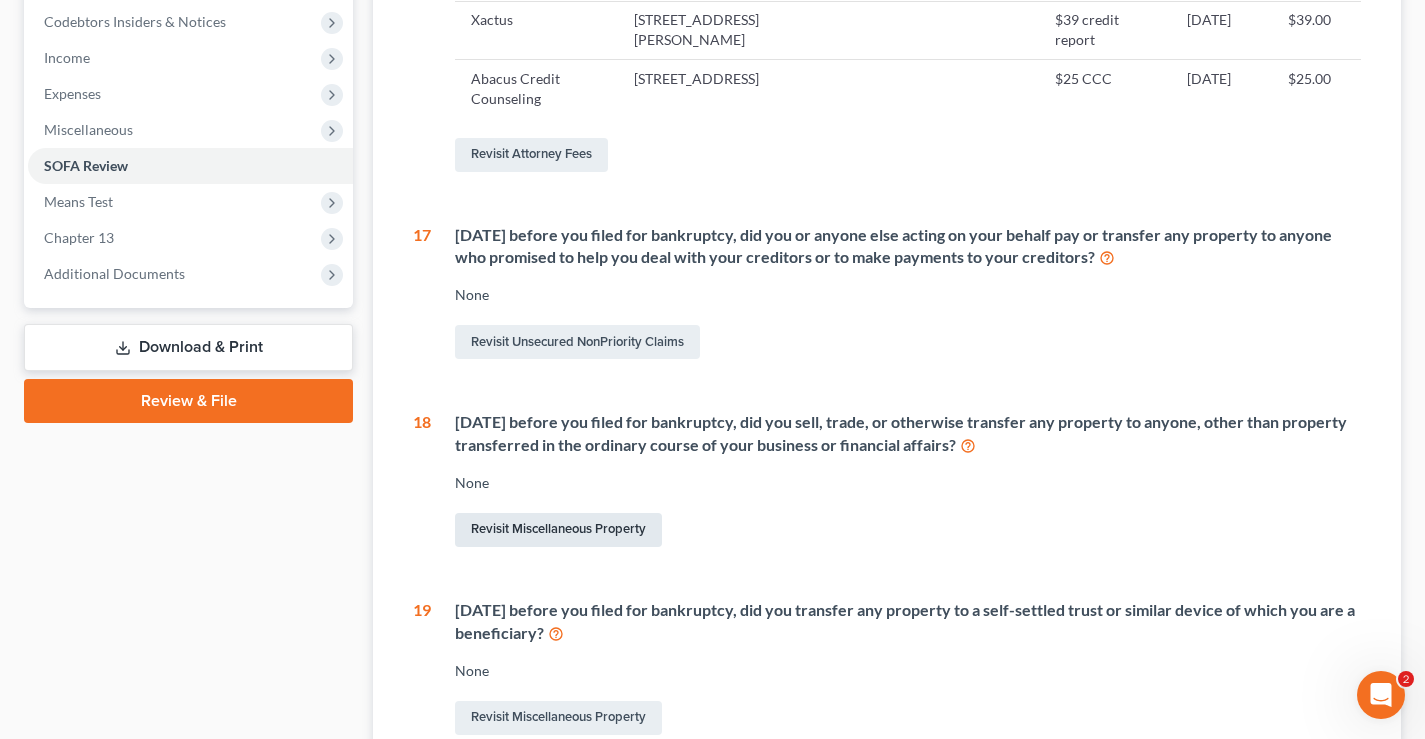 click on "Revisit Miscellaneous Property" at bounding box center [558, 530] 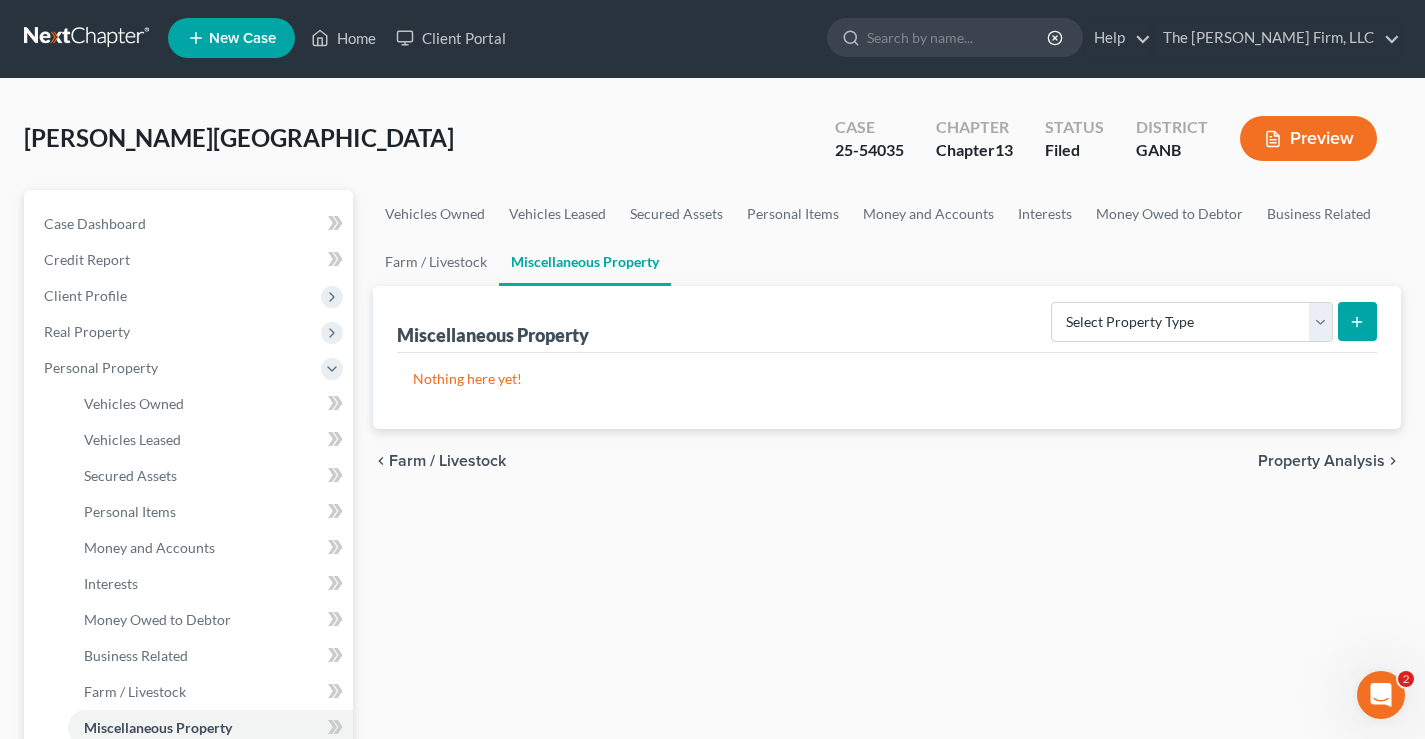 scroll, scrollTop: 0, scrollLeft: 0, axis: both 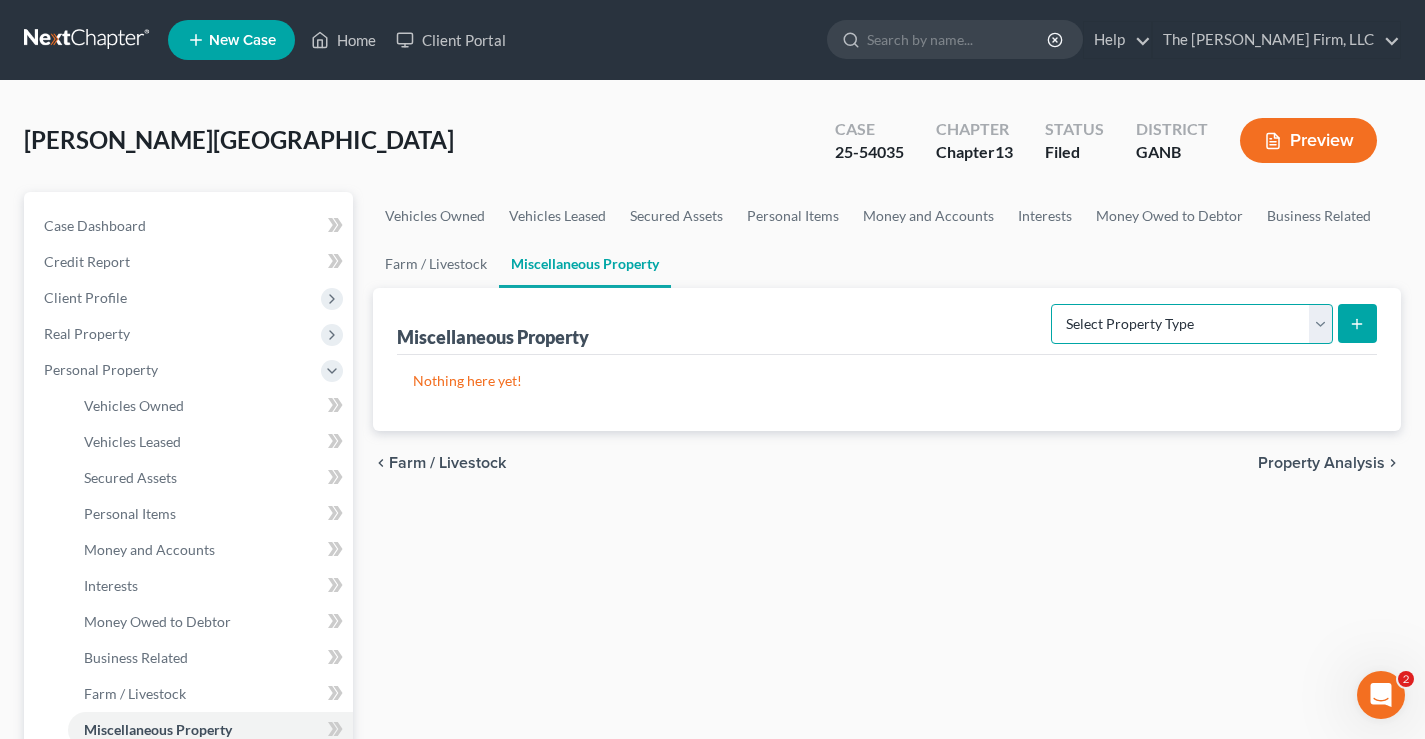 click on "Select Property Type Assigned for Creditor Benefit [DATE] Holding for Another Not Yet Listed Stored [DATE] Transferred" at bounding box center (1192, 324) 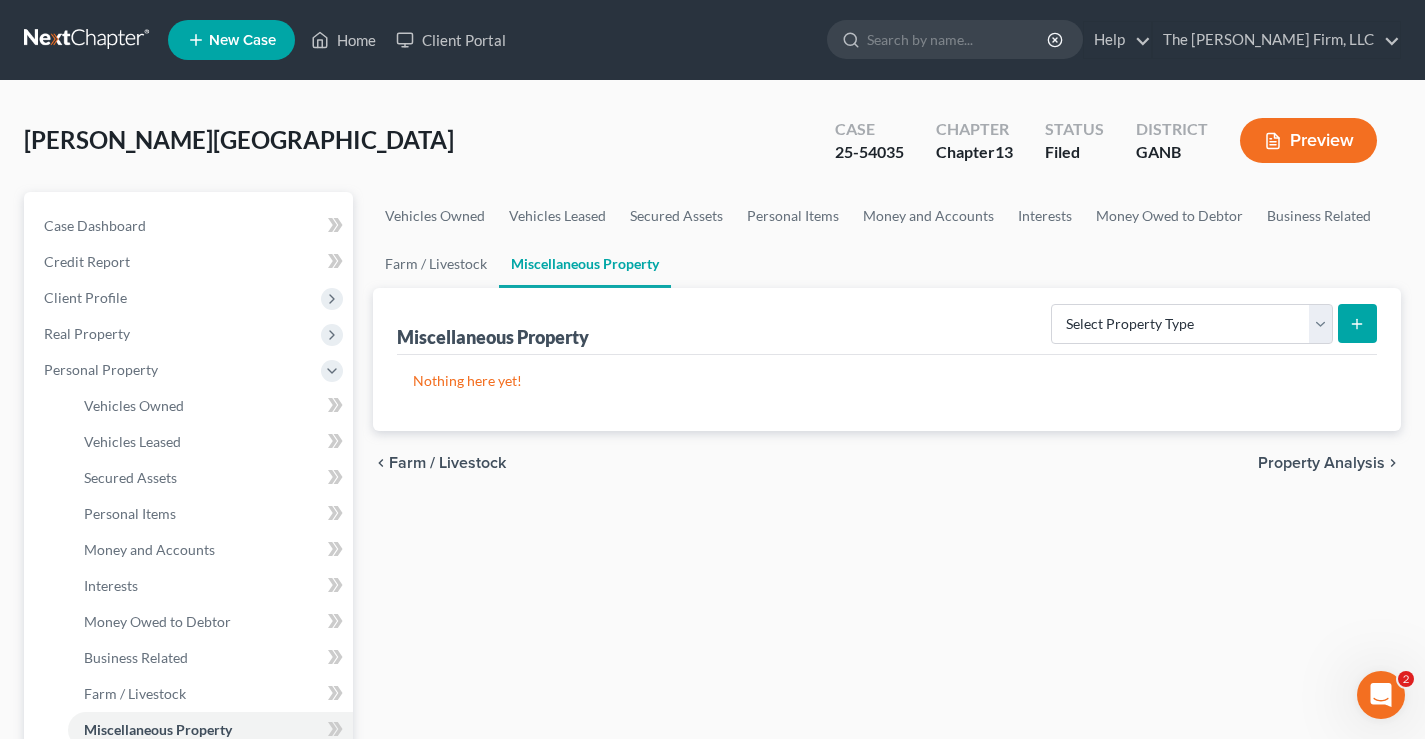 click on "[PERSON_NAME] Upgraded Case 25-54035 Chapter Chapter  13 Status Filed District GANB Preview" at bounding box center [712, 148] 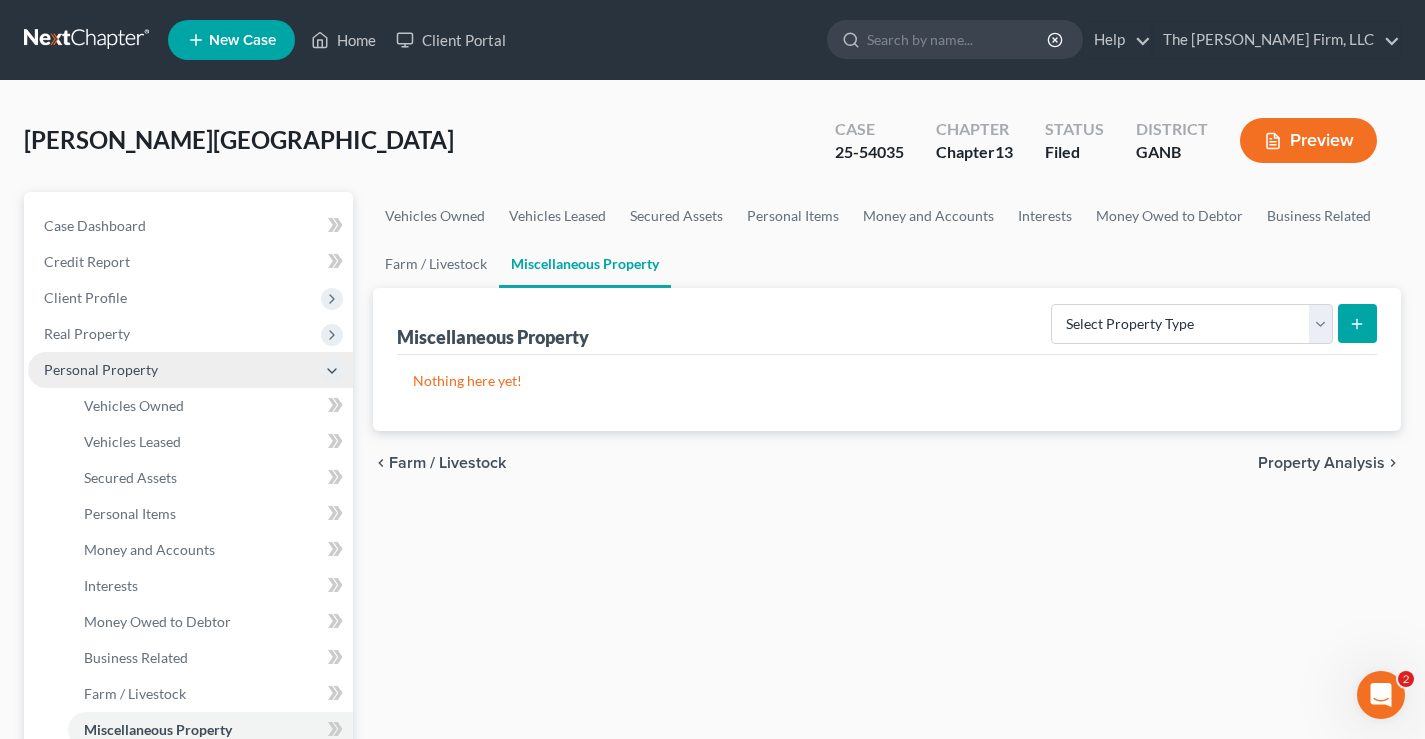 scroll, scrollTop: 500, scrollLeft: 0, axis: vertical 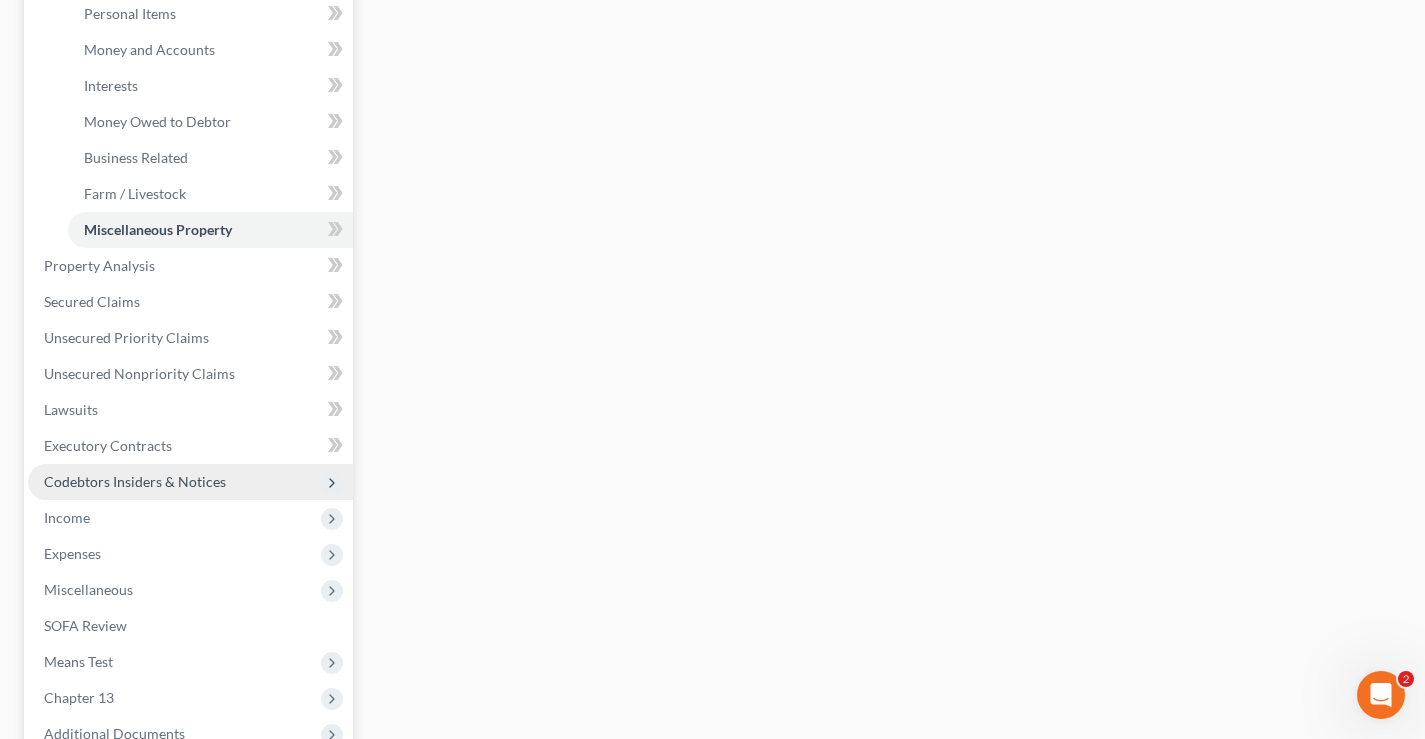 click on "Codebtors Insiders & Notices" at bounding box center [135, 481] 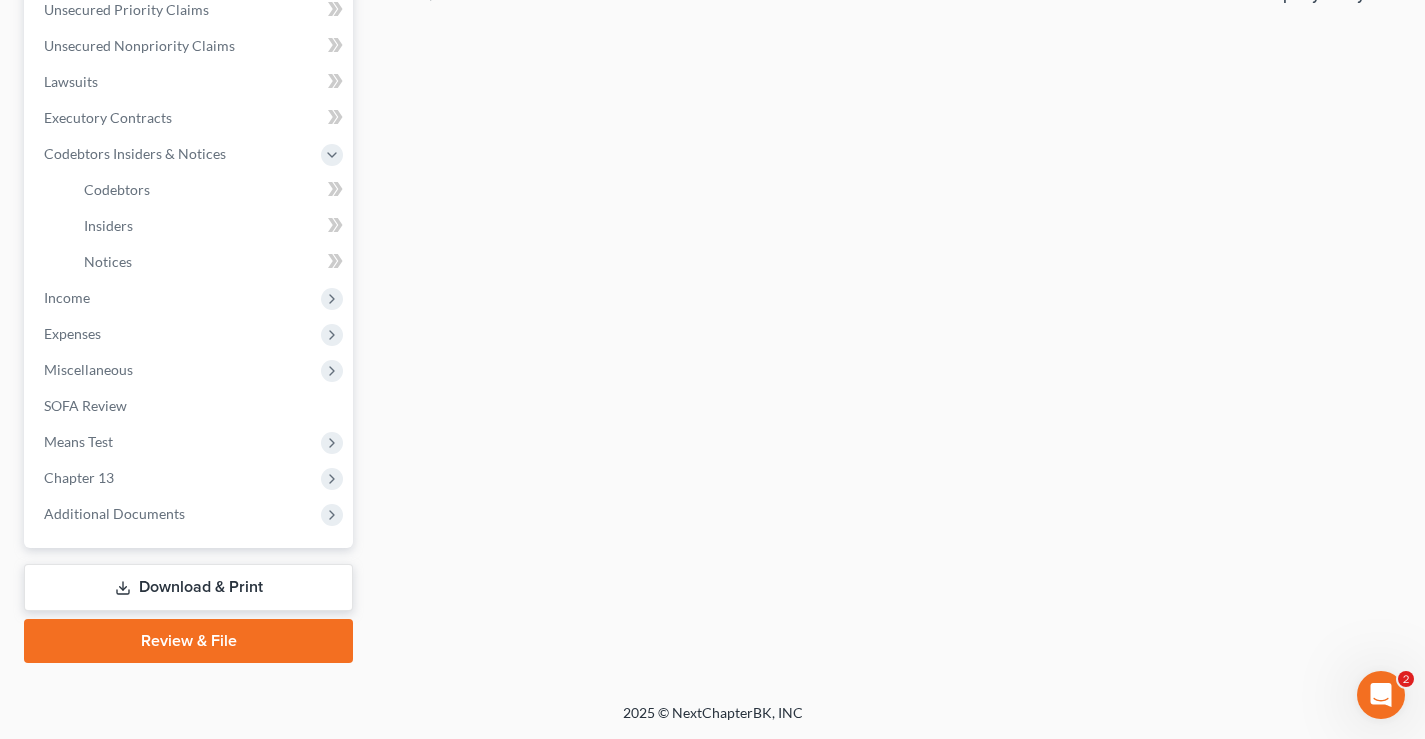 scroll, scrollTop: 68, scrollLeft: 0, axis: vertical 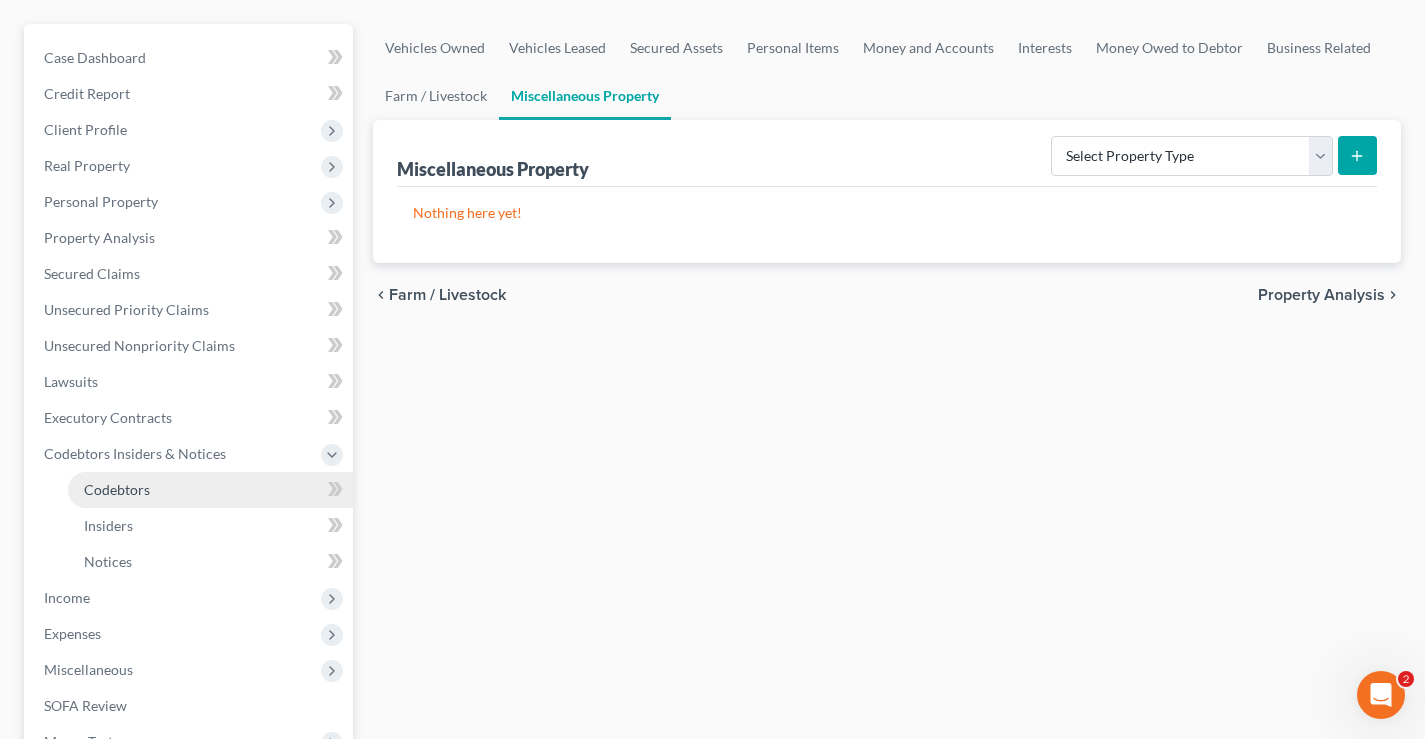 click on "Codebtors" at bounding box center [117, 489] 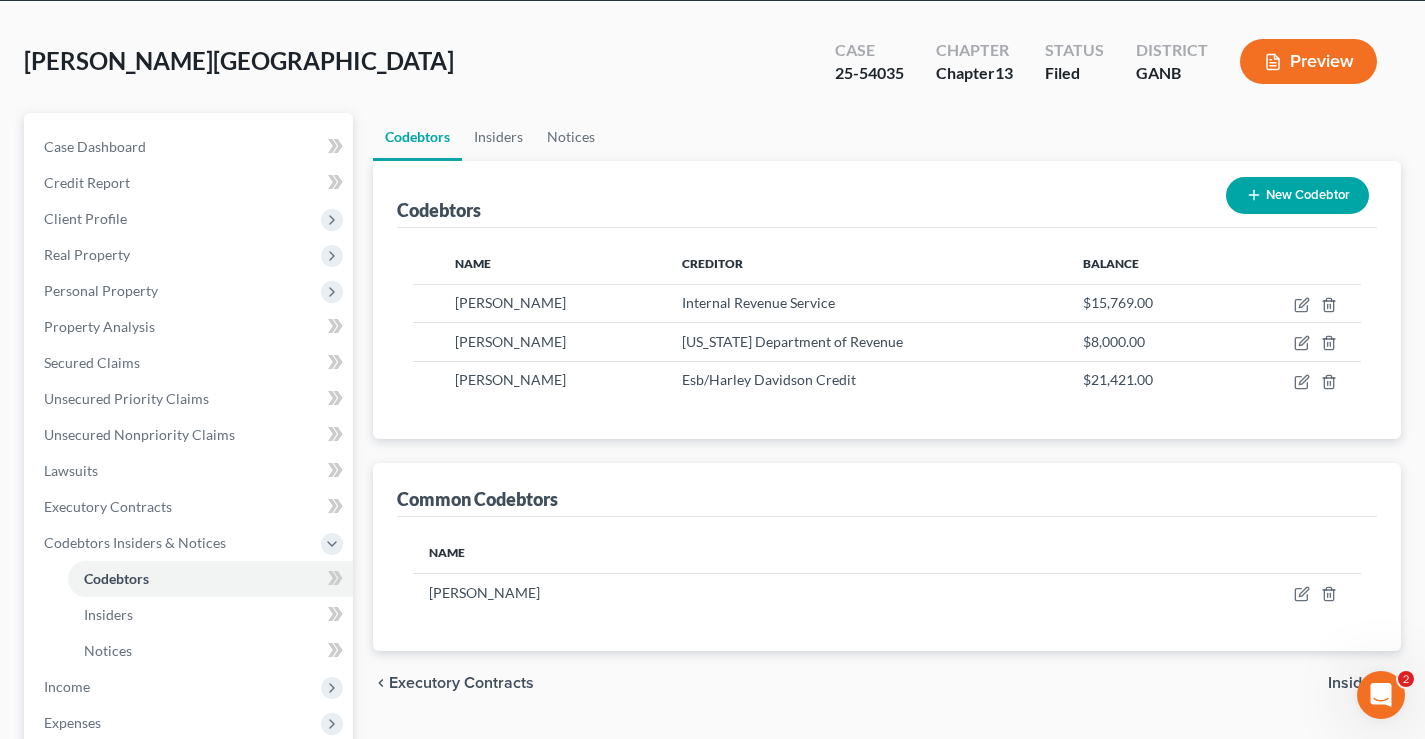 scroll, scrollTop: 400, scrollLeft: 0, axis: vertical 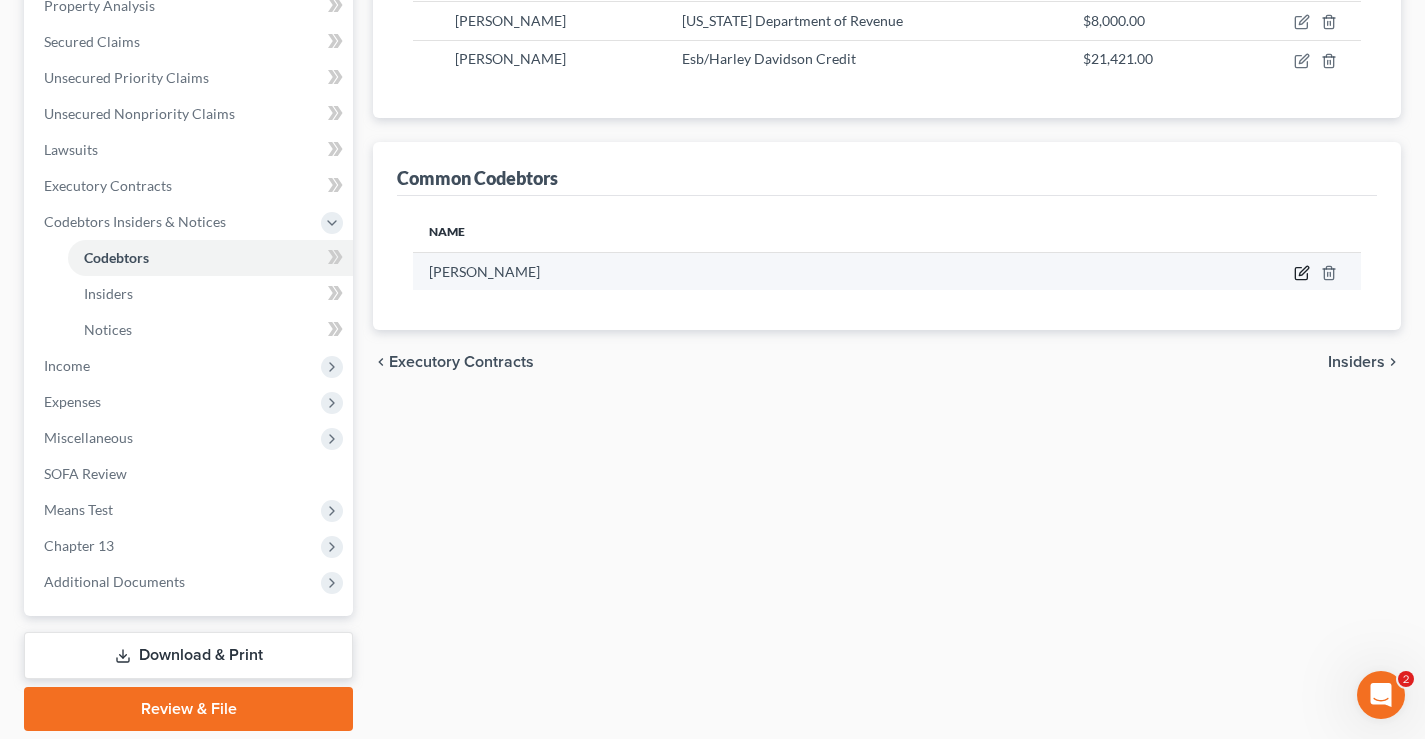 click 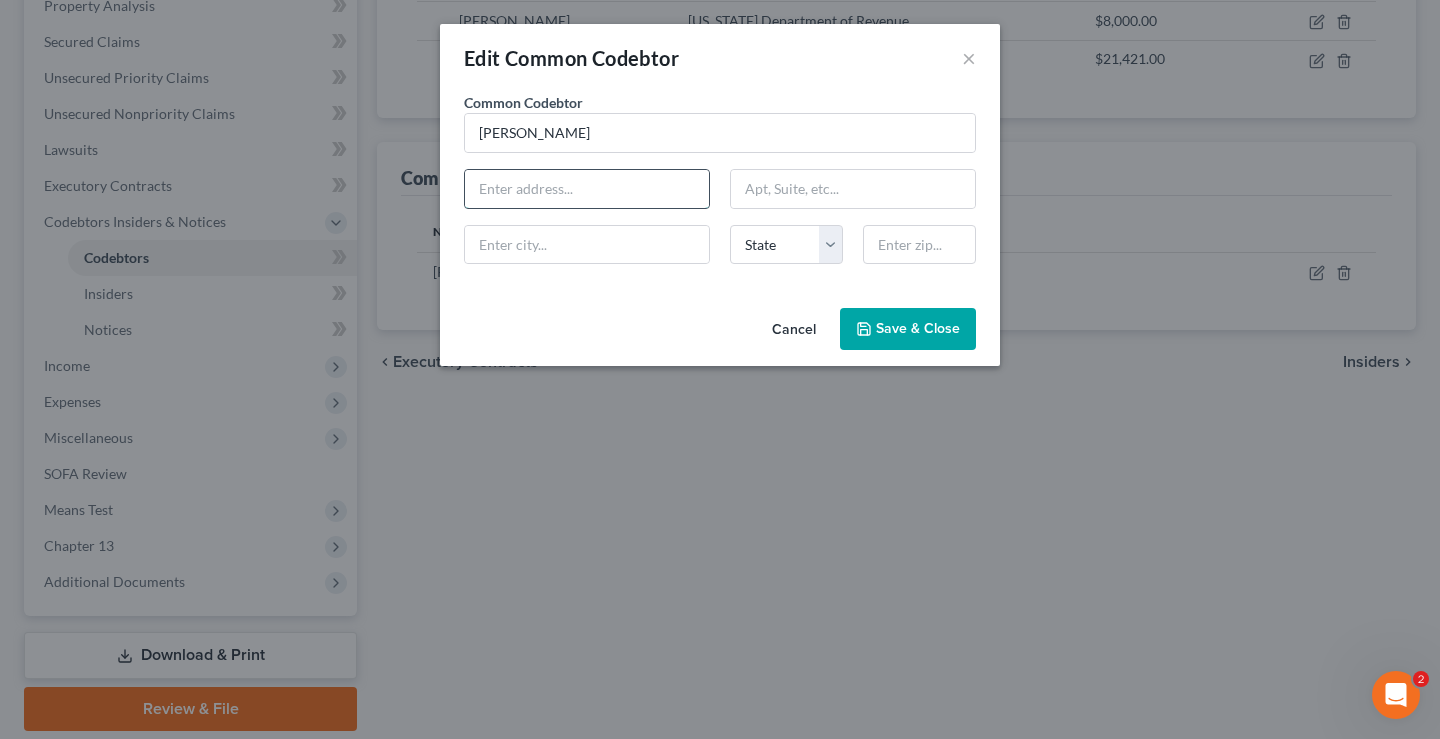 click at bounding box center (587, 189) 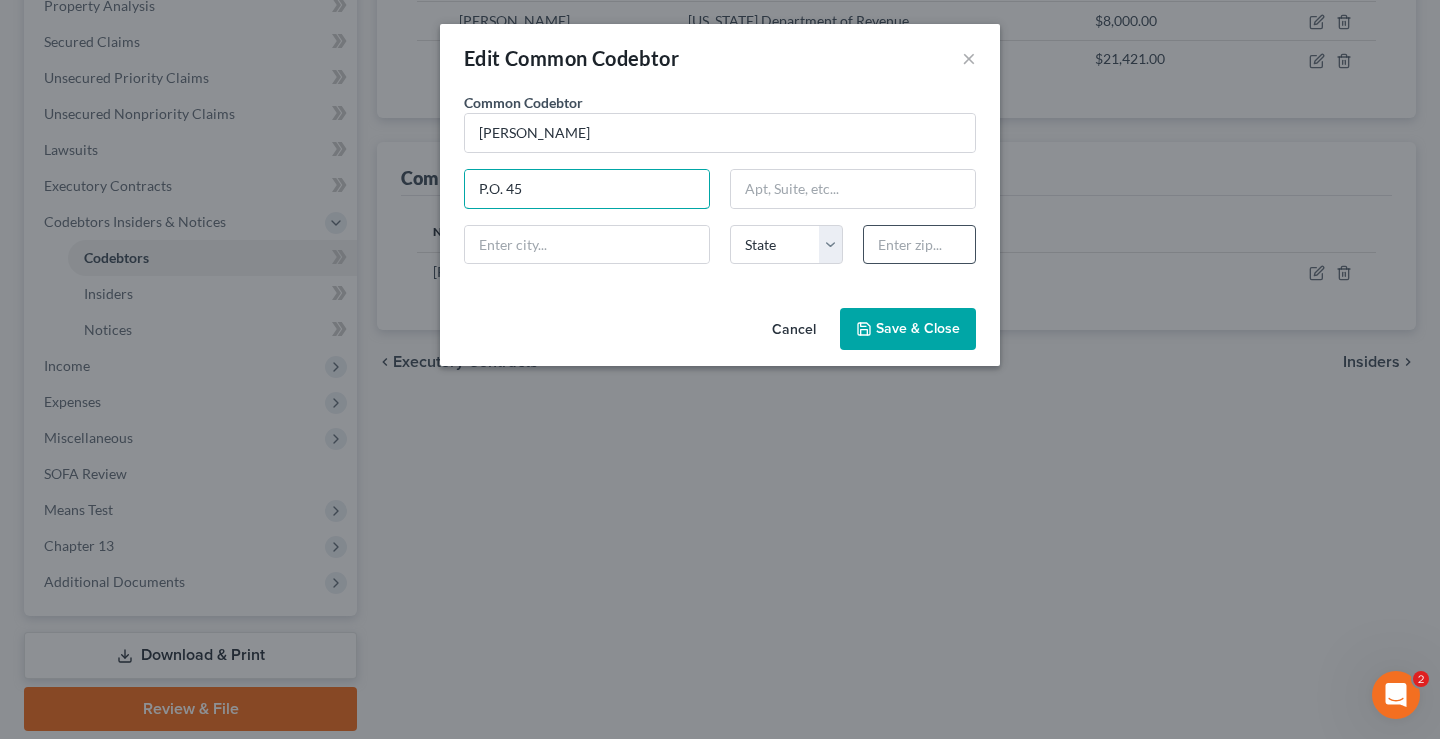 type on "P.O. 45" 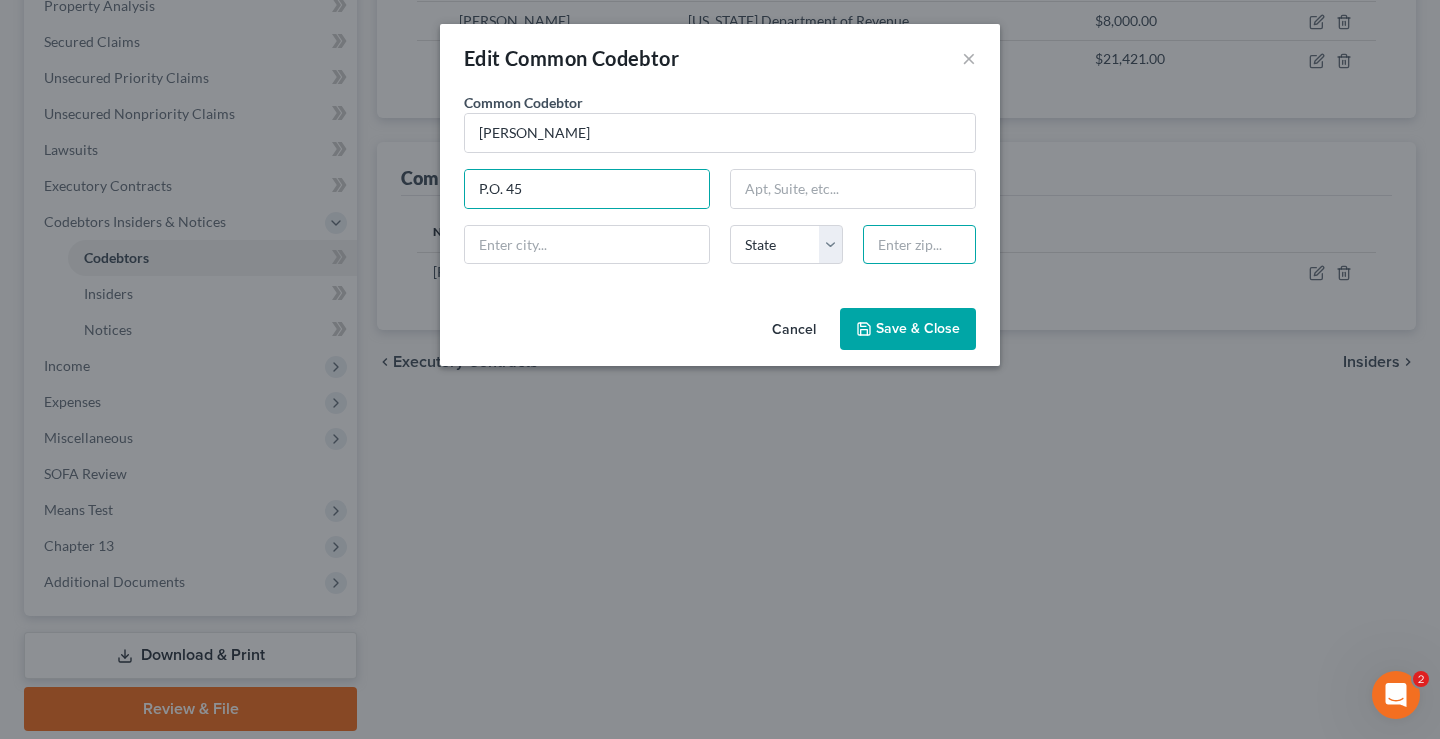 click at bounding box center [919, 245] 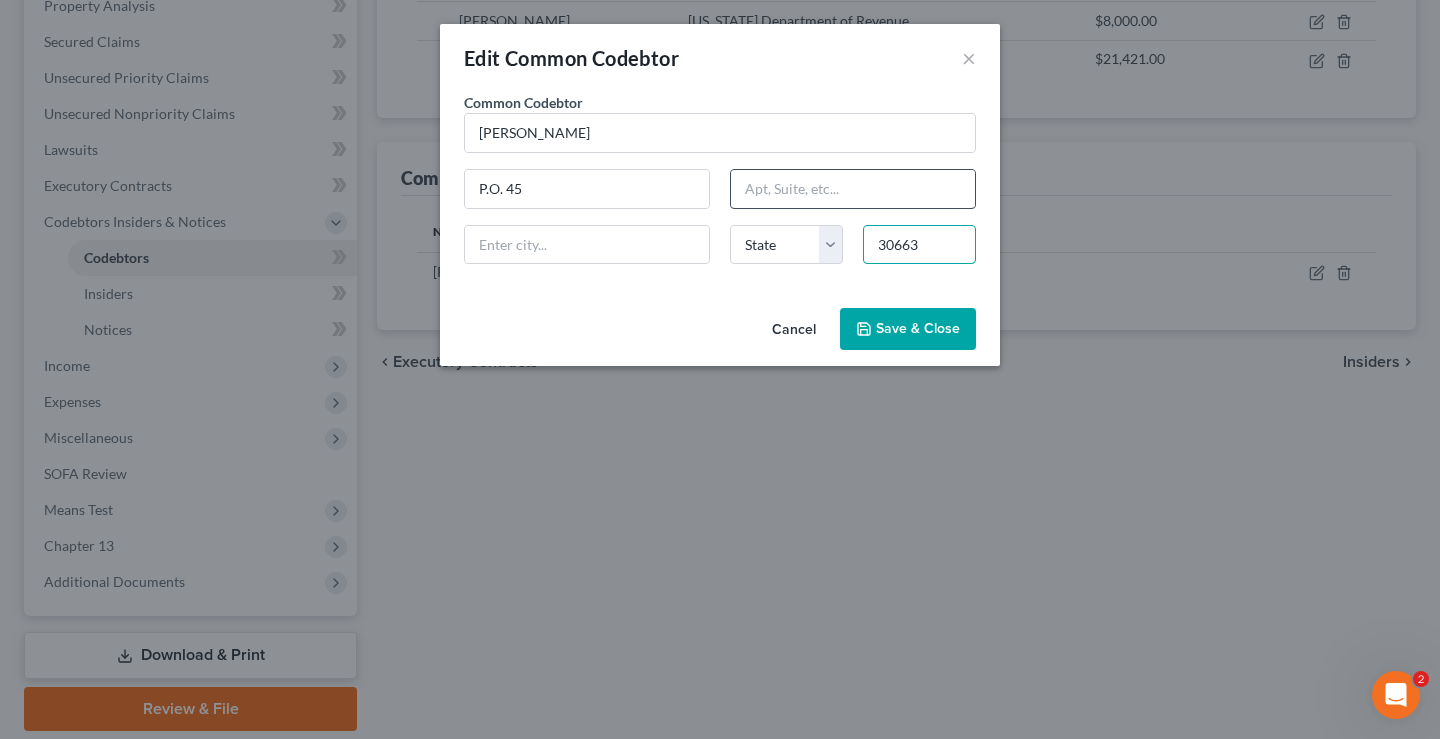 type on "30663" 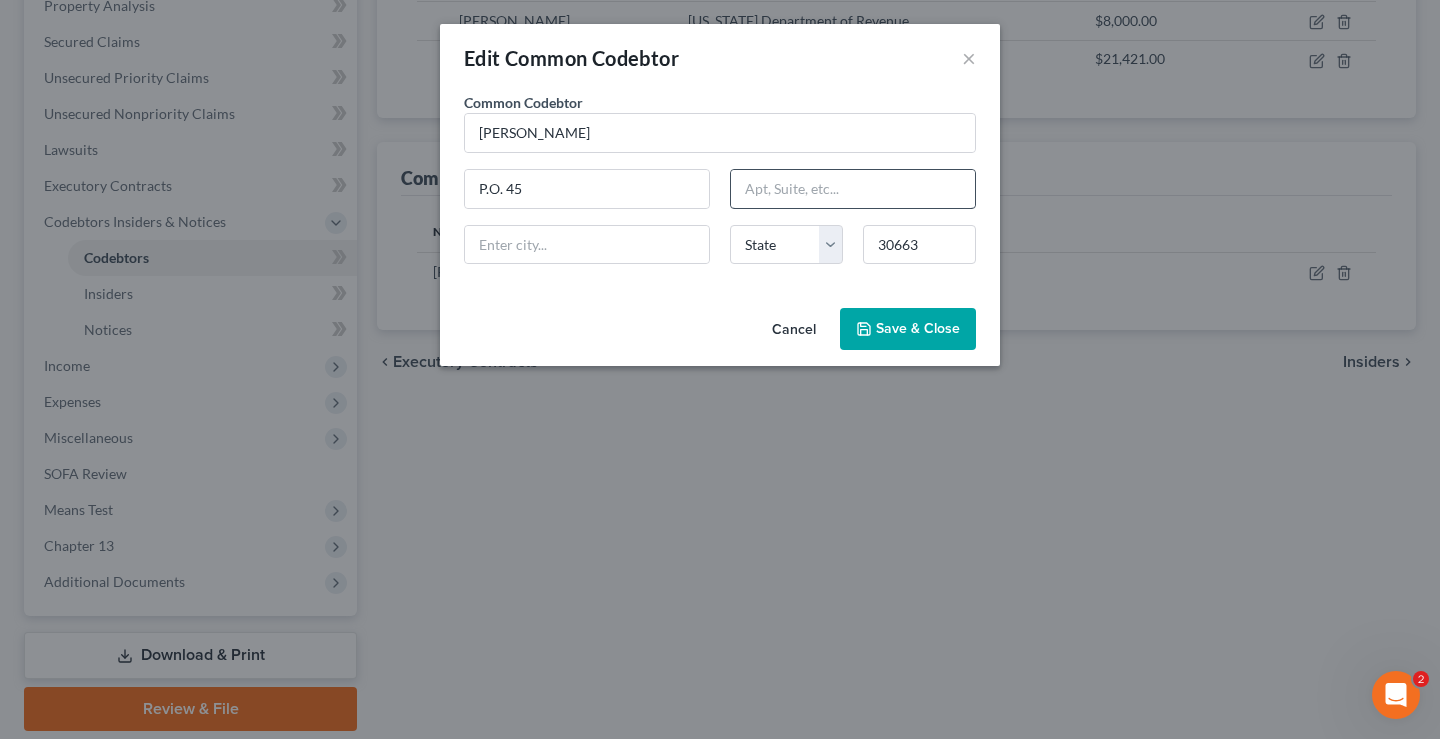 type 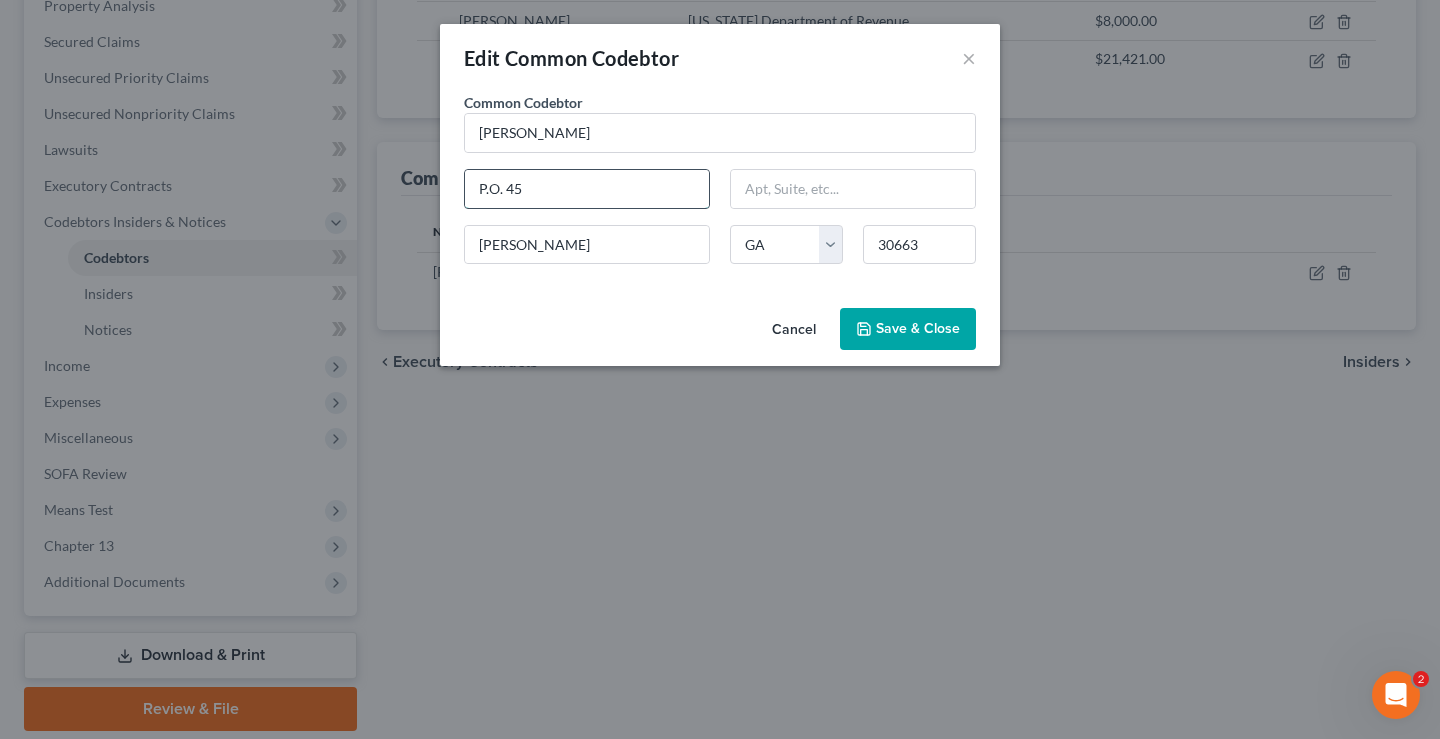 click on "P.O. 45" at bounding box center [587, 189] 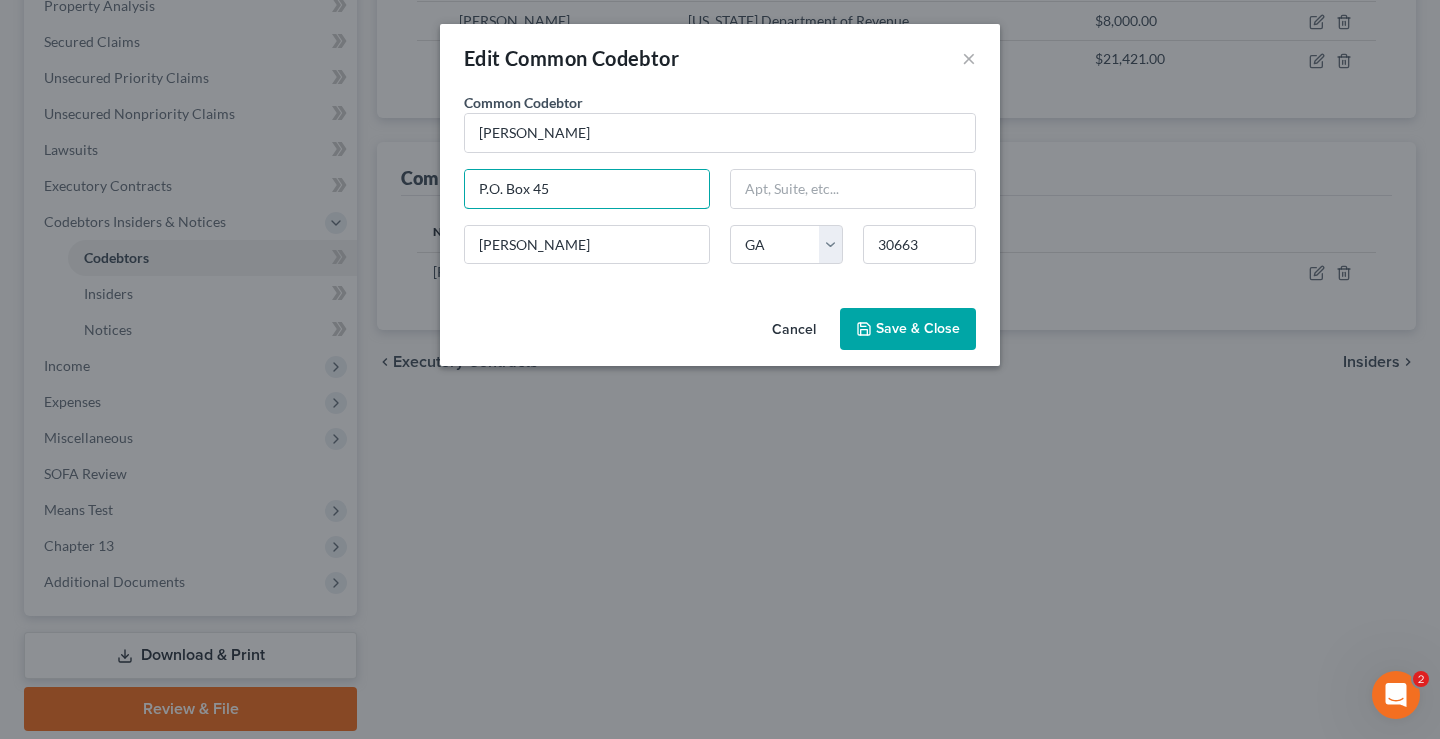 type on "P.O. Box 45" 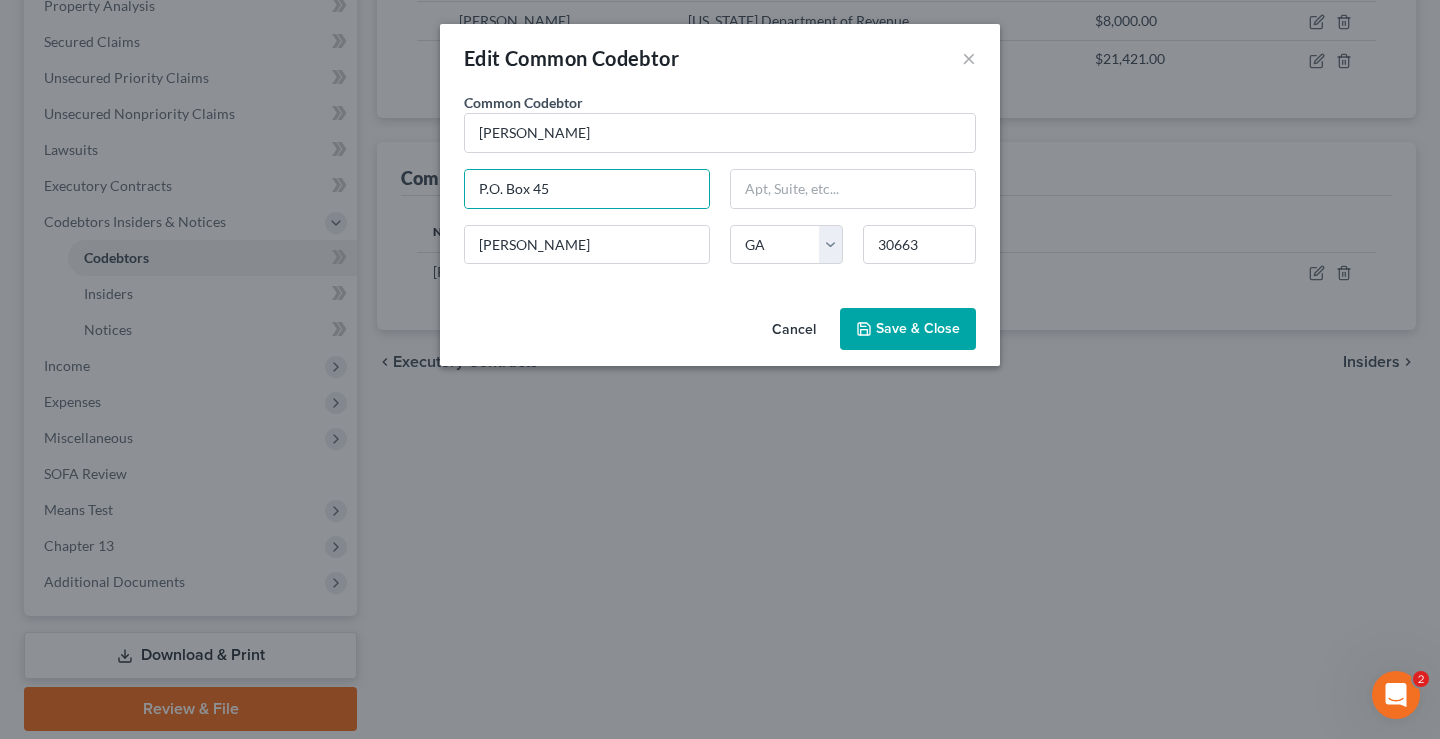 click on "Save & Close" at bounding box center [918, 328] 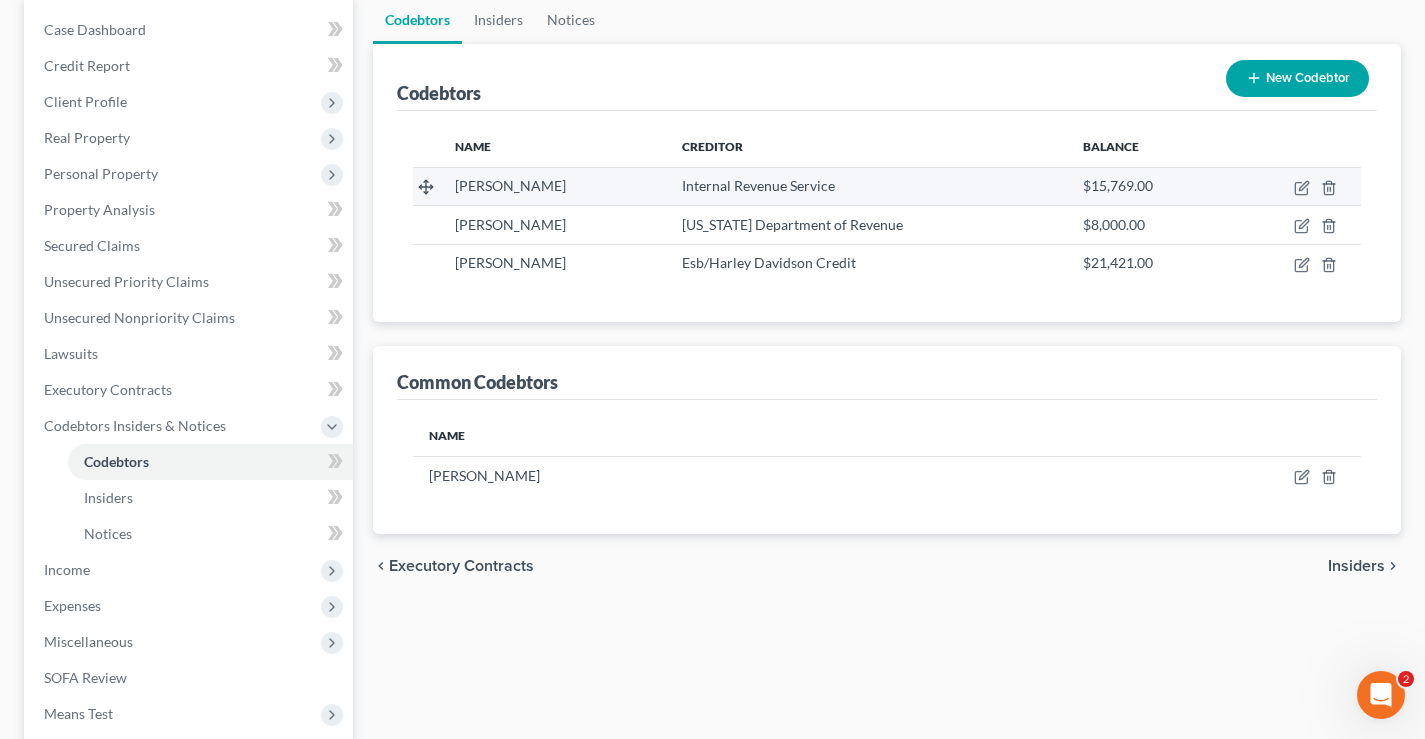 scroll, scrollTop: 0, scrollLeft: 0, axis: both 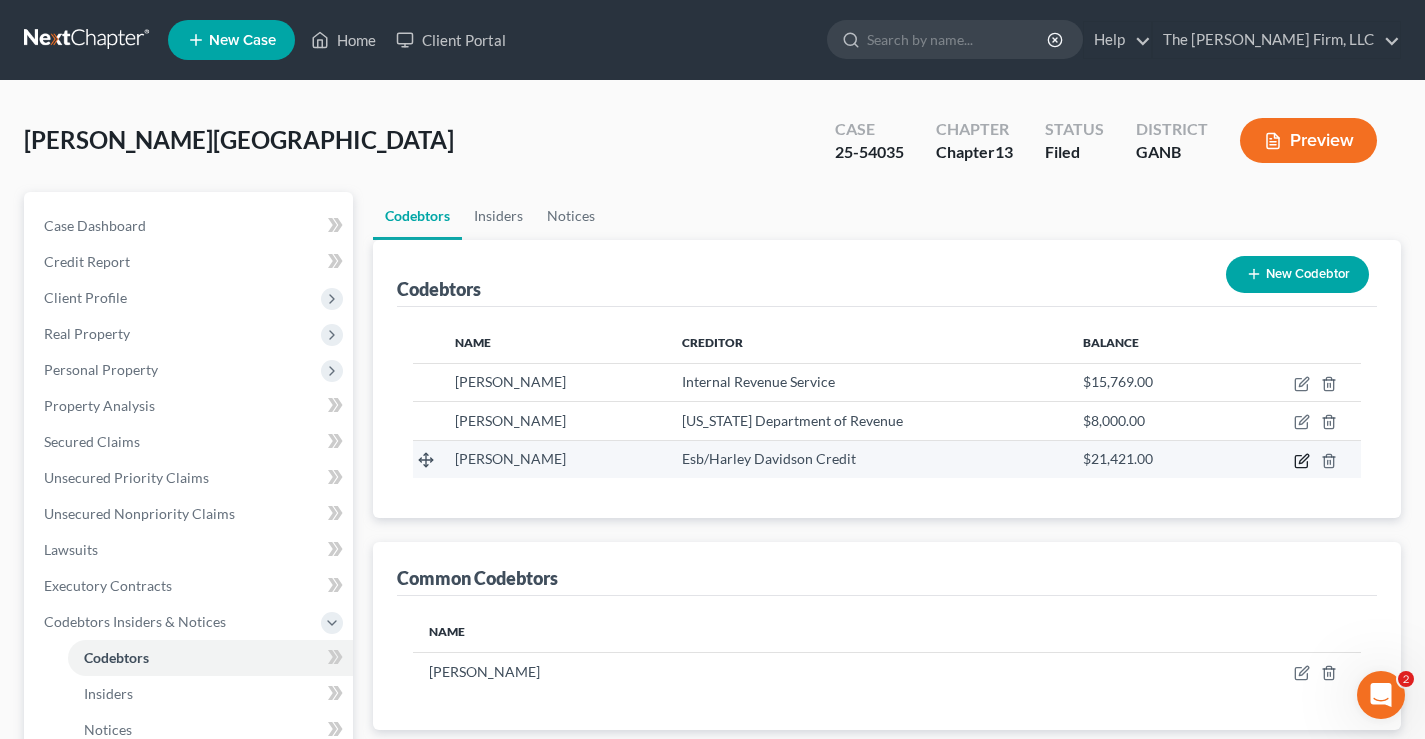 click 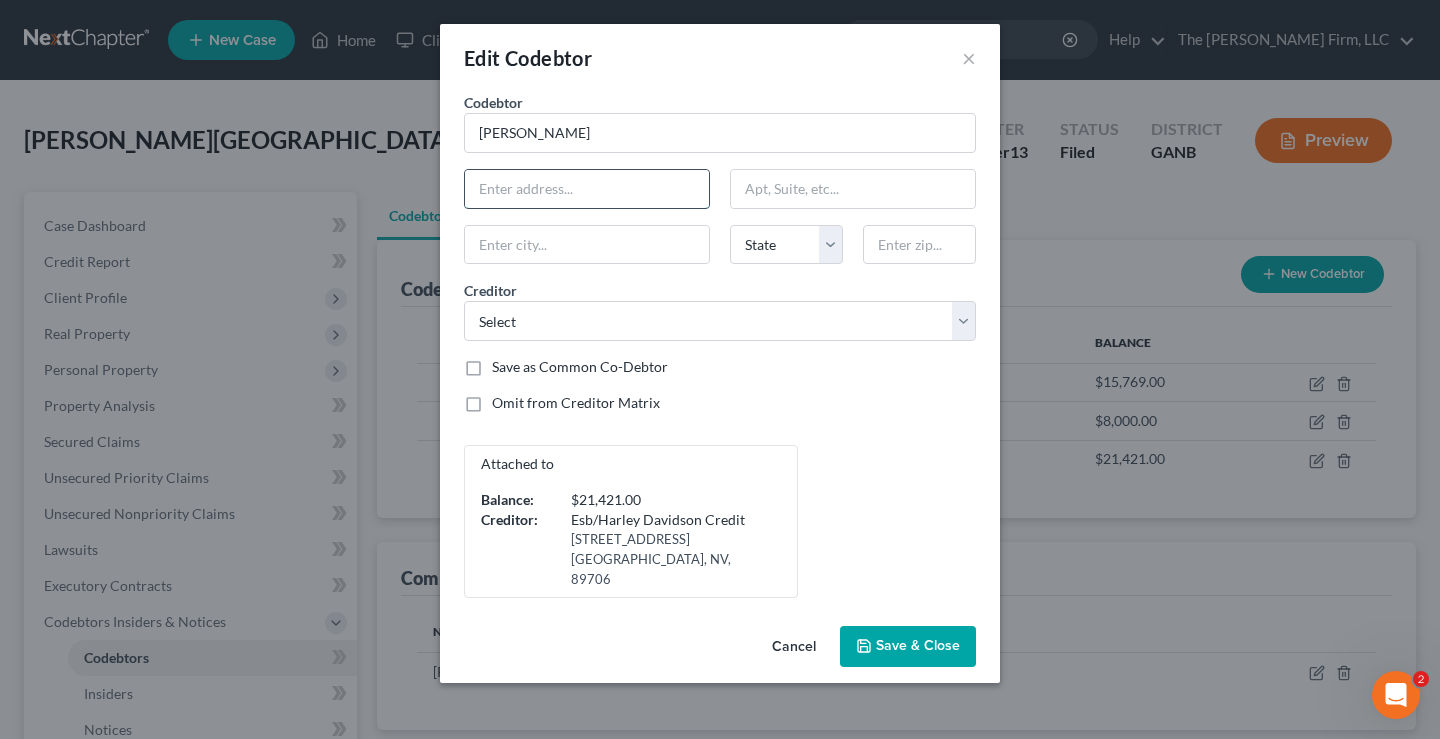 click at bounding box center (587, 189) 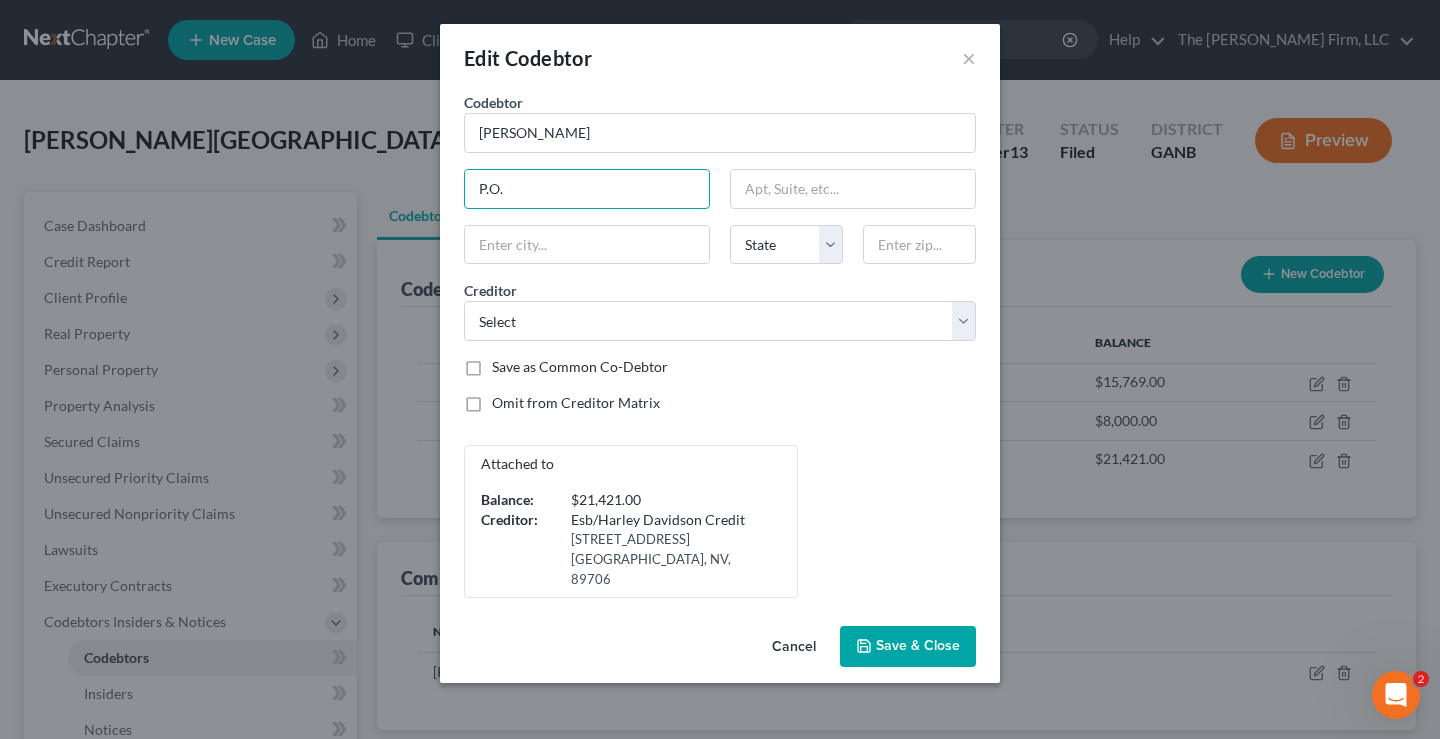 type on "P.O. Box 45" 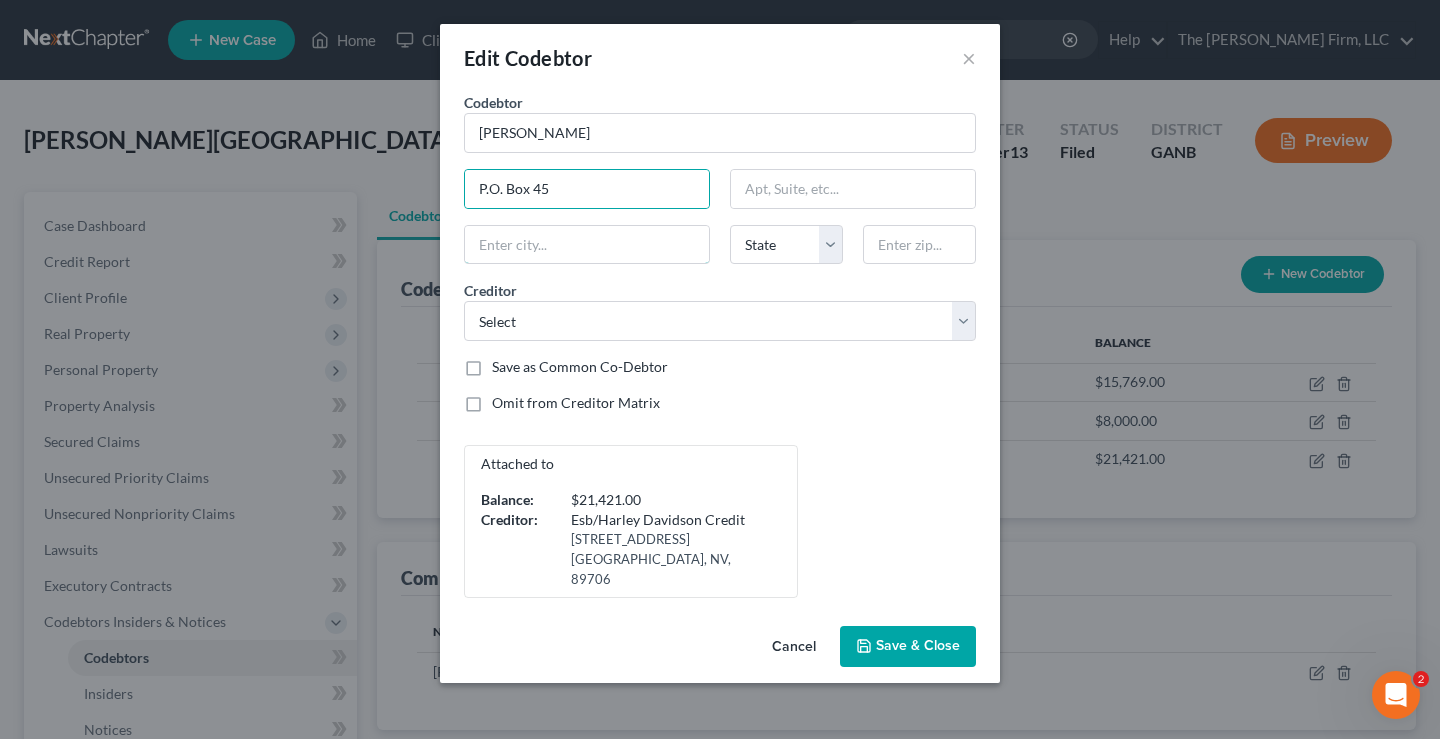 type on "[PERSON_NAME]" 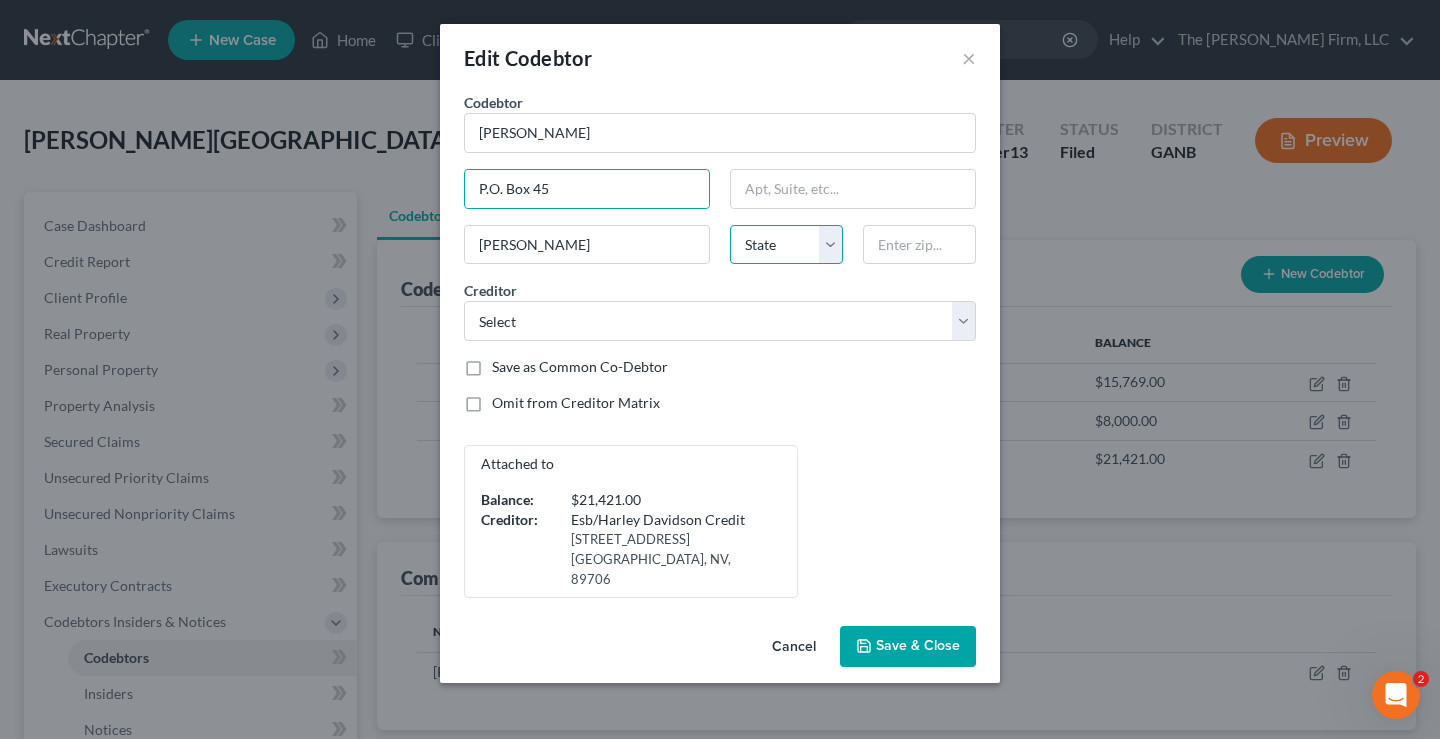 select on "10" 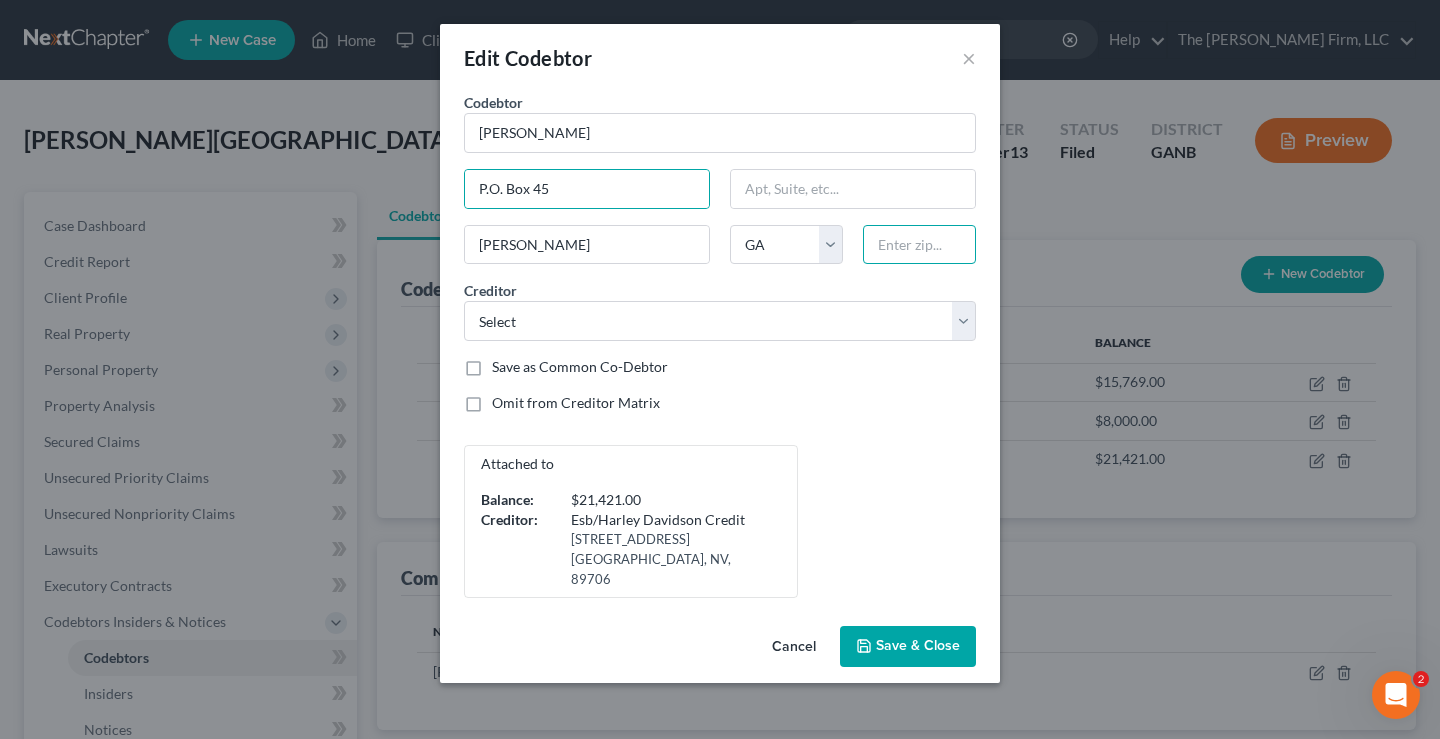 type on "30663" 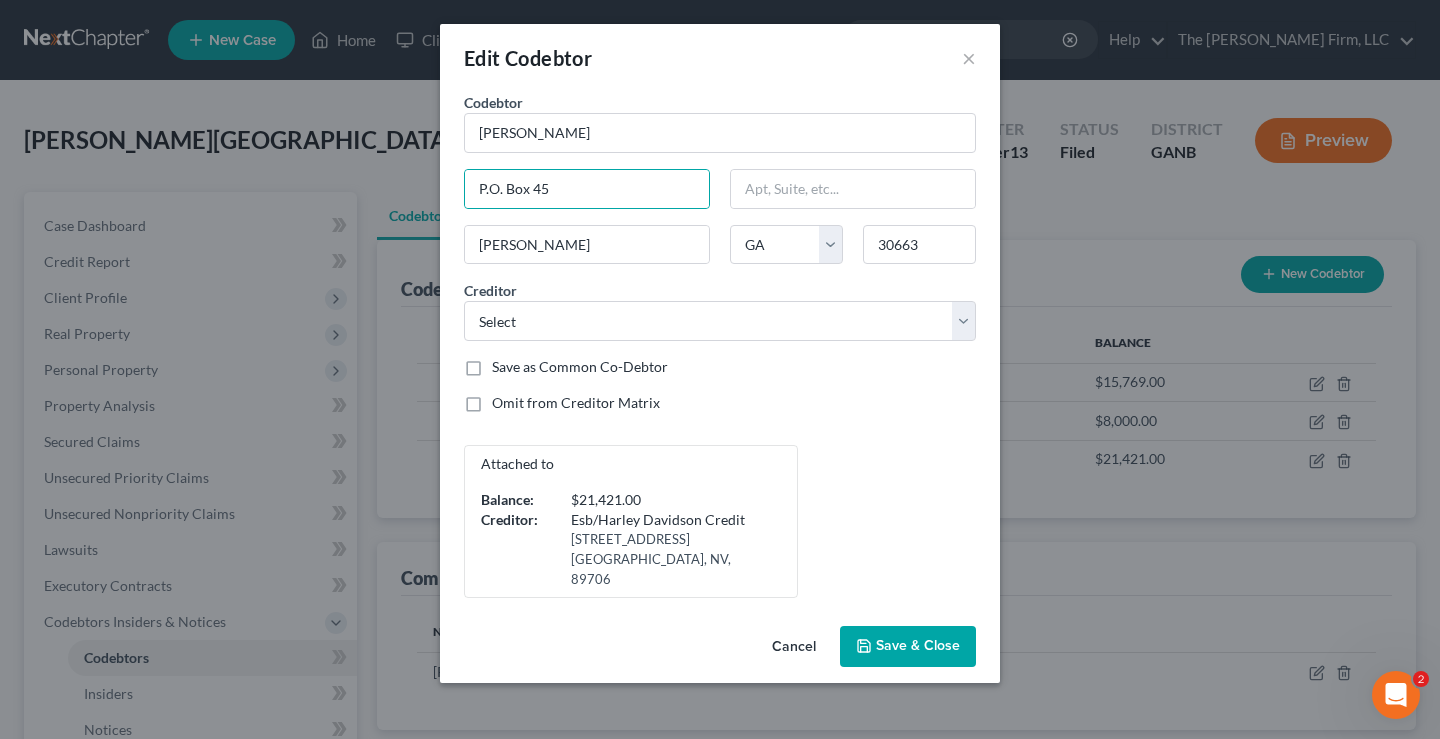 click on "Save as Common Co-Debtor" at bounding box center (580, 367) 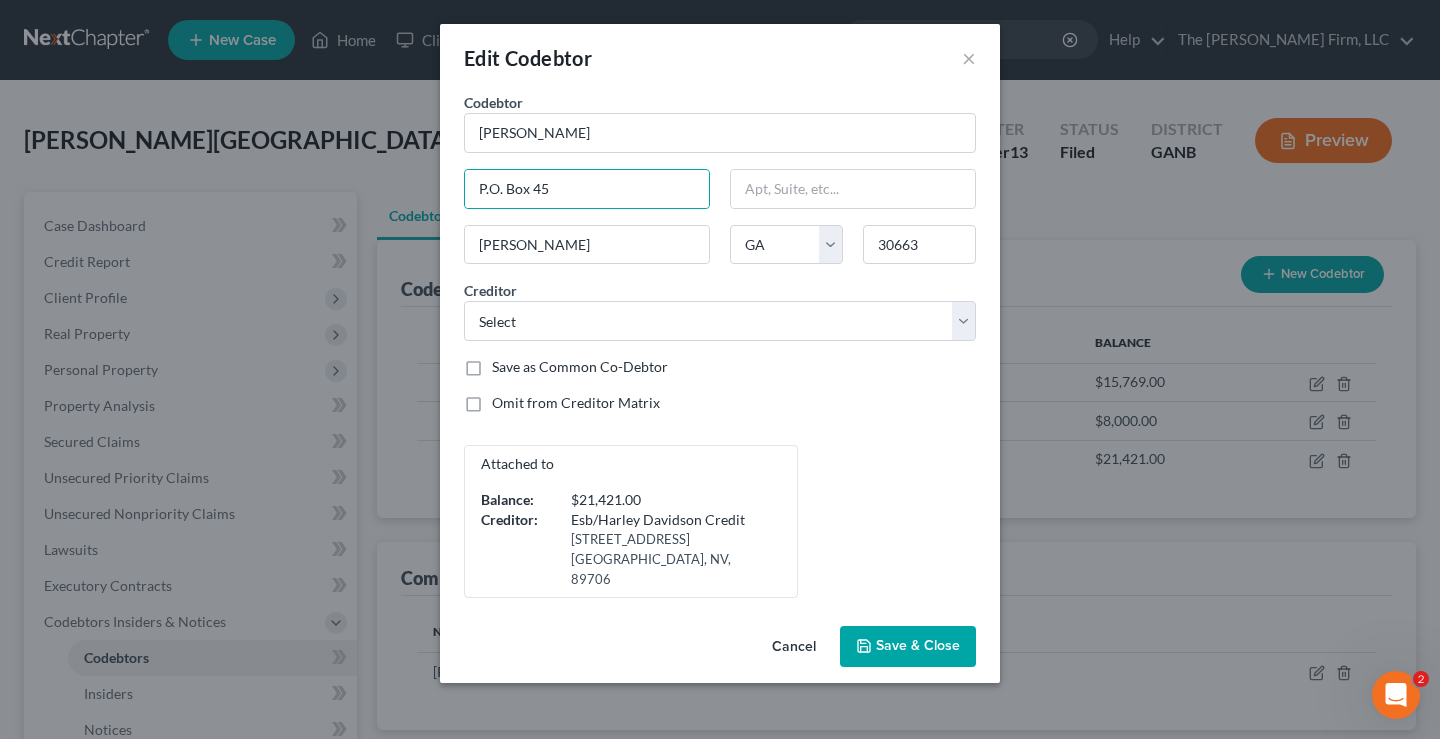 click on "Save as Common Co-Debtor" at bounding box center [506, 363] 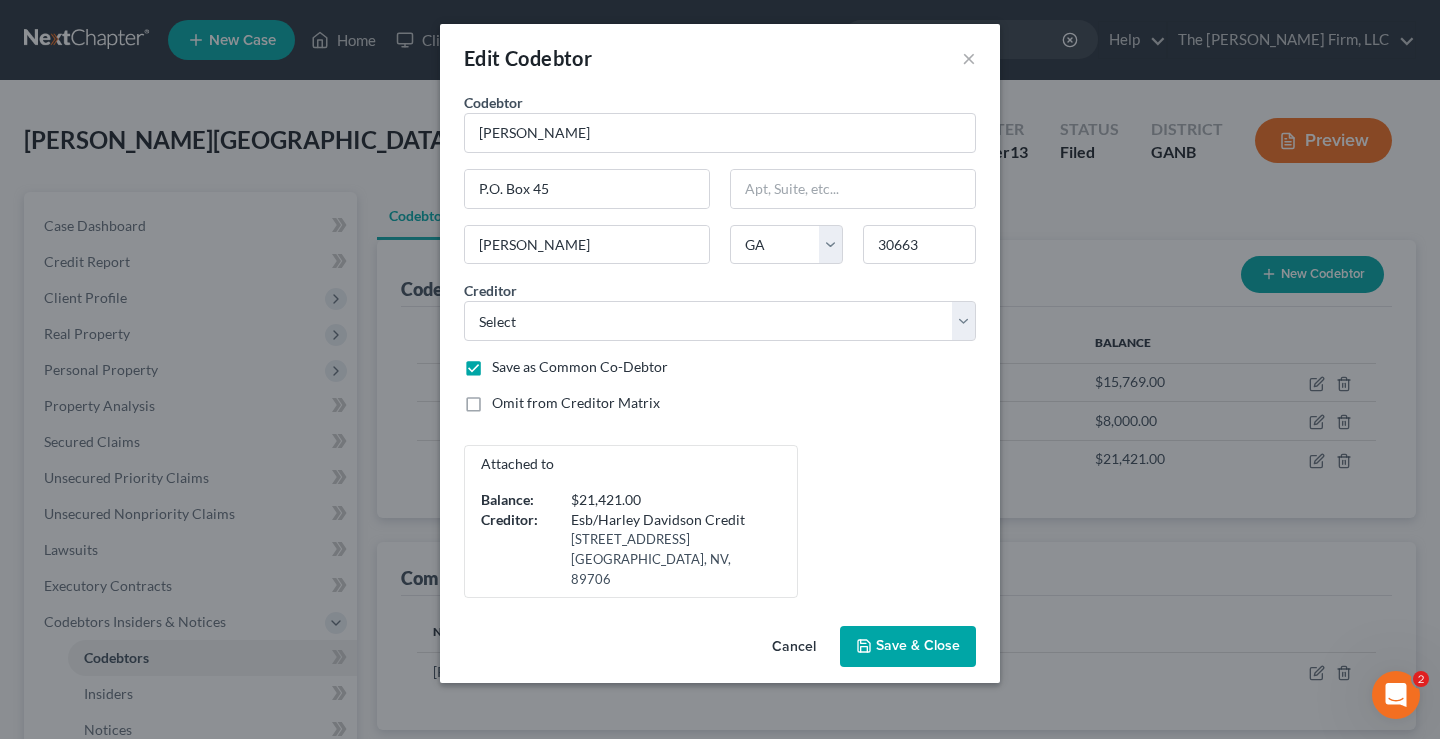 click on "Save & Close" at bounding box center (918, 646) 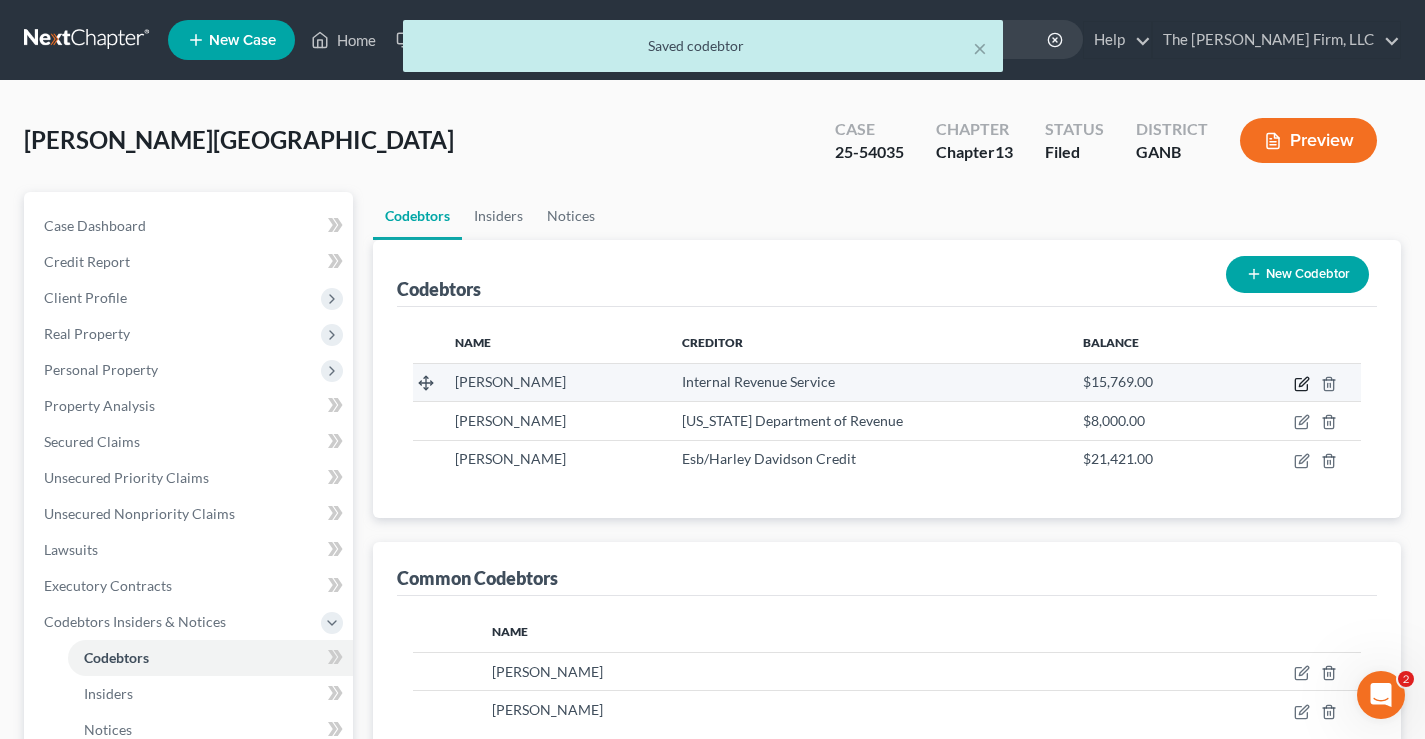 click 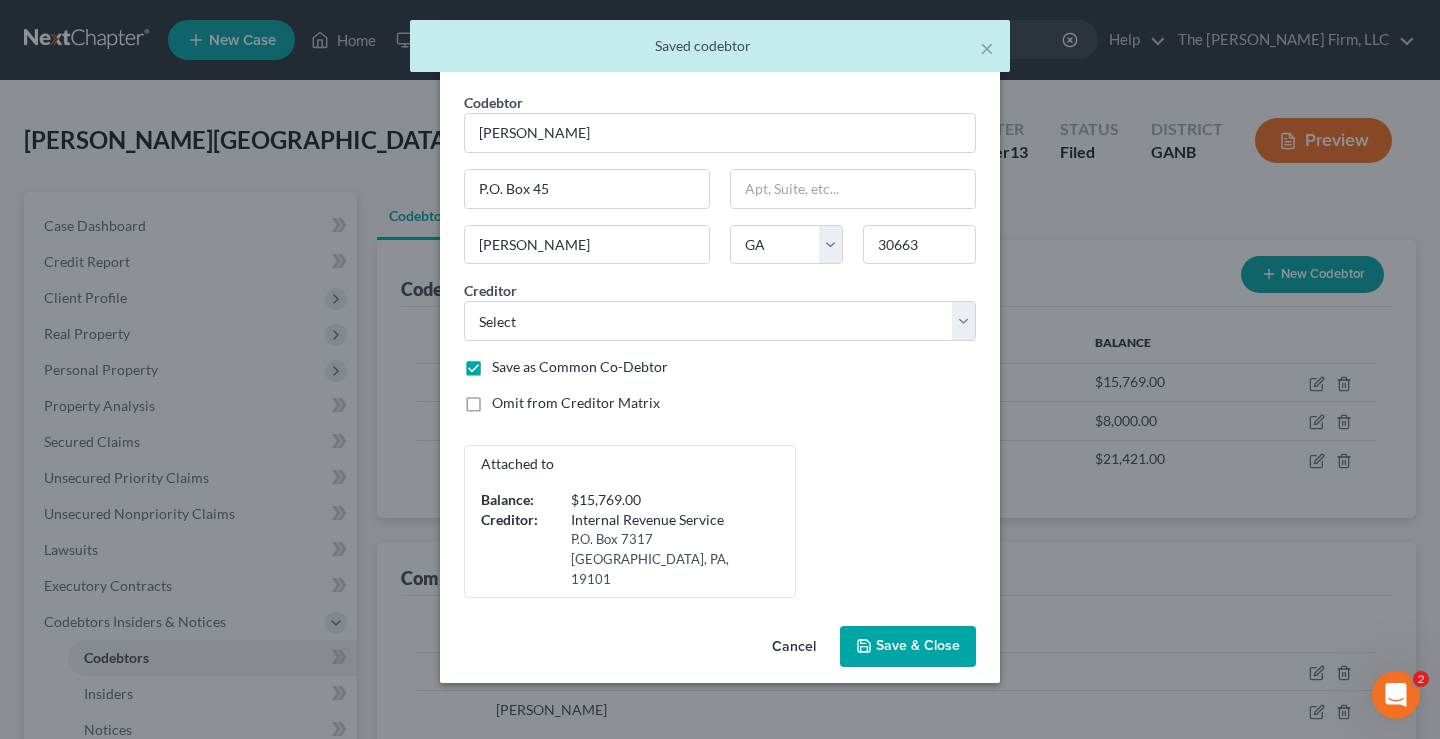 click on "Save & Close" at bounding box center [918, 646] 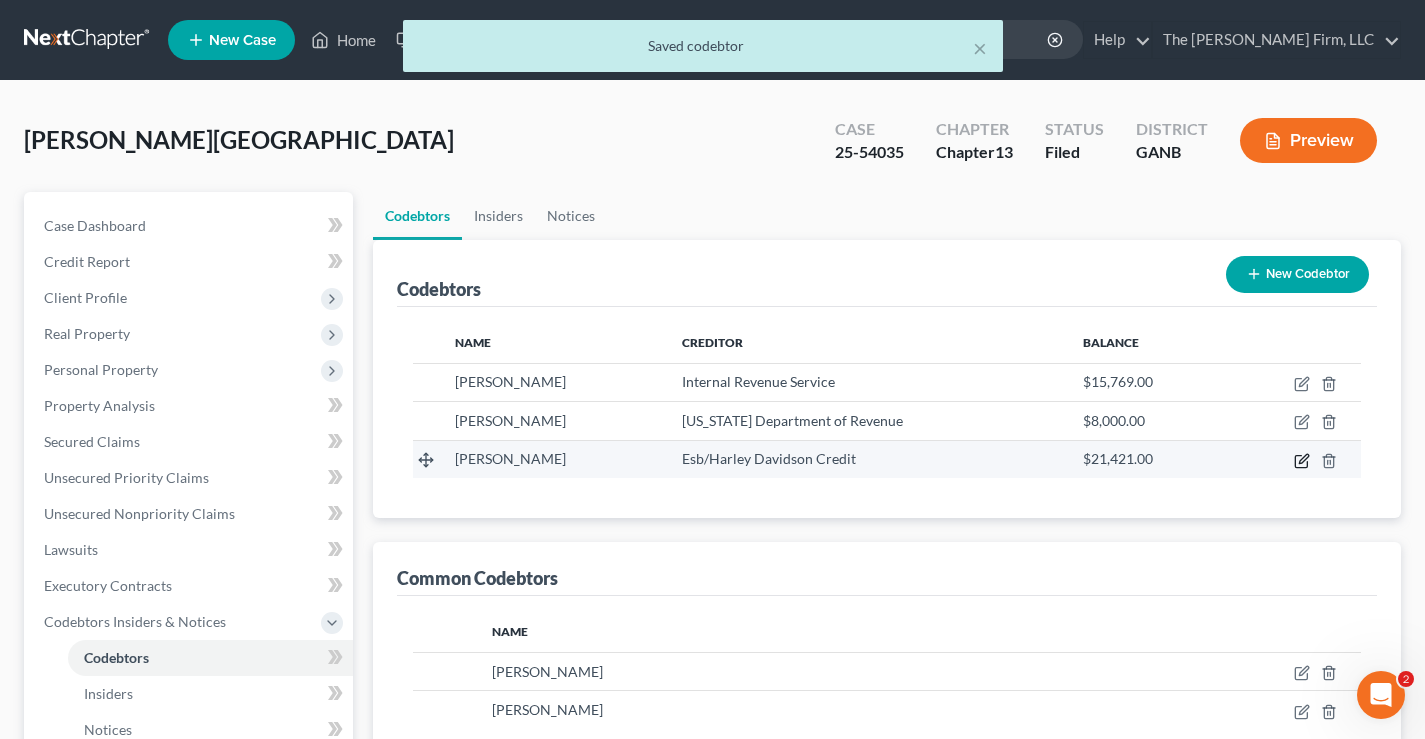 click 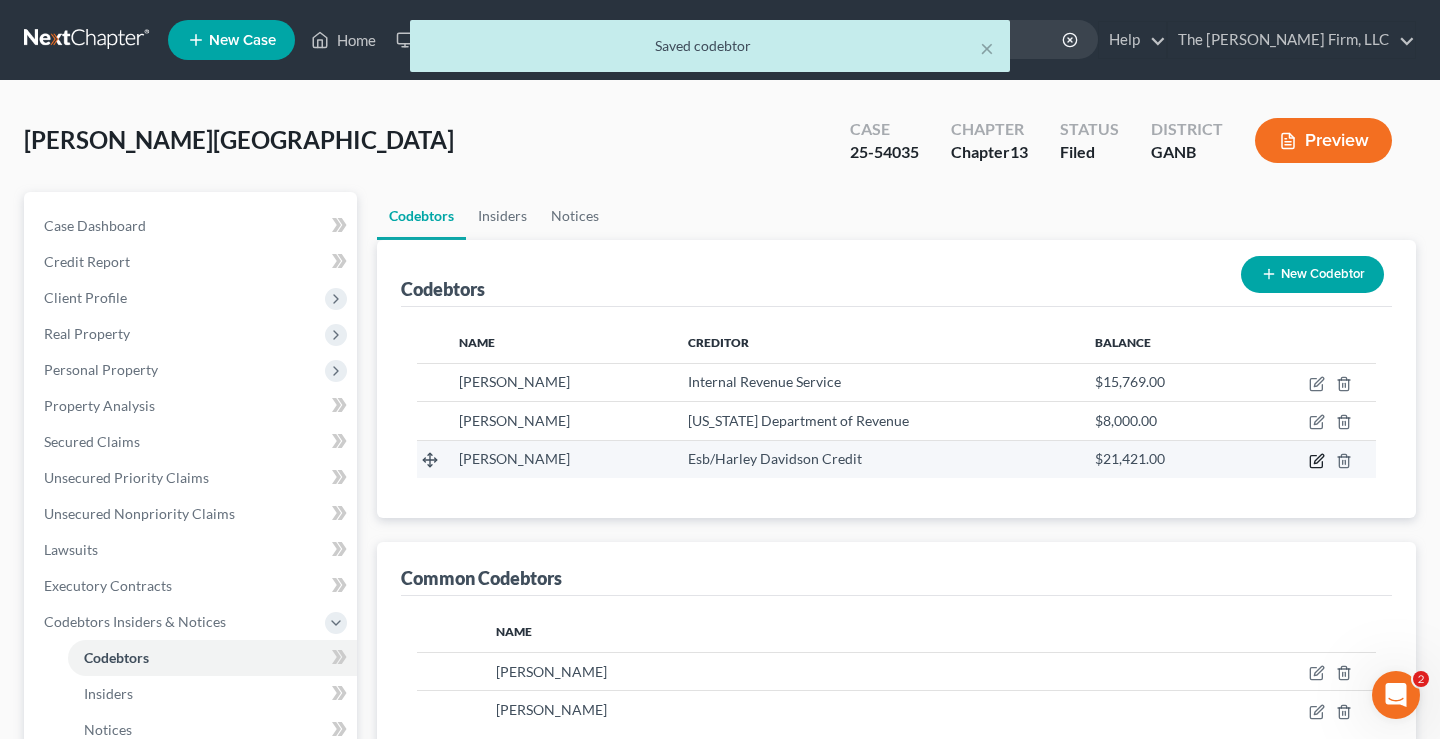select on "10" 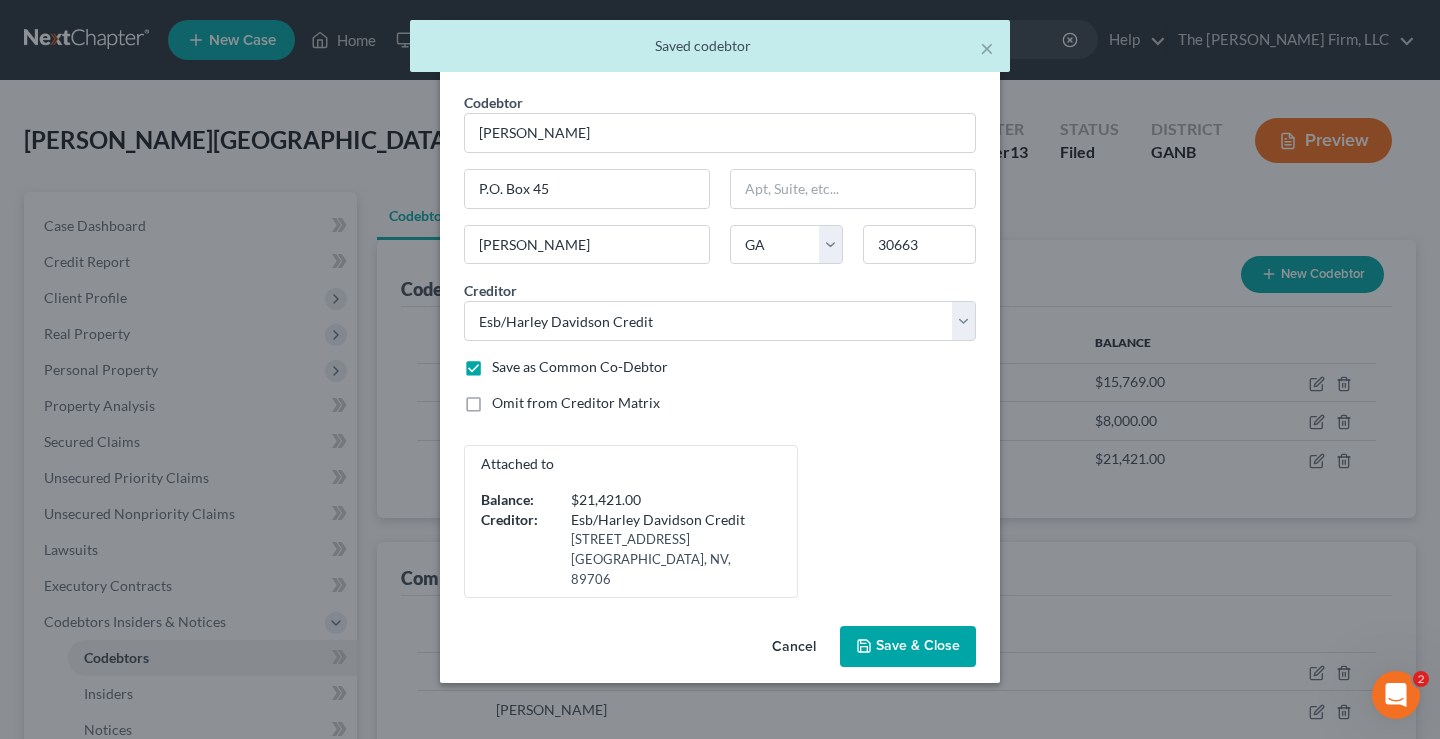 click on "Save & Close" at bounding box center [908, 647] 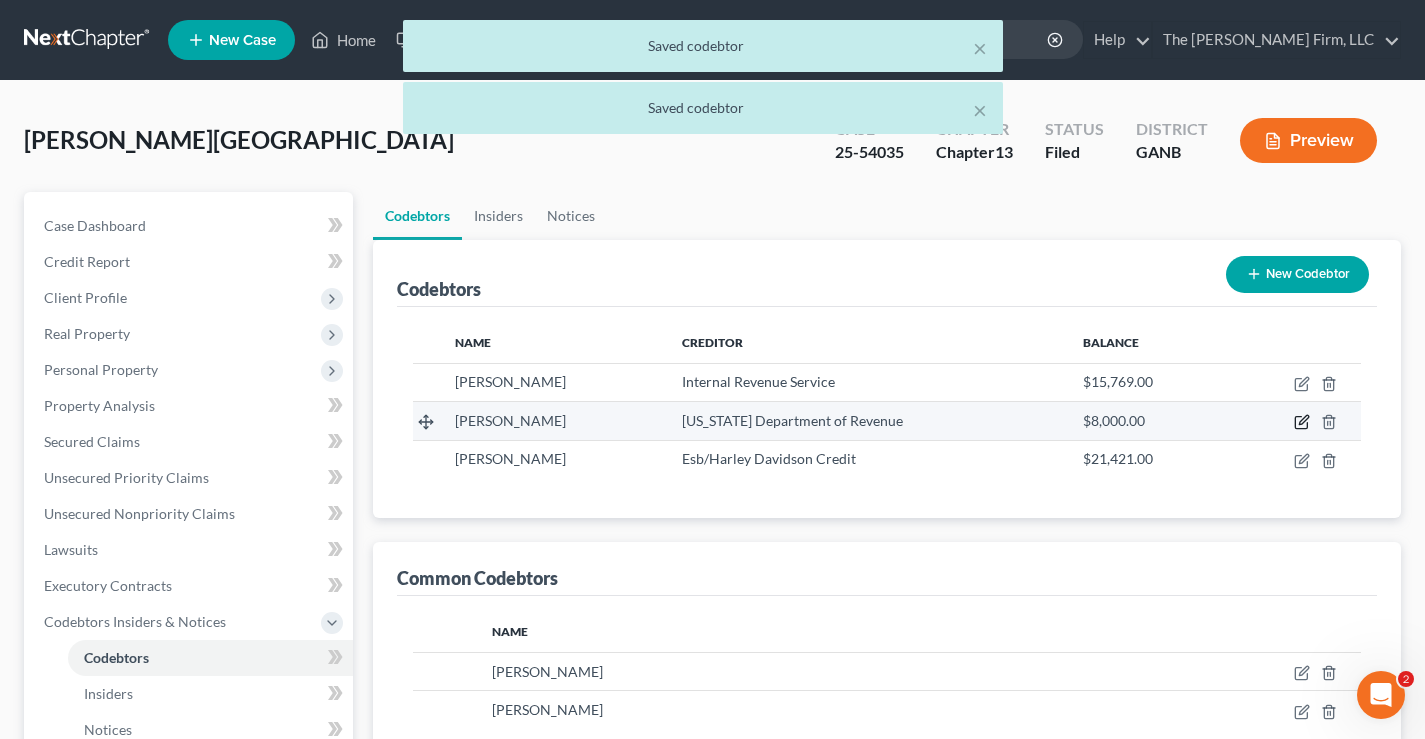 click 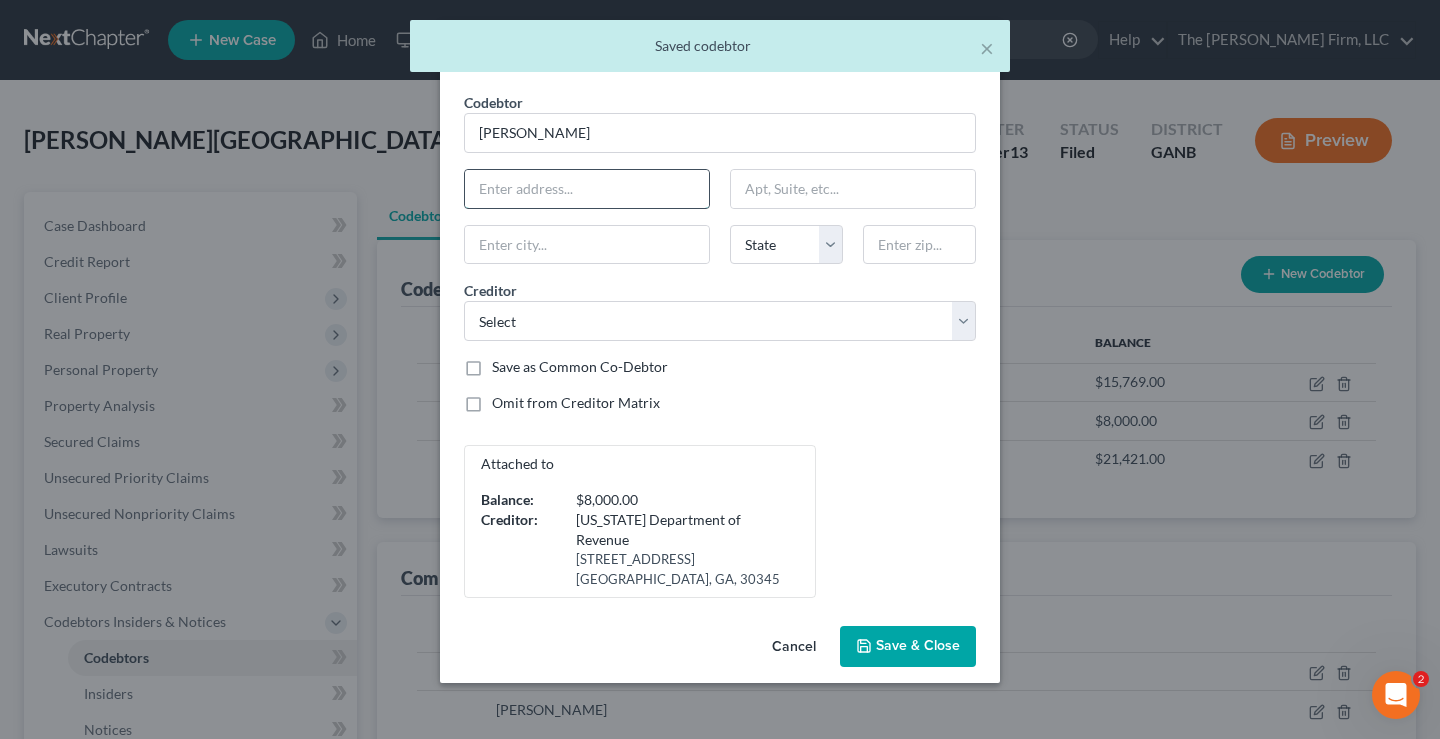click at bounding box center (587, 189) 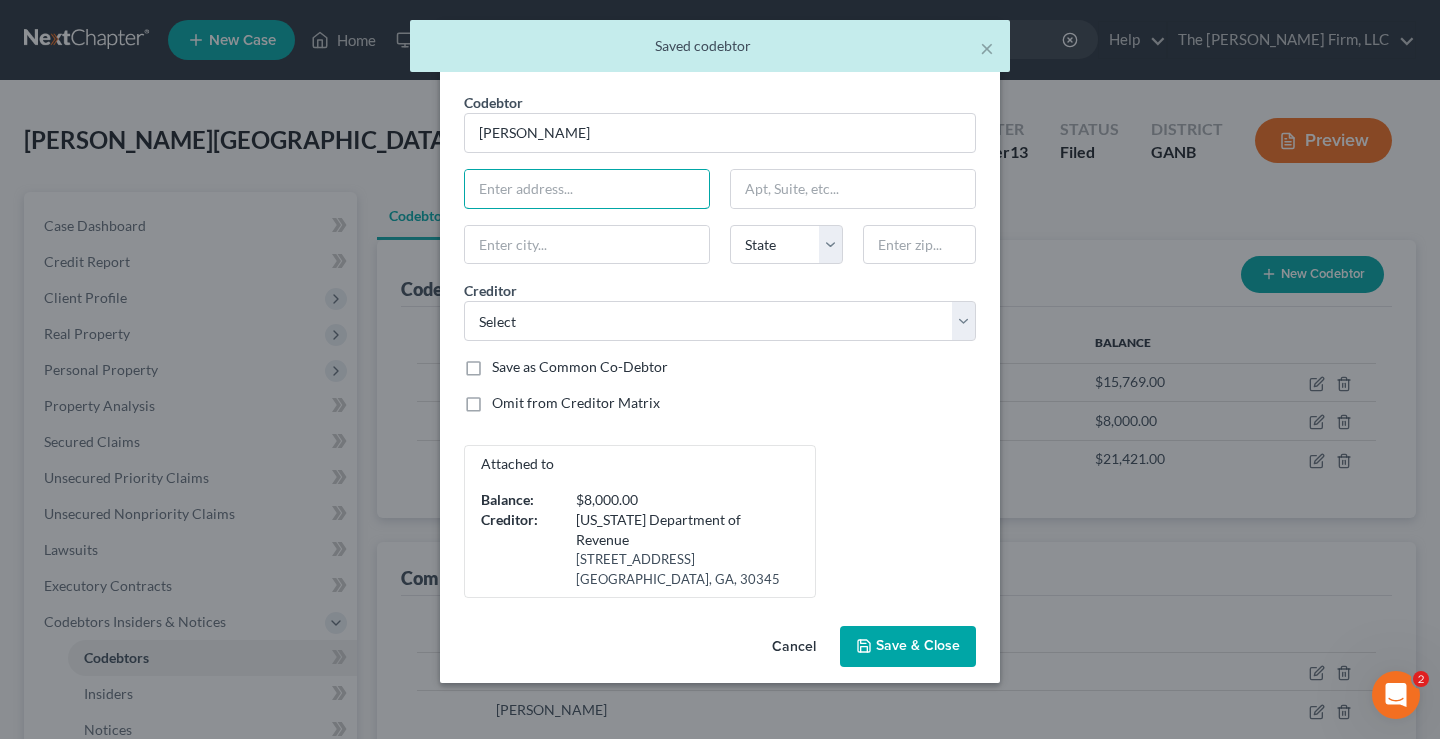 type on "P.O. Box 45" 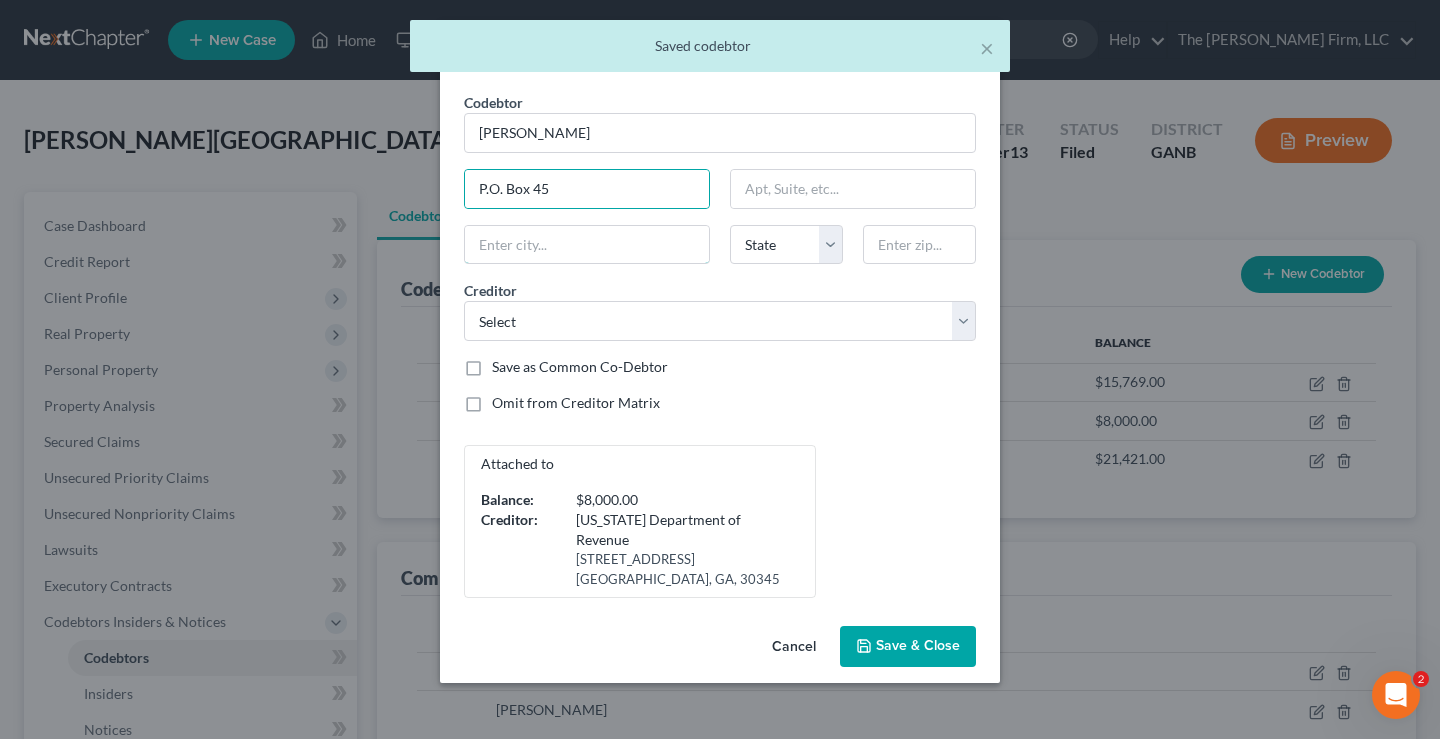 type on "[PERSON_NAME]" 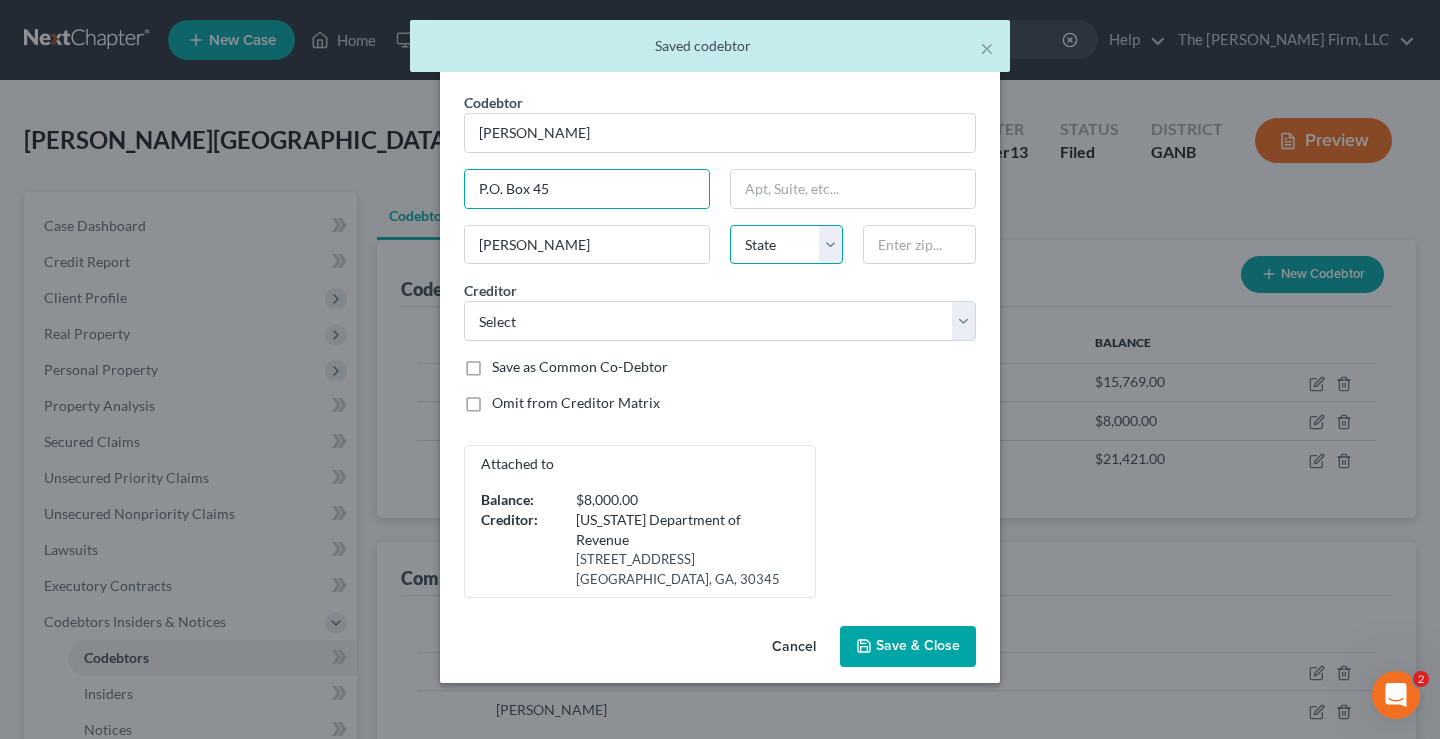 select on "10" 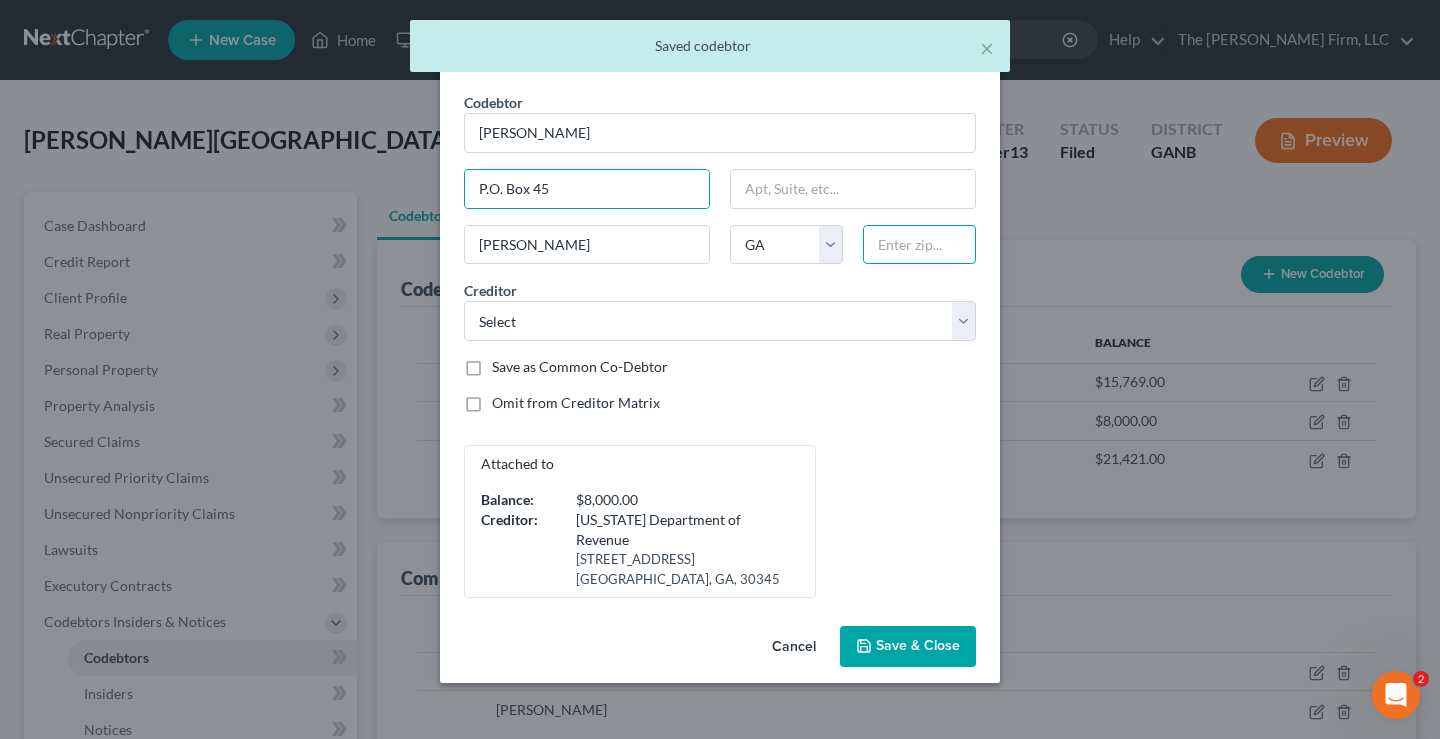 type on "30663" 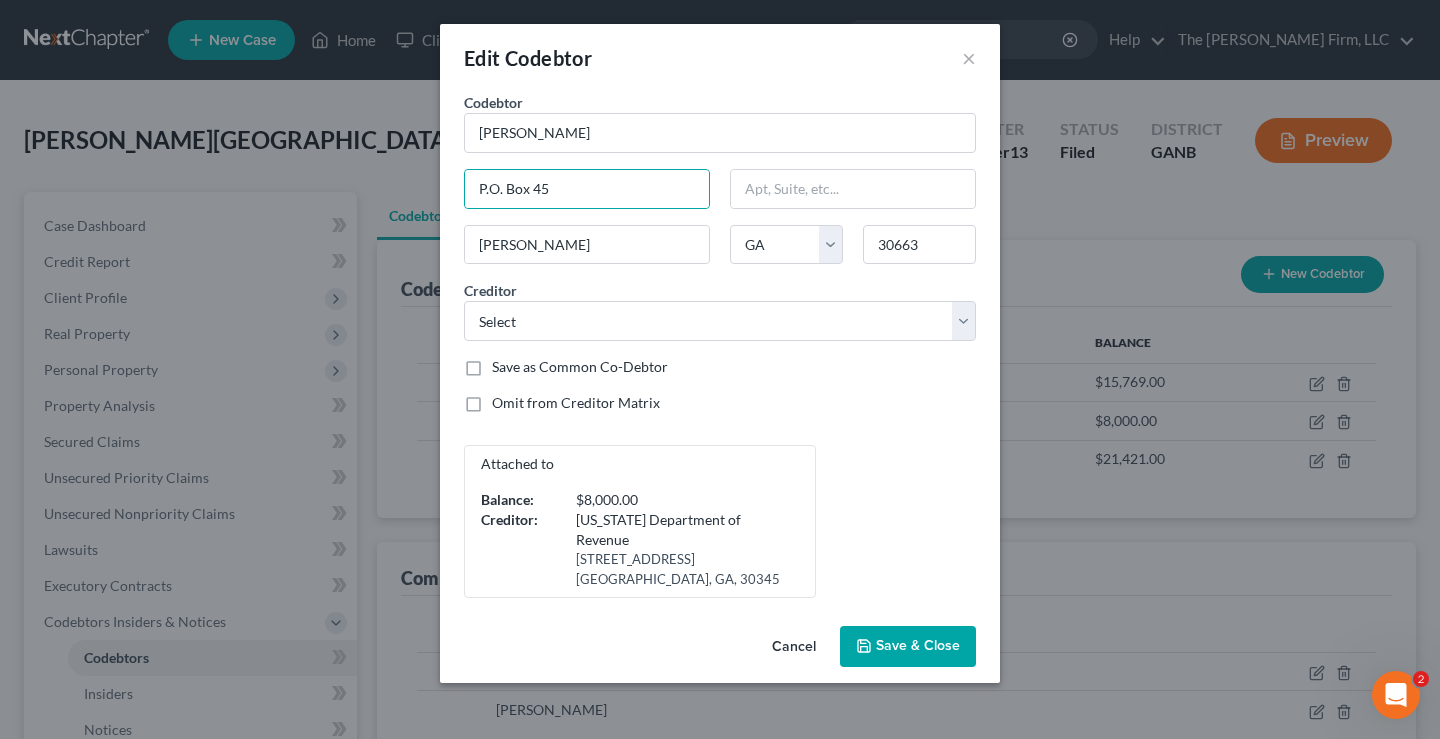 click on "Save as Common Co-Debtor" at bounding box center [580, 367] 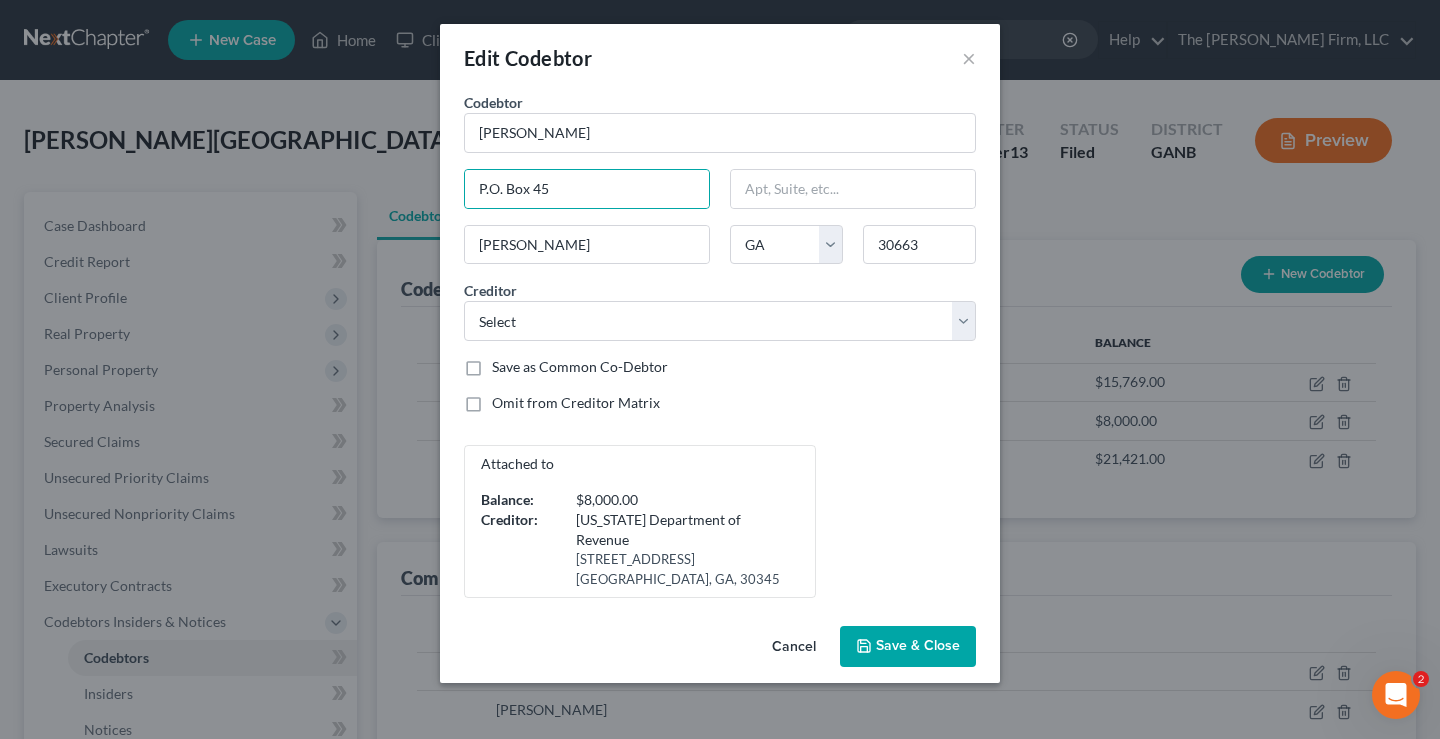 click on "Save as Common Co-Debtor" at bounding box center (506, 363) 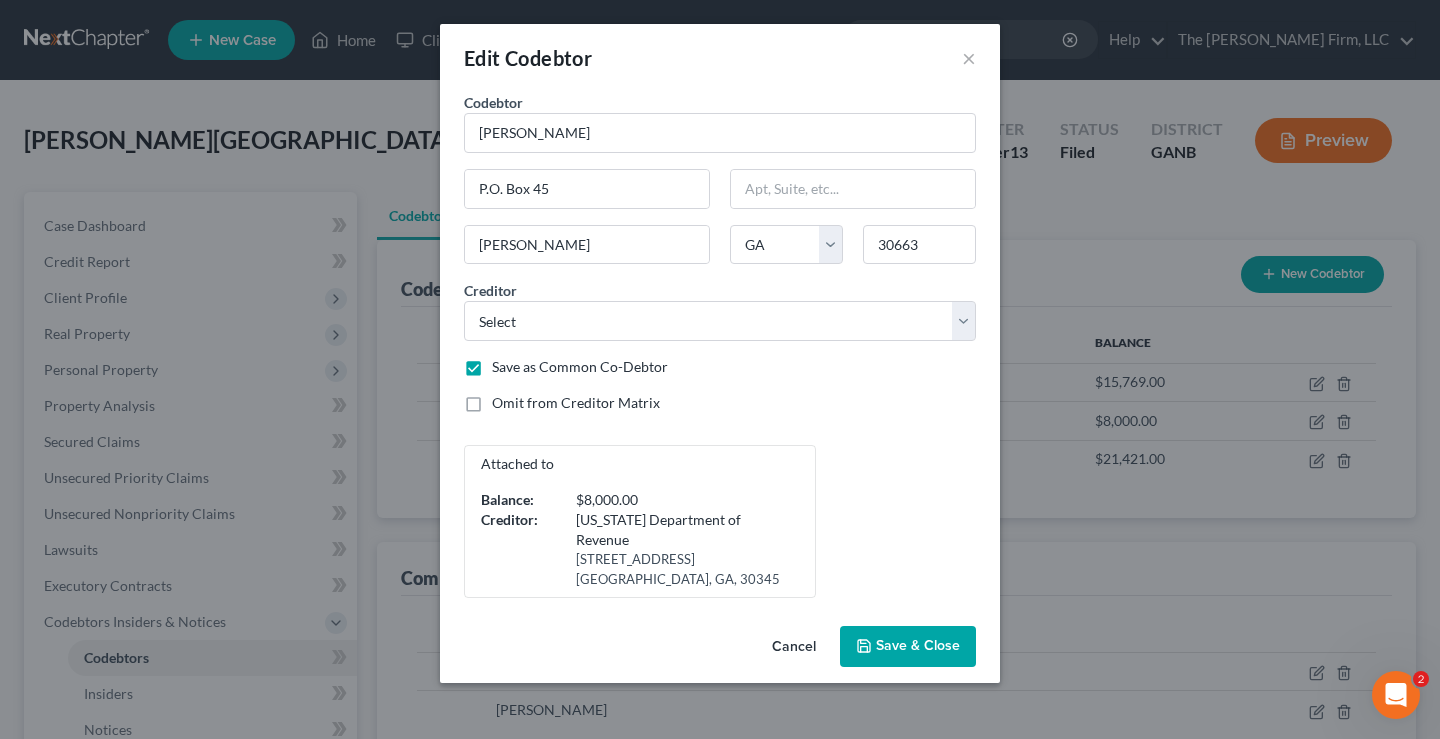 click on "Save & Close" at bounding box center (918, 646) 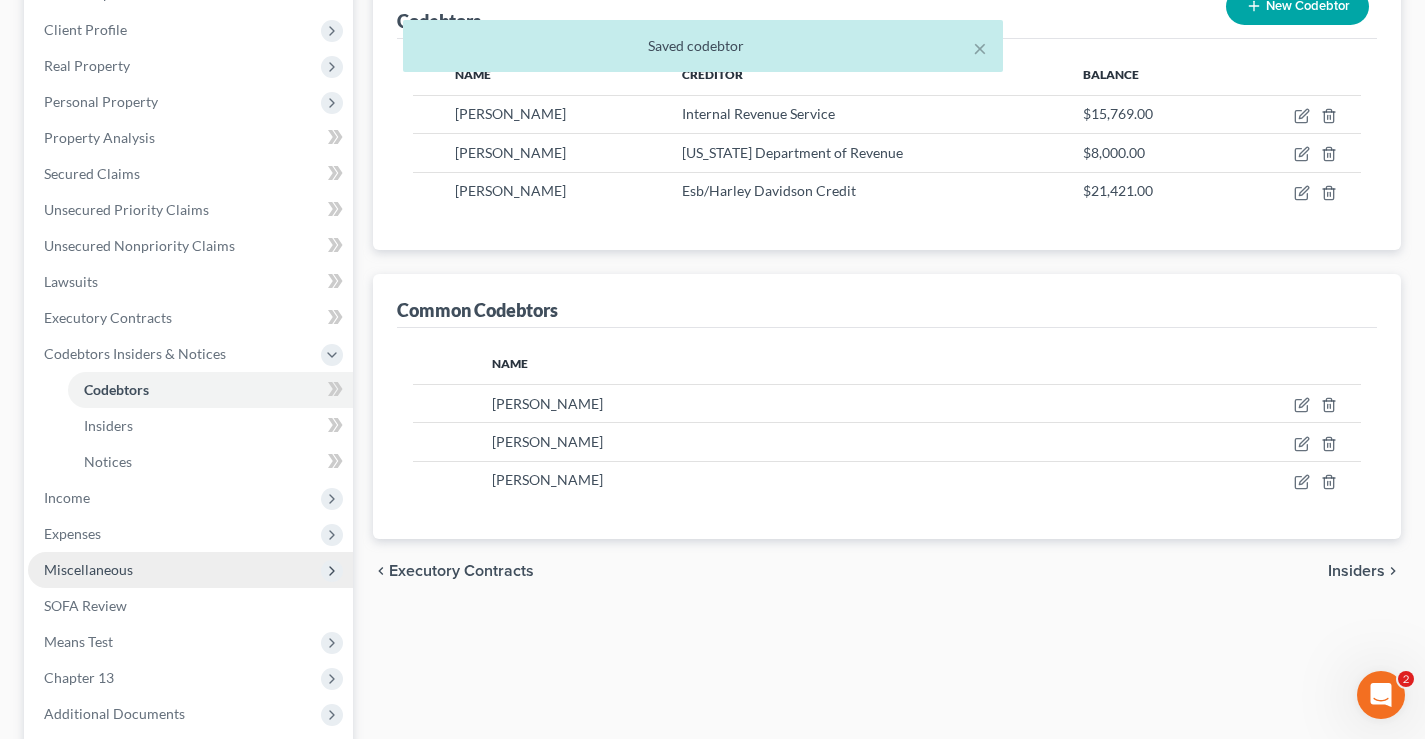 scroll, scrollTop: 468, scrollLeft: 0, axis: vertical 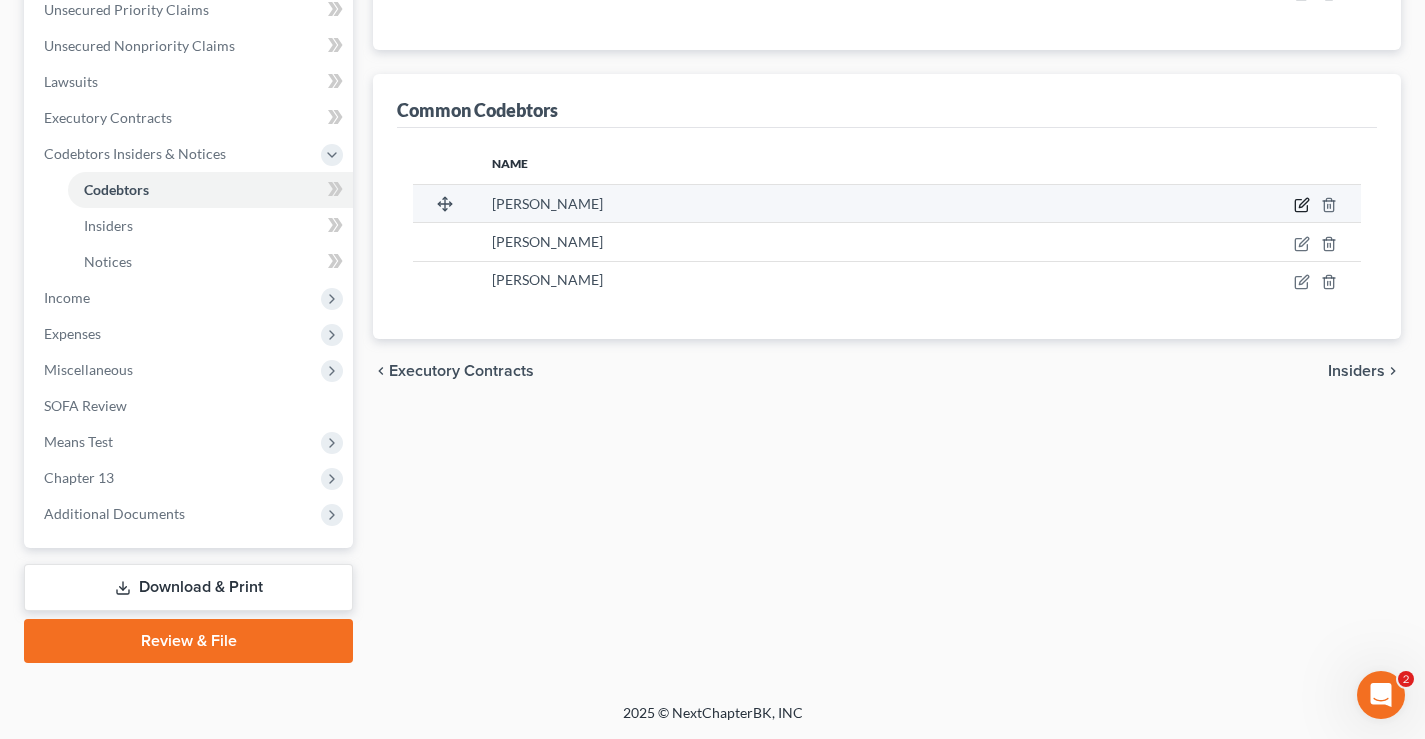 click 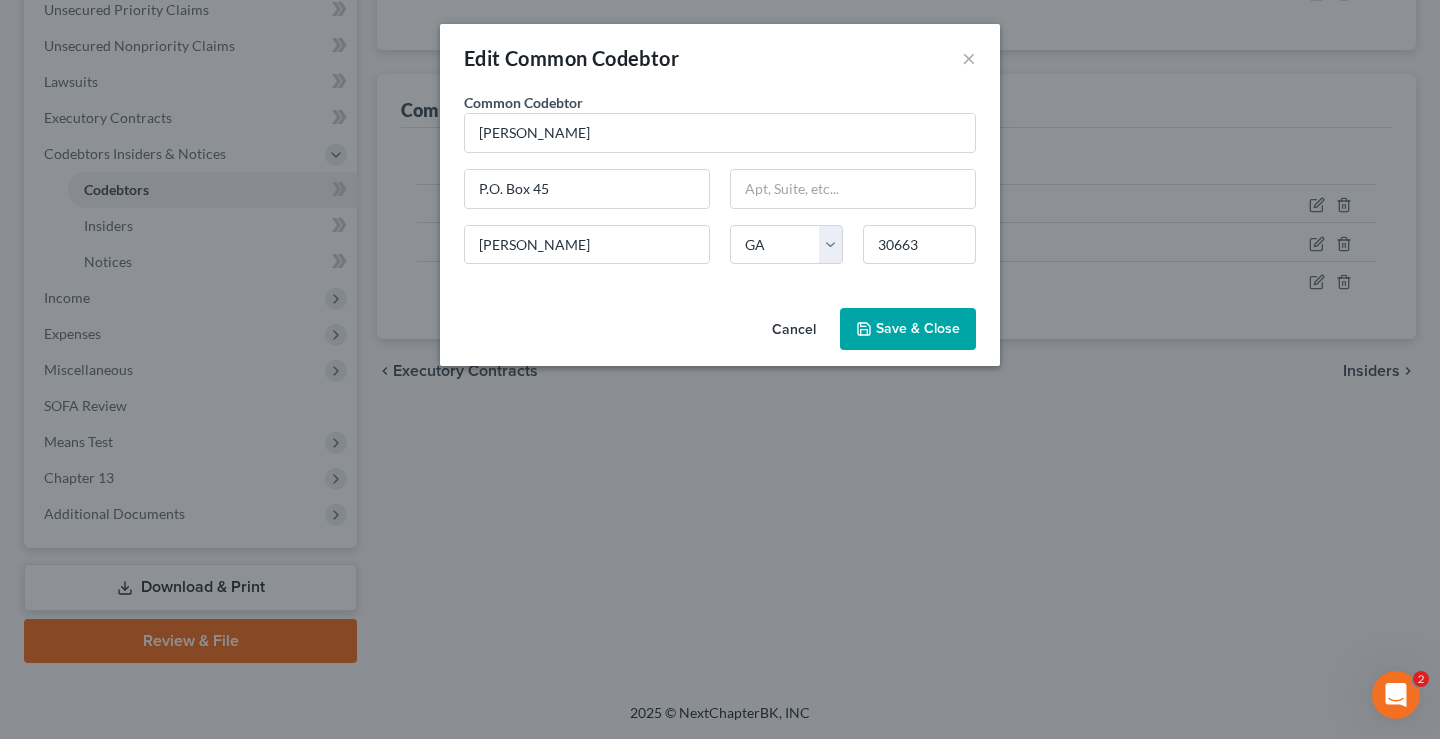 click on "Save & Close" at bounding box center (918, 328) 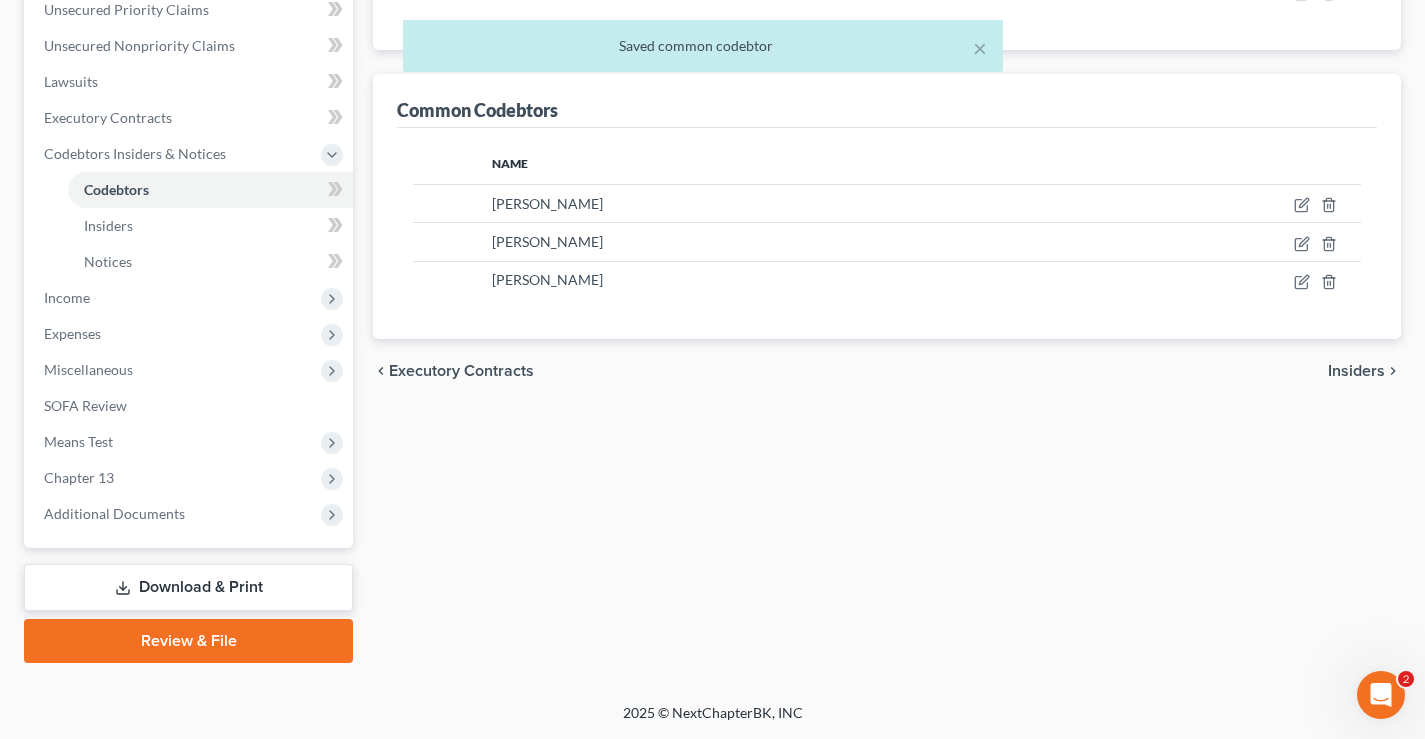 click on "Download & Print" at bounding box center (188, 587) 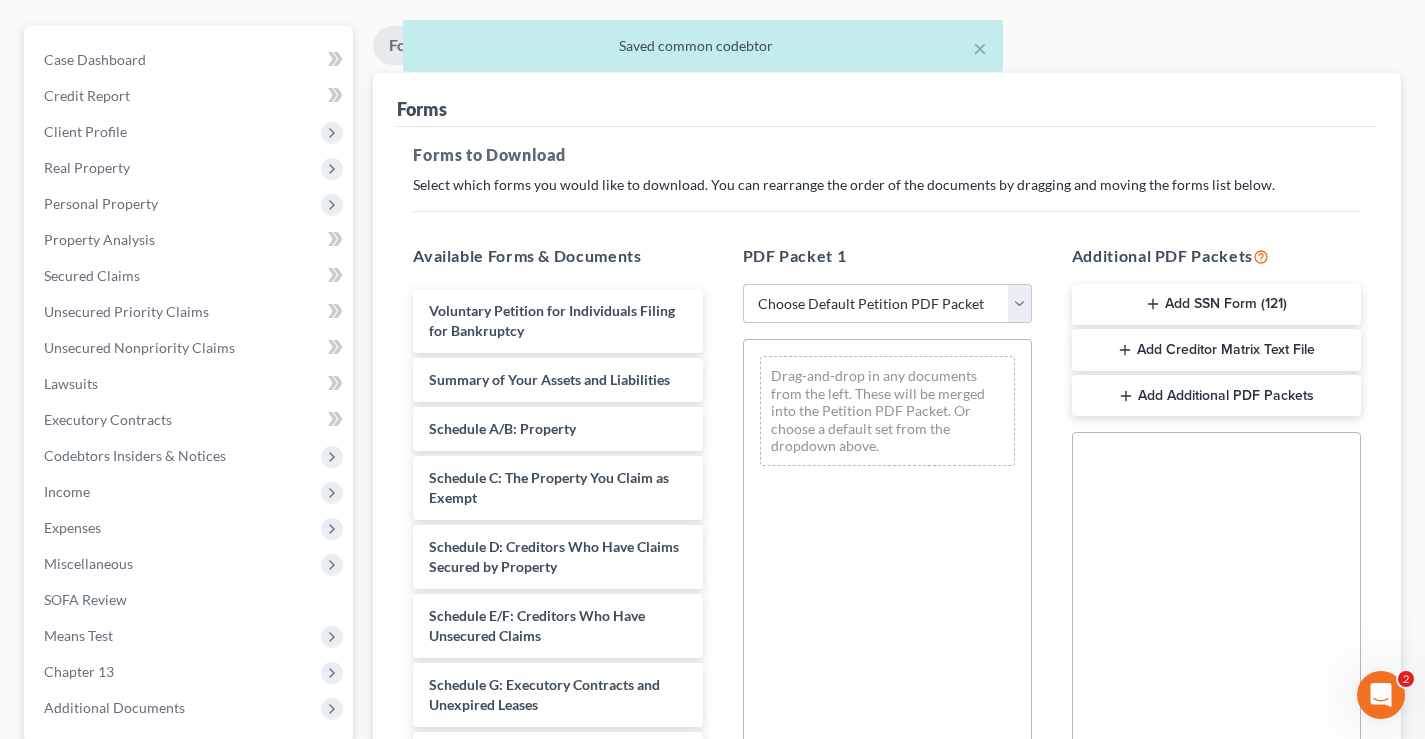 scroll, scrollTop: 300, scrollLeft: 0, axis: vertical 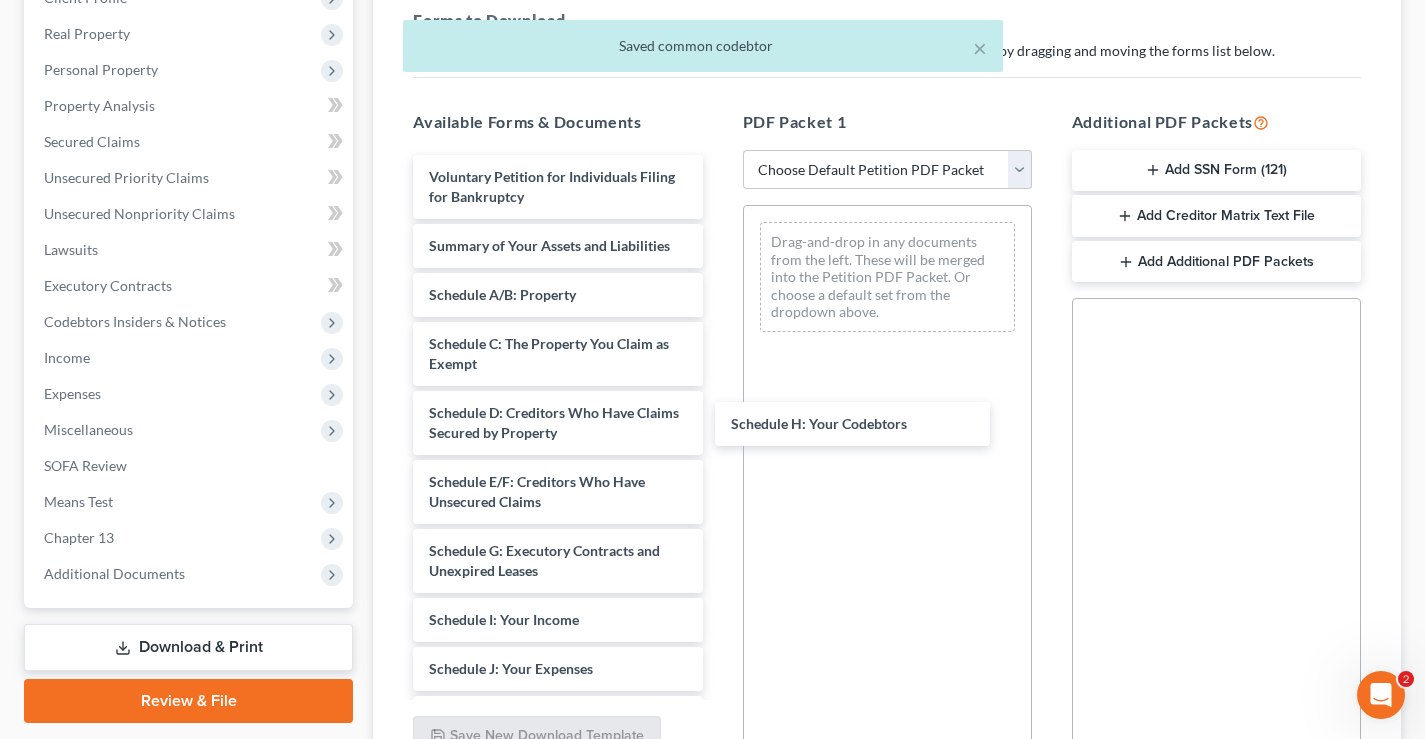 drag, startPoint x: 488, startPoint y: 616, endPoint x: 815, endPoint y: 324, distance: 438.39822 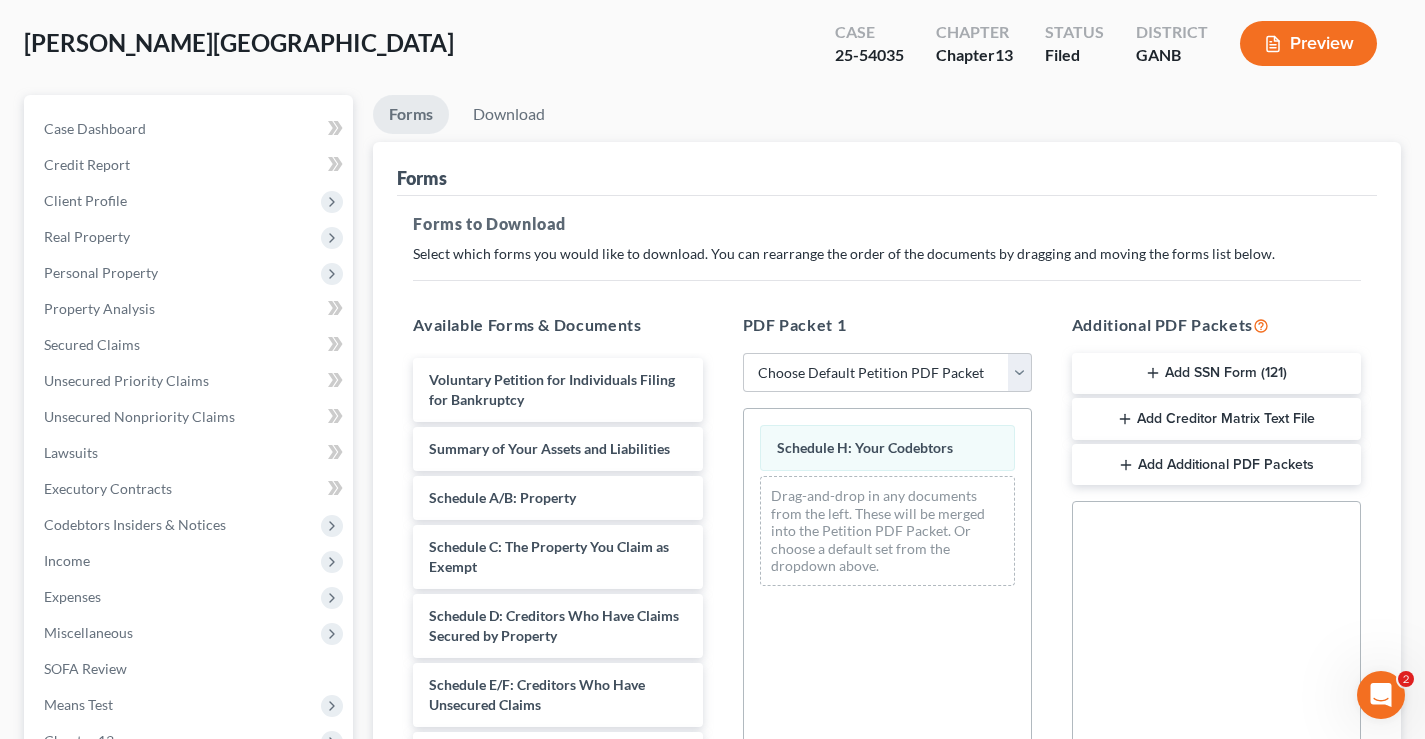 scroll, scrollTop: 300, scrollLeft: 0, axis: vertical 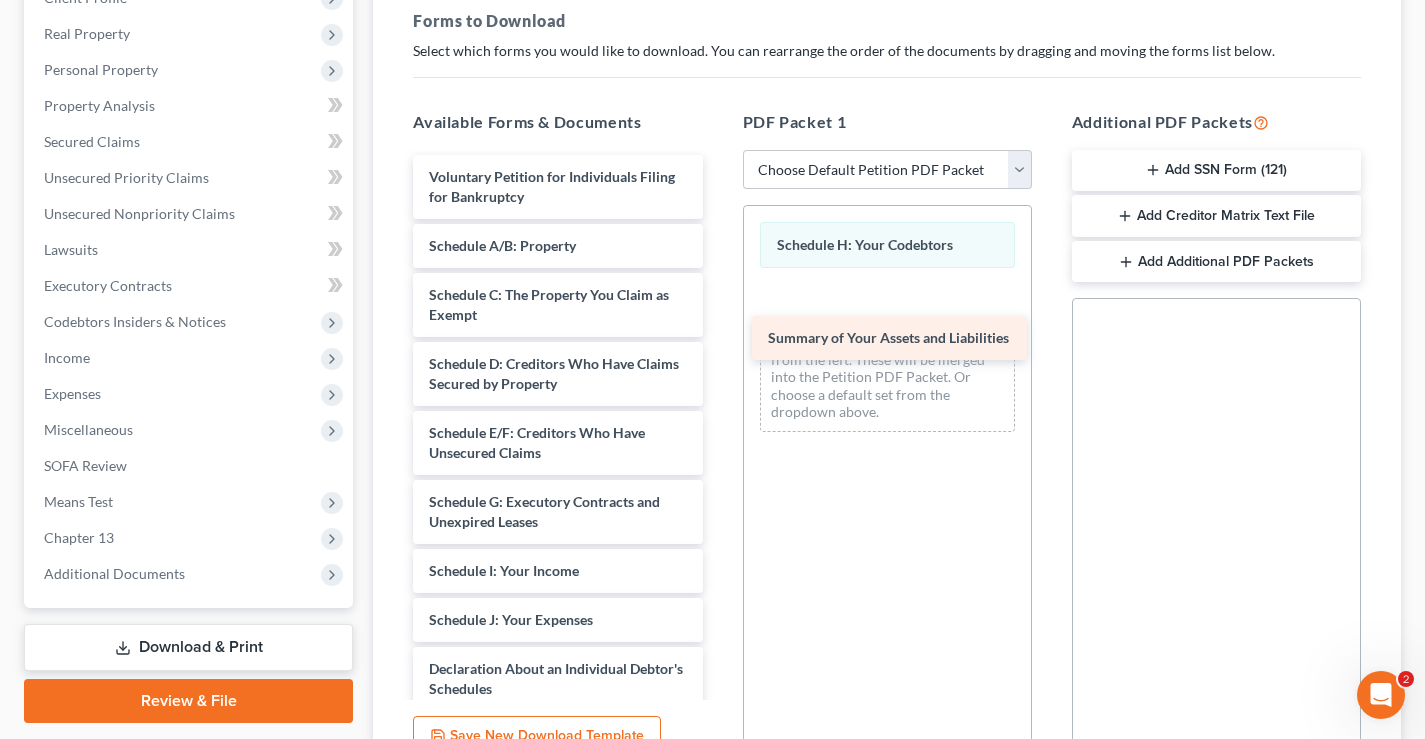 drag, startPoint x: 501, startPoint y: 243, endPoint x: 844, endPoint y: 332, distance: 354.35858 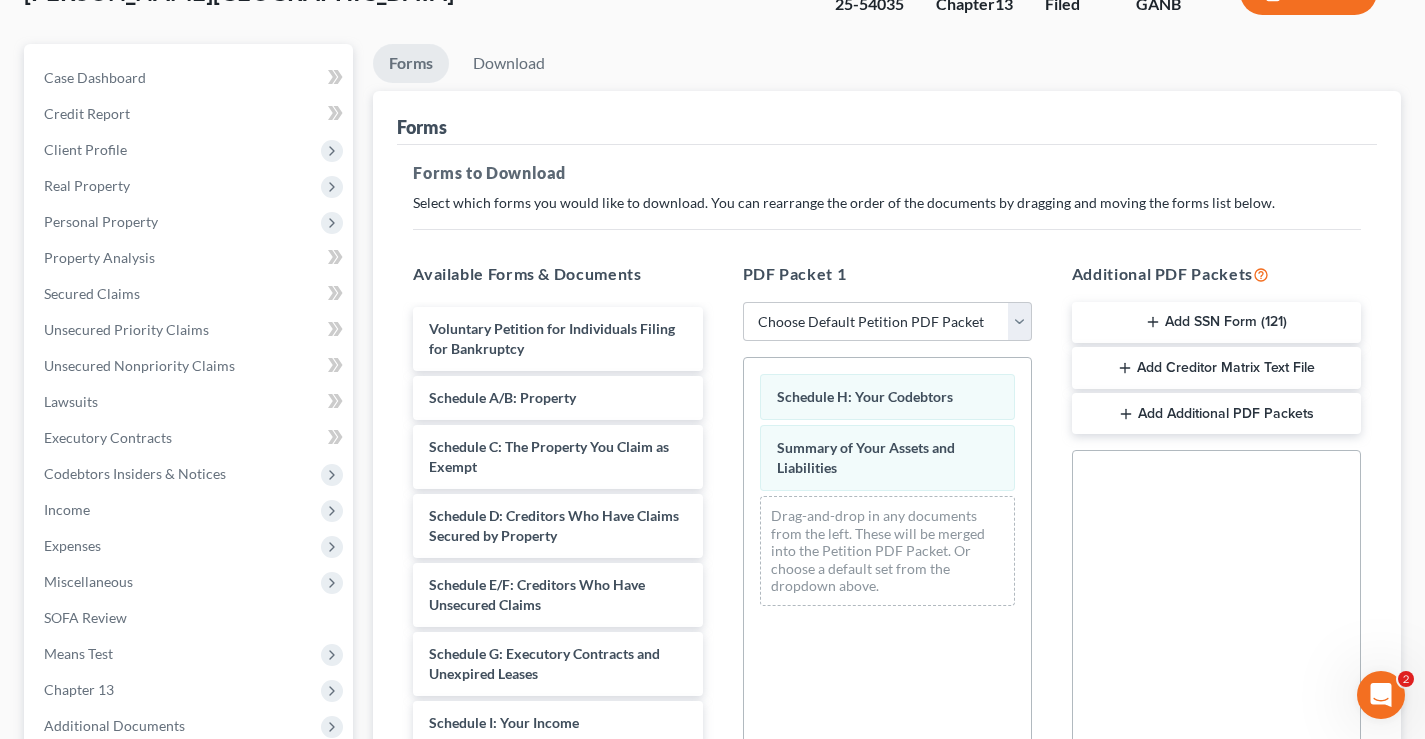 scroll, scrollTop: 0, scrollLeft: 0, axis: both 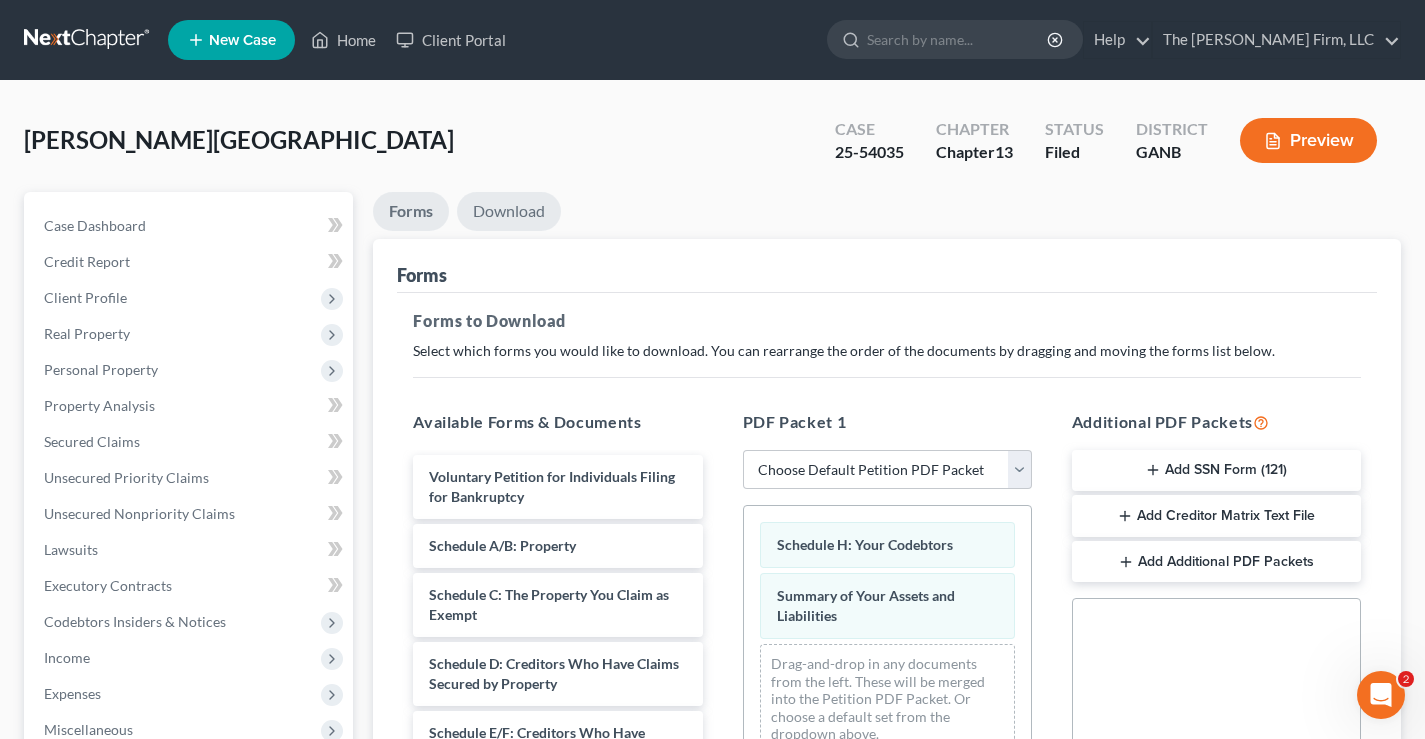 click on "Download" at bounding box center [509, 211] 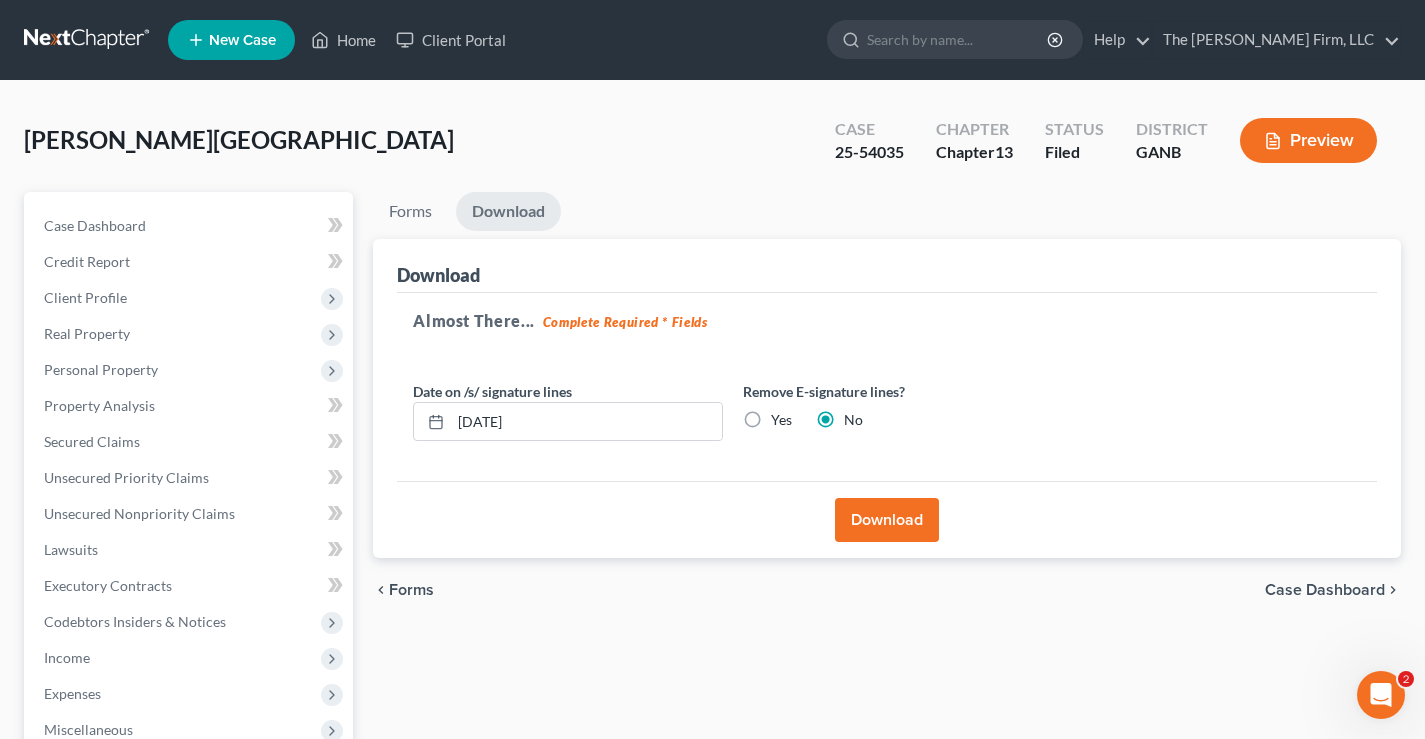 click on "Download" at bounding box center [887, 520] 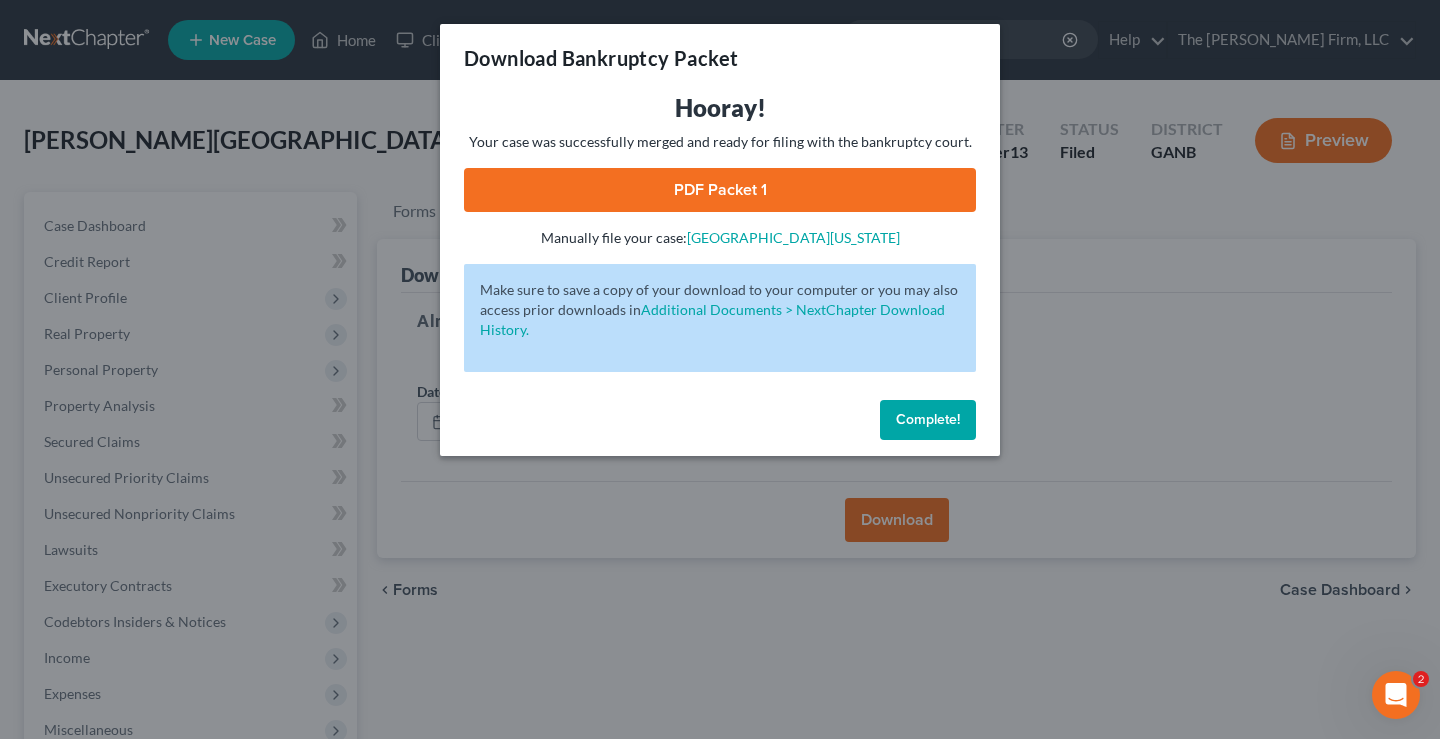 click on "PDF Packet 1" at bounding box center (720, 190) 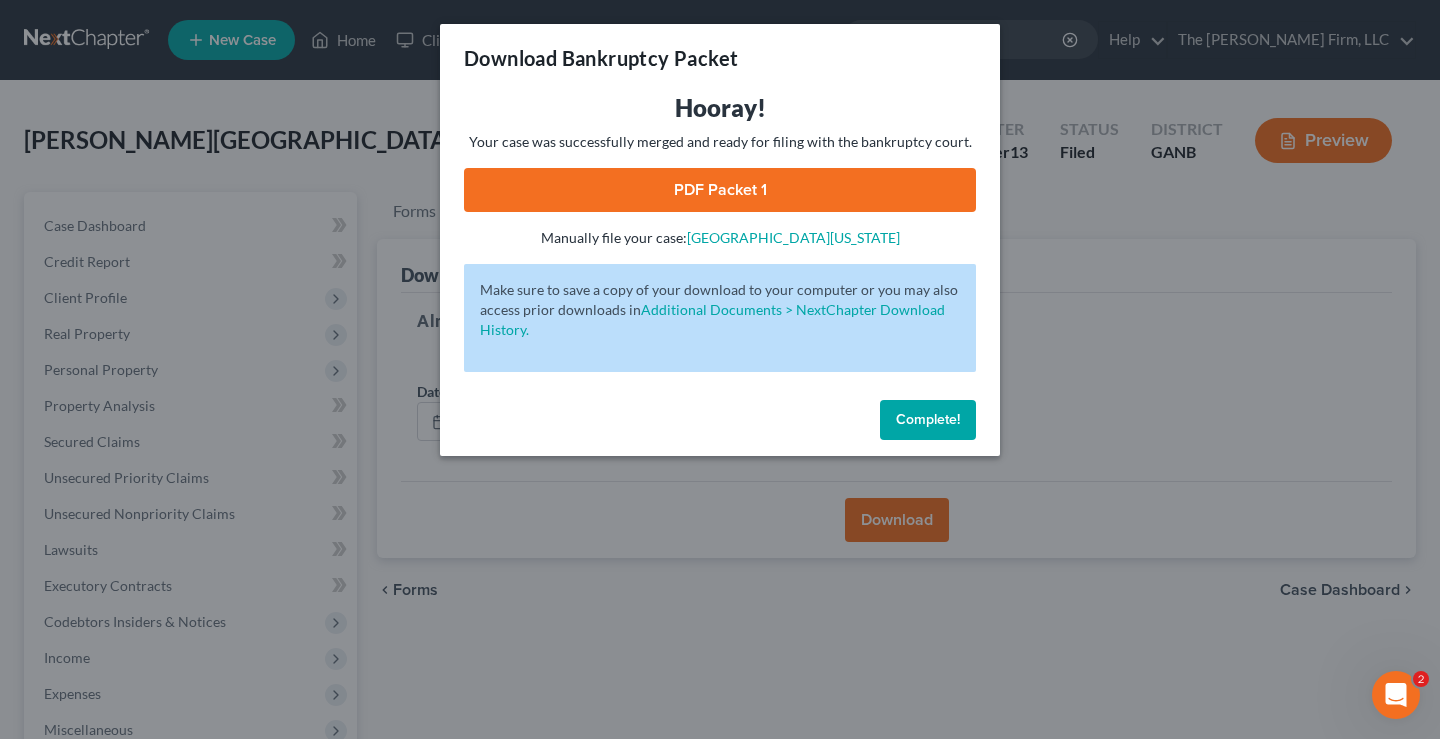 click on "Complete!" at bounding box center [928, 419] 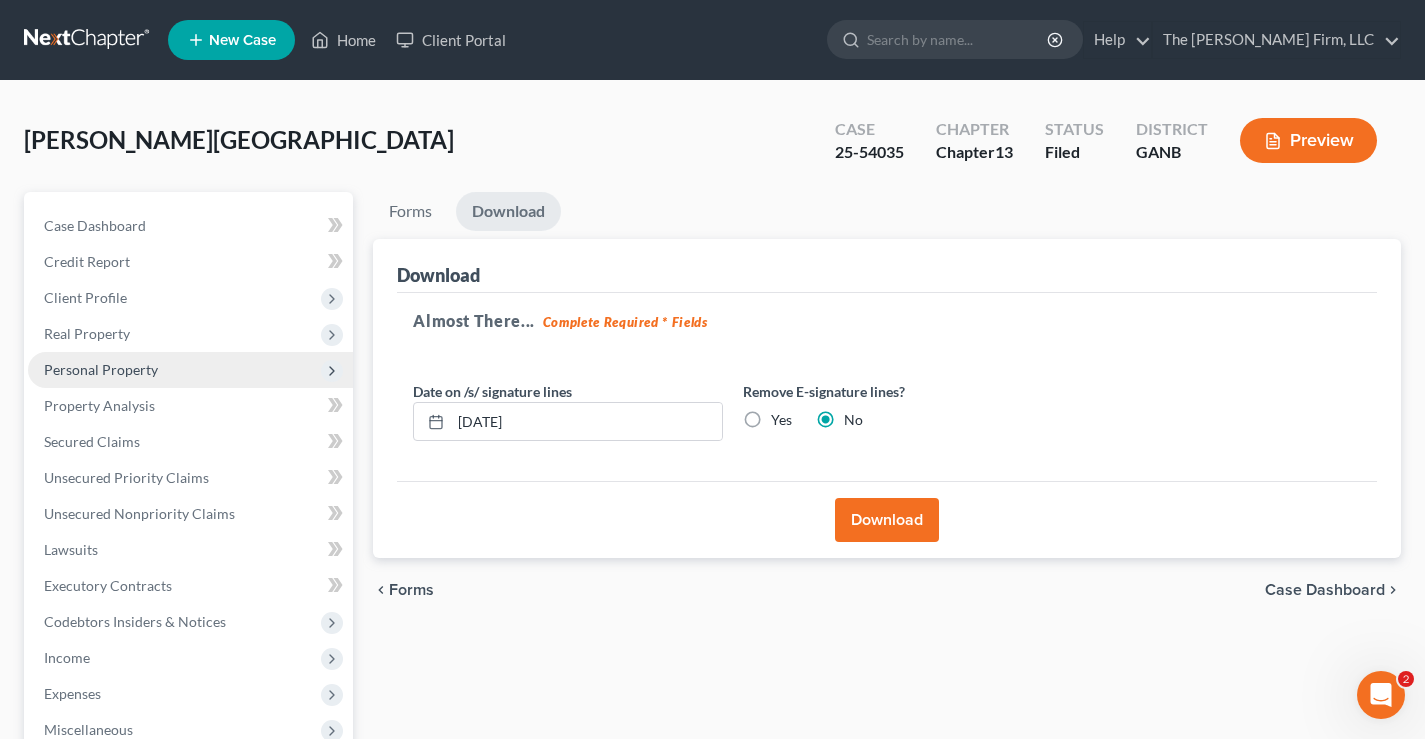 scroll, scrollTop: 200, scrollLeft: 0, axis: vertical 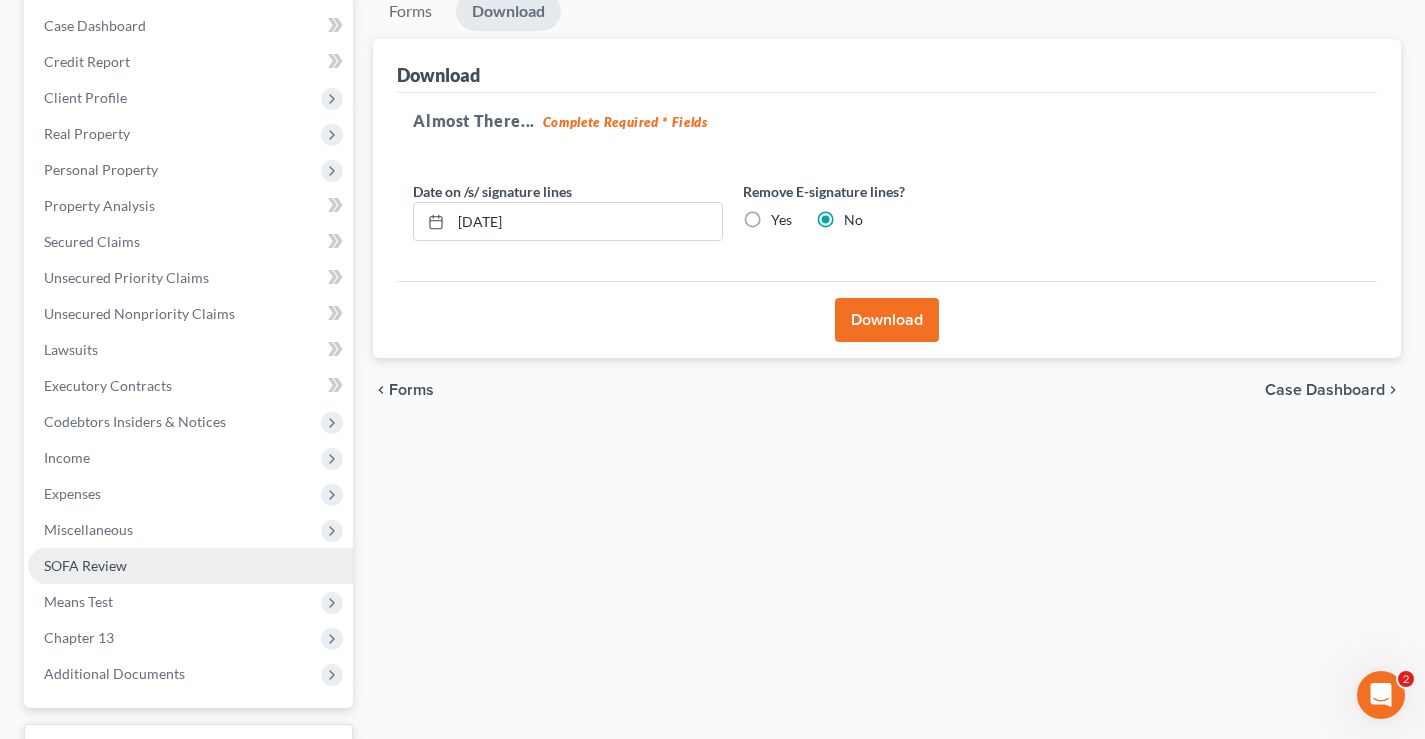 click on "SOFA Review" at bounding box center (85, 565) 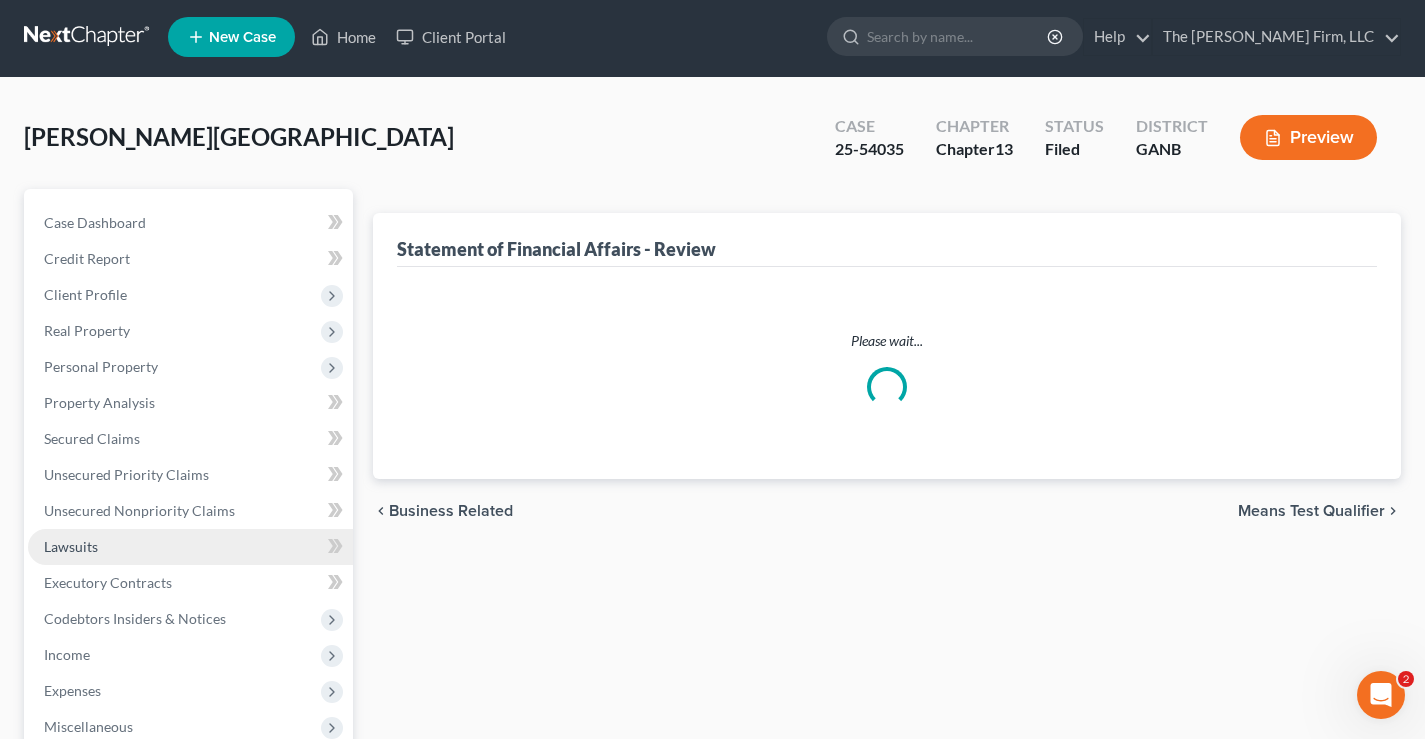 scroll, scrollTop: 0, scrollLeft: 0, axis: both 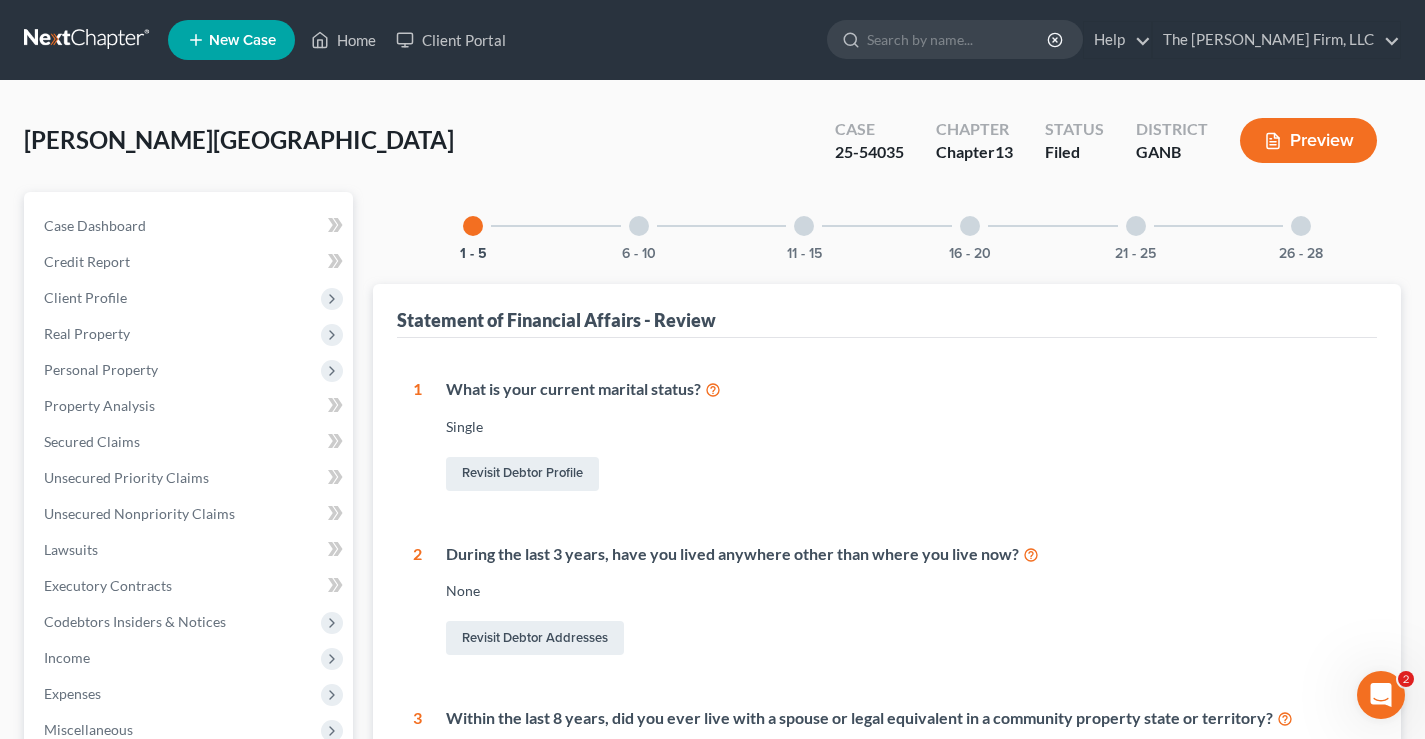 click at bounding box center (970, 226) 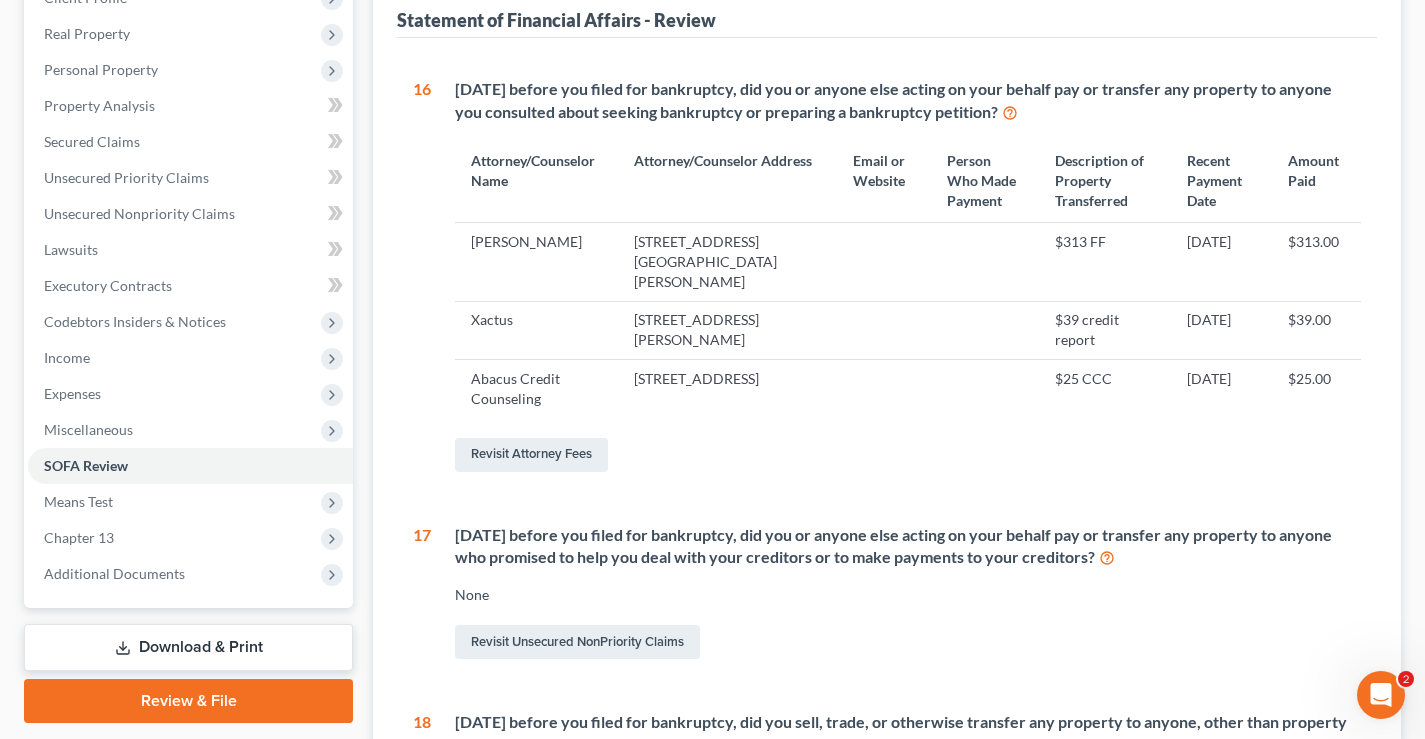 scroll, scrollTop: 600, scrollLeft: 0, axis: vertical 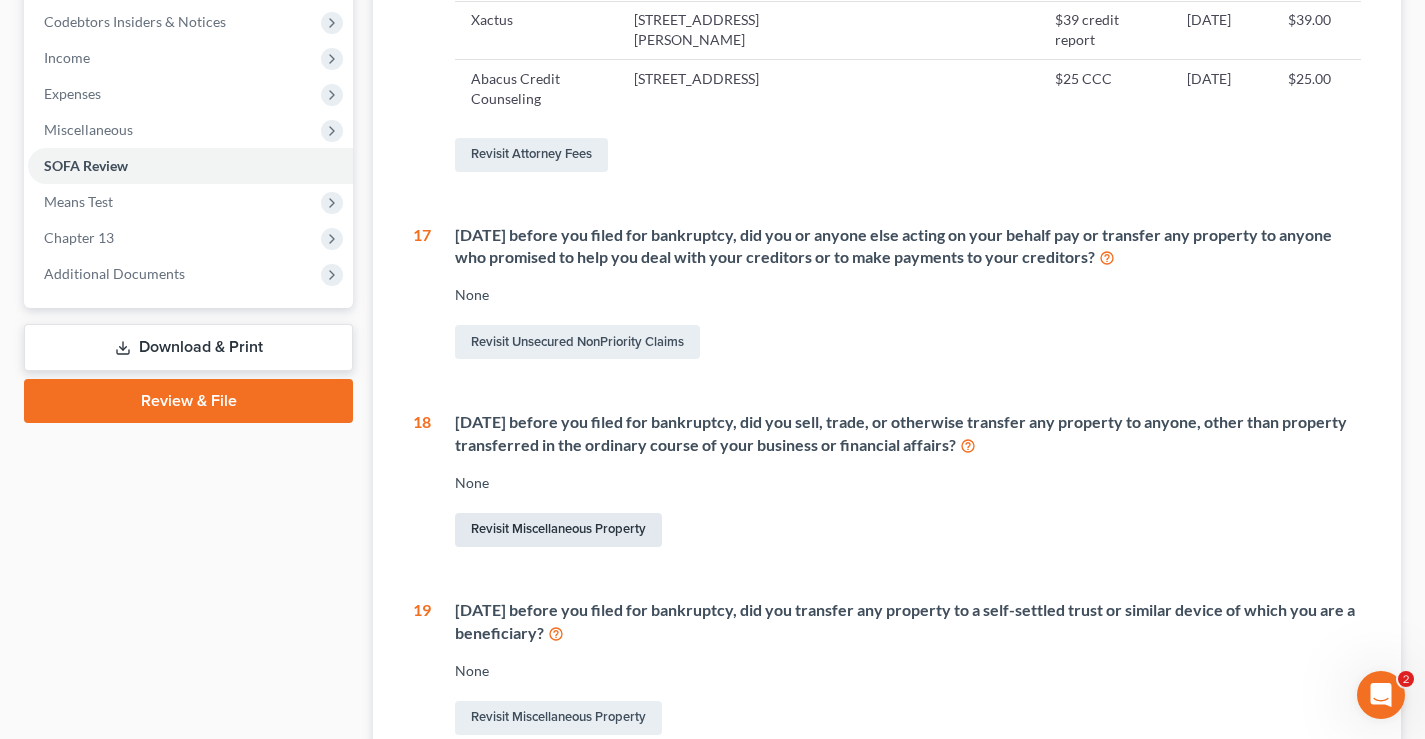 click on "Revisit Miscellaneous Property" at bounding box center (558, 530) 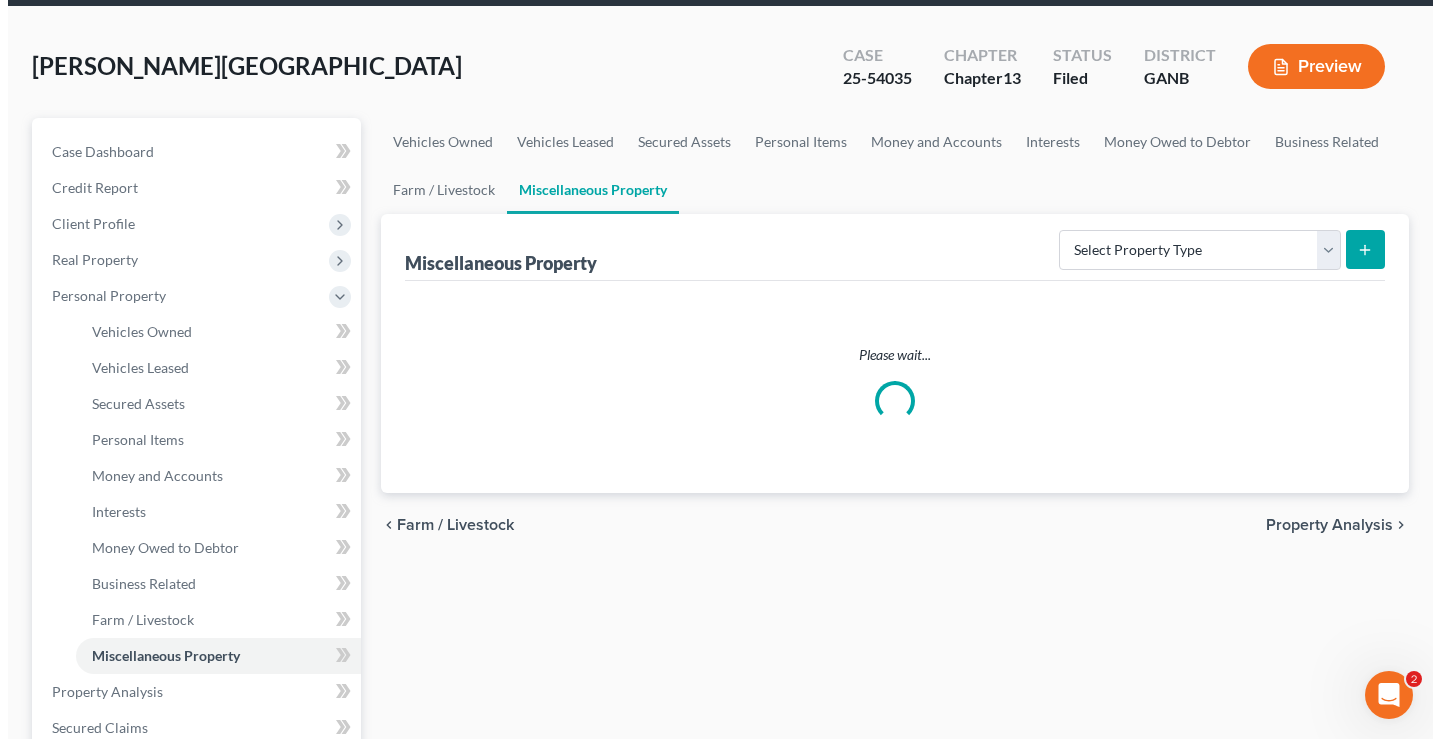 scroll, scrollTop: 0, scrollLeft: 0, axis: both 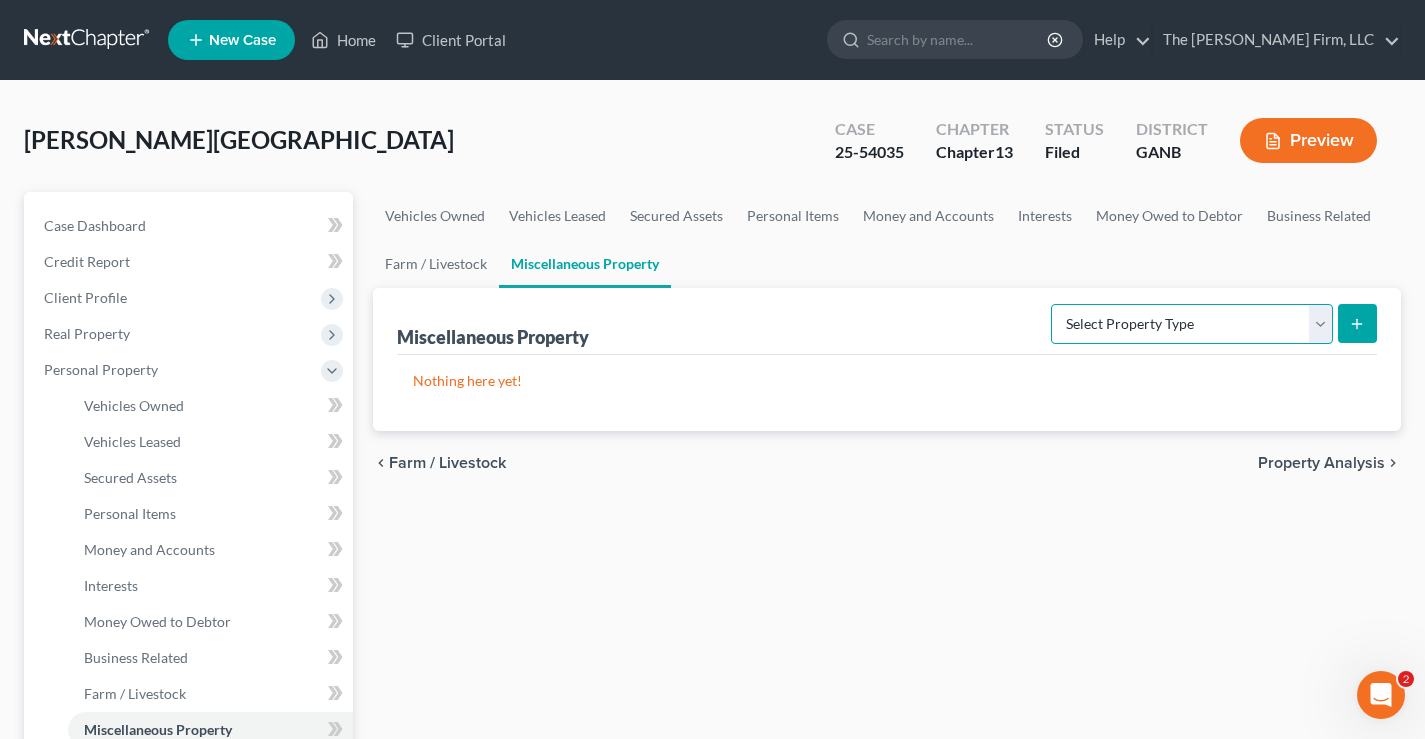 click on "Select Property Type Assigned for Creditor Benefit [DATE] Holding for Another Not Yet Listed Stored [DATE] Transferred" at bounding box center [1192, 324] 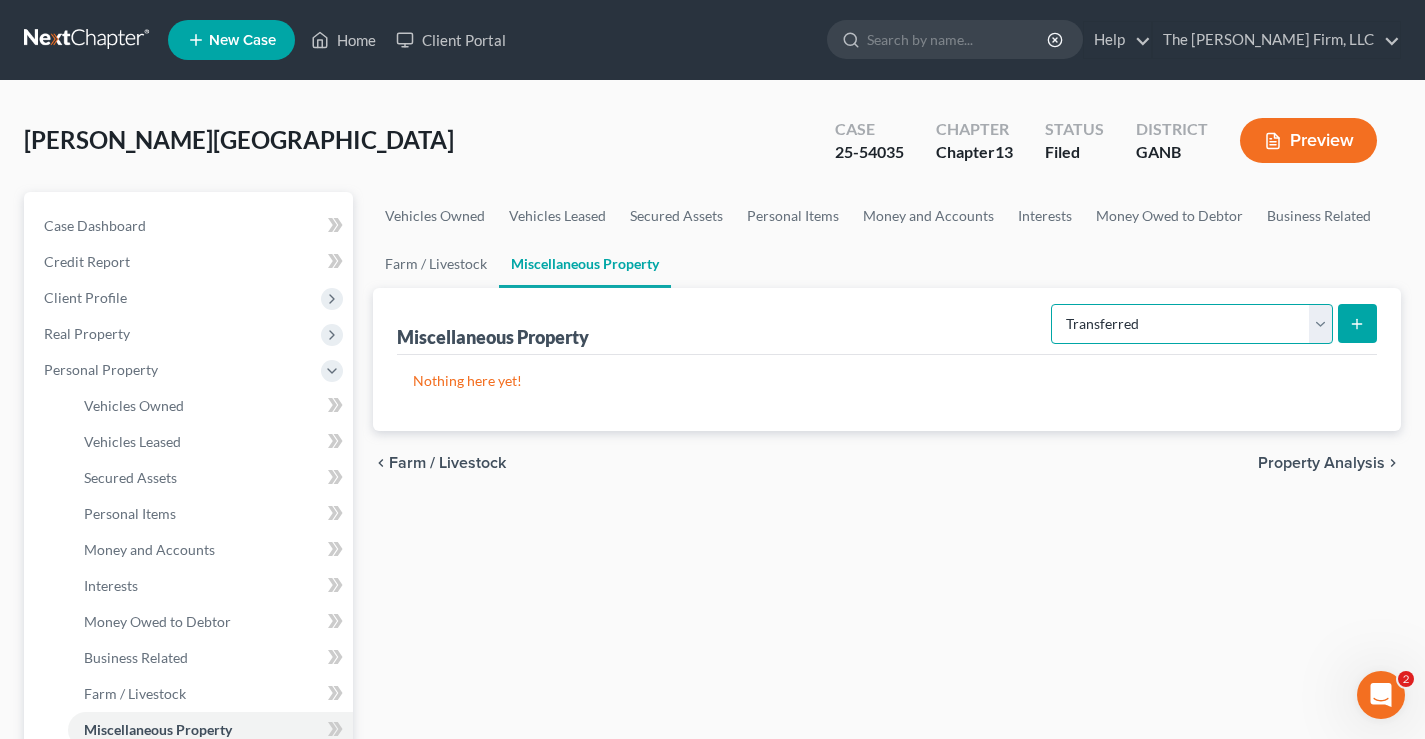 click on "Select Property Type Assigned for Creditor Benefit [DATE] Holding for Another Not Yet Listed Stored [DATE] Transferred" at bounding box center (1192, 324) 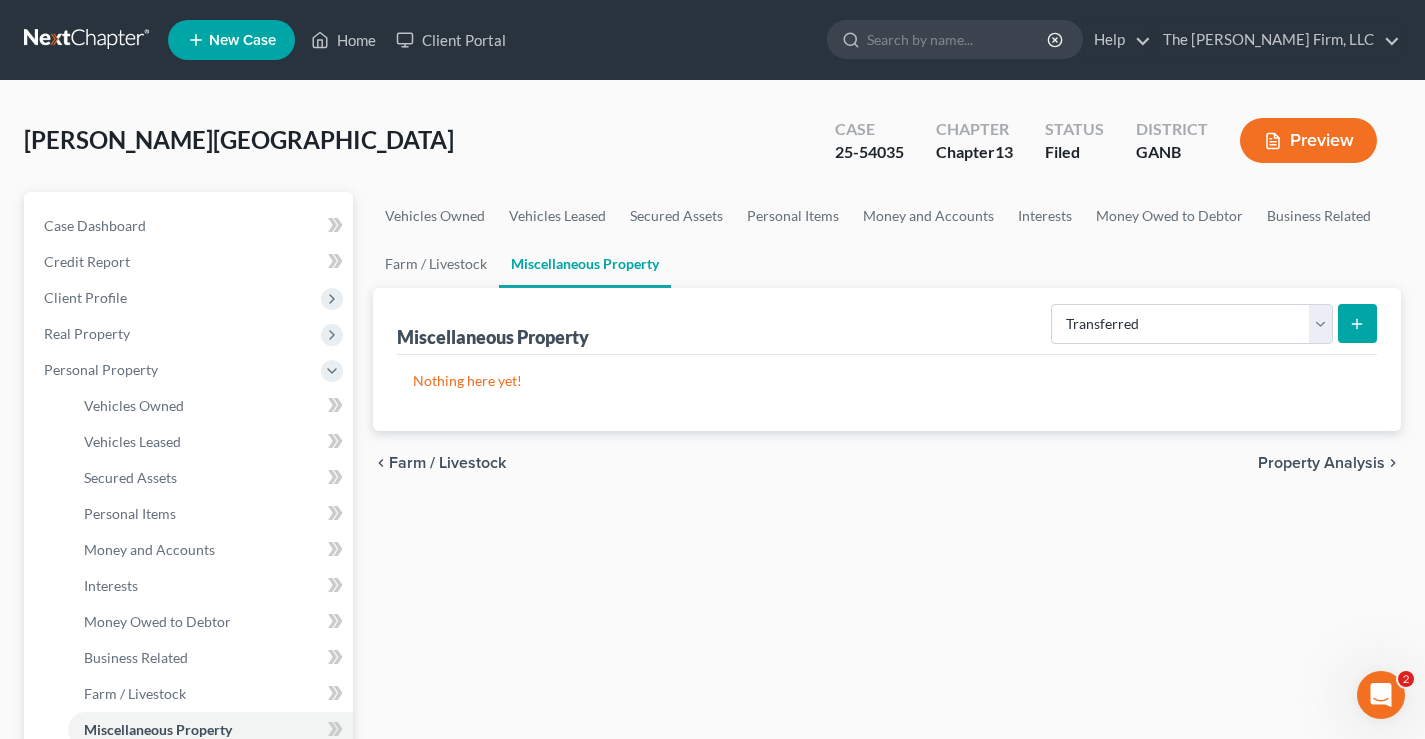 click 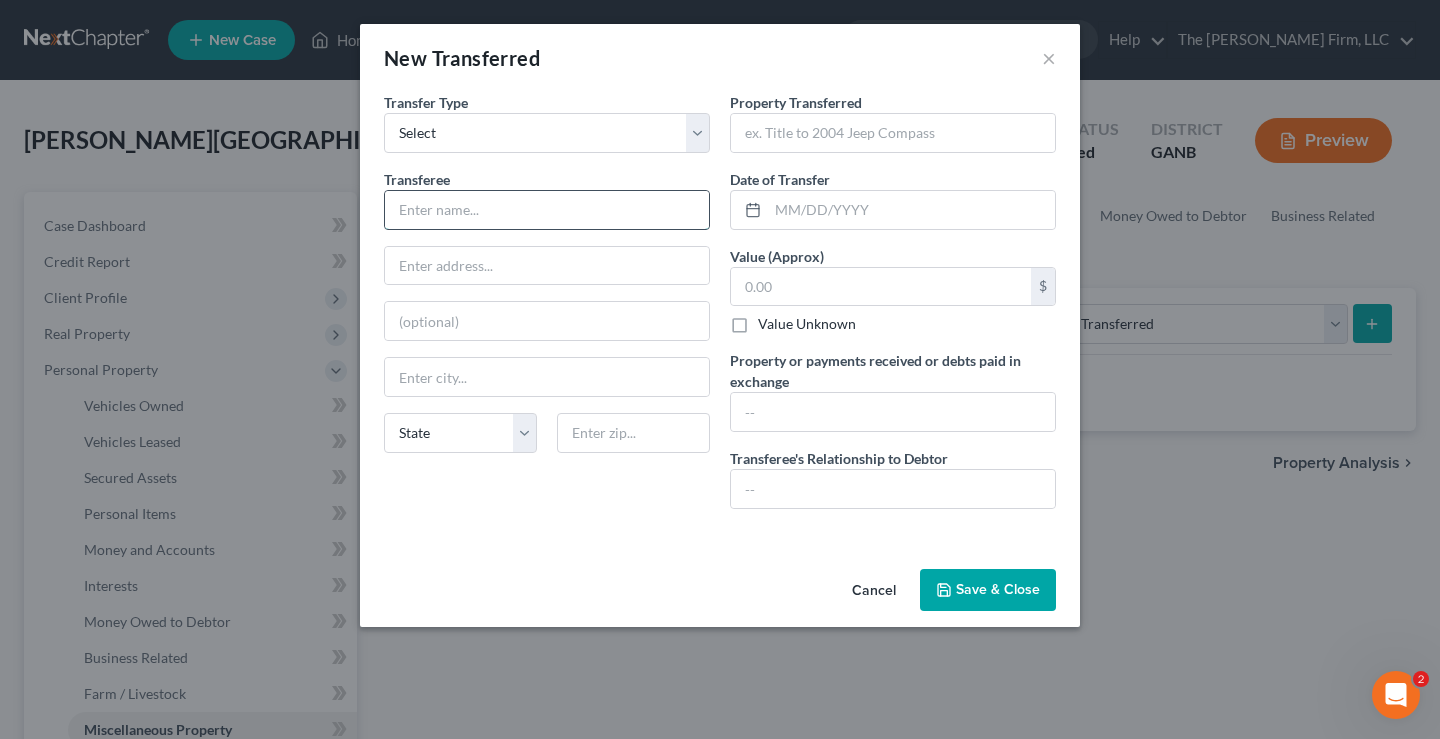 click at bounding box center [547, 210] 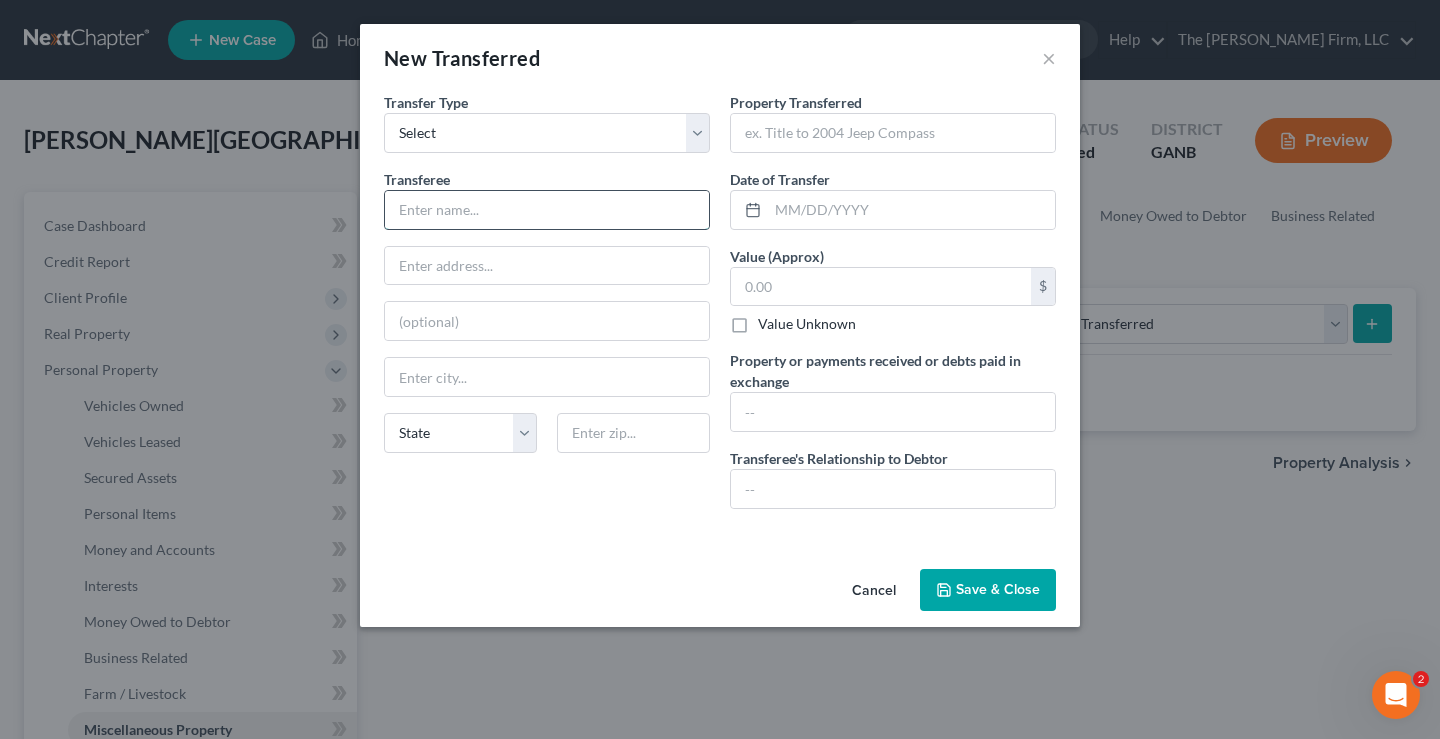 type on "[PERSON_NAME]" 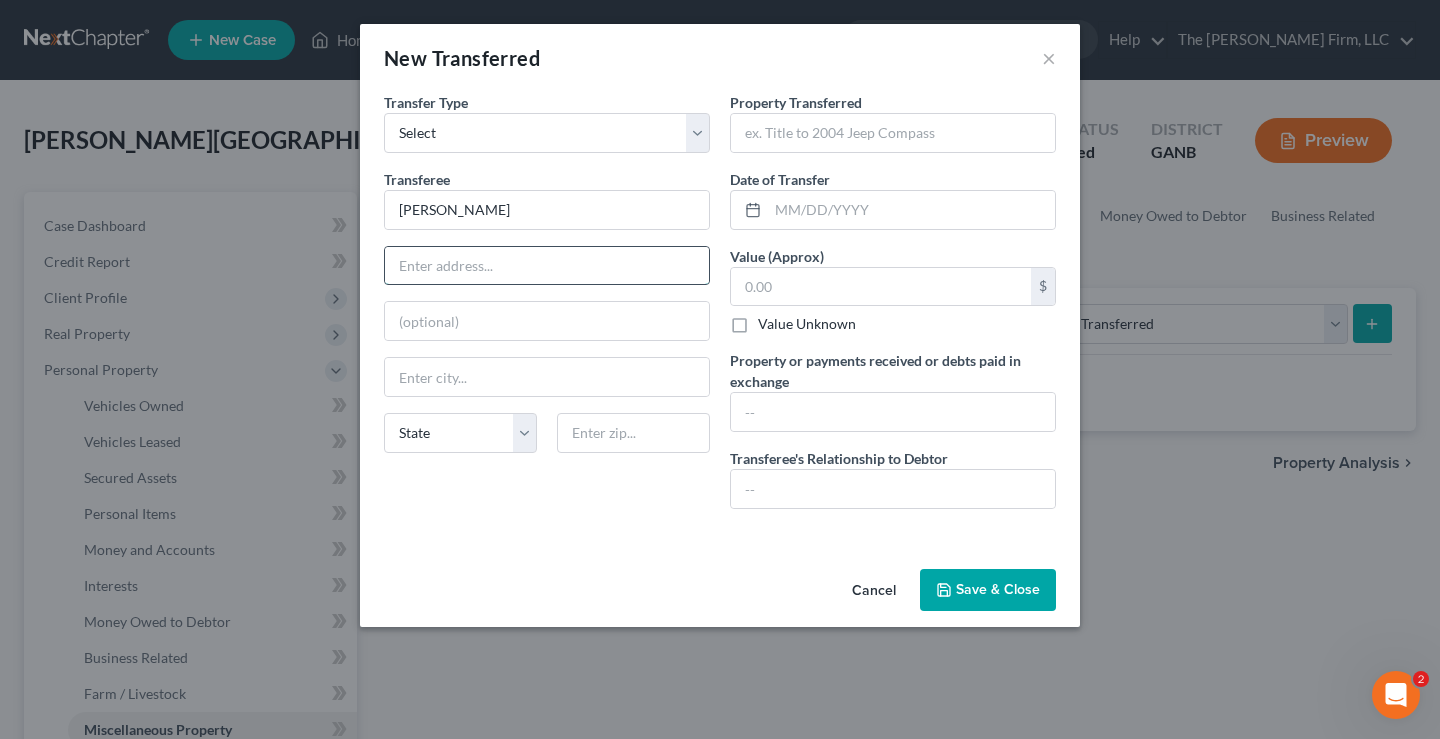 click at bounding box center [547, 266] 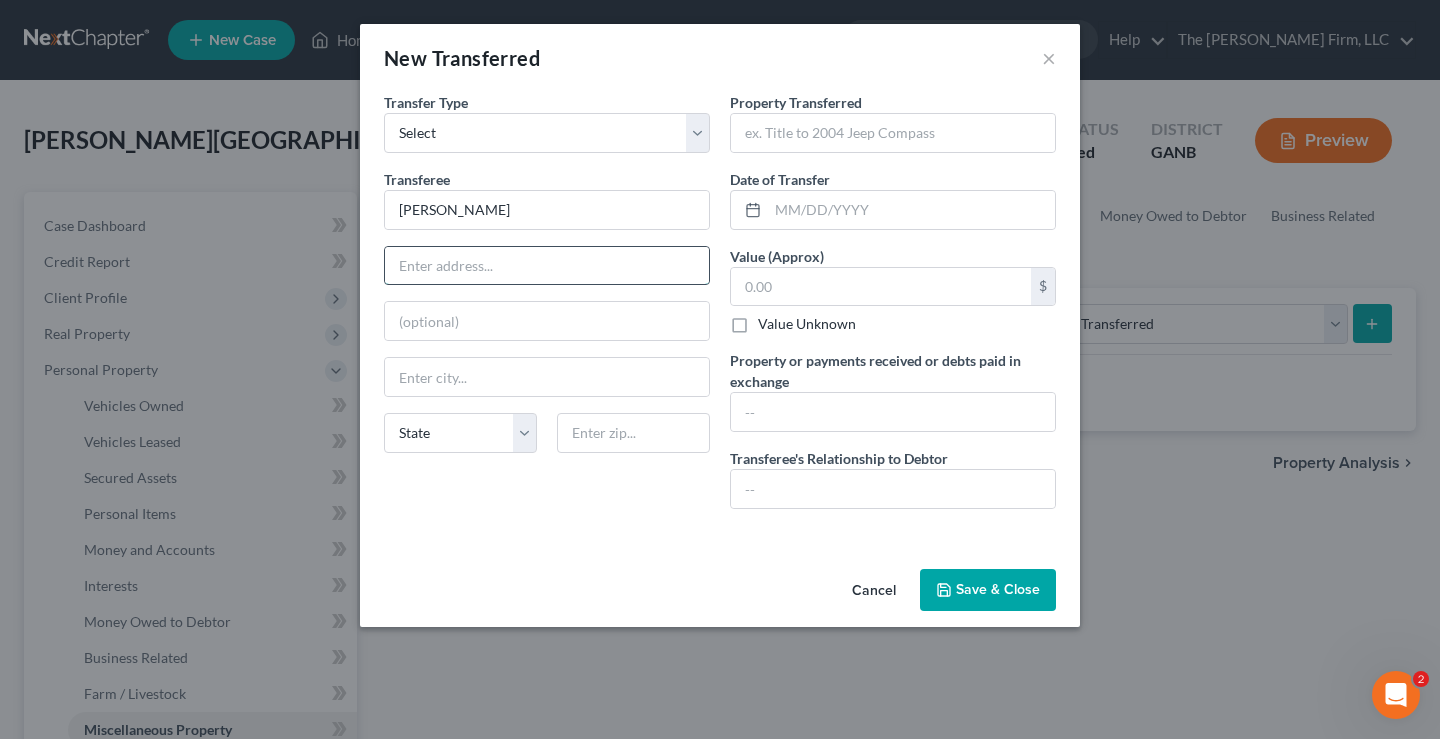 type on "P.O. Box 45" 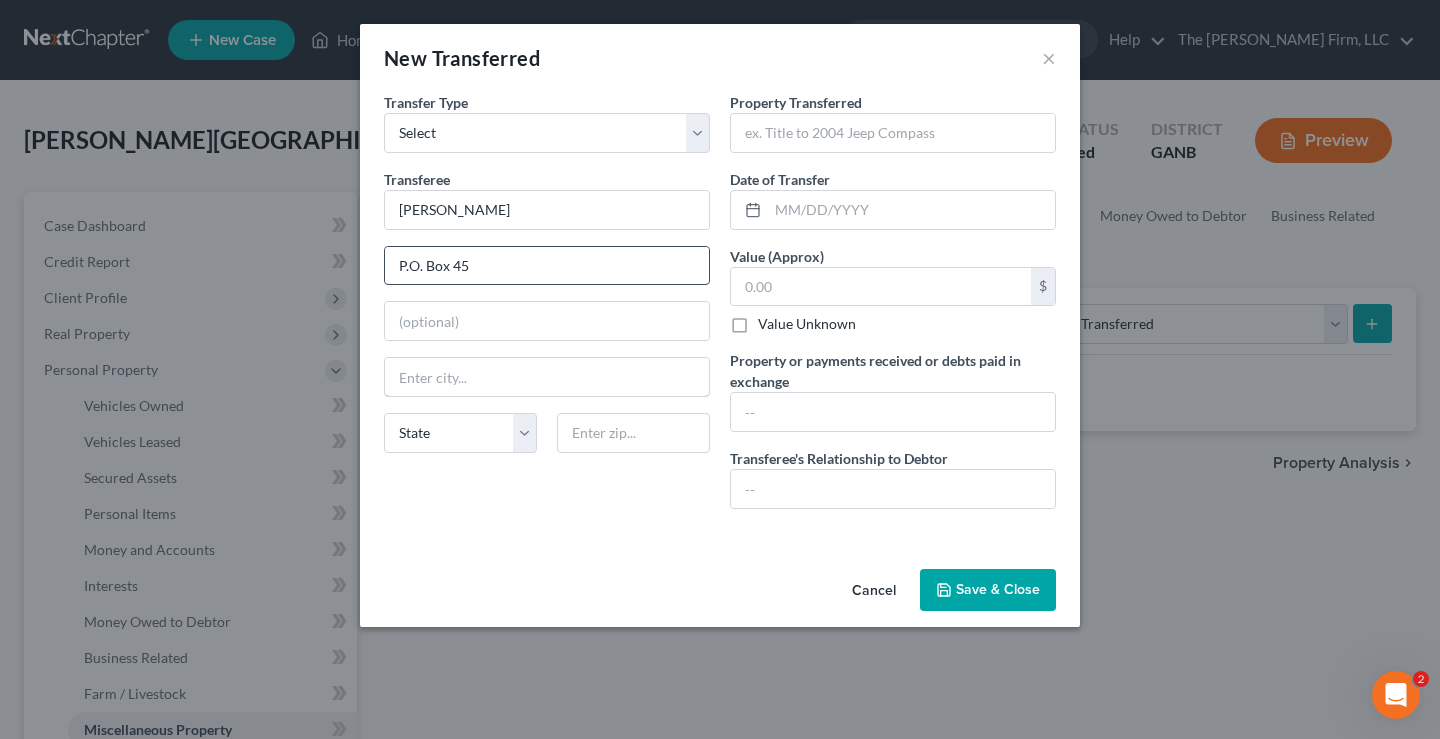 type on "[PERSON_NAME]" 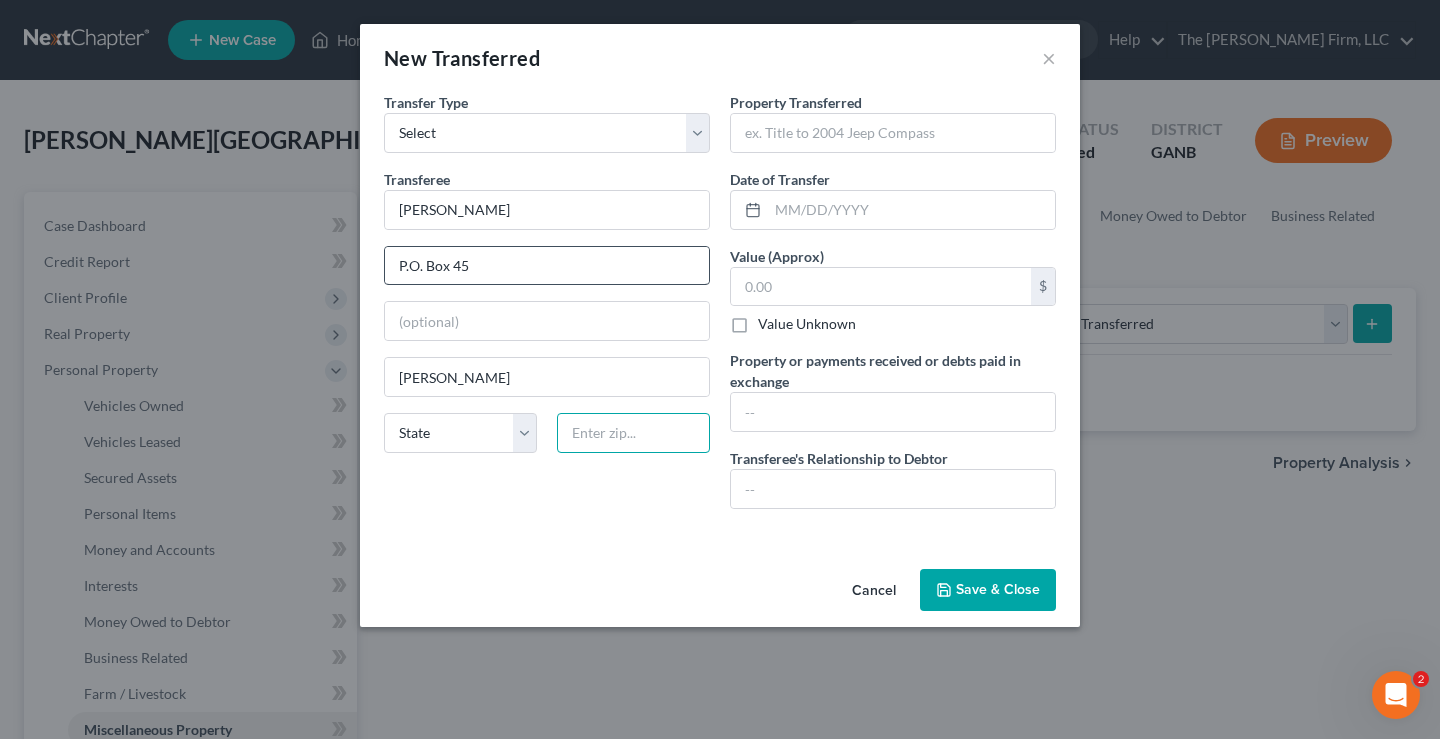type on "30663" 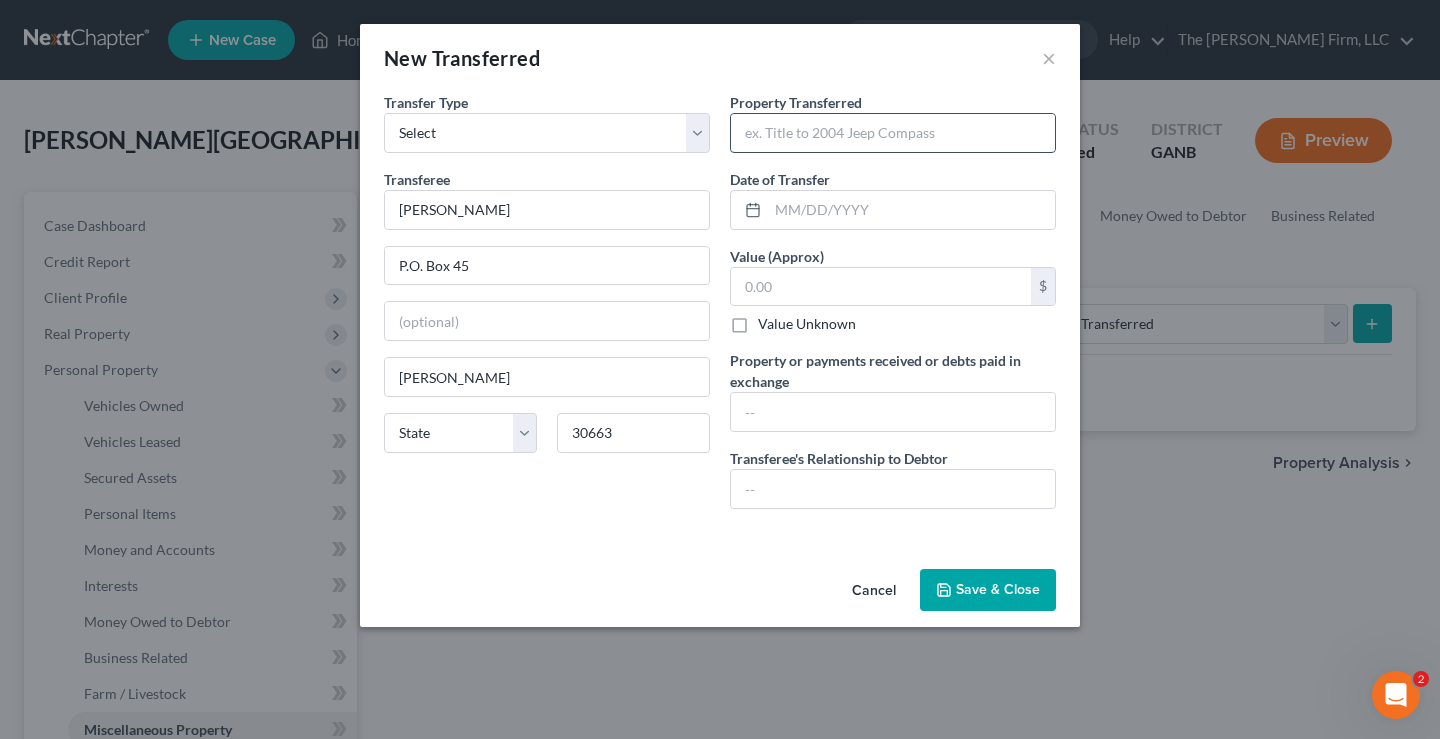click at bounding box center [893, 133] 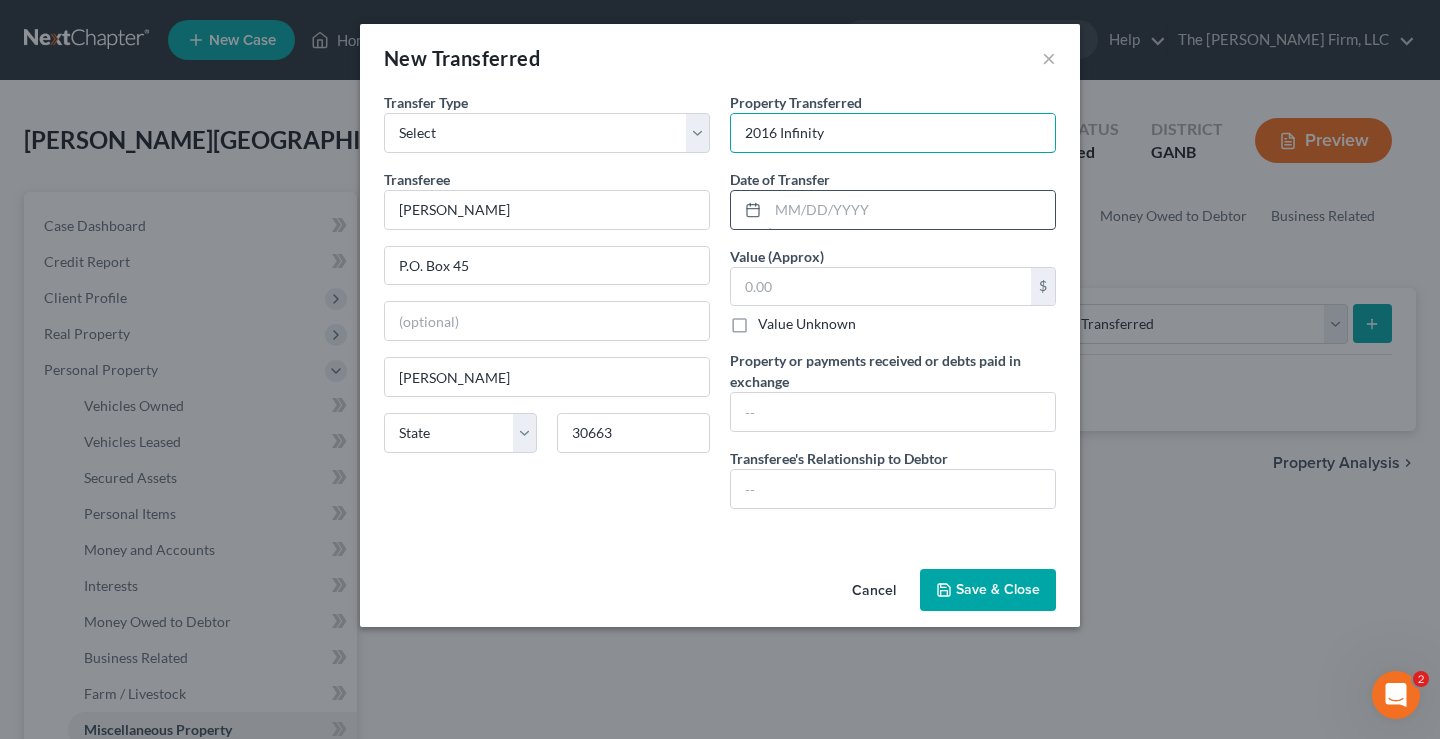 type on "2016 Infinity Q50" 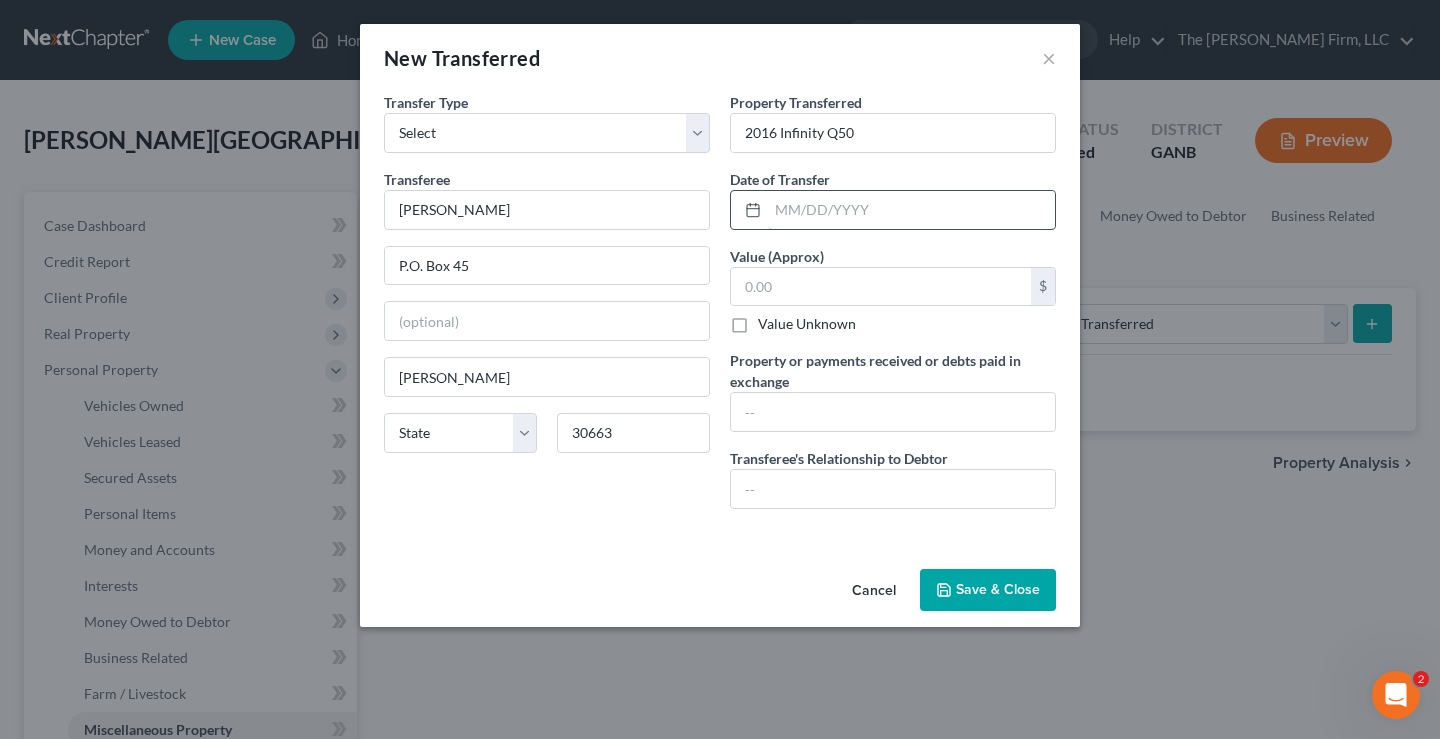 click at bounding box center (911, 210) 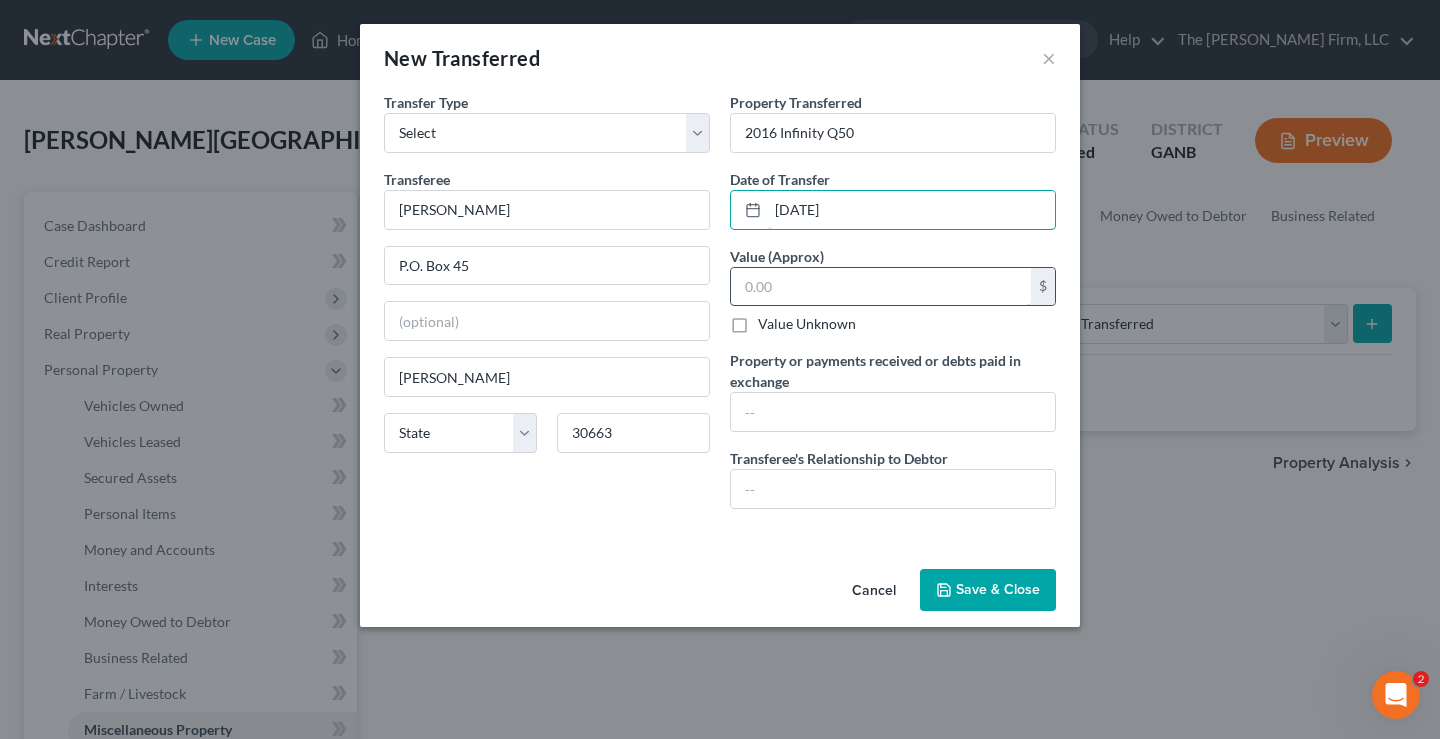 type on "[DATE]" 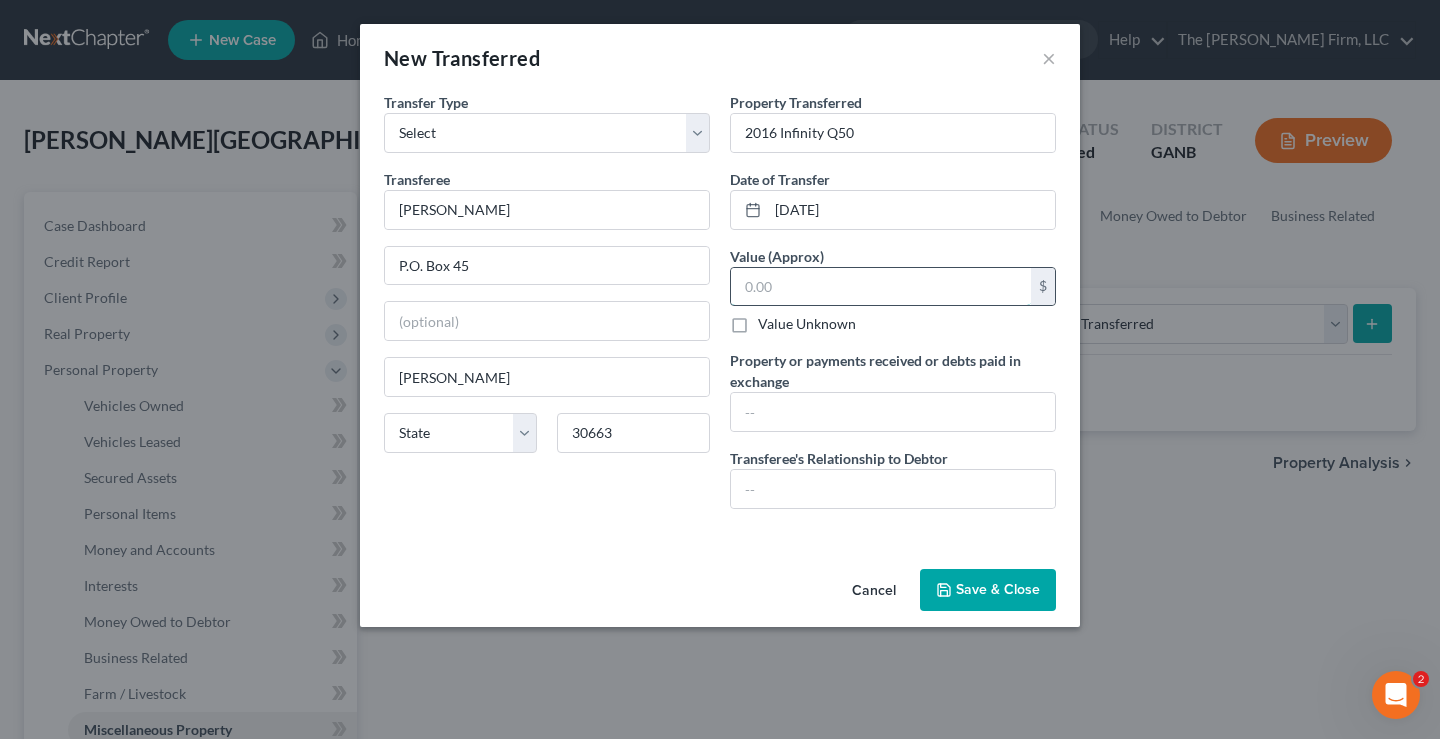click at bounding box center [881, 287] 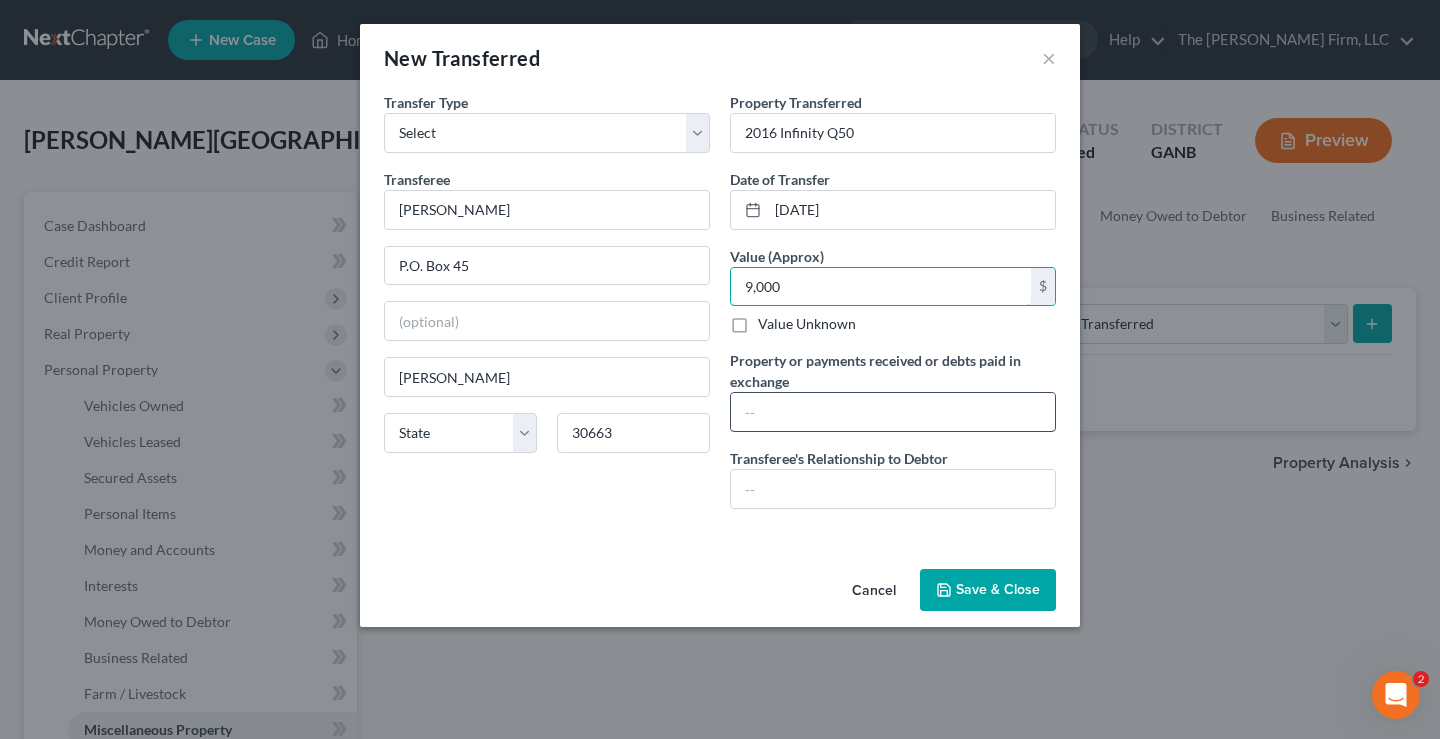 type on "9,000" 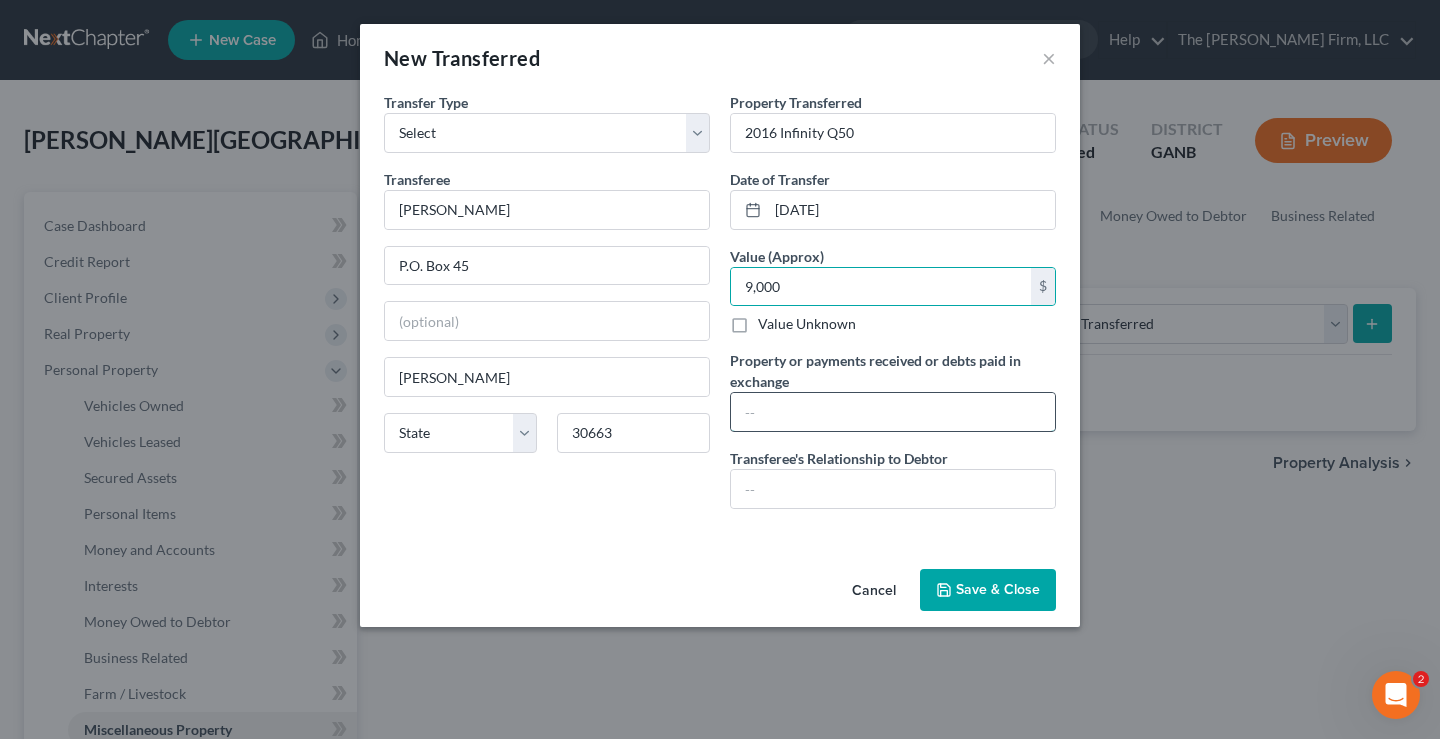 click at bounding box center (893, 412) 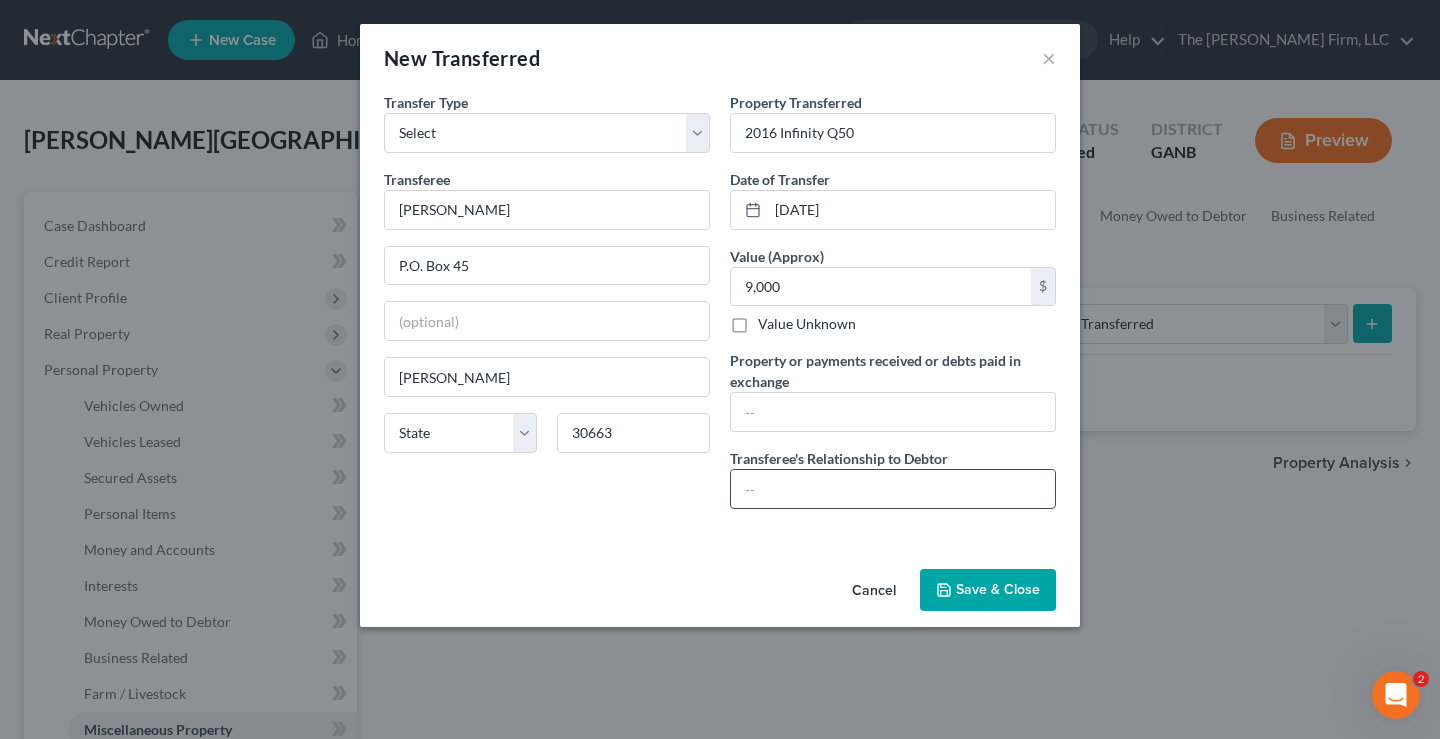 click at bounding box center (893, 489) 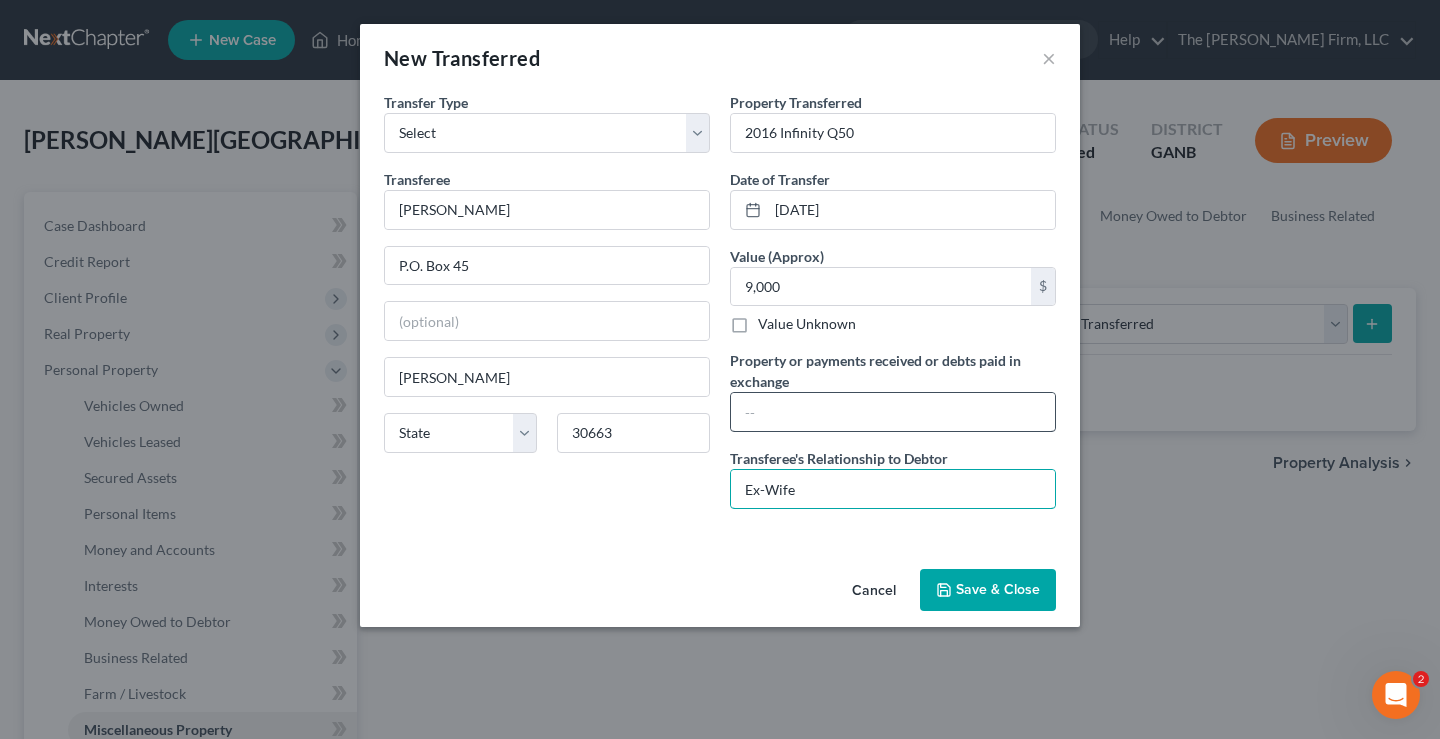 type on "Ex-Wife" 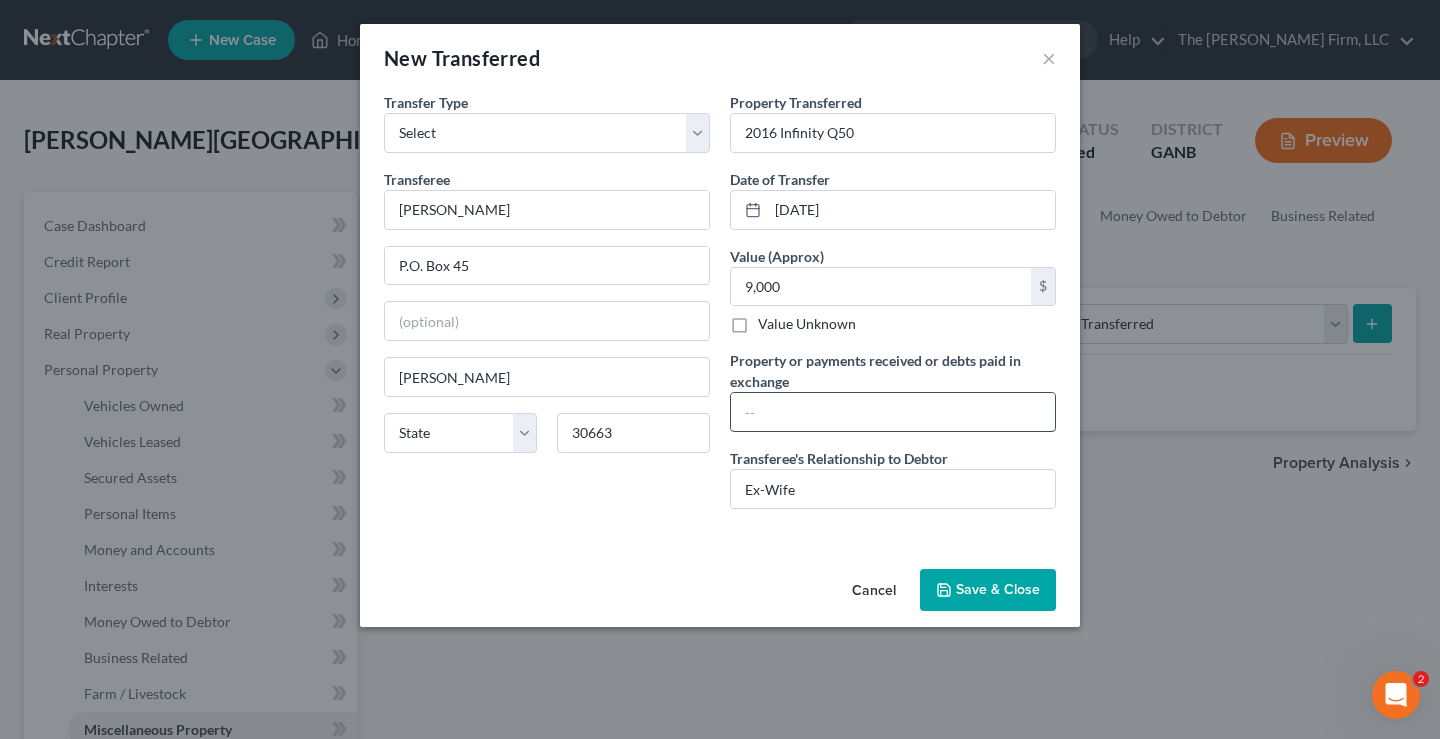 click at bounding box center [893, 412] 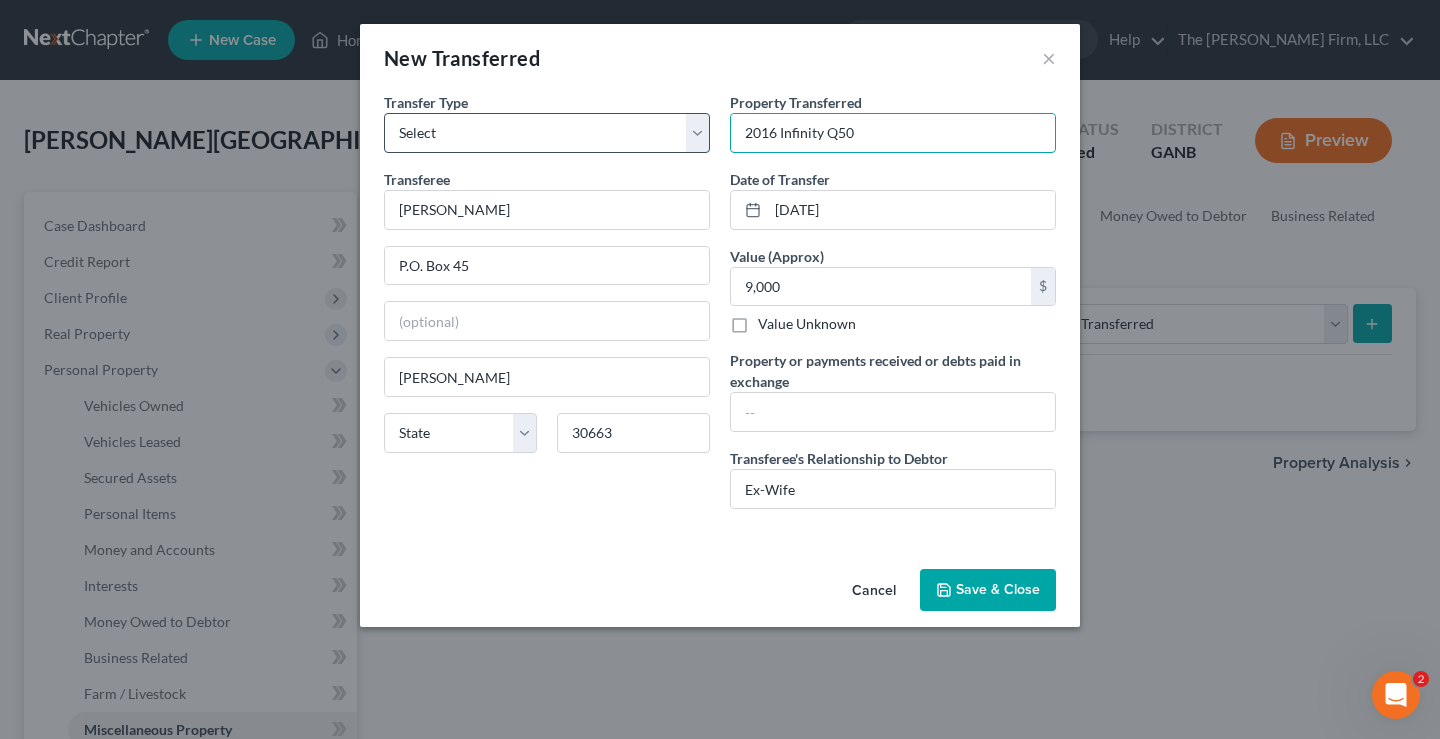 drag, startPoint x: 861, startPoint y: 127, endPoint x: 700, endPoint y: 132, distance: 161.07762 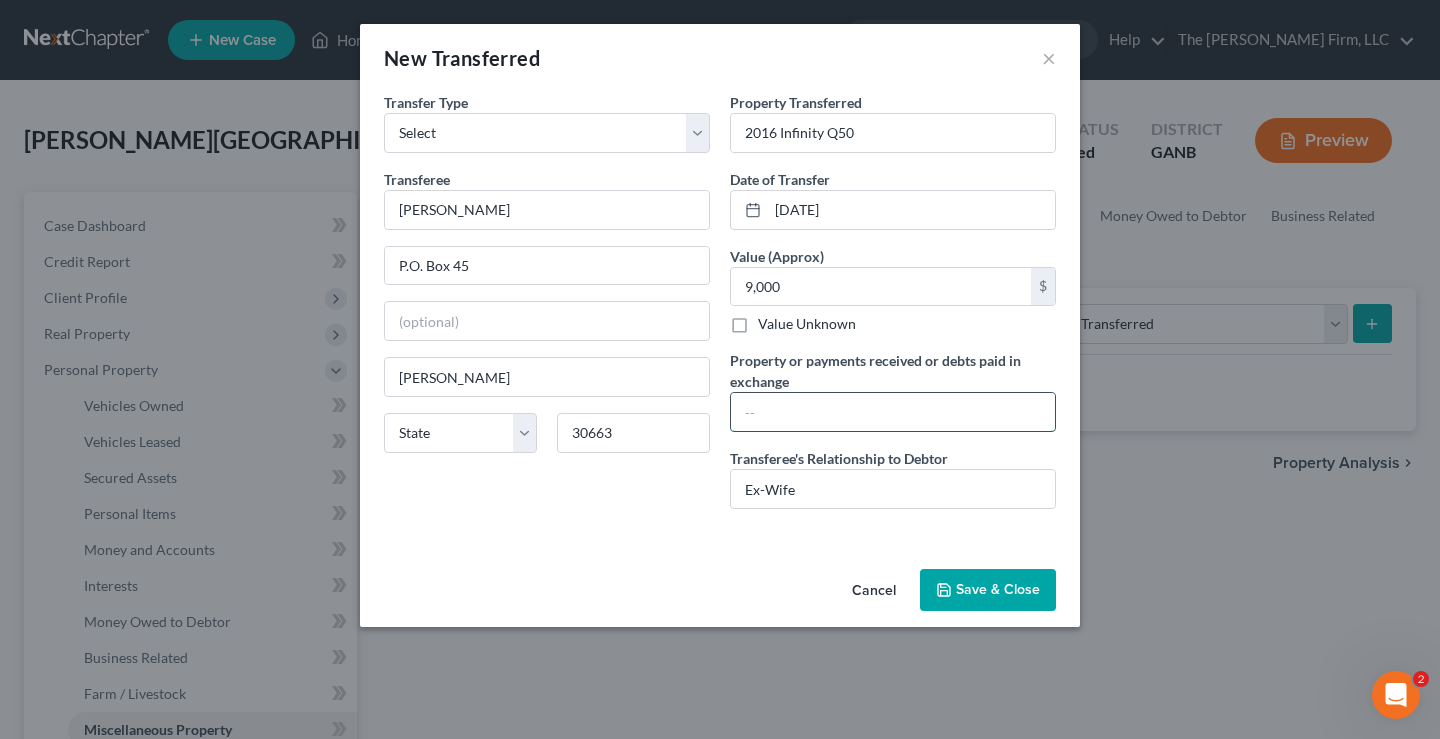 click at bounding box center (893, 412) 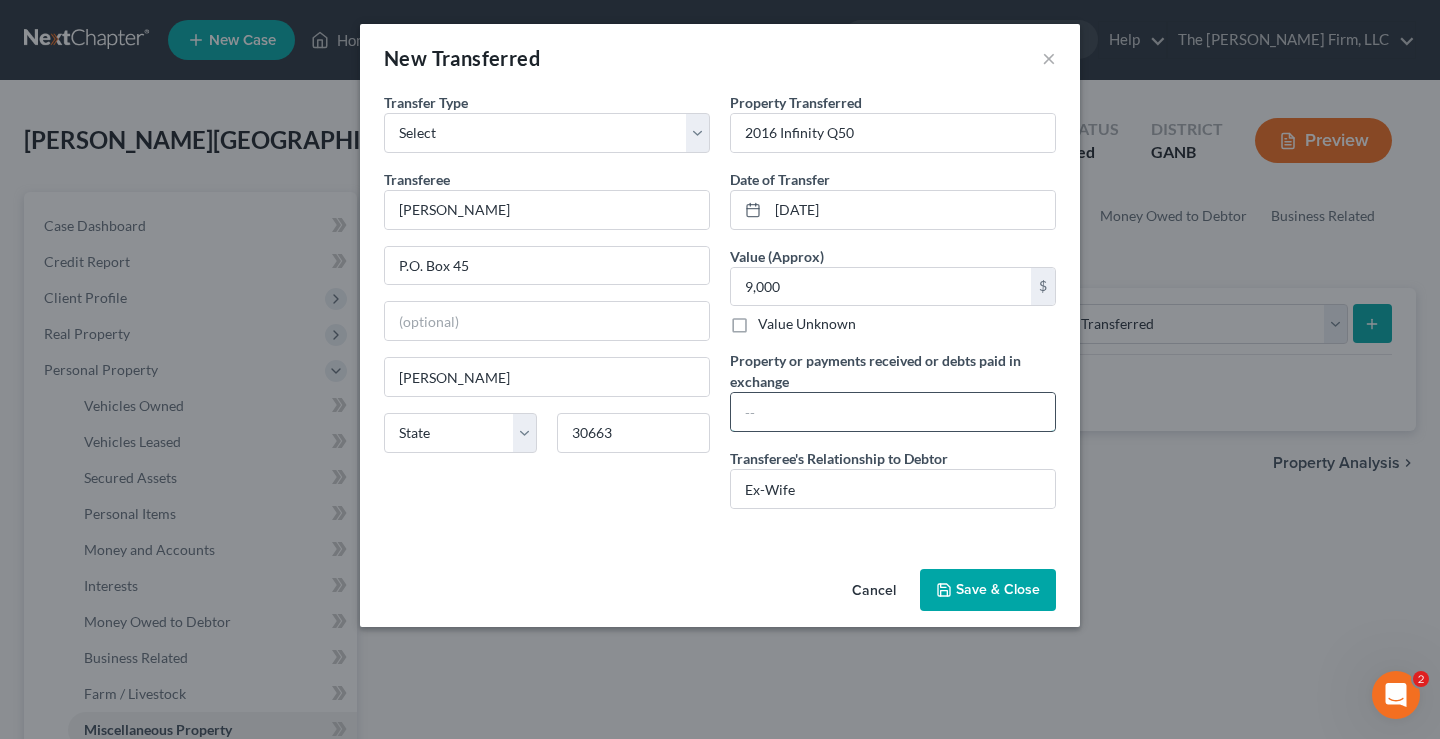 paste on "2016 Infinity Q50" 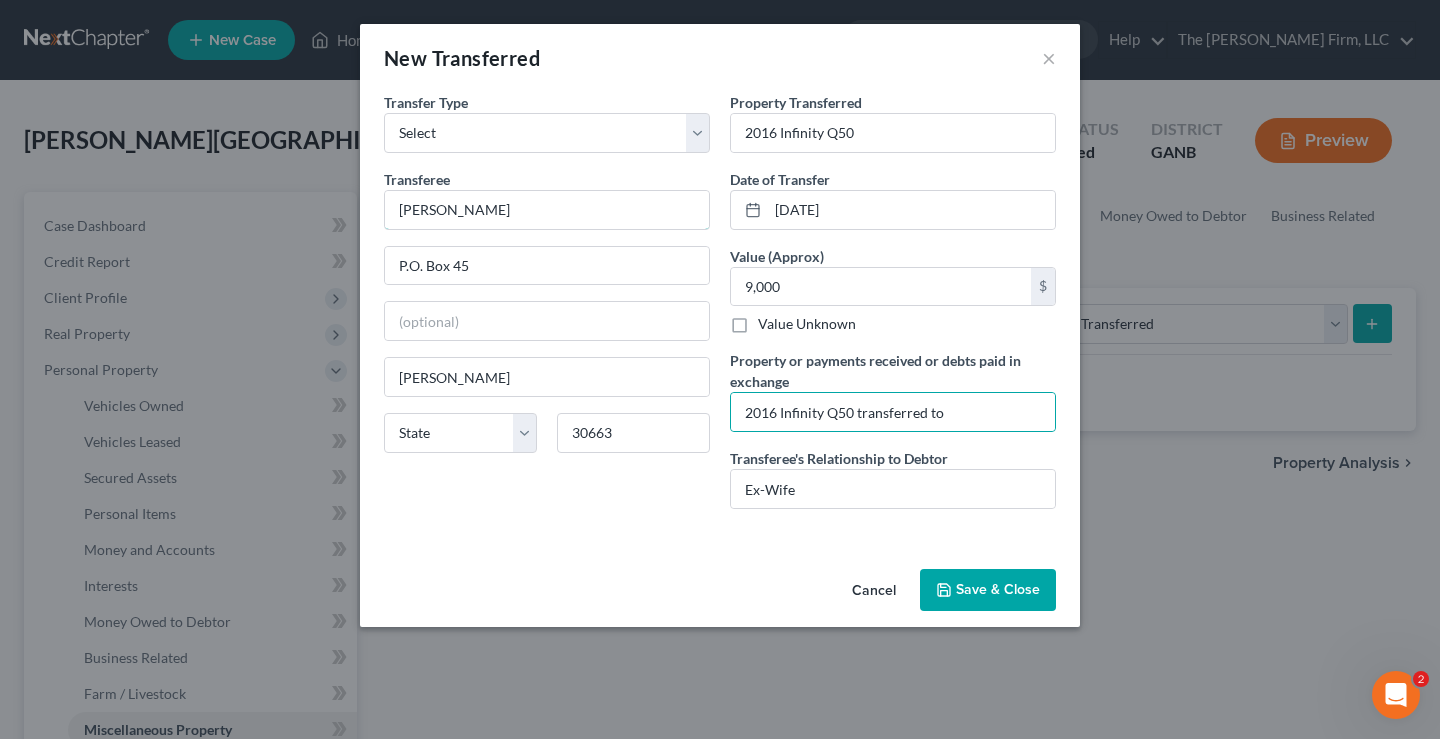 drag, startPoint x: 361, startPoint y: 208, endPoint x: 263, endPoint y: 202, distance: 98.1835 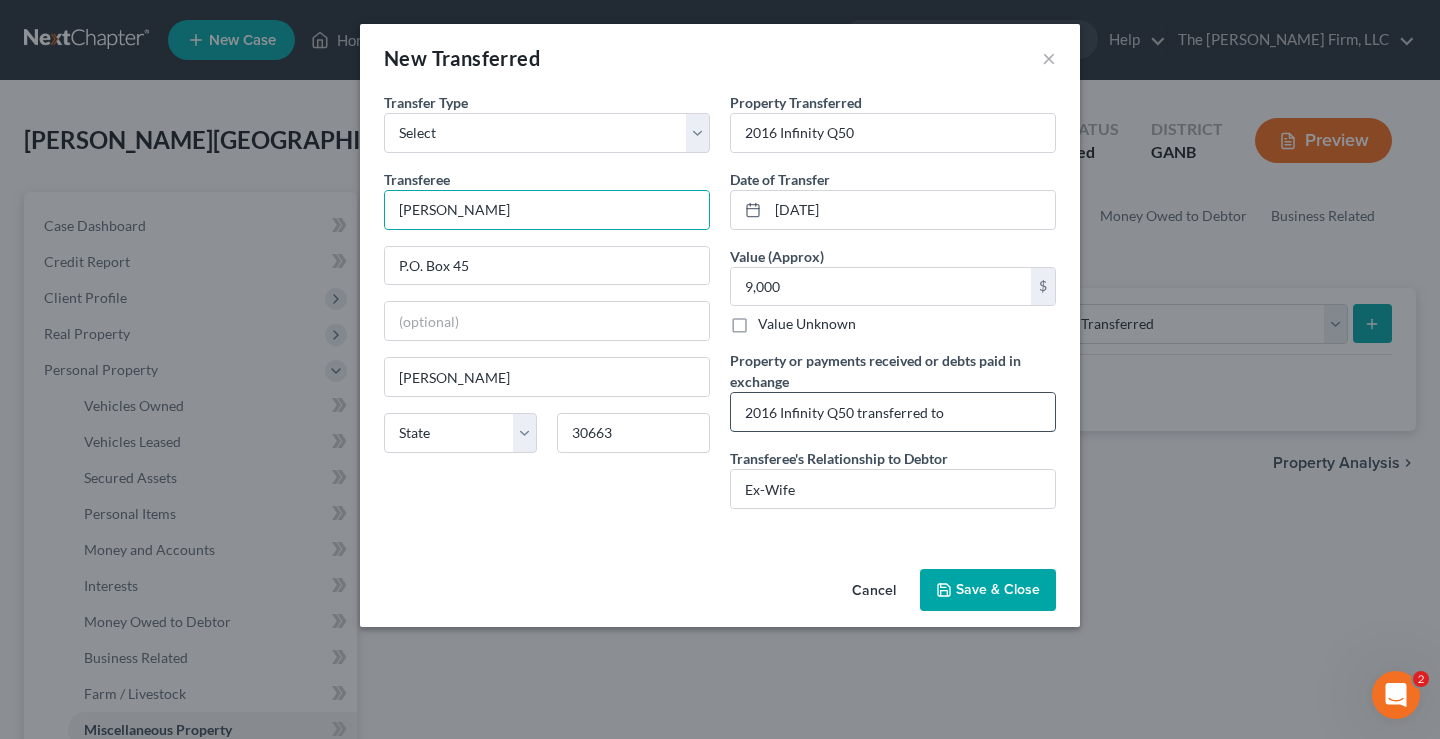 click on "2016 Infinity Q50 transferred to" at bounding box center (893, 412) 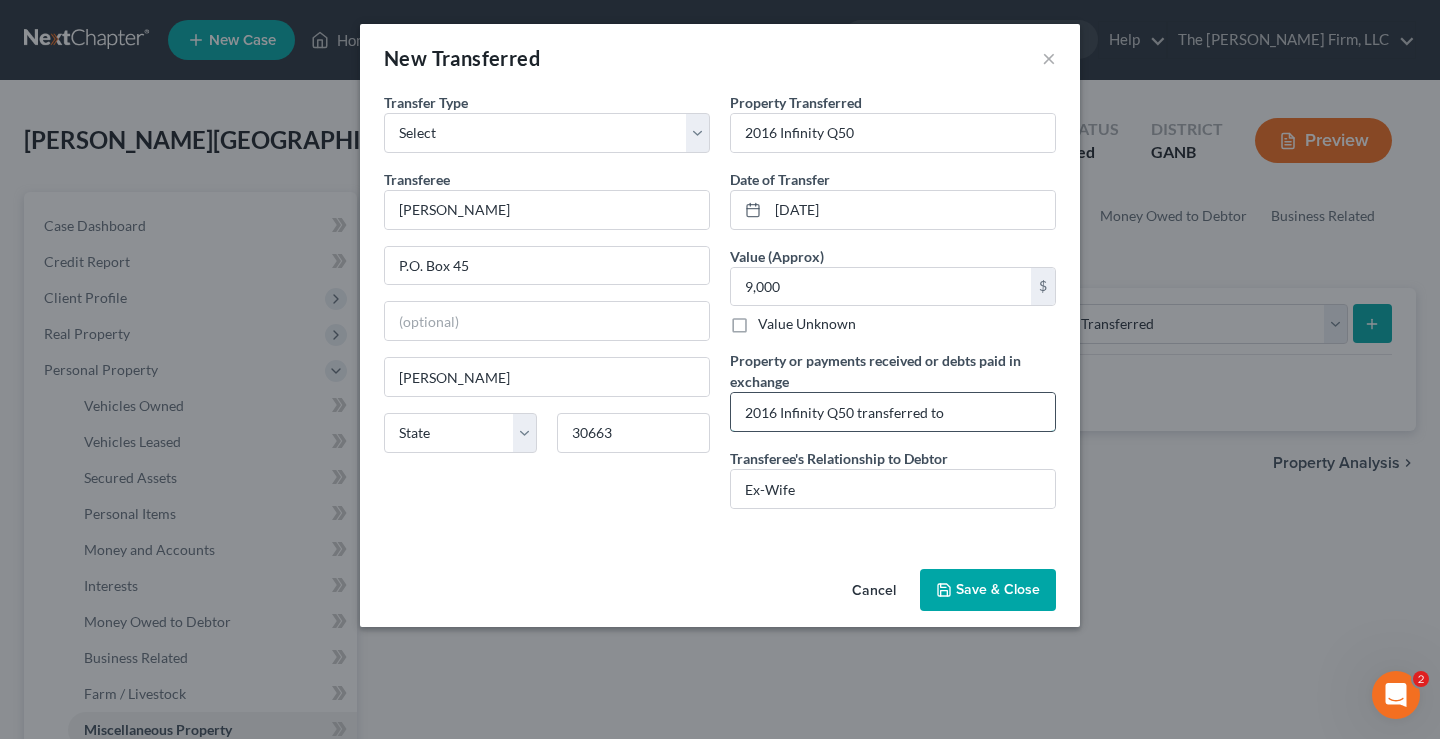 paste on "[PERSON_NAME]" 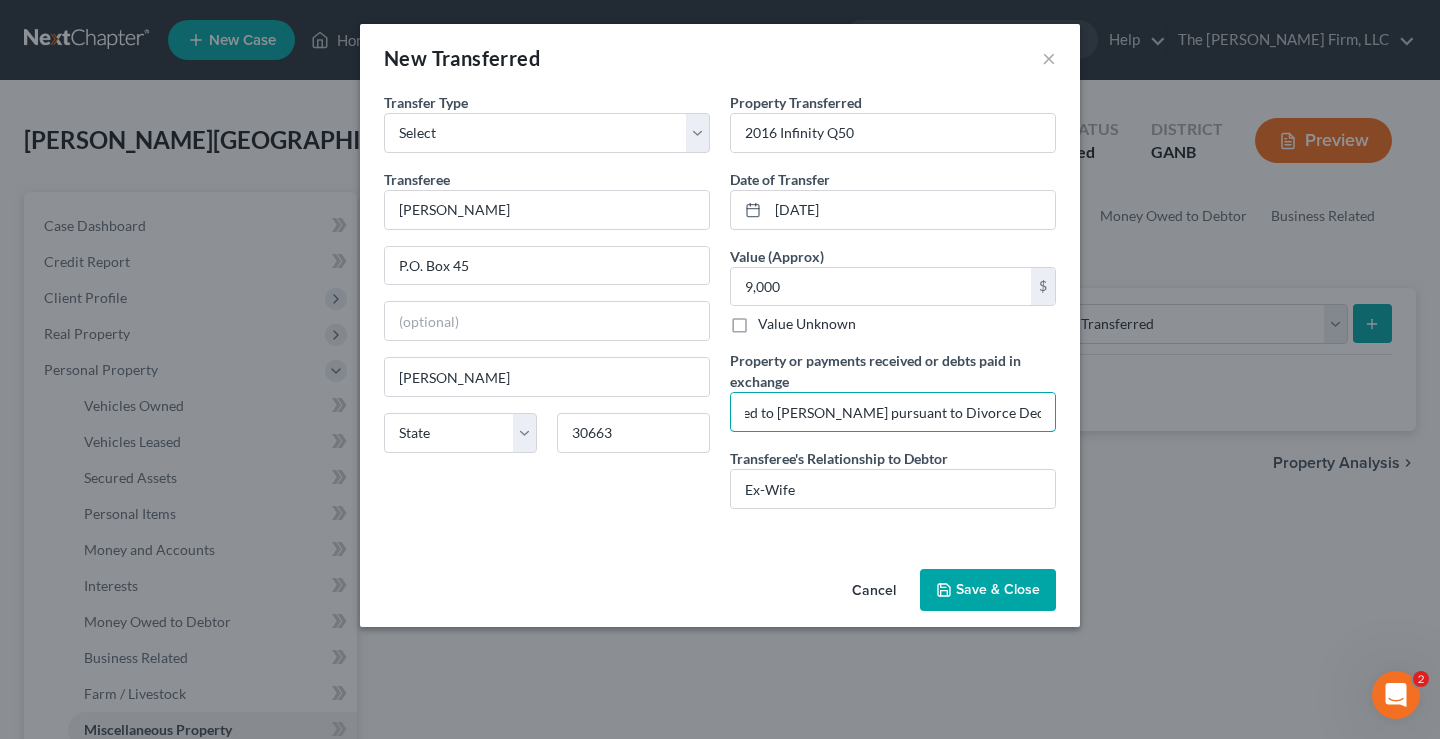 scroll, scrollTop: 0, scrollLeft: 173, axis: horizontal 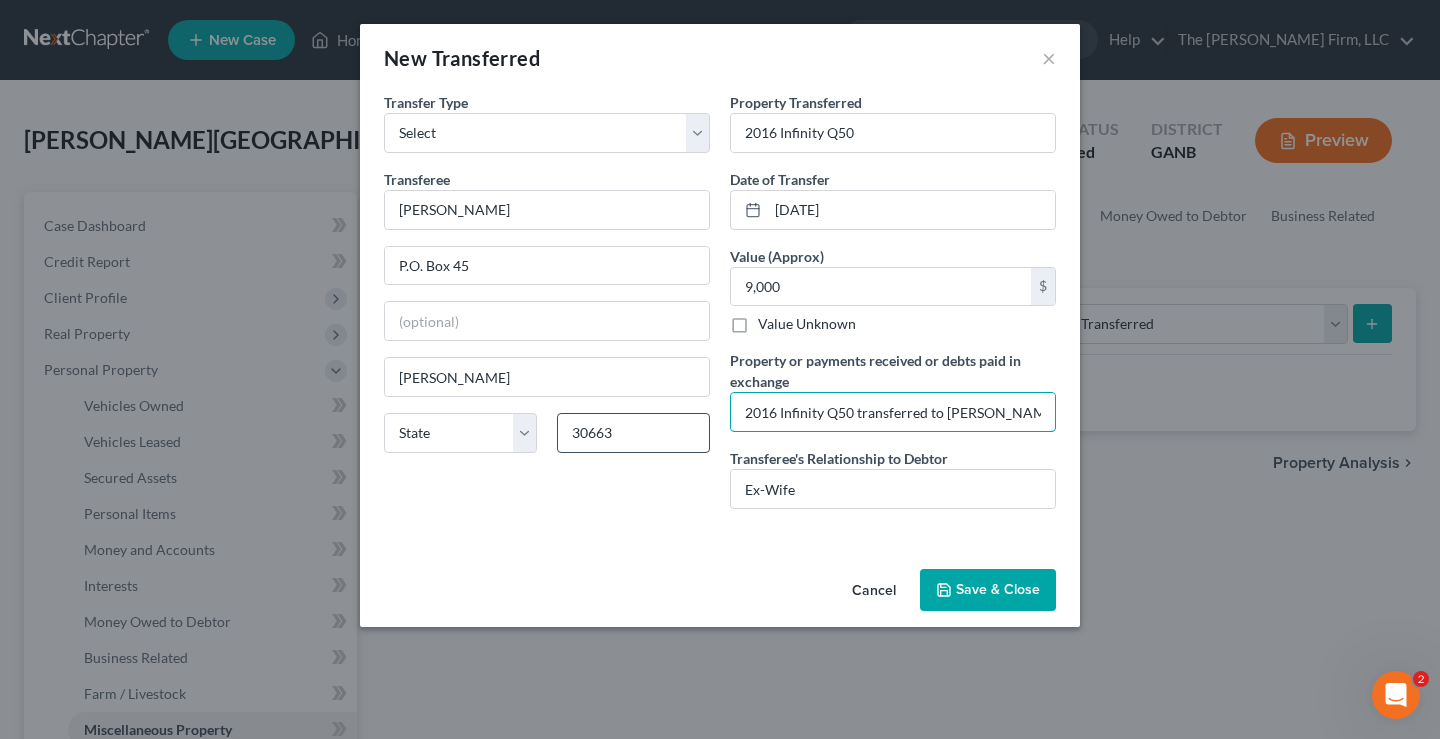 drag, startPoint x: 773, startPoint y: 418, endPoint x: 663, endPoint y: 418, distance: 110 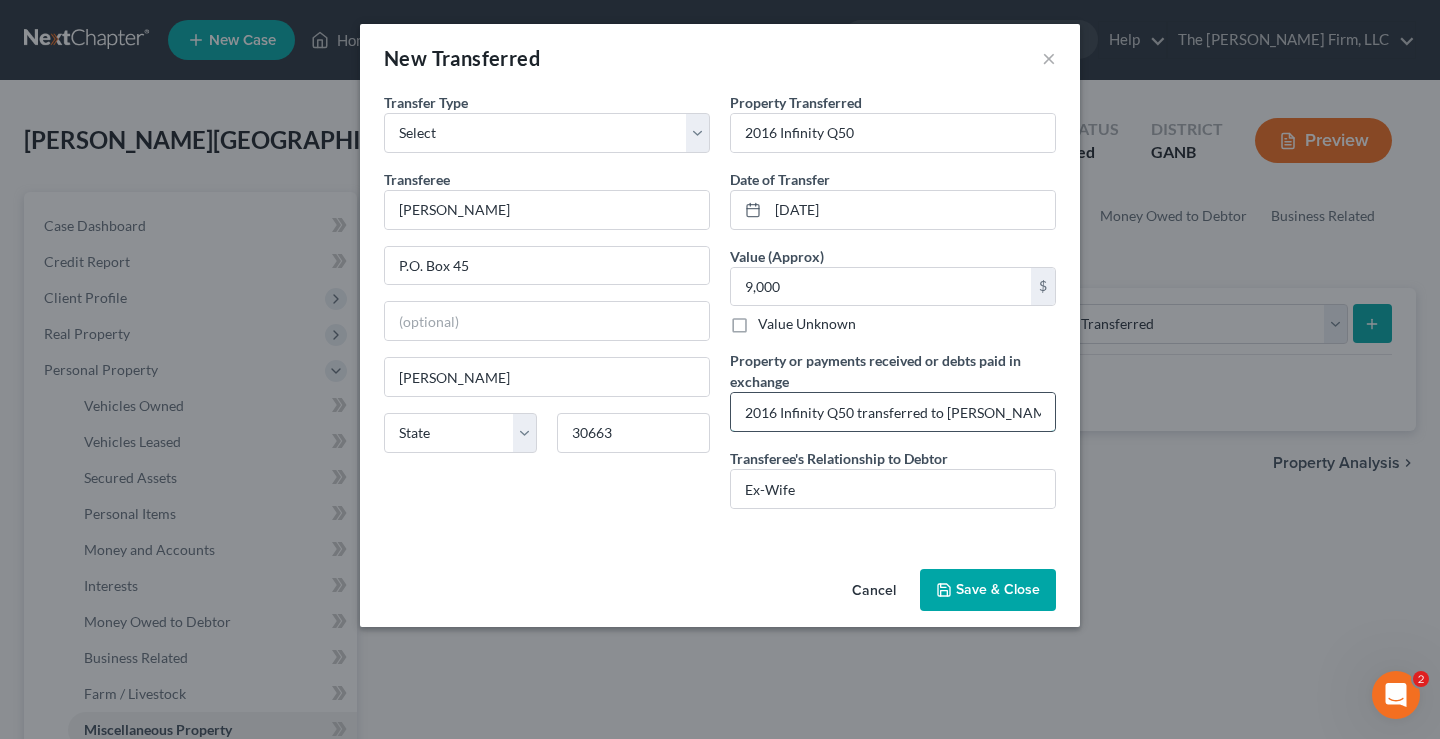 click on "2016 Infinity Q50 transferred to [PERSON_NAME] pursuant to Divorce Decree." at bounding box center (893, 412) 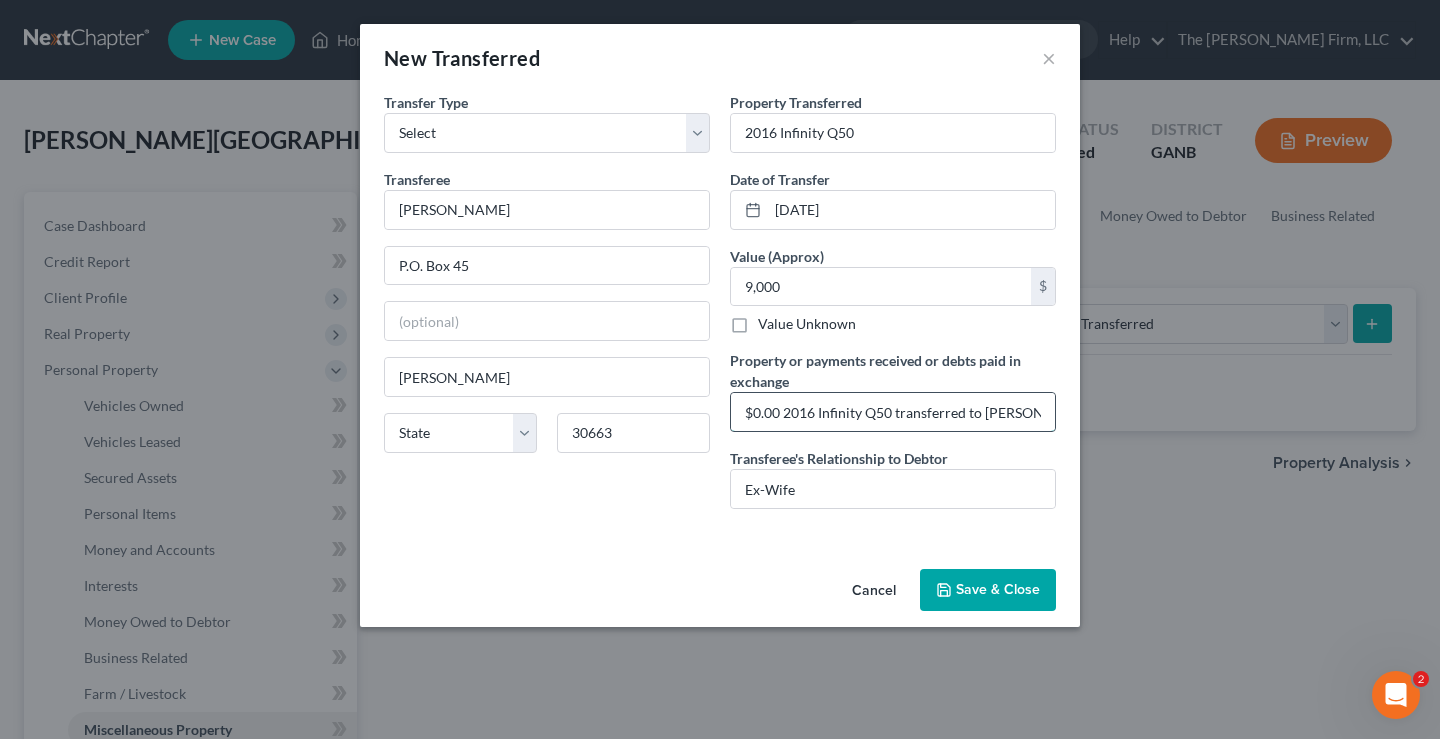 drag, startPoint x: 783, startPoint y: 412, endPoint x: 740, endPoint y: 409, distance: 43.104523 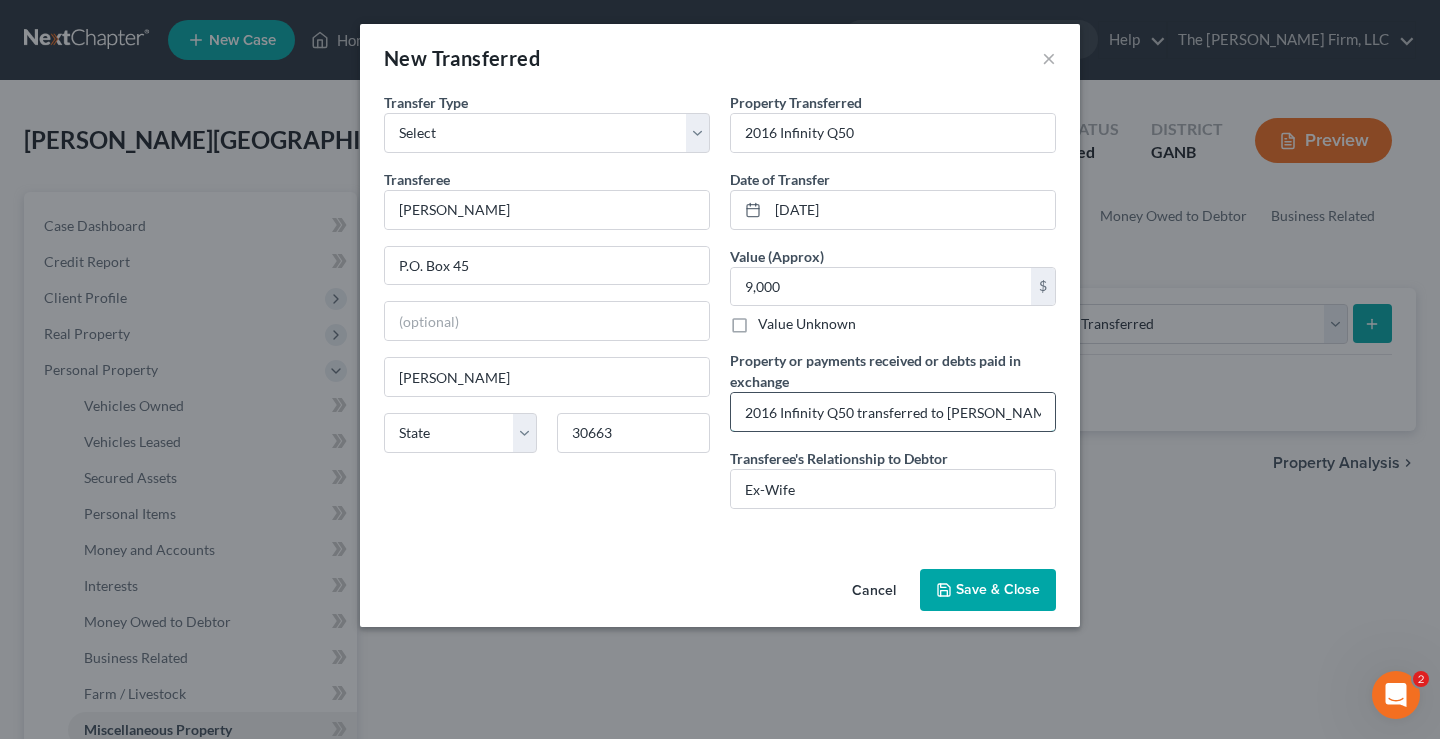 click on "2016 Infinity Q50 transferred to [PERSON_NAME] pursuant to Divorce Decree." at bounding box center (893, 412) 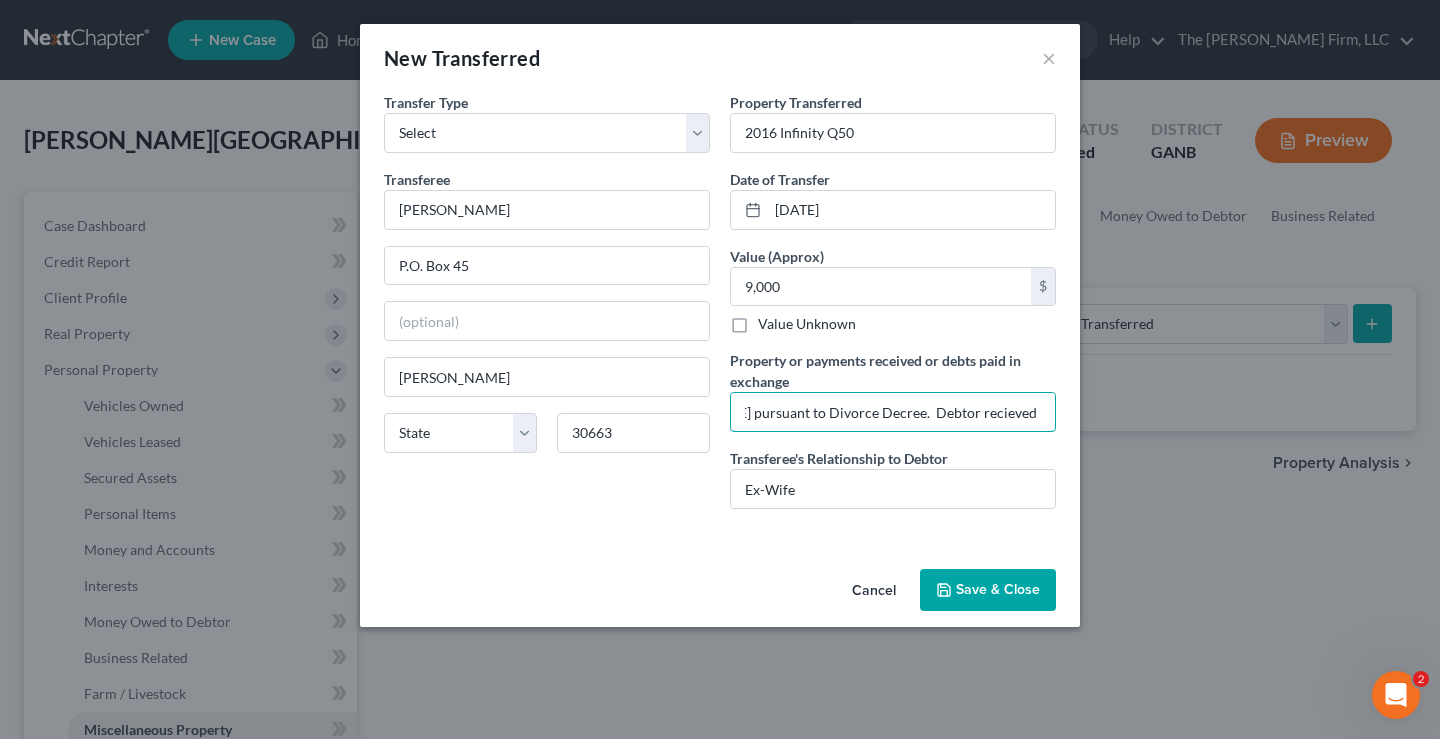 scroll, scrollTop: 0, scrollLeft: 316, axis: horizontal 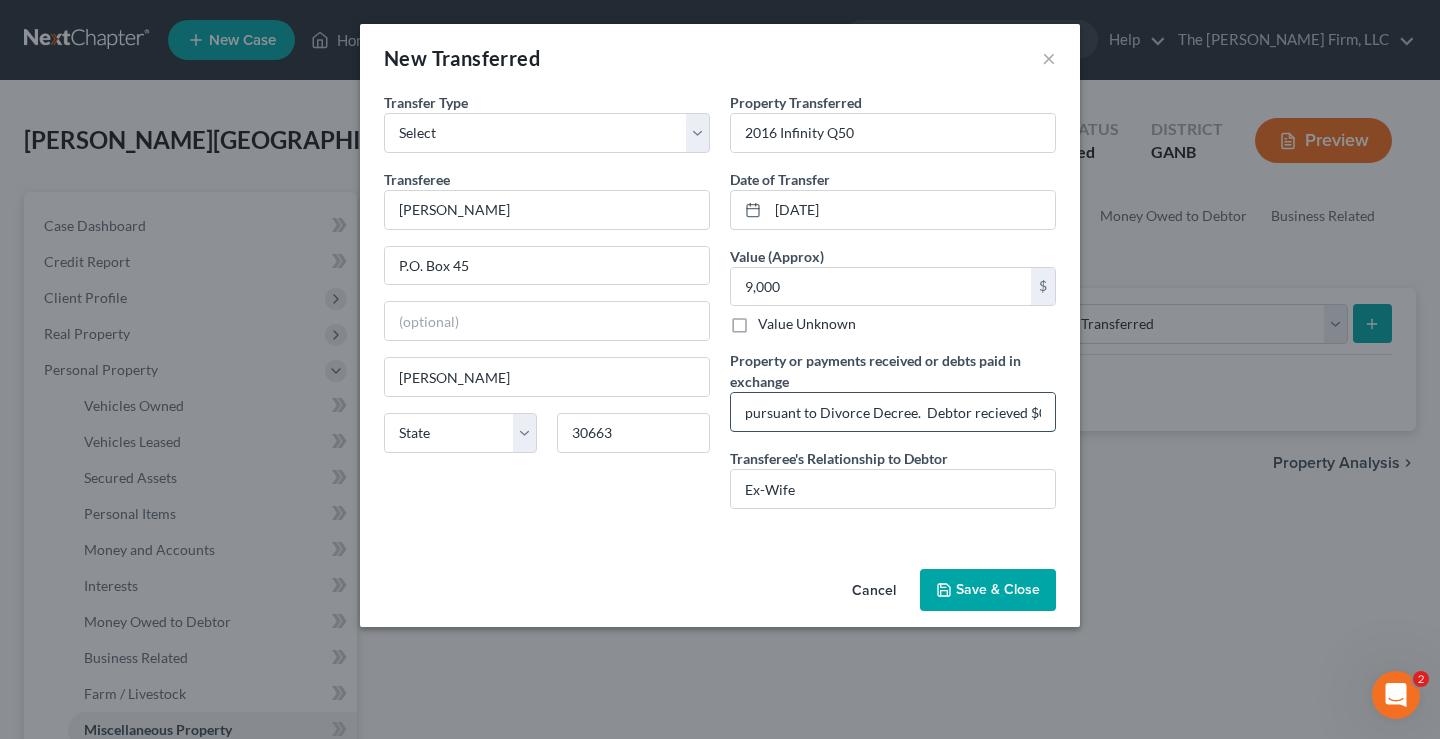 click on "2016 Infinity Q50 transferred to [PERSON_NAME] pursuant to Divorce Decree.  Debtor recieved $0.00" at bounding box center (893, 412) 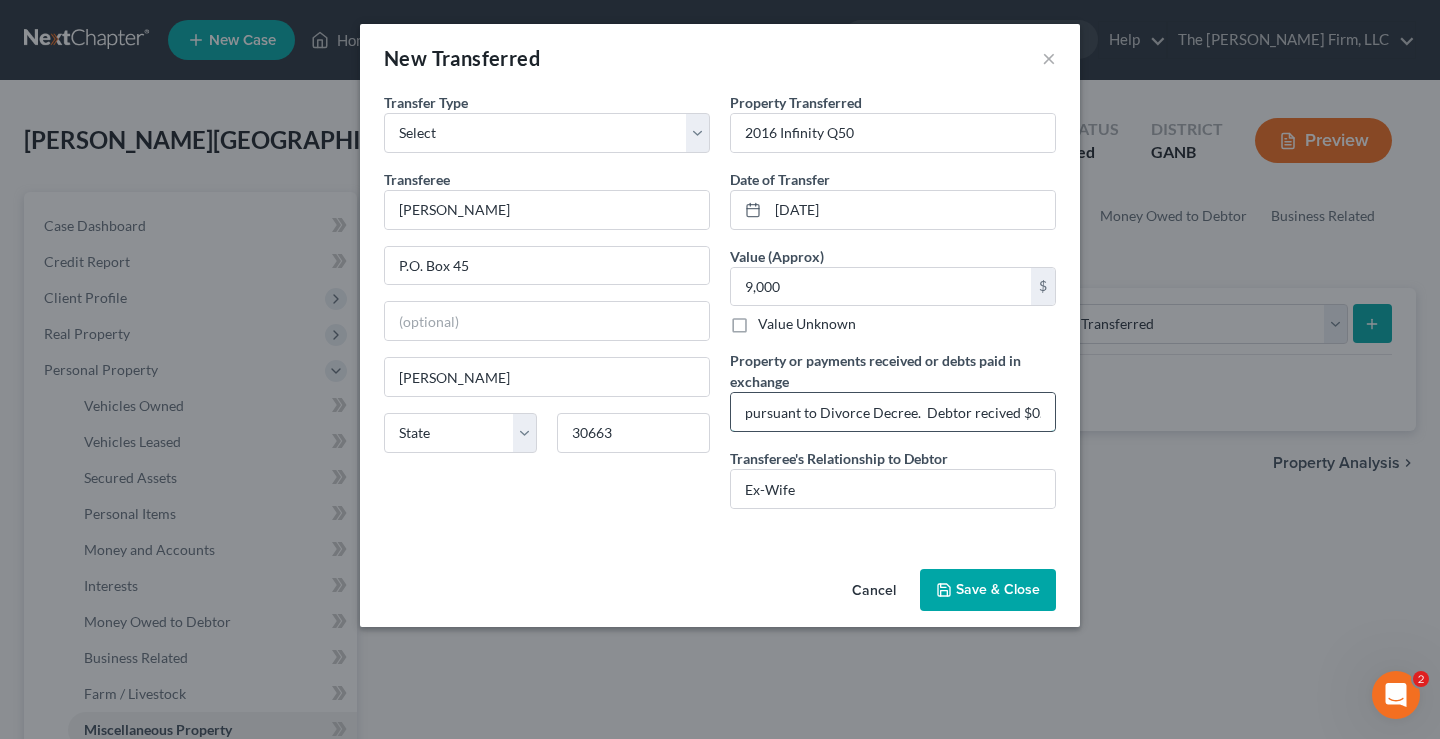 scroll, scrollTop: 0, scrollLeft: 305, axis: horizontal 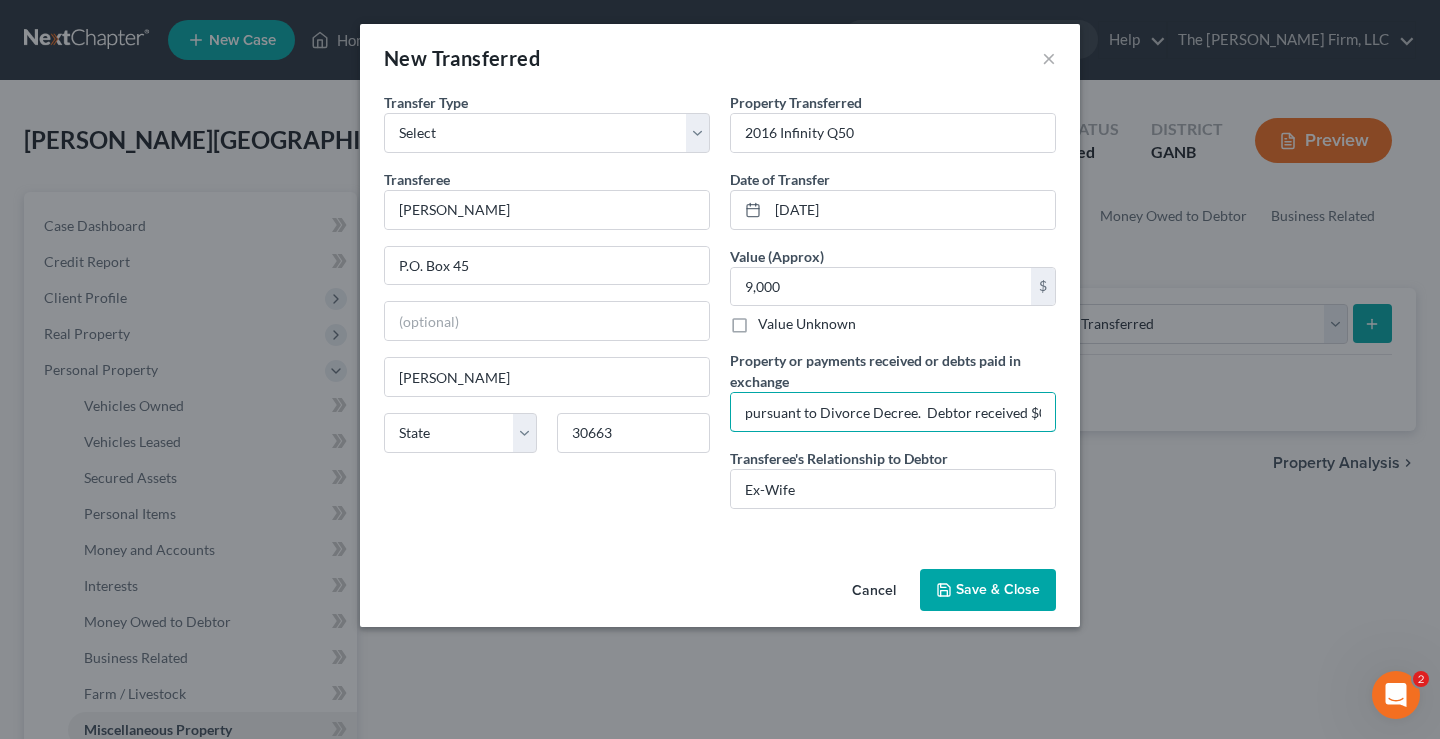drag, startPoint x: 1003, startPoint y: 411, endPoint x: 1079, endPoint y: 411, distance: 76 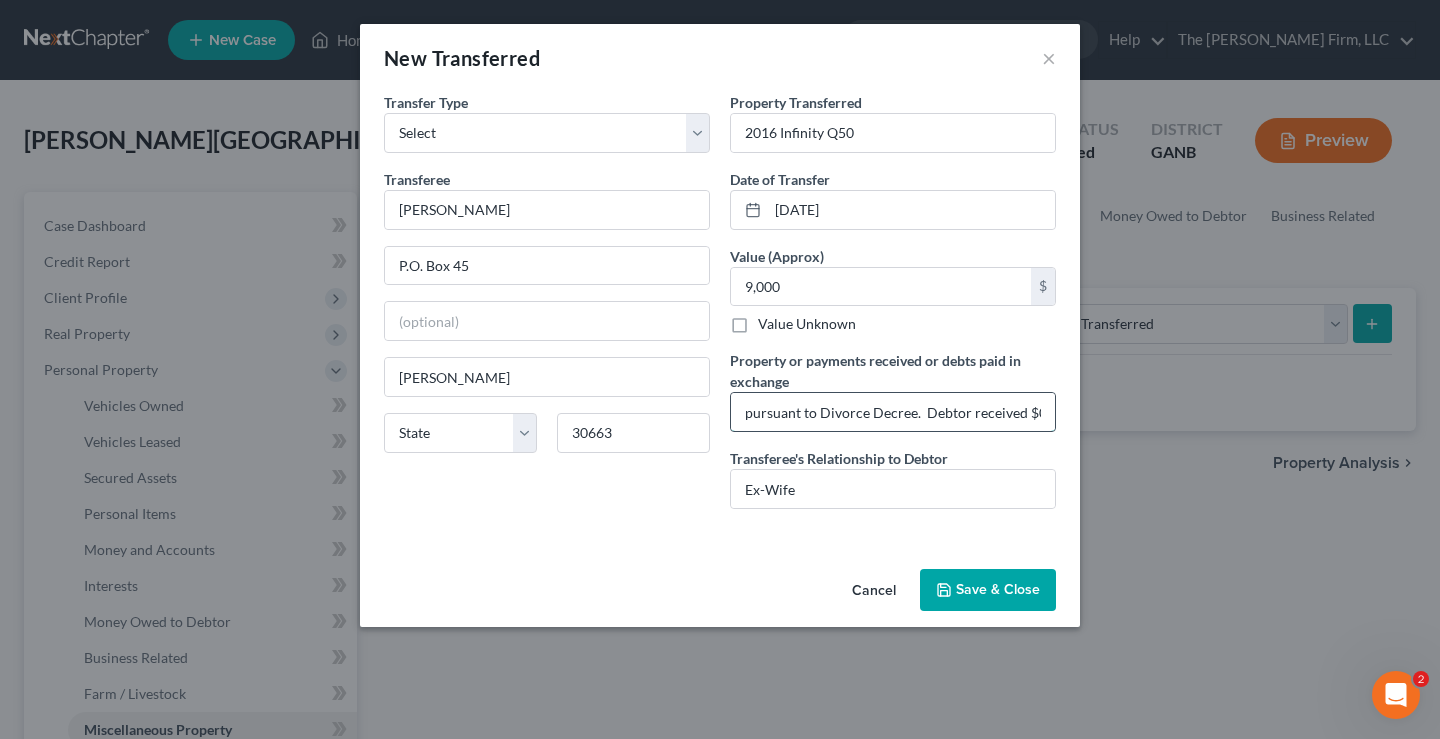 click on "2016 Infinity Q50 transferred to [PERSON_NAME] pursuant to Divorce Decree.  Debtor received $0.00" at bounding box center (893, 412) 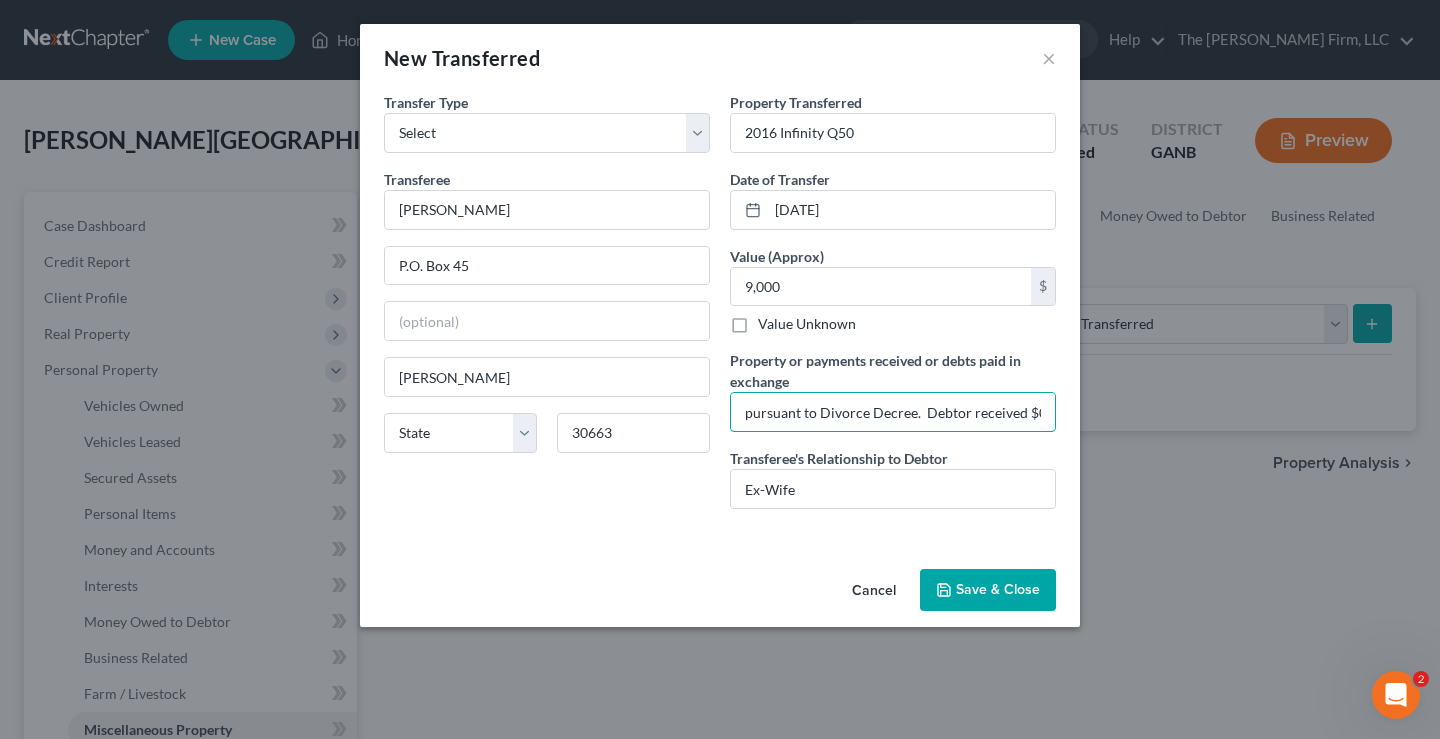 scroll, scrollTop: 0, scrollLeft: 319, axis: horizontal 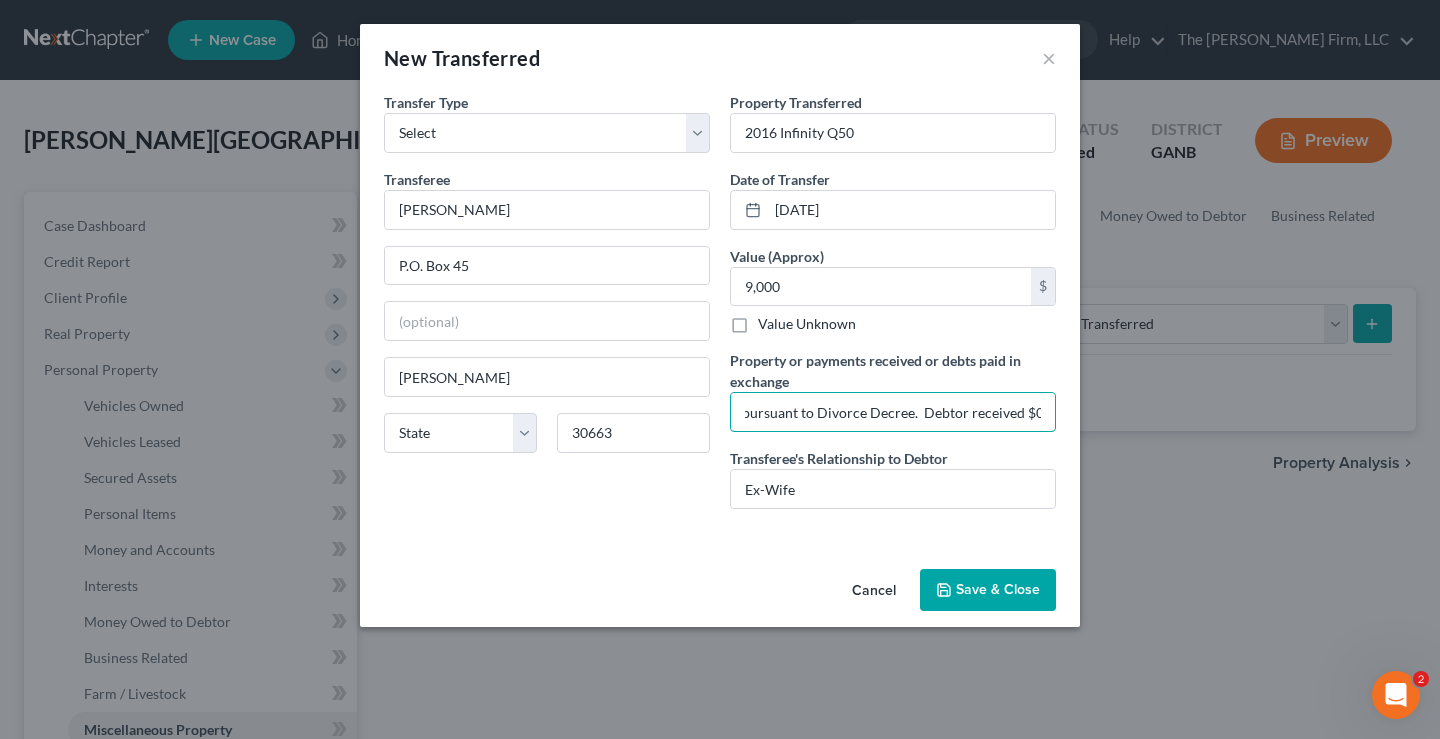 type on "2016 Infinity Q50 transferred to [PERSON_NAME] pursuant to Divorce Decree.  Debtor received $0.00." 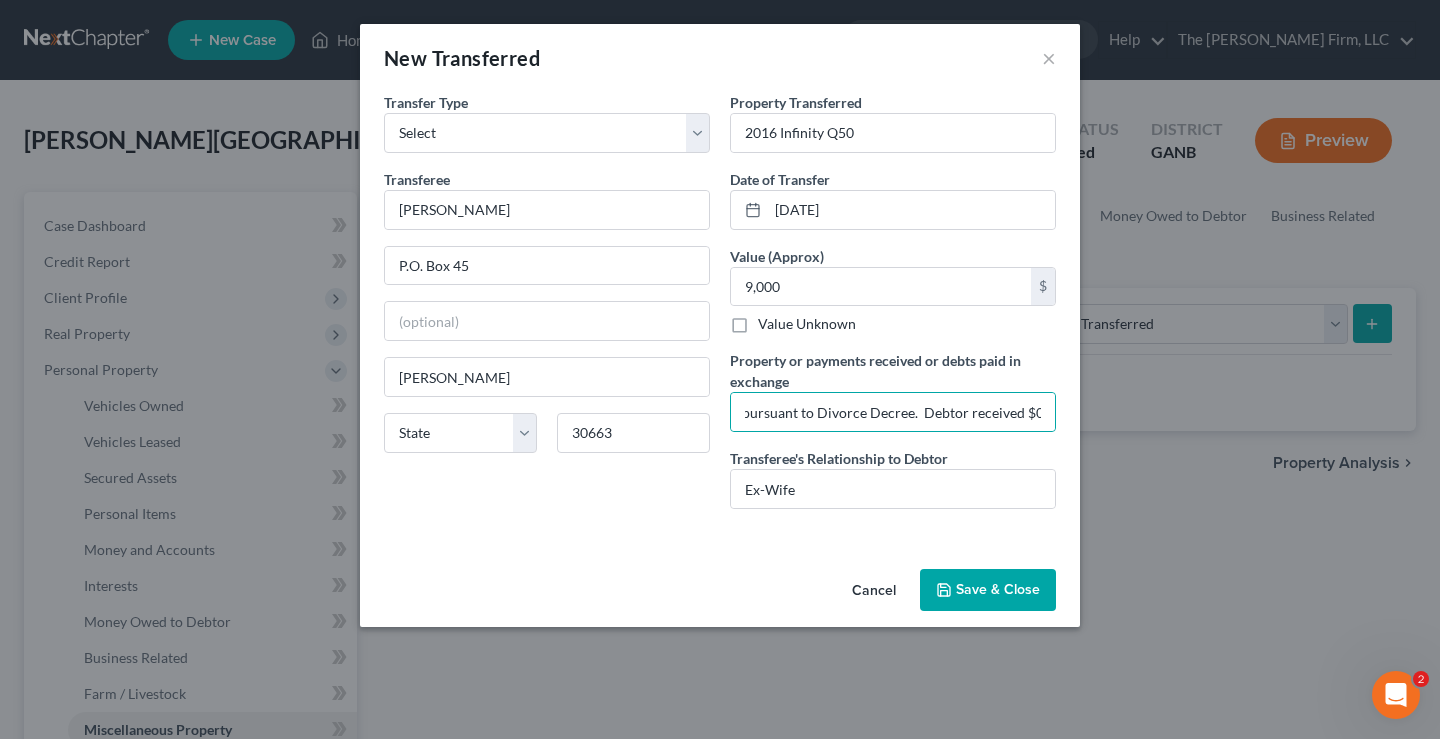 click on "Save & Close" at bounding box center [988, 590] 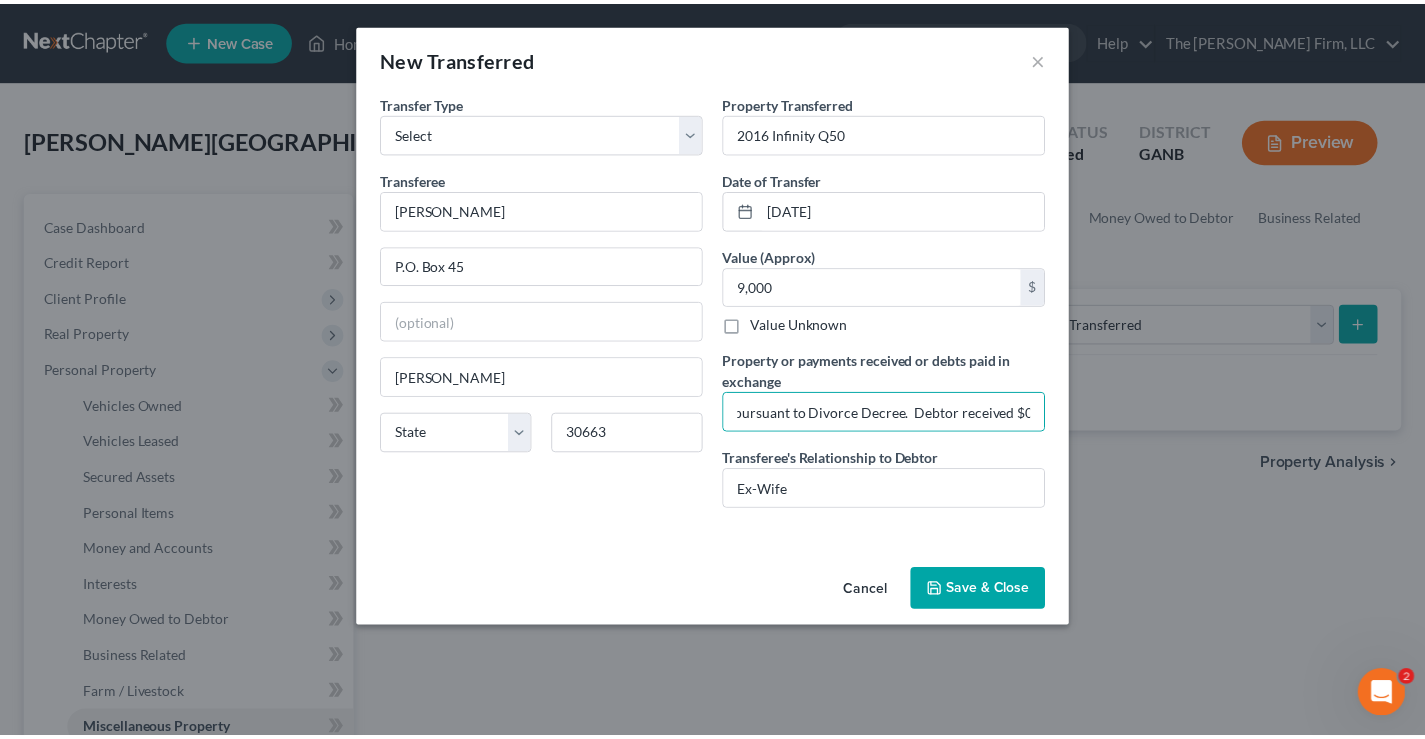 scroll, scrollTop: 0, scrollLeft: 0, axis: both 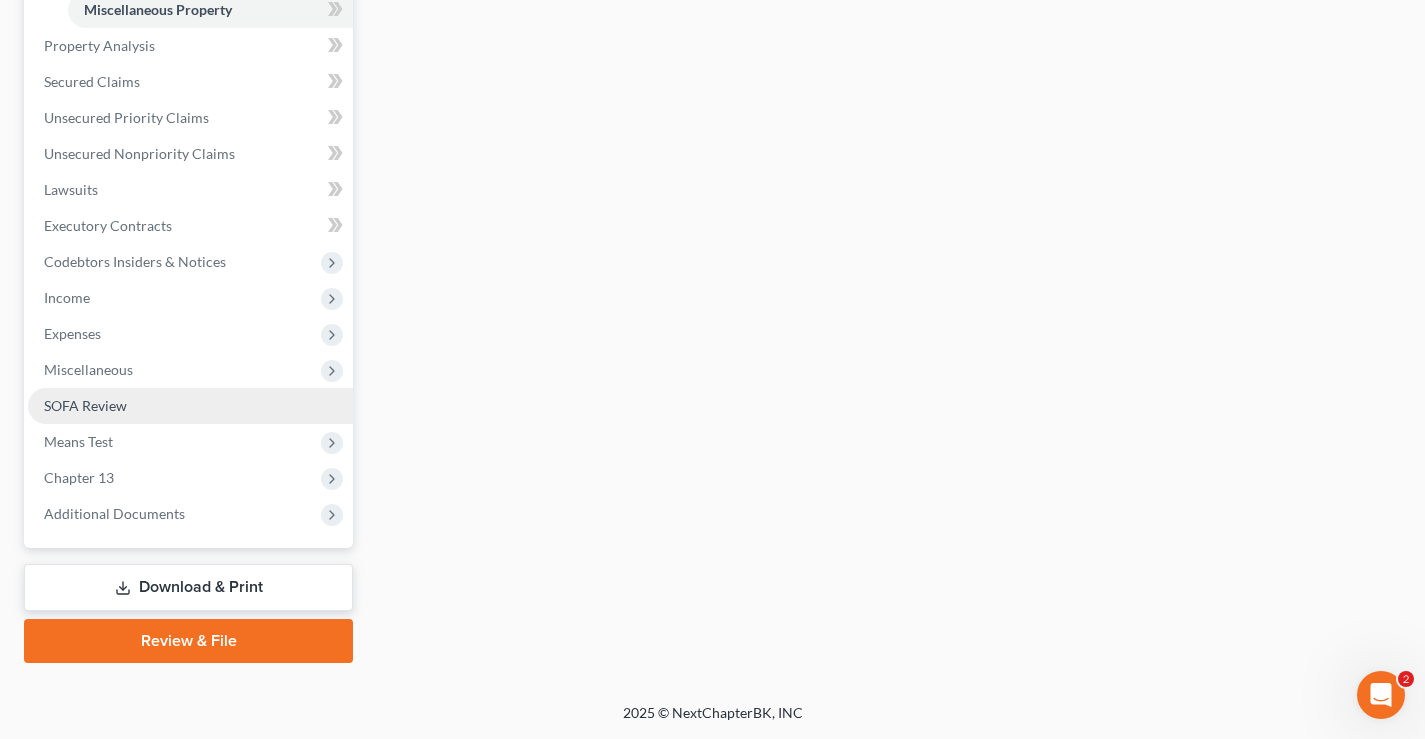 click on "SOFA Review" at bounding box center [85, 405] 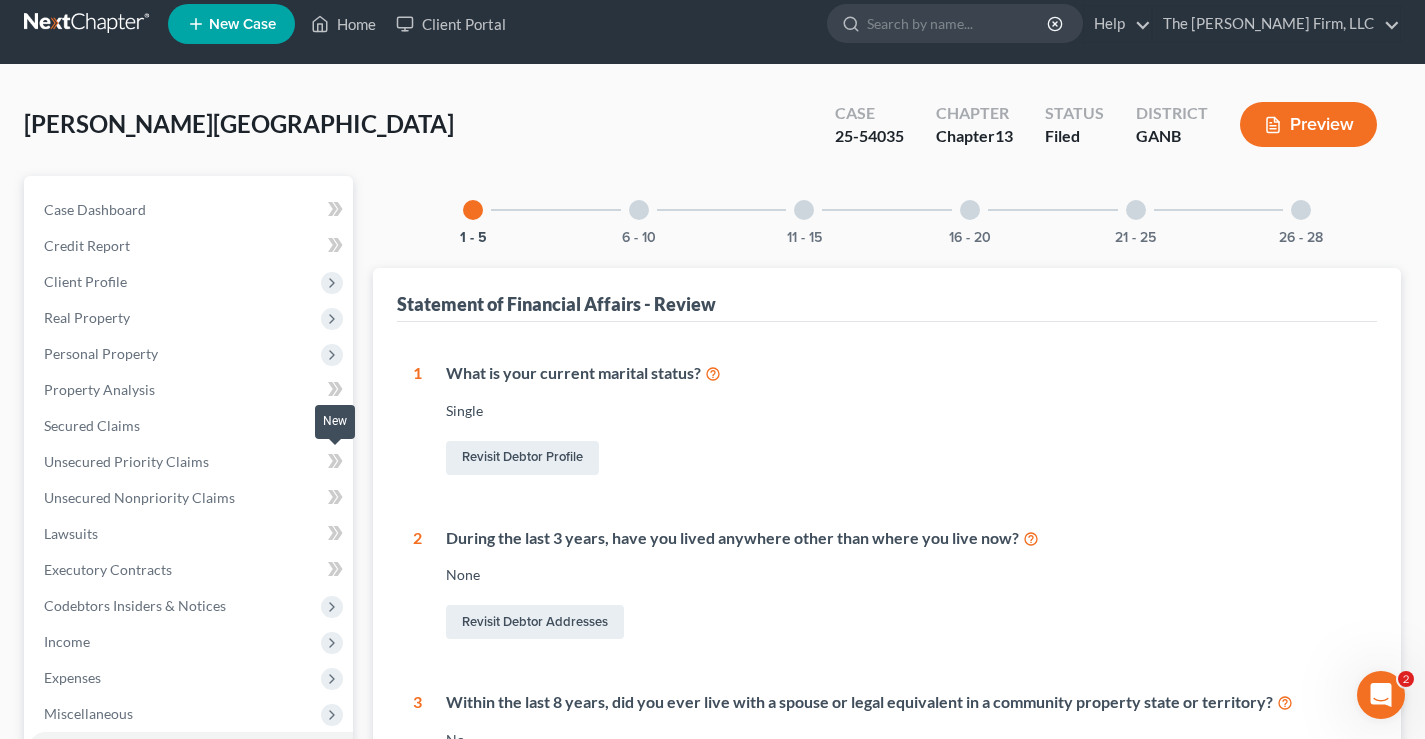 scroll, scrollTop: 0, scrollLeft: 0, axis: both 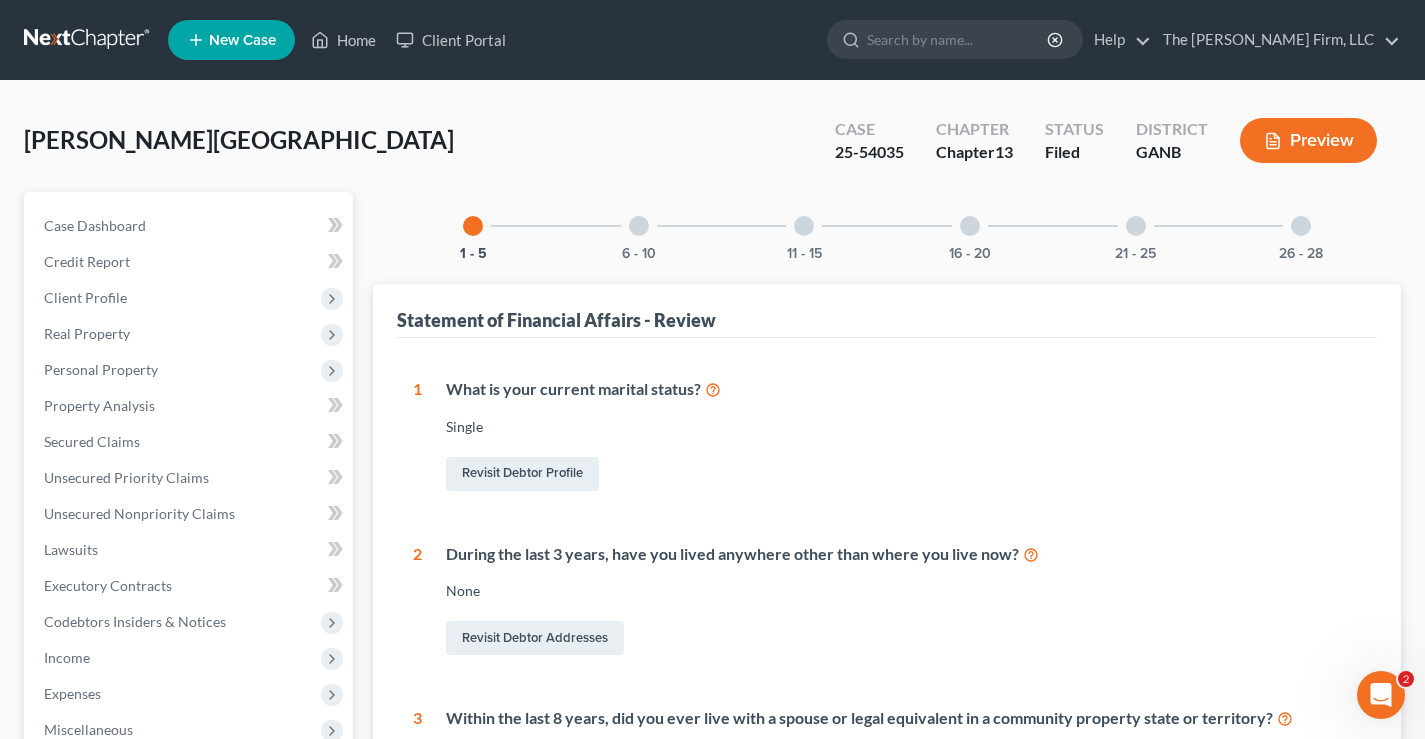 click at bounding box center [1301, 226] 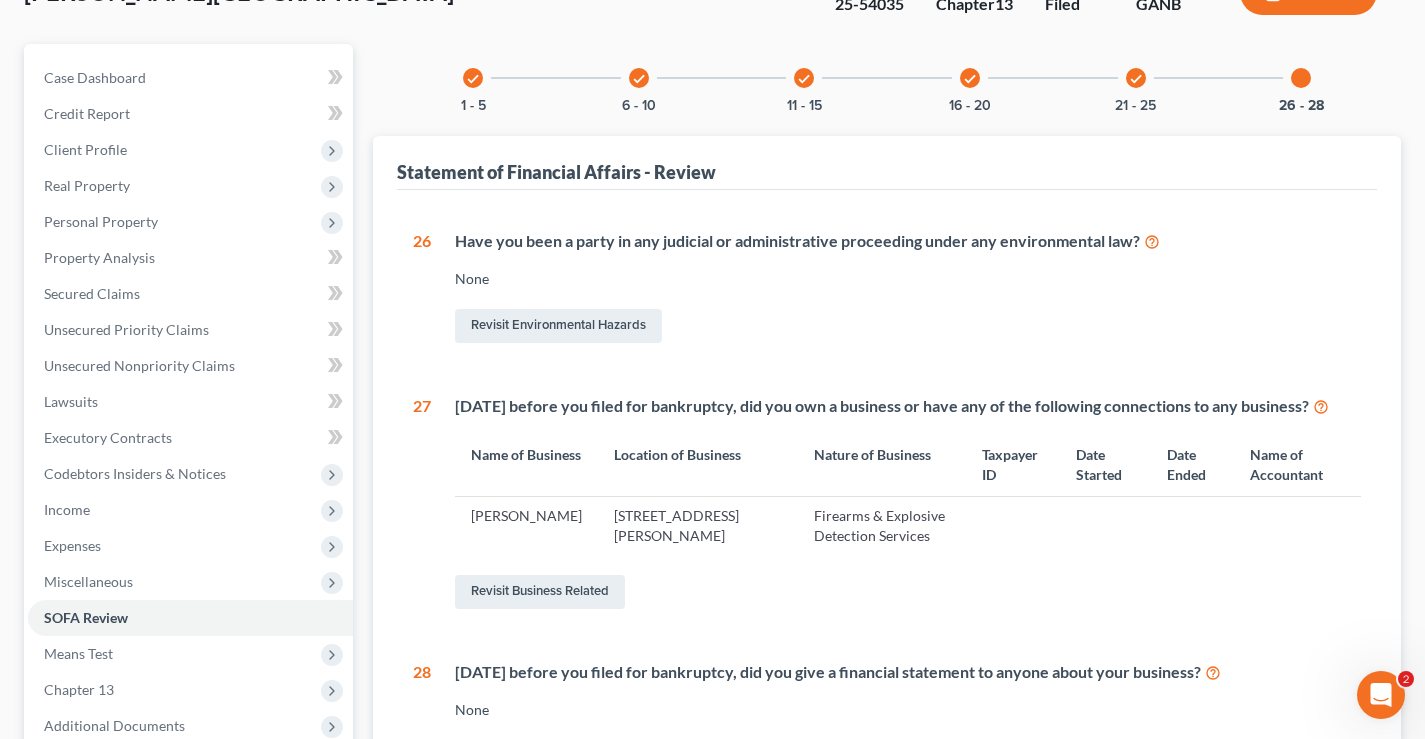 scroll, scrollTop: 300, scrollLeft: 0, axis: vertical 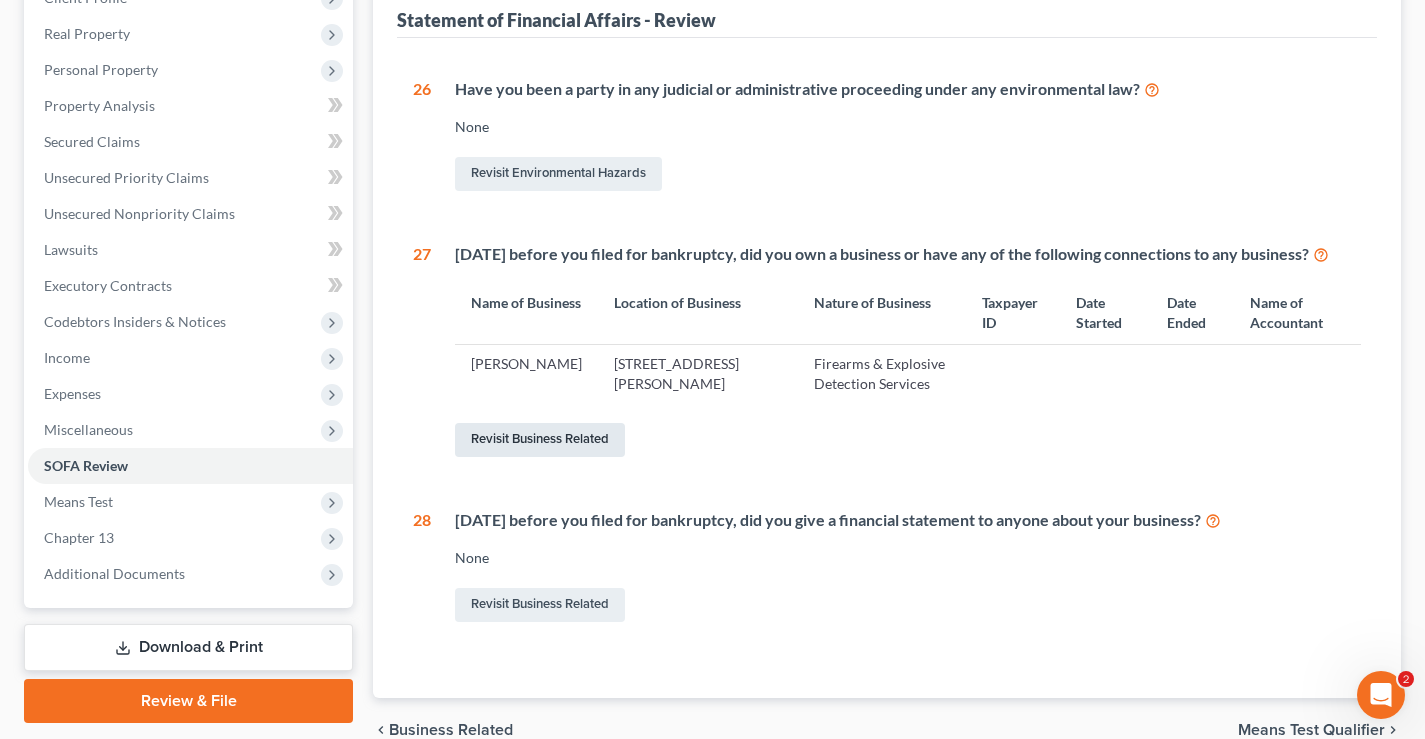 click on "Revisit Business Related" at bounding box center (540, 440) 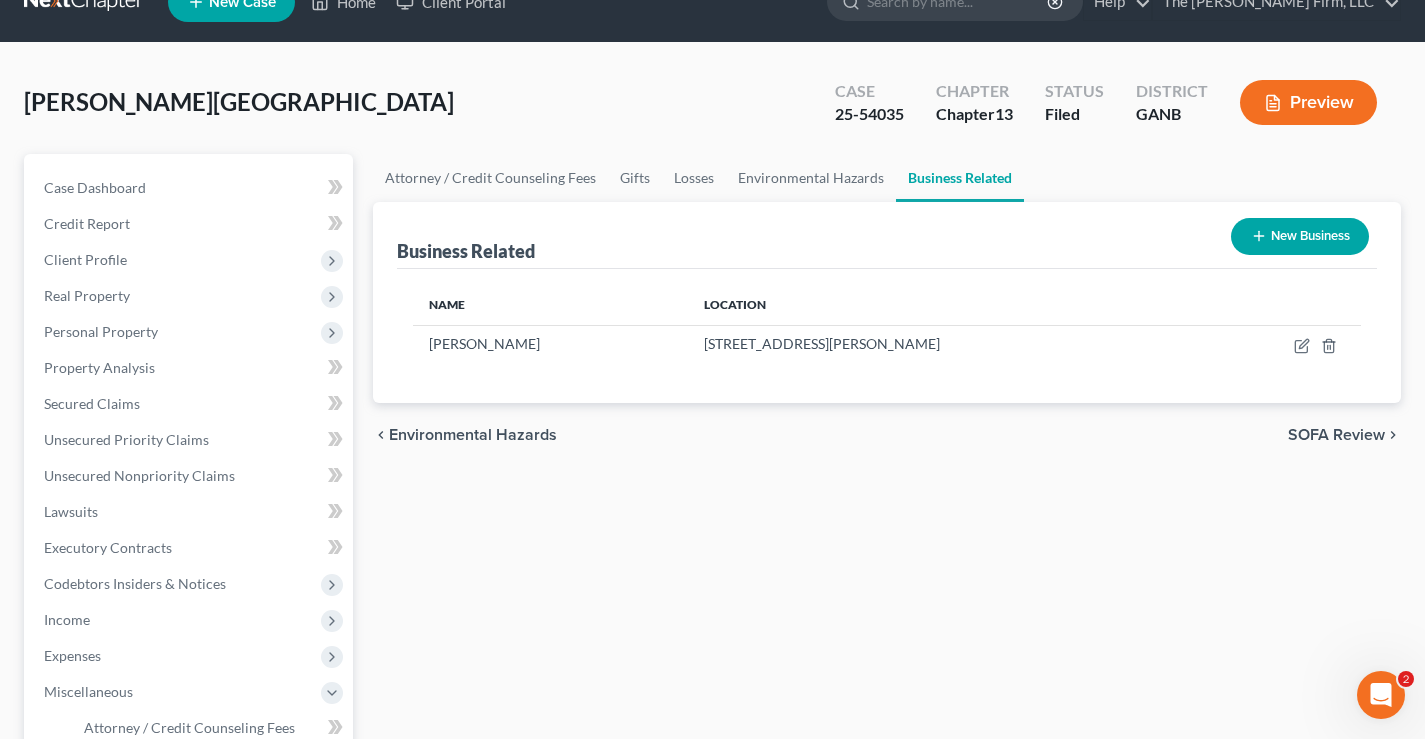 scroll, scrollTop: 0, scrollLeft: 0, axis: both 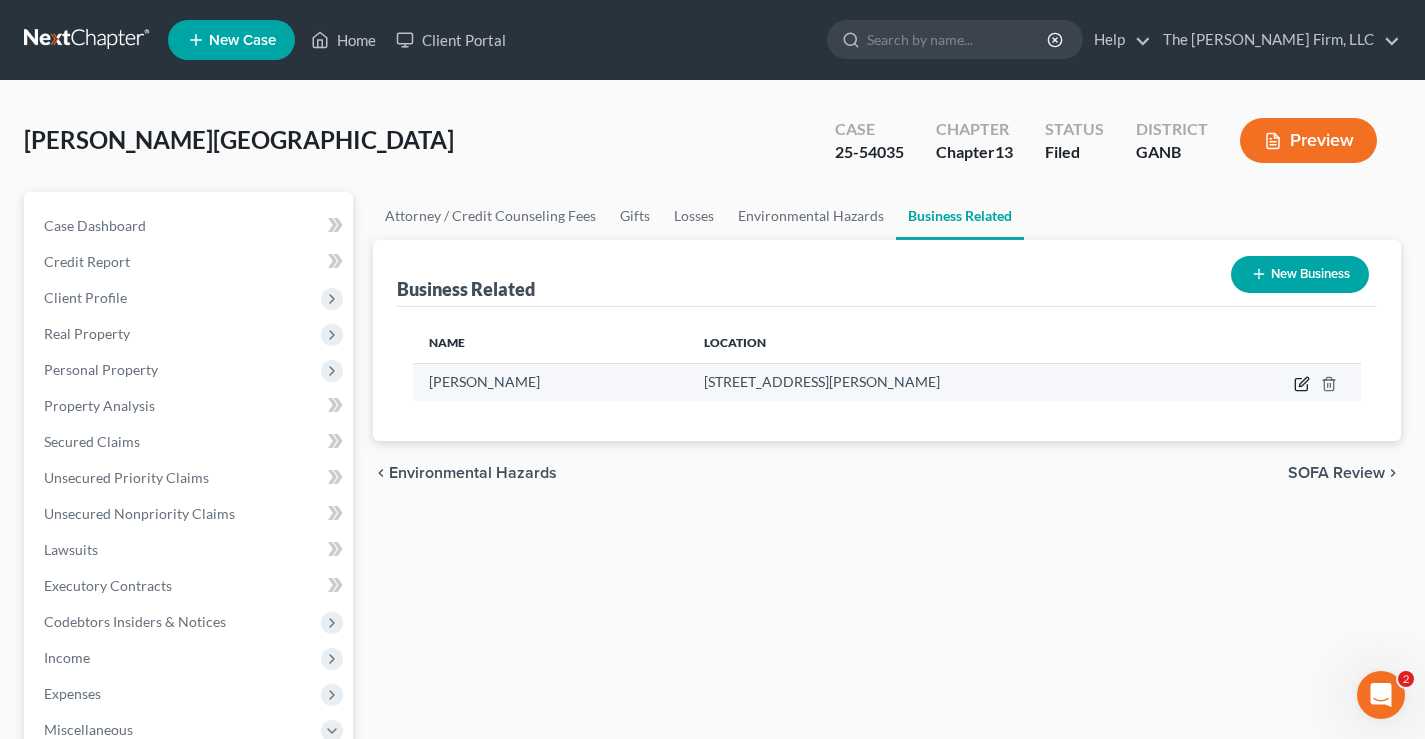 click 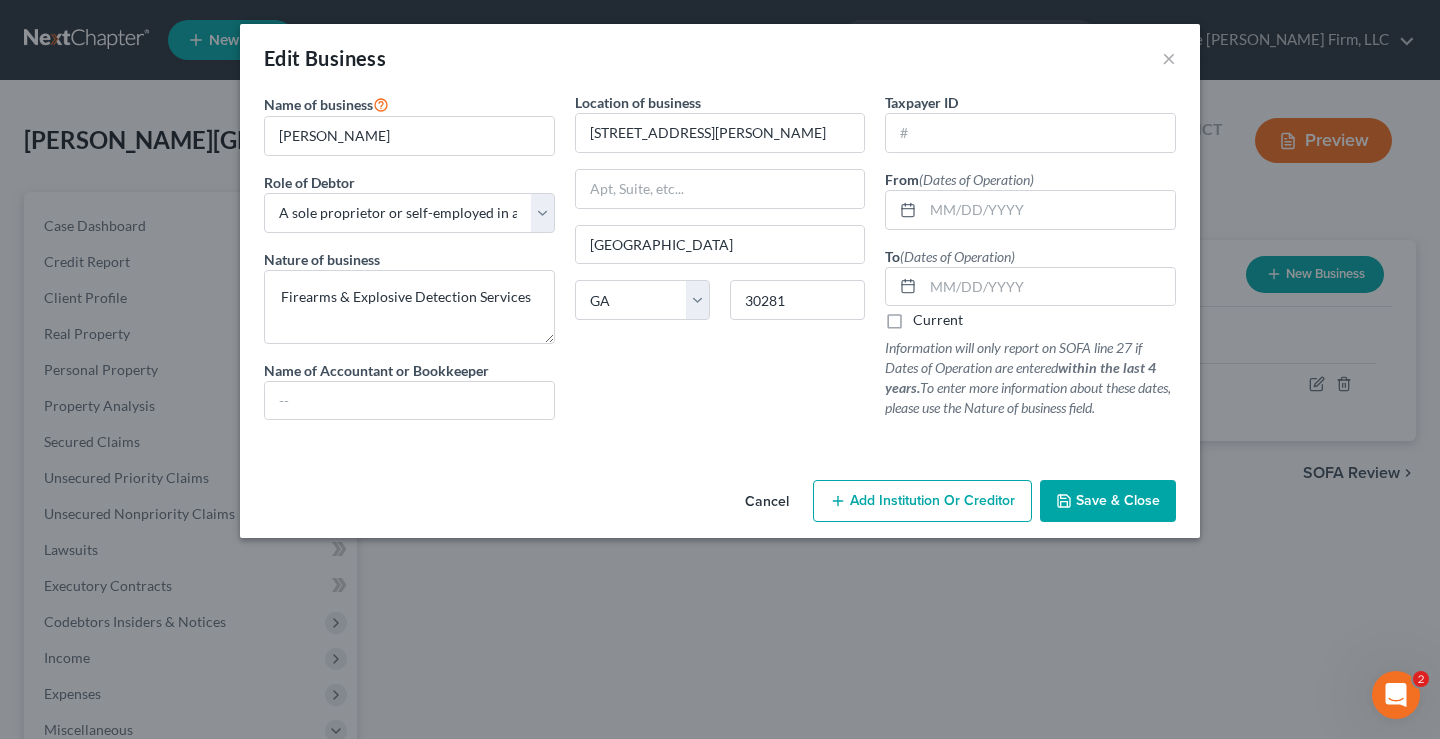 click on "Save & Close" at bounding box center (1118, 500) 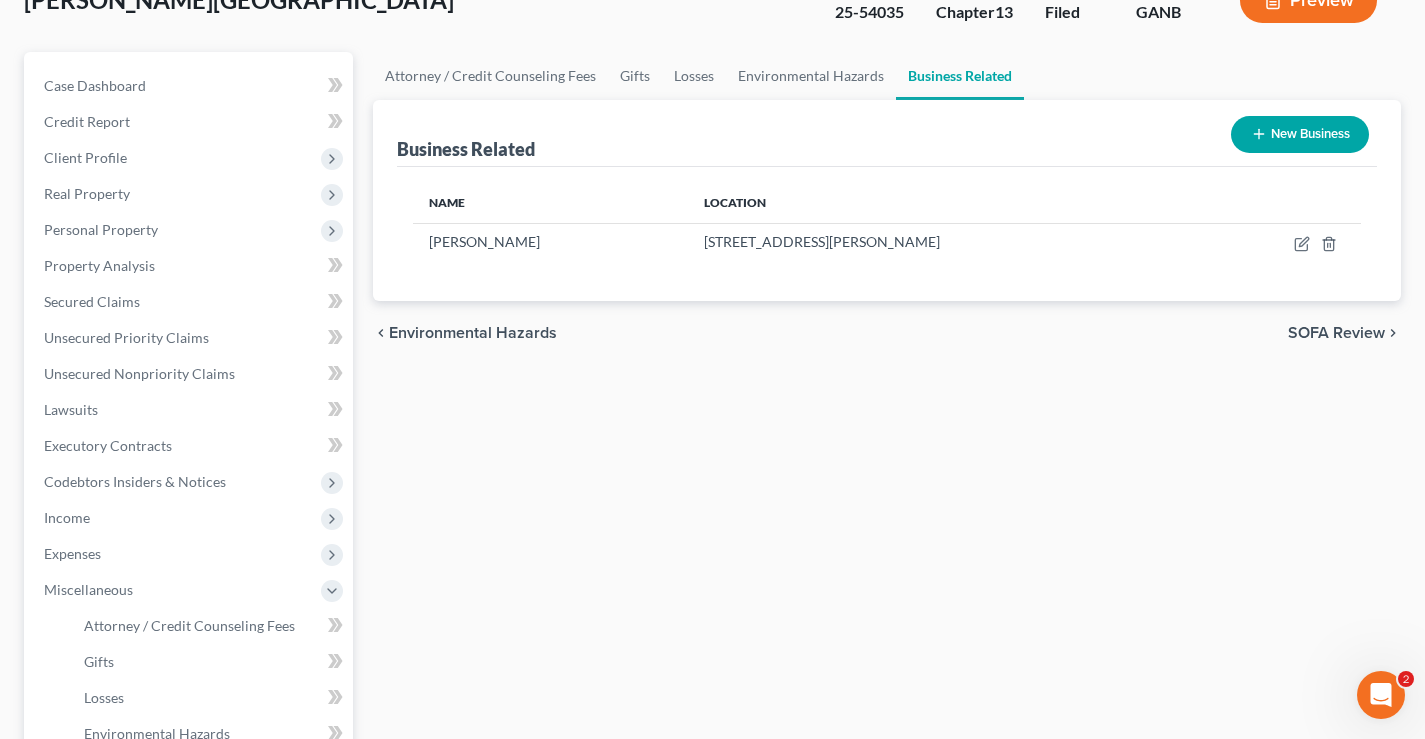 scroll, scrollTop: 200, scrollLeft: 0, axis: vertical 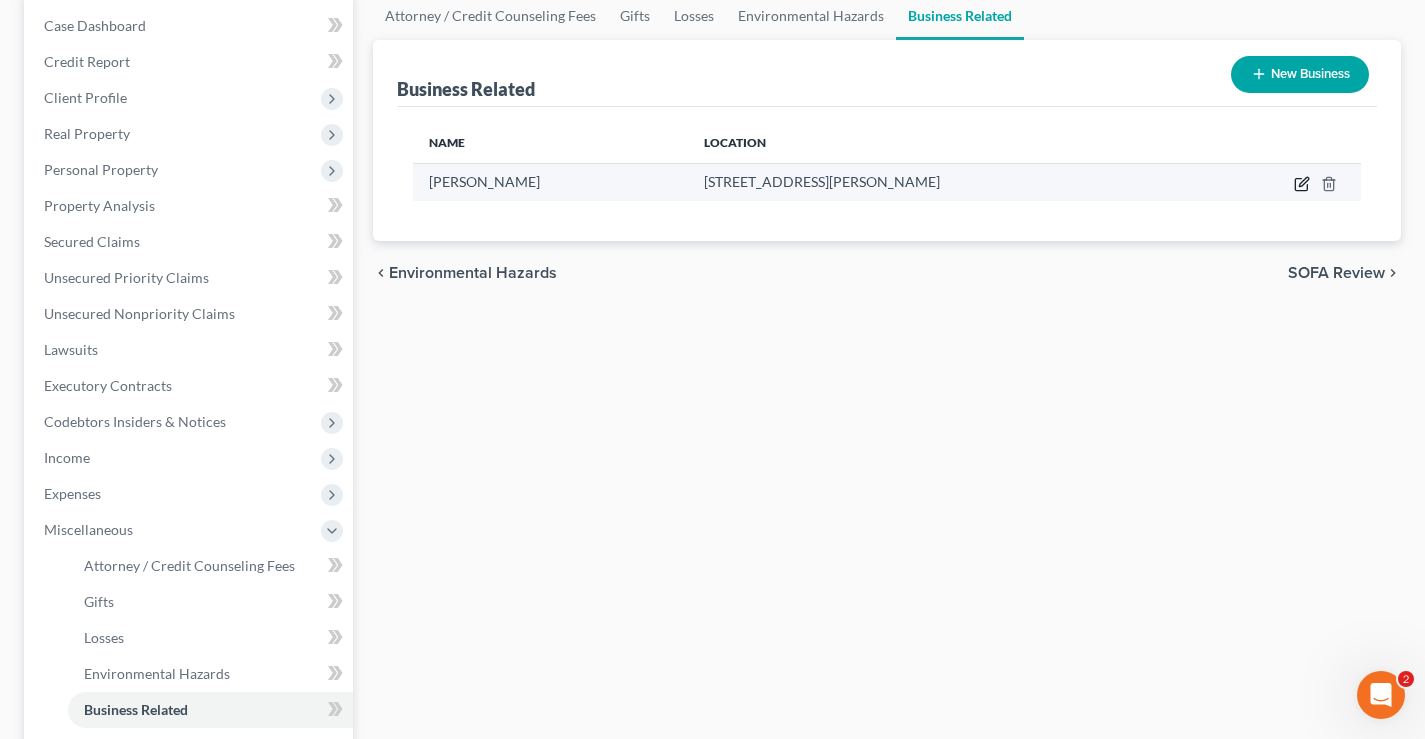 click 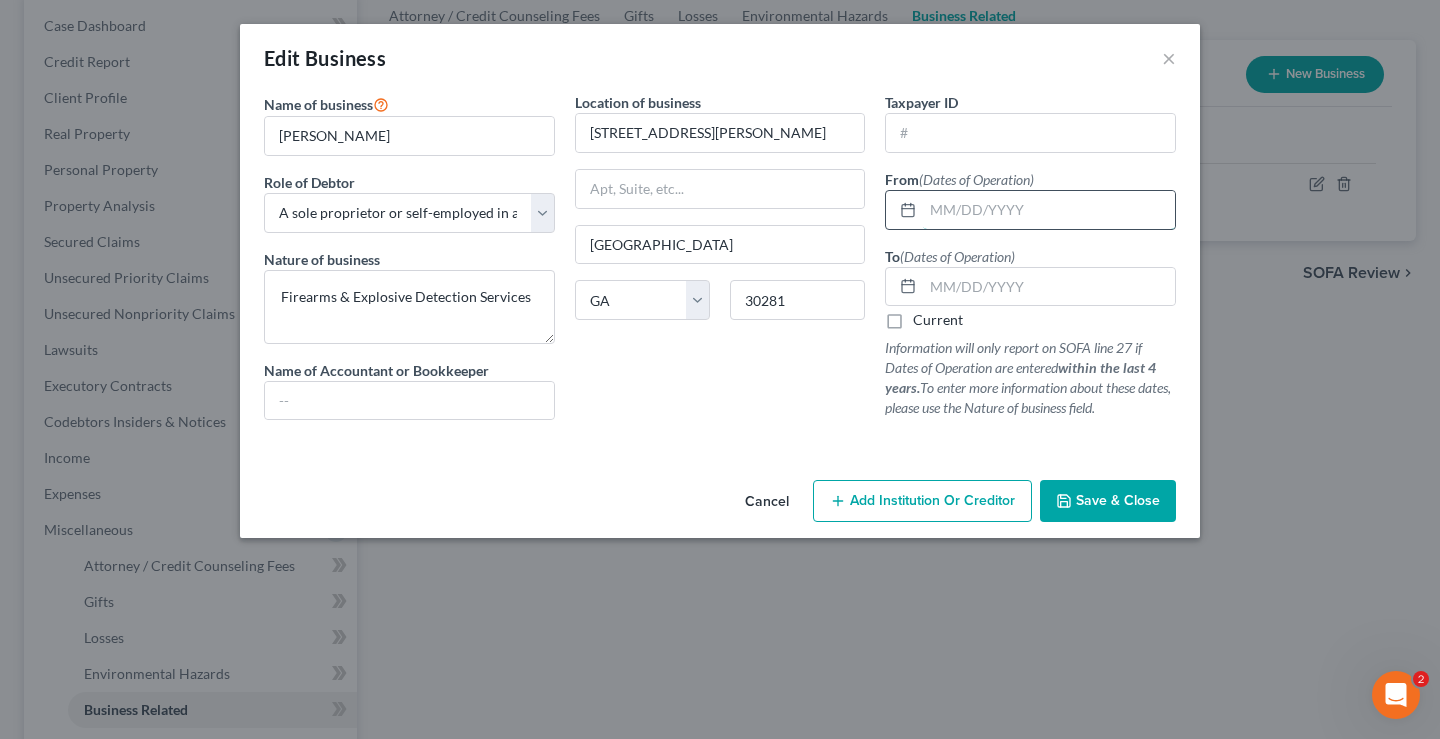 click at bounding box center [1049, 210] 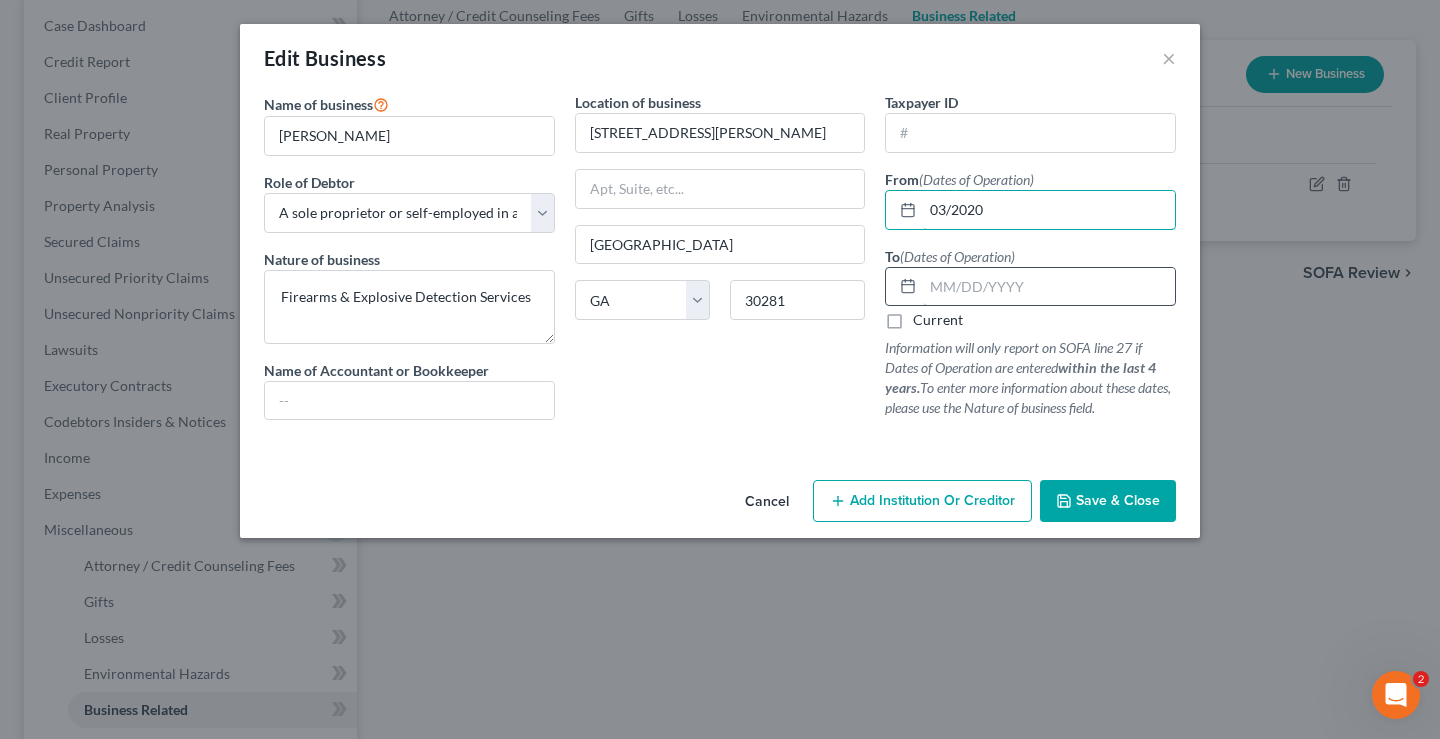 type on "03/2020" 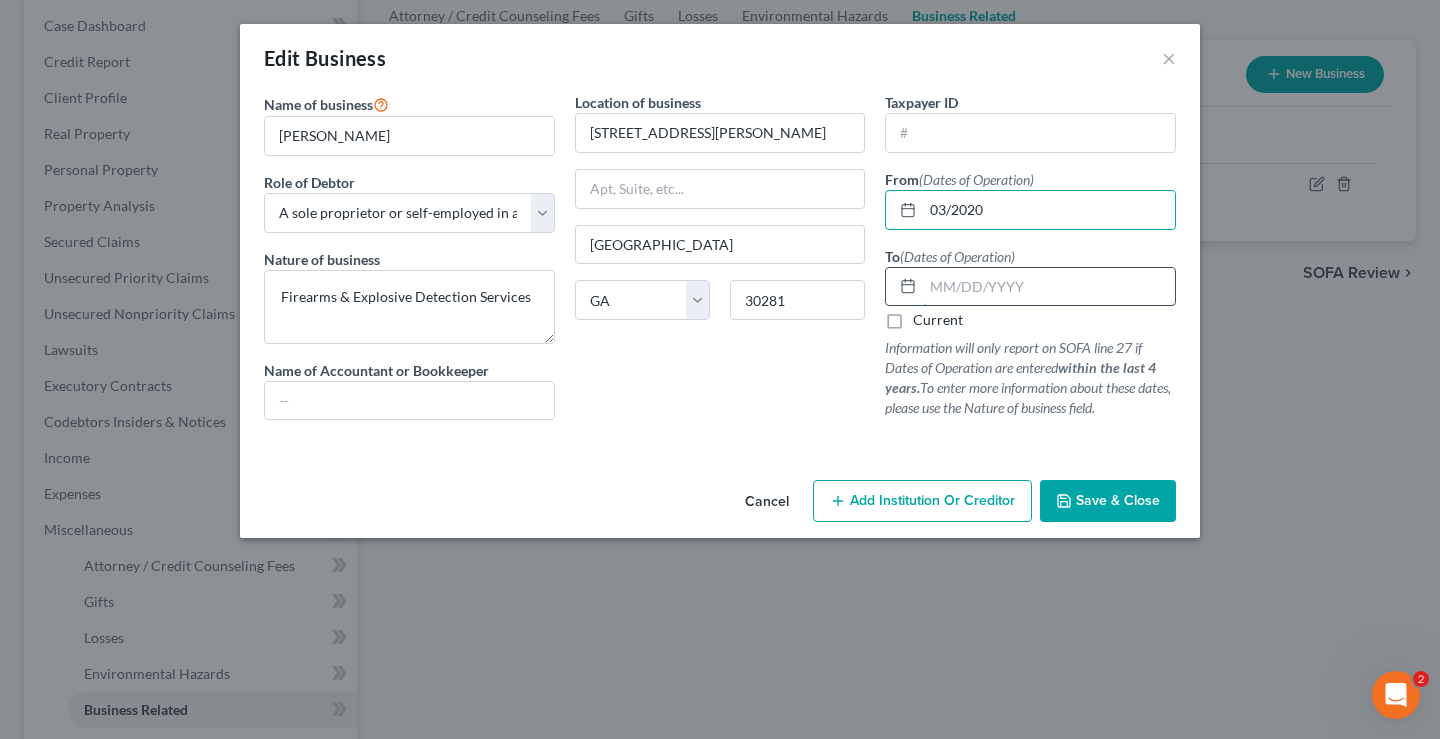 click at bounding box center [1049, 287] 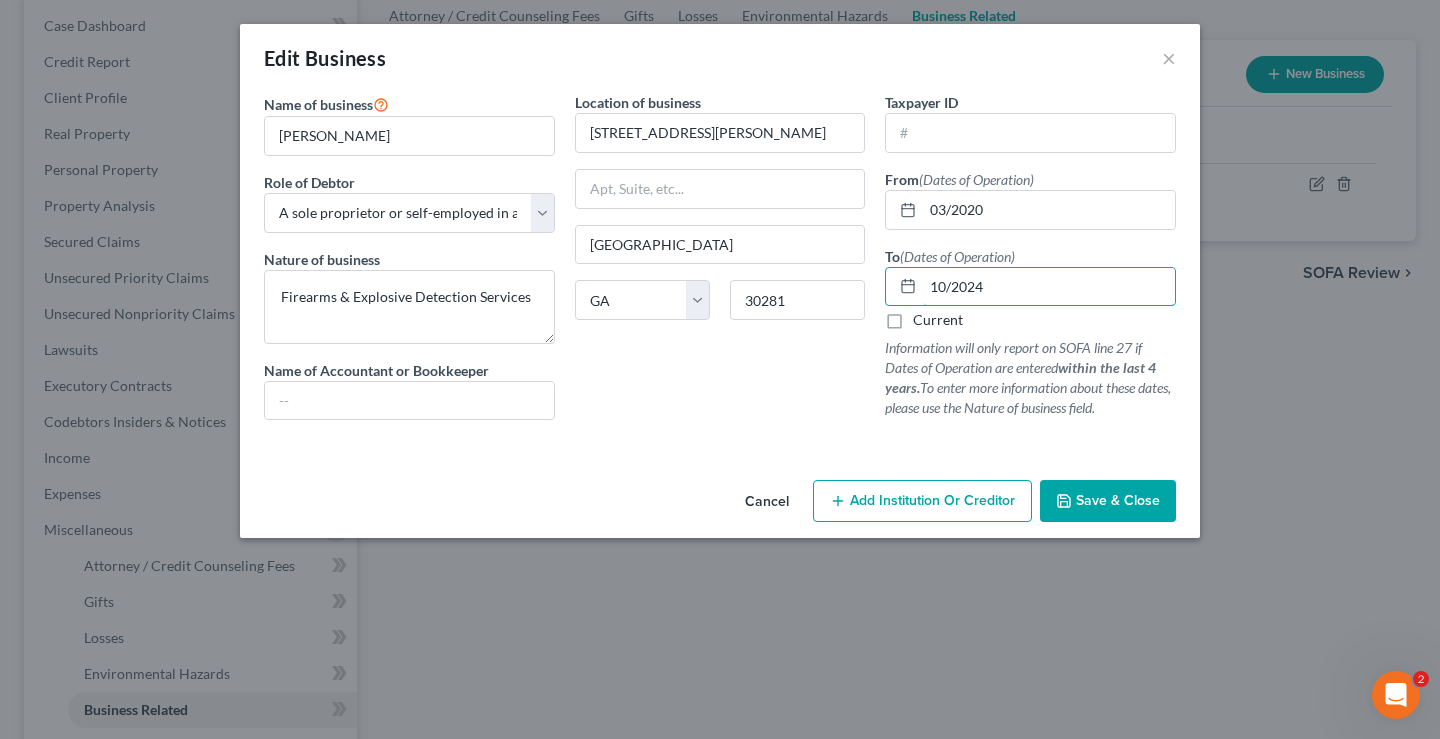 type on "10/2024" 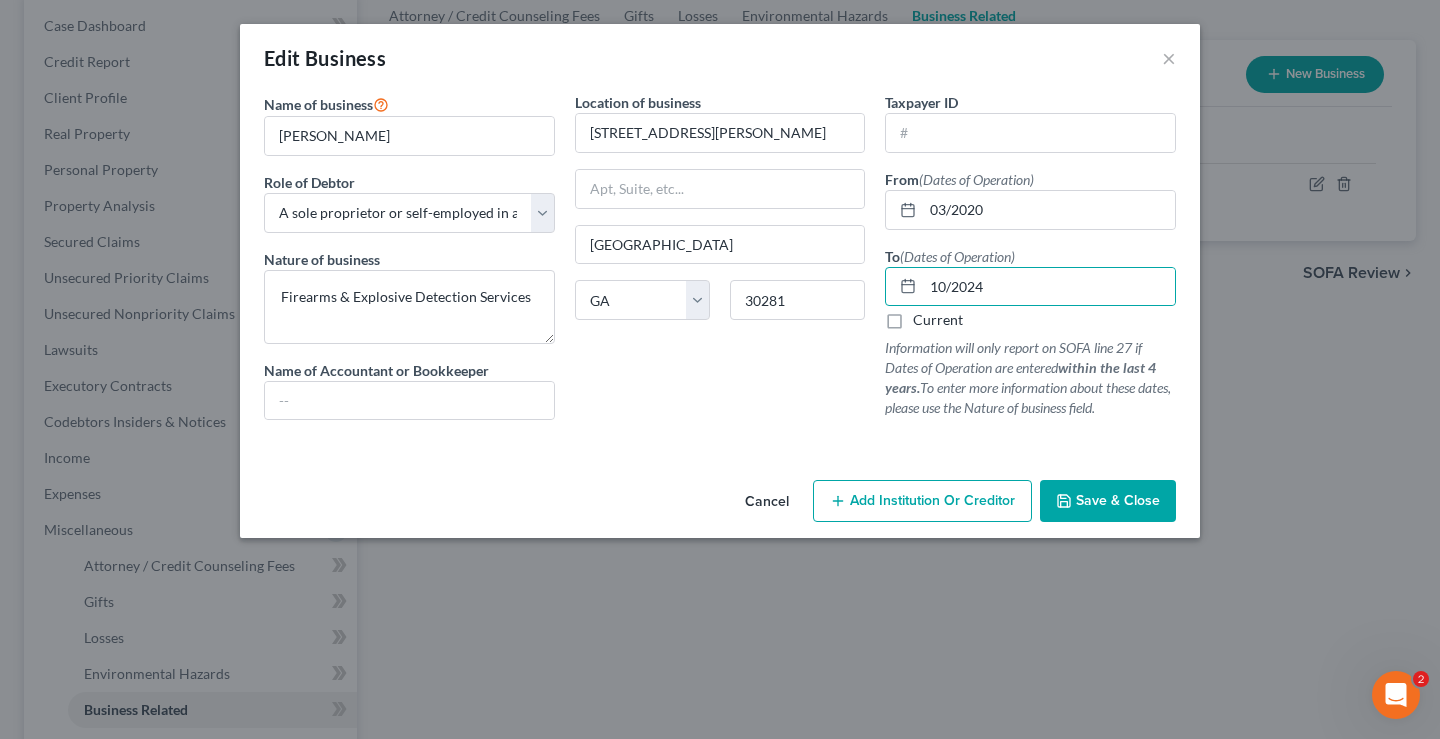 click on "Save & Close" at bounding box center [1118, 500] 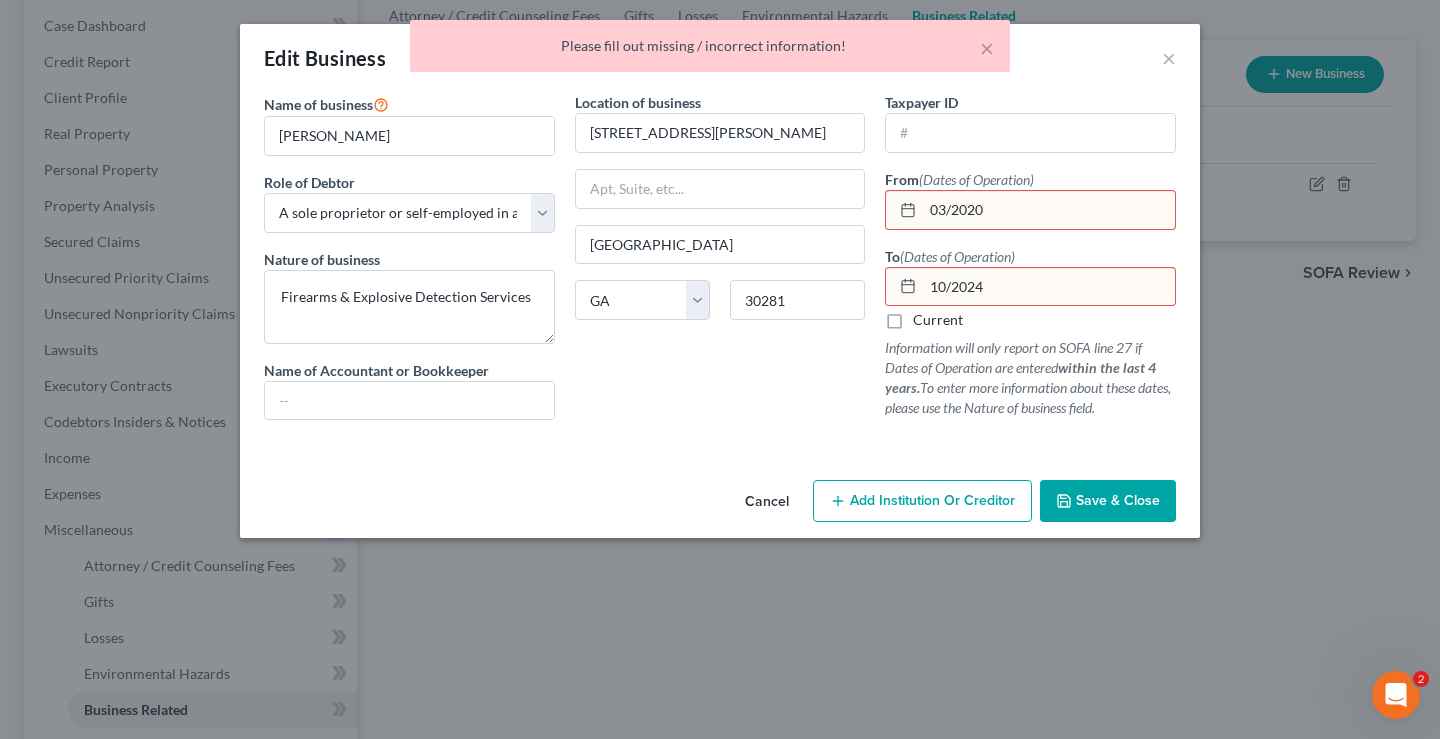 click on "03/2020" at bounding box center [1049, 210] 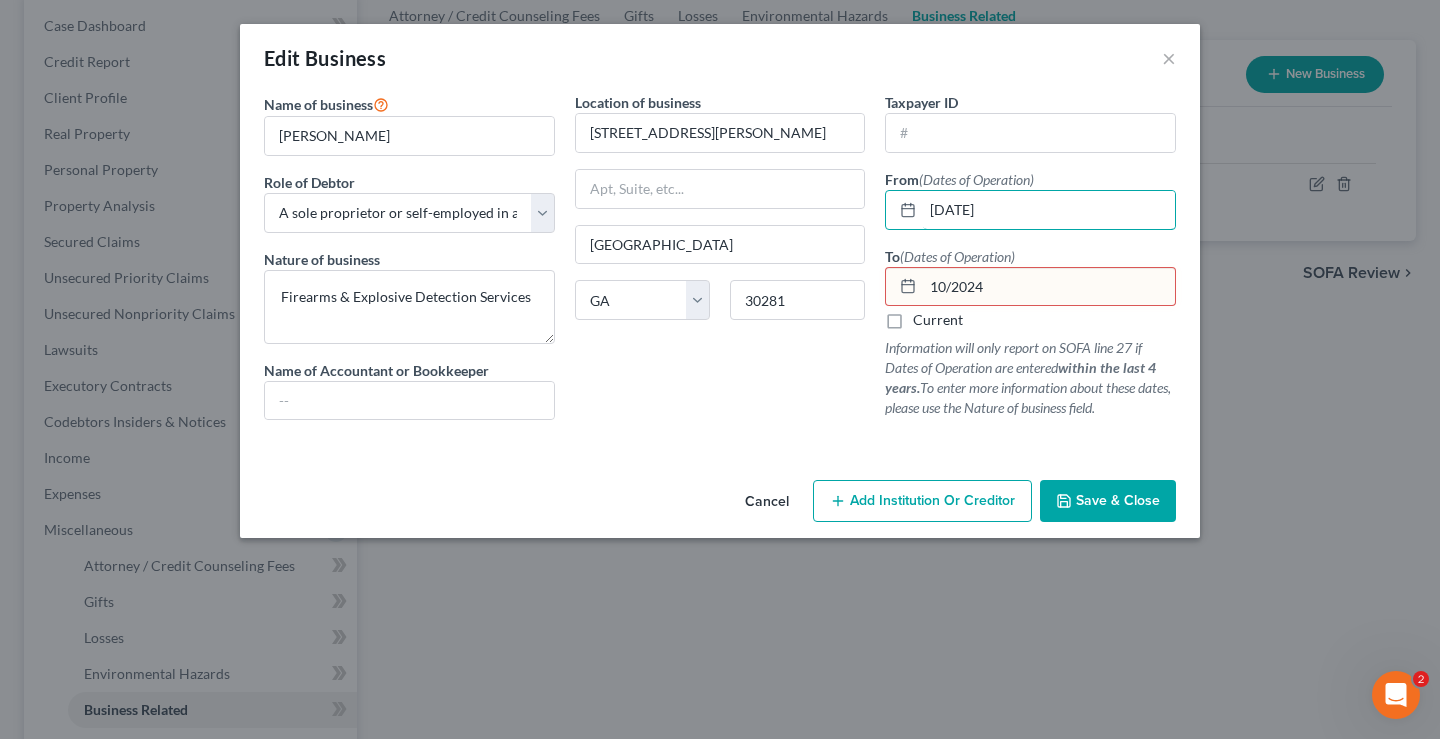 type on "[DATE]" 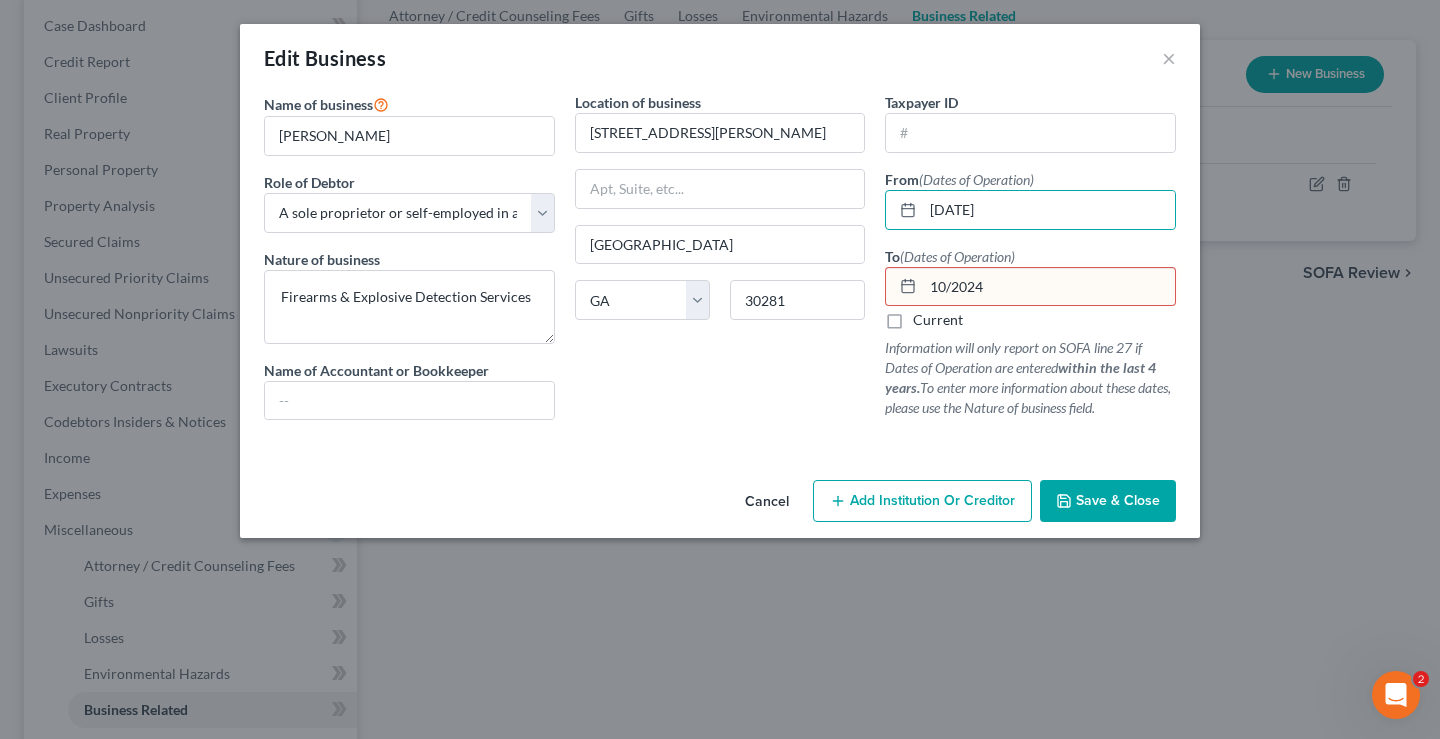 click on "10/2024" at bounding box center [1049, 287] 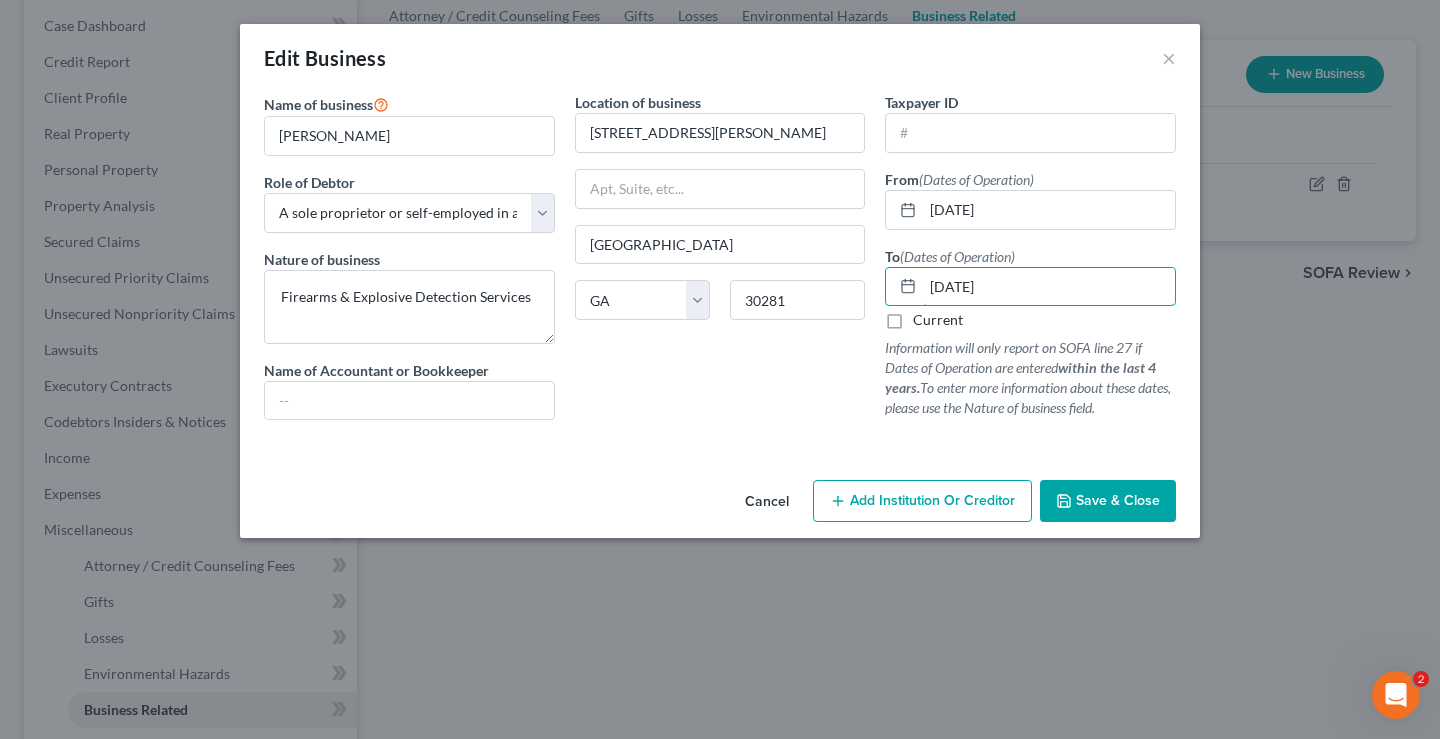 type on "[DATE]" 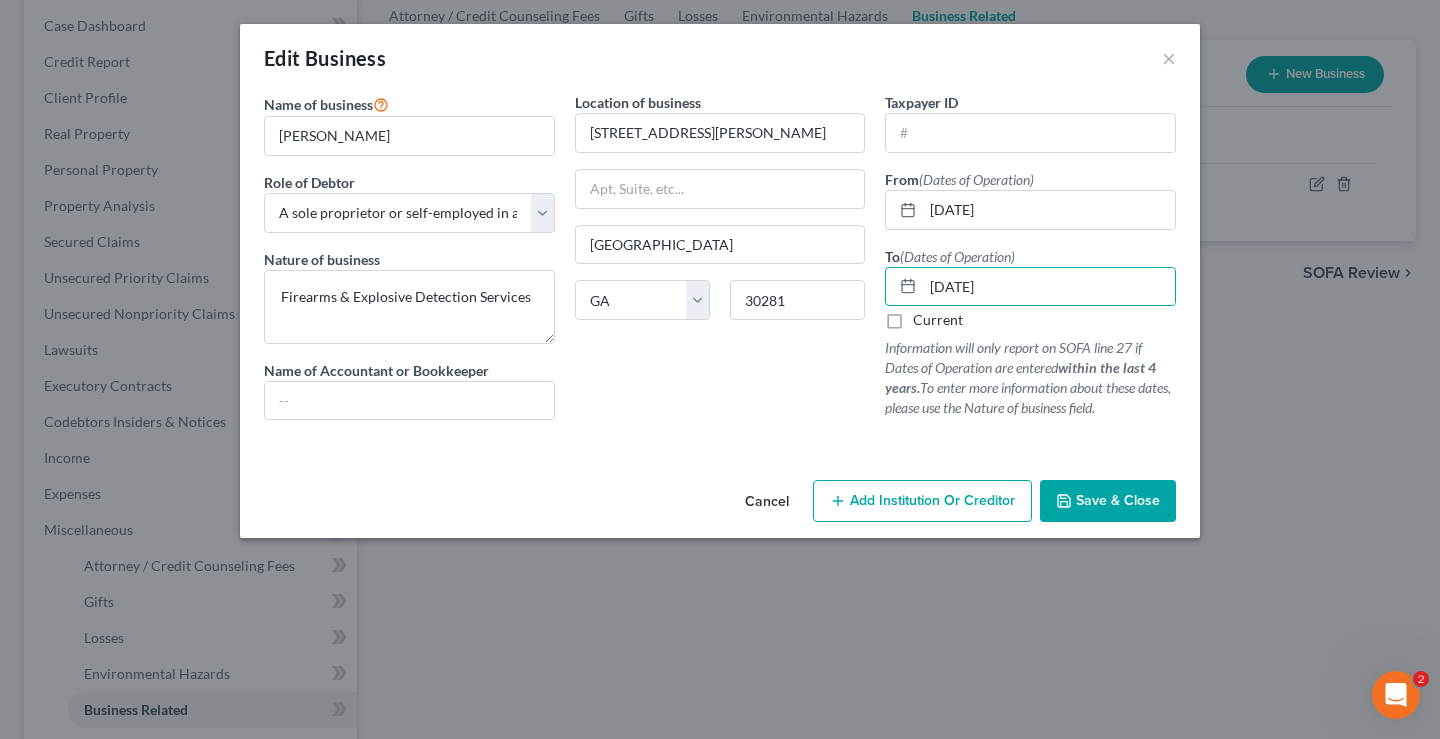 click on "Save & Close" at bounding box center [1118, 500] 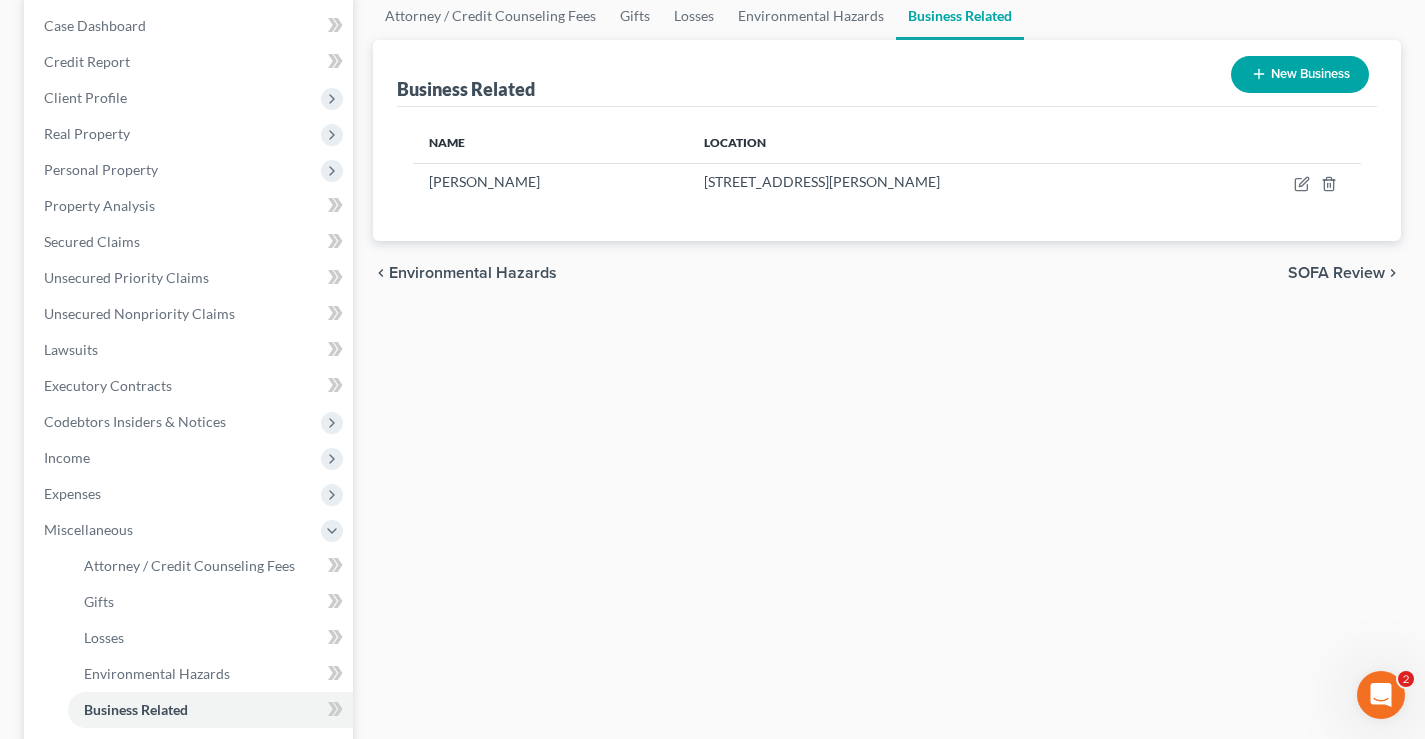 scroll, scrollTop: 0, scrollLeft: 0, axis: both 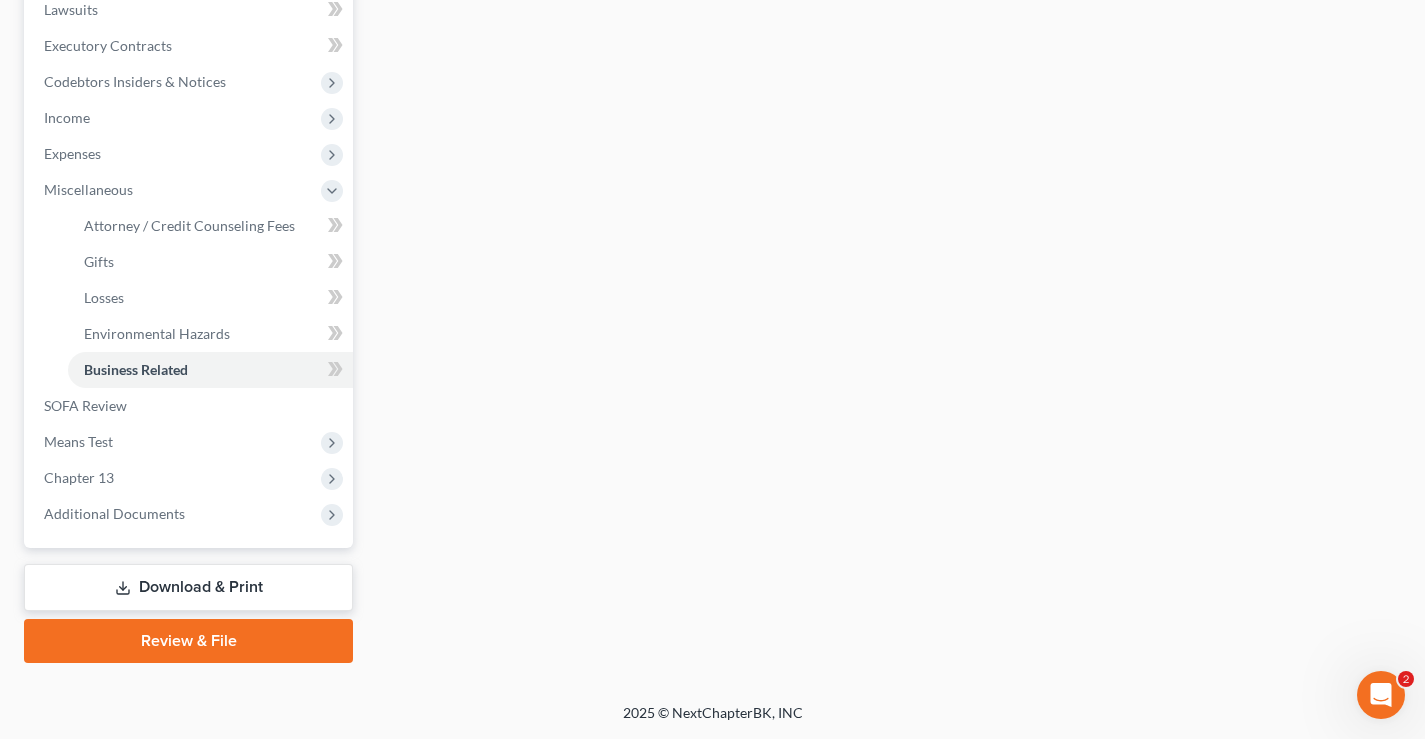 click on "Download & Print" at bounding box center [188, 587] 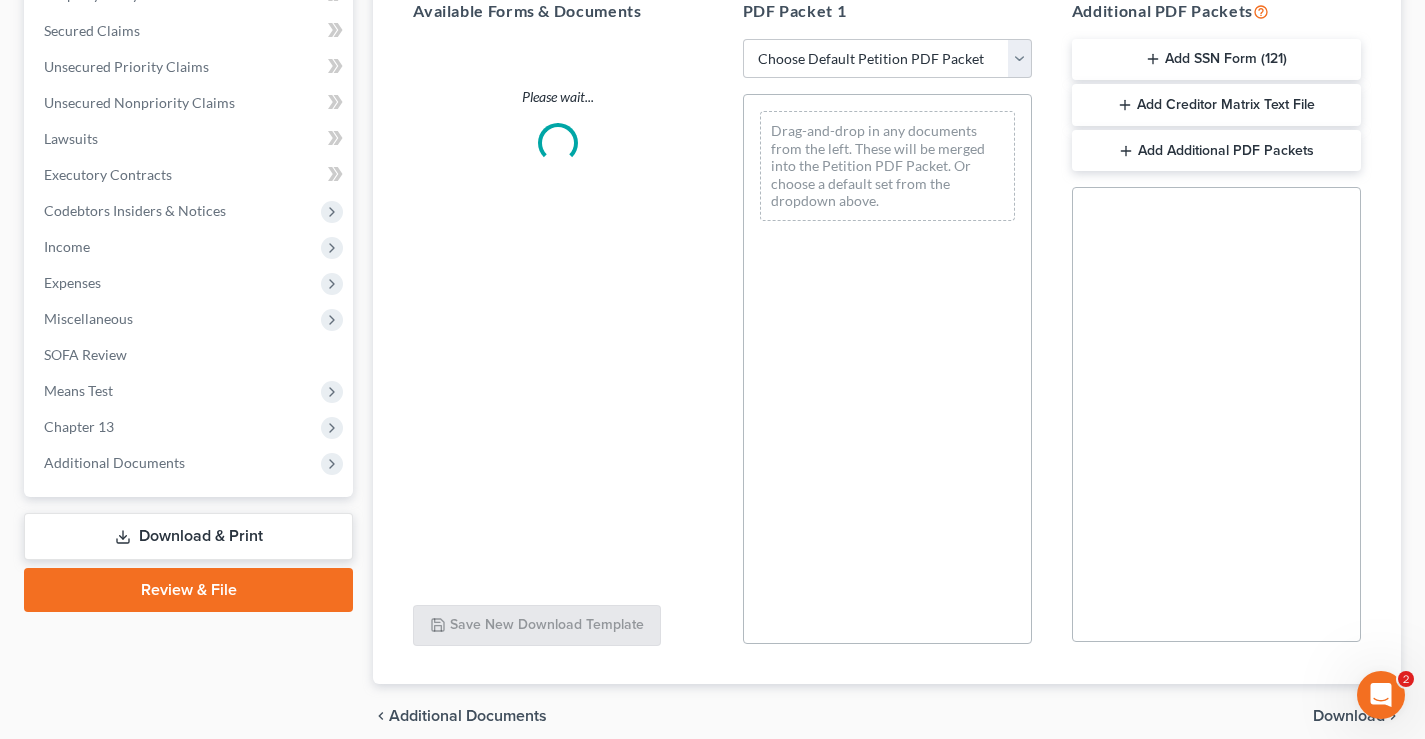 scroll, scrollTop: 496, scrollLeft: 0, axis: vertical 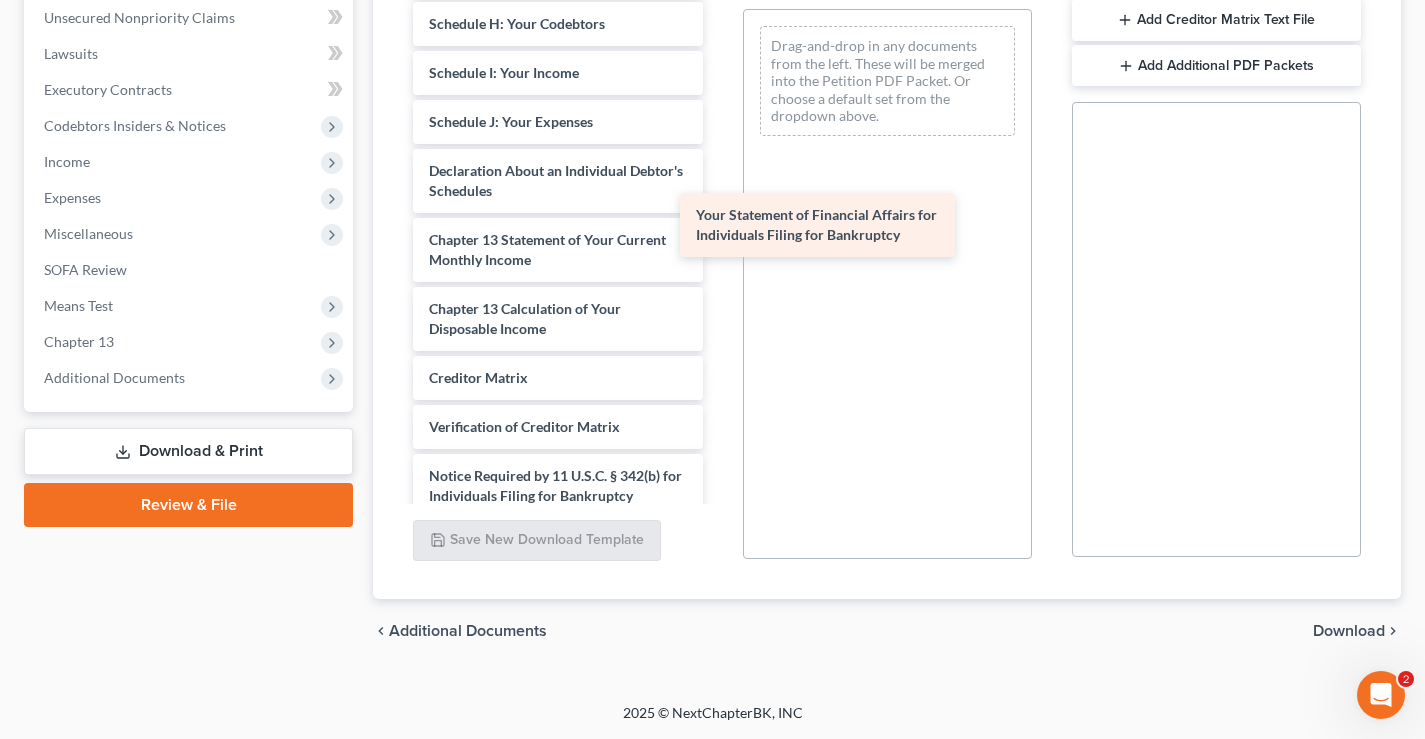 drag, startPoint x: 579, startPoint y: 240, endPoint x: 910, endPoint y: 112, distance: 354.8873 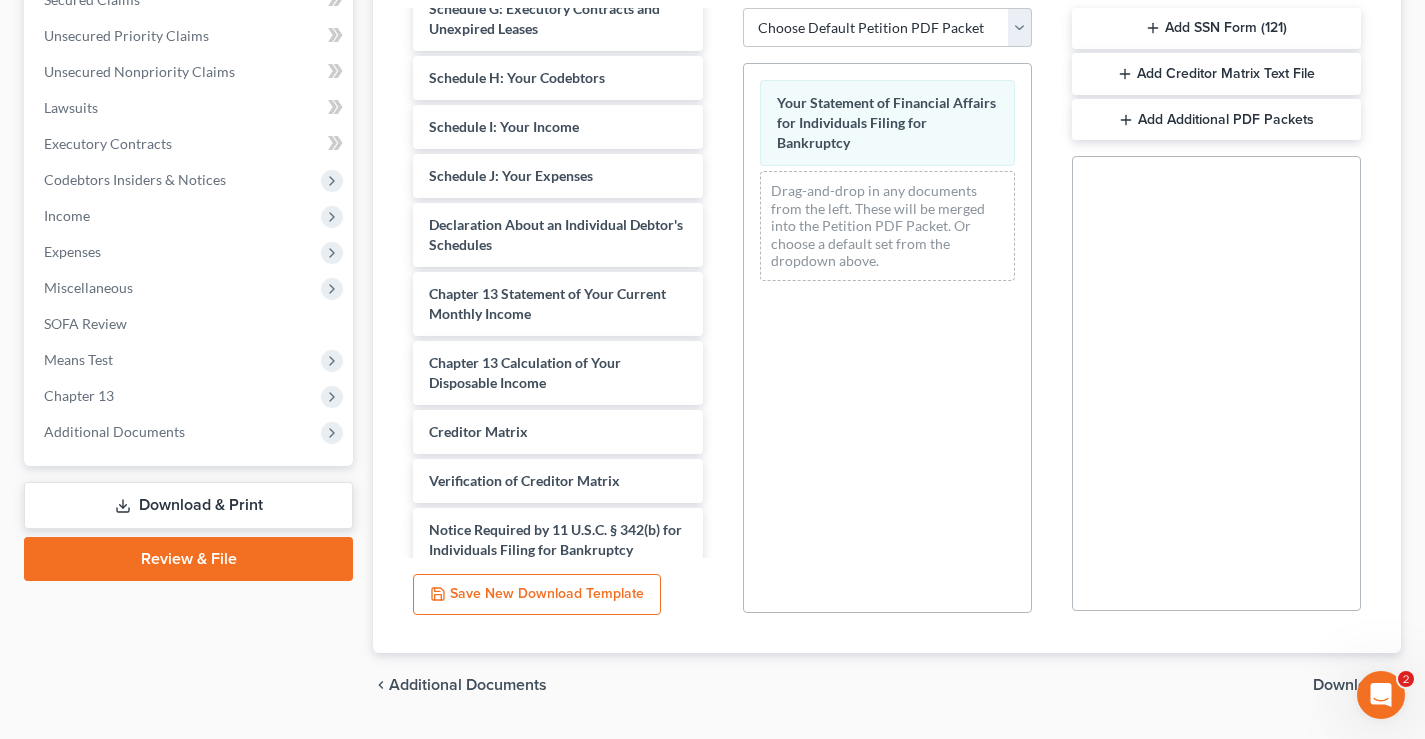 scroll, scrollTop: 196, scrollLeft: 0, axis: vertical 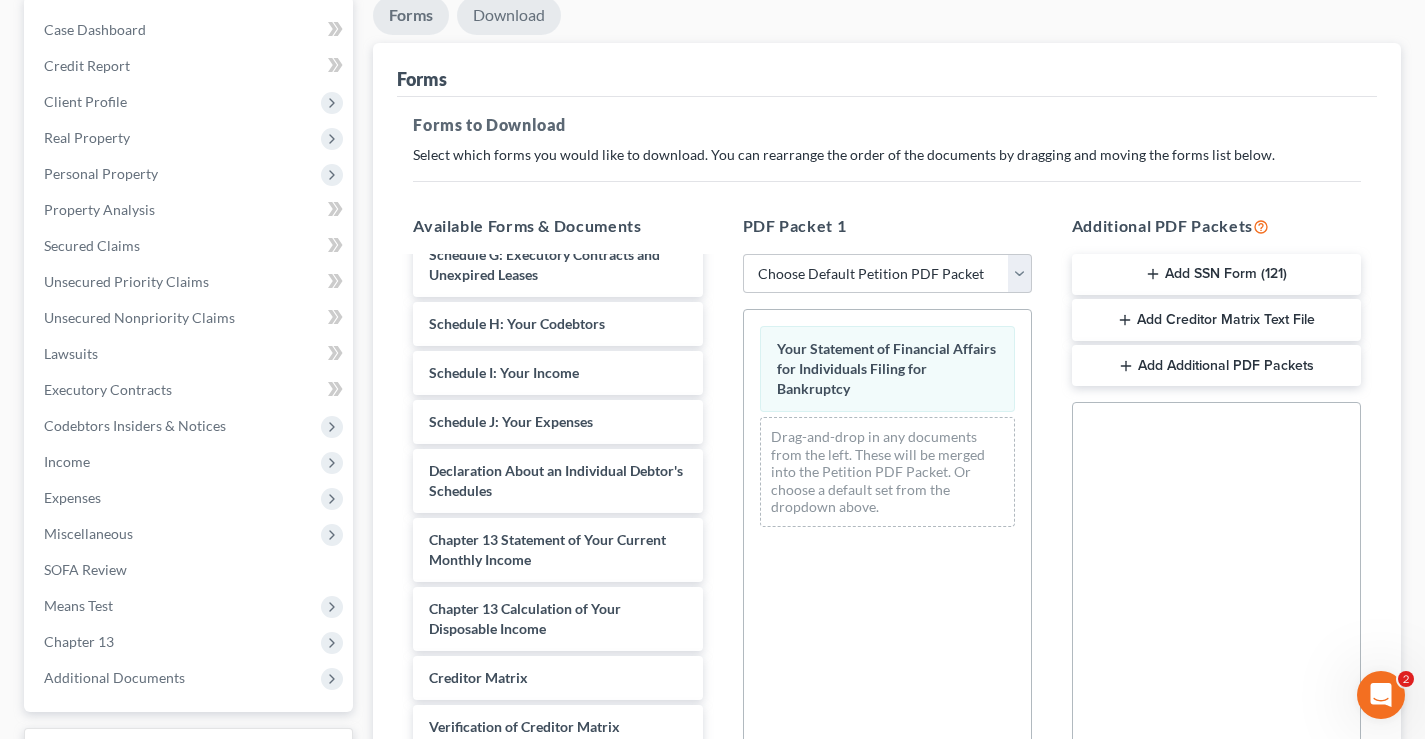 click on "Download" at bounding box center [509, 15] 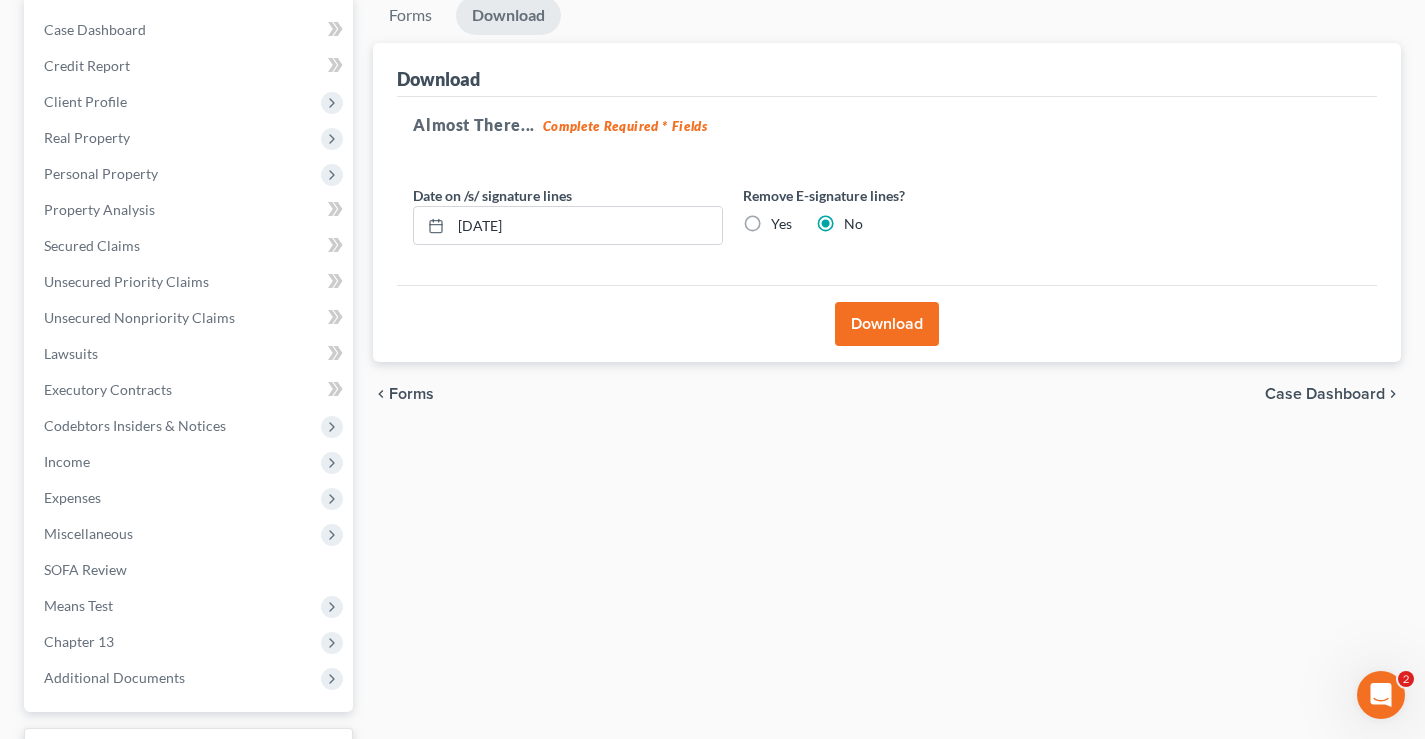 click on "Download" at bounding box center [887, 324] 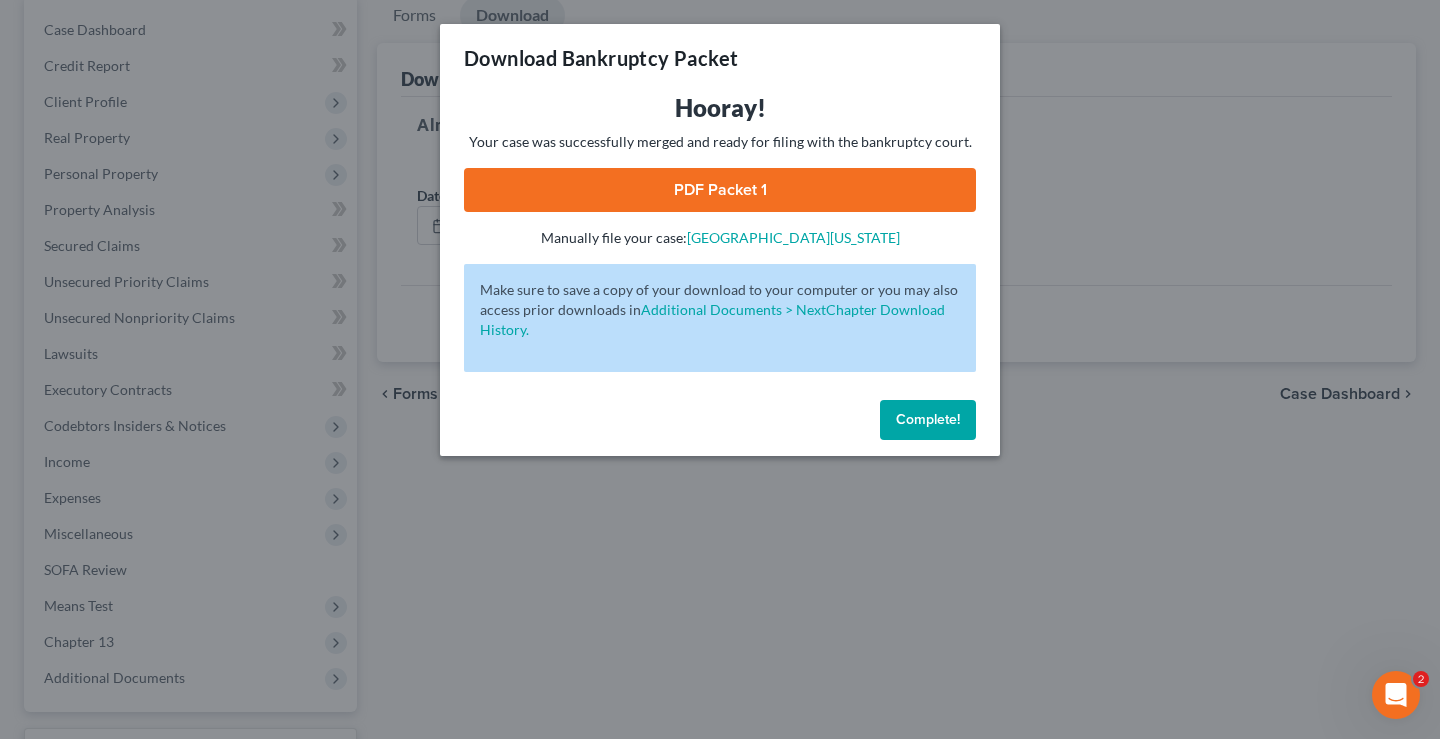 click on "PDF Packet 1" at bounding box center (720, 190) 